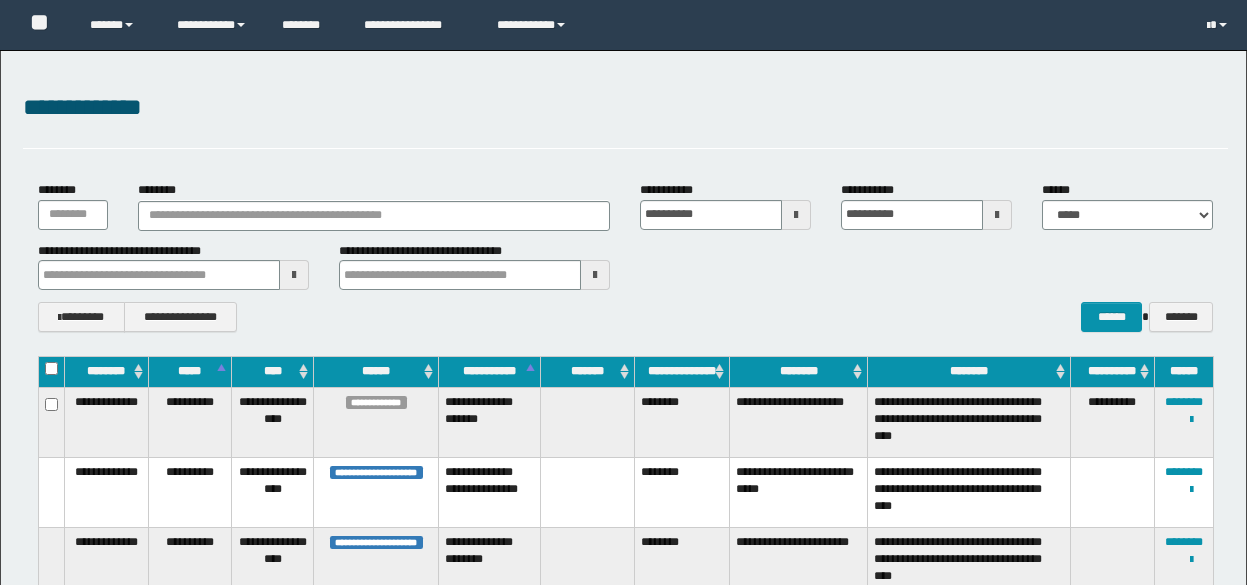 scroll, scrollTop: 168, scrollLeft: 0, axis: vertical 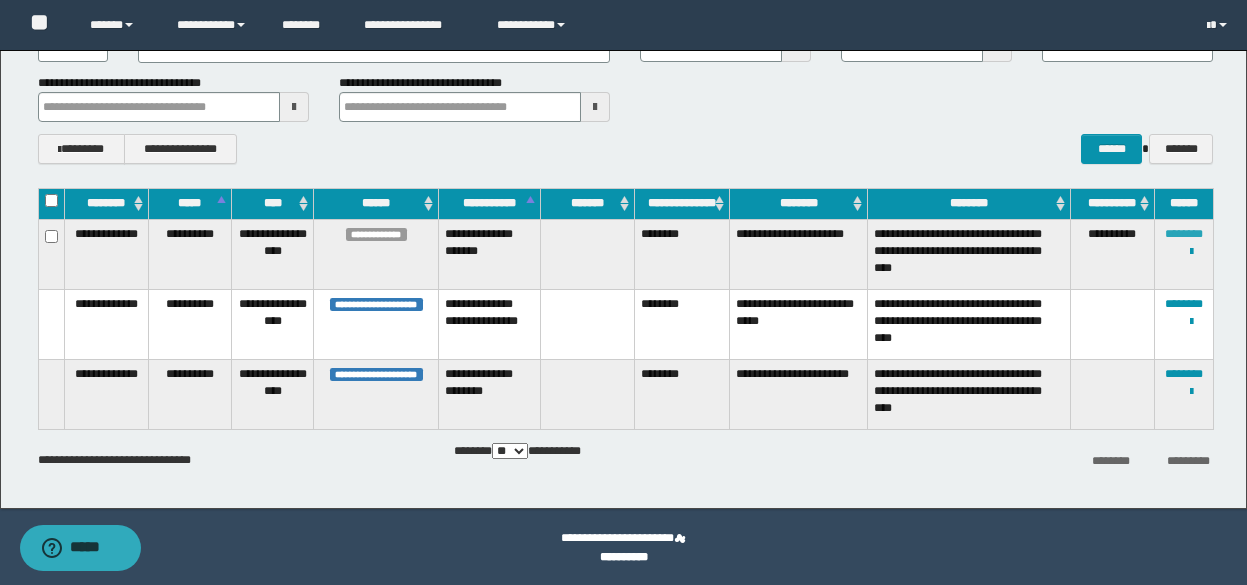 click on "********" at bounding box center (1184, 234) 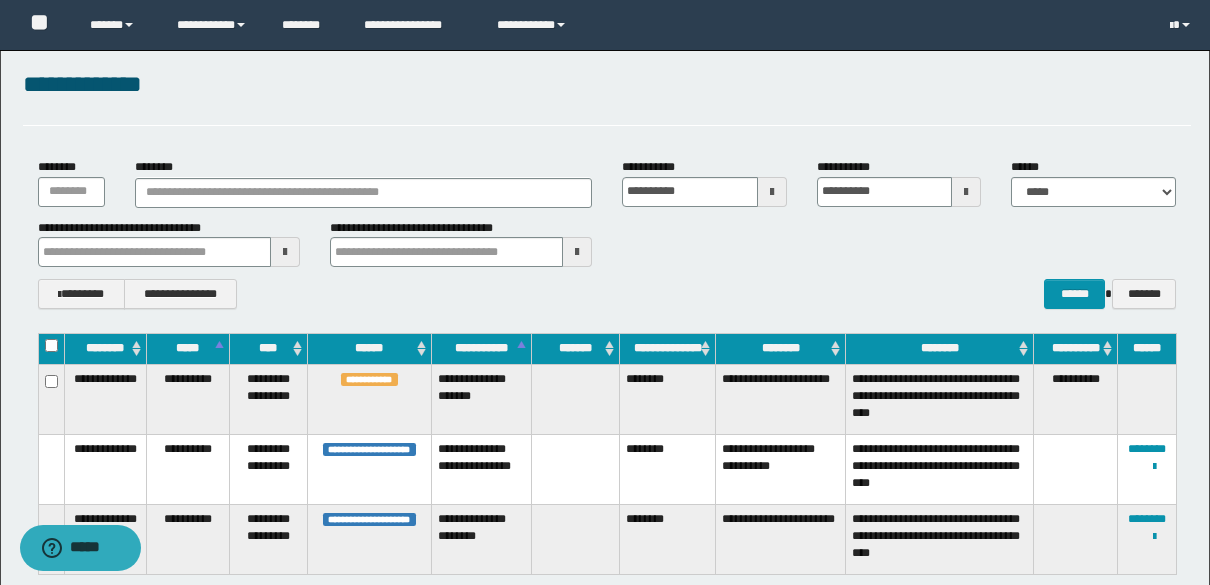 scroll, scrollTop: 0, scrollLeft: 0, axis: both 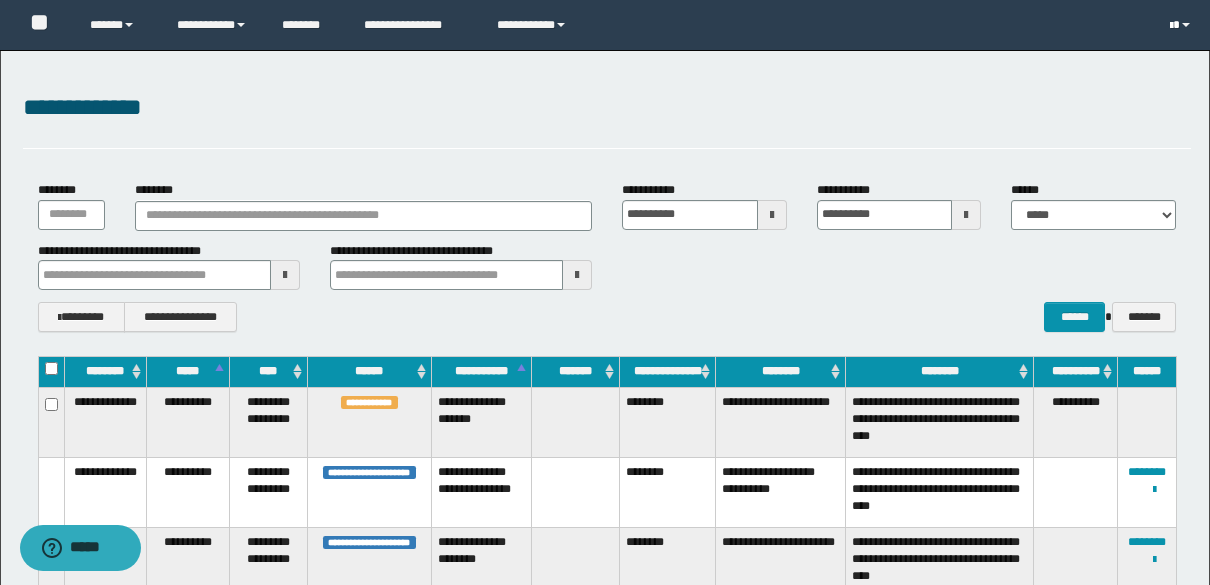 click at bounding box center (1171, 26) 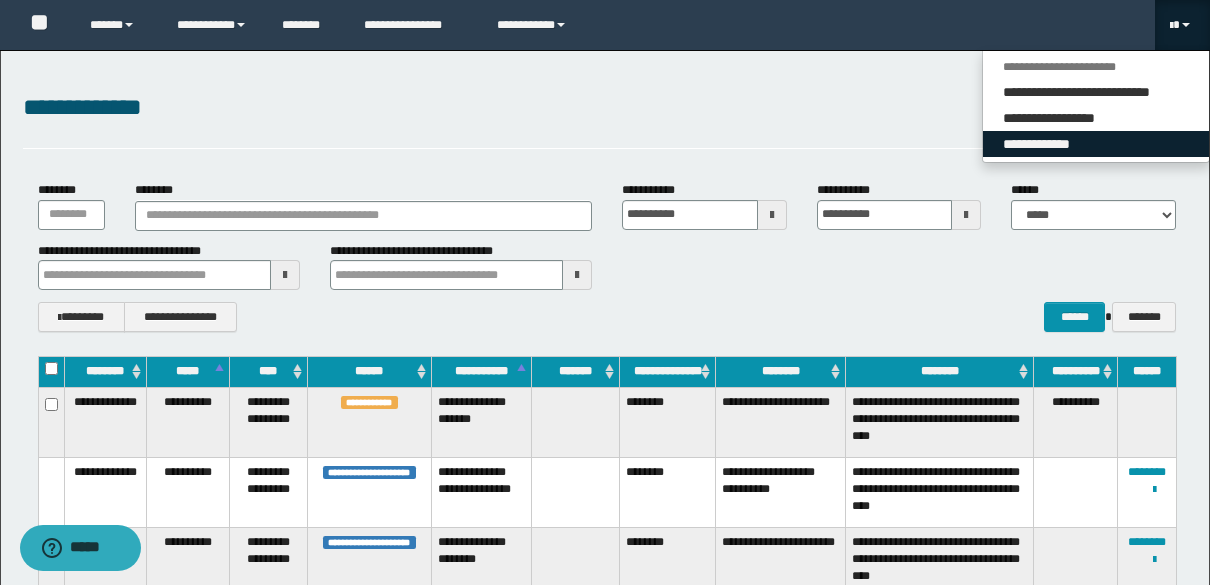 click on "**********" at bounding box center [1096, 144] 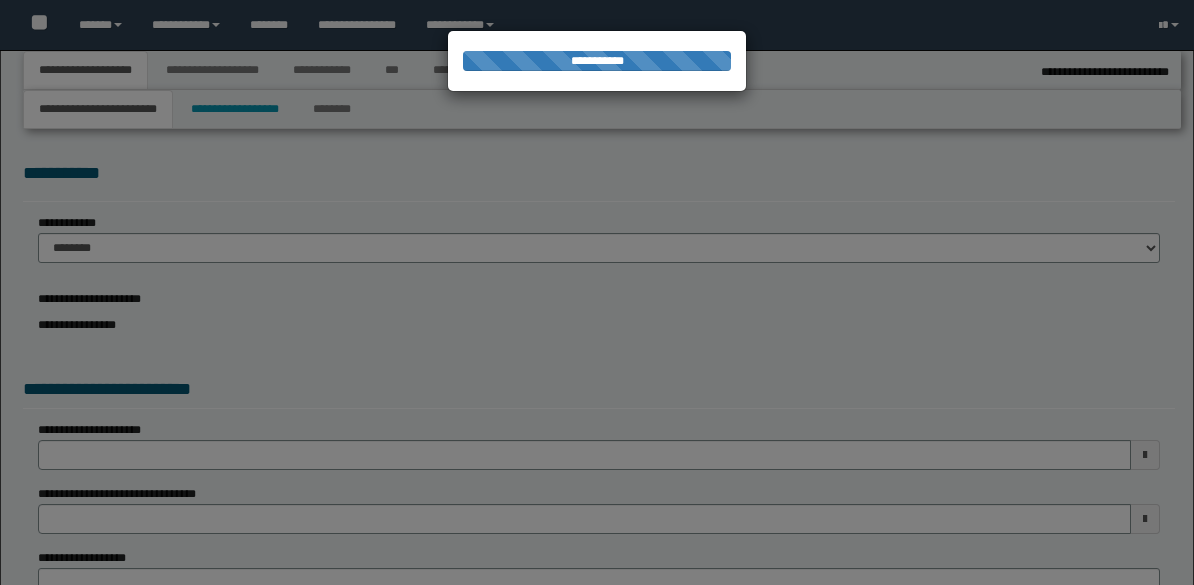 select on "*" 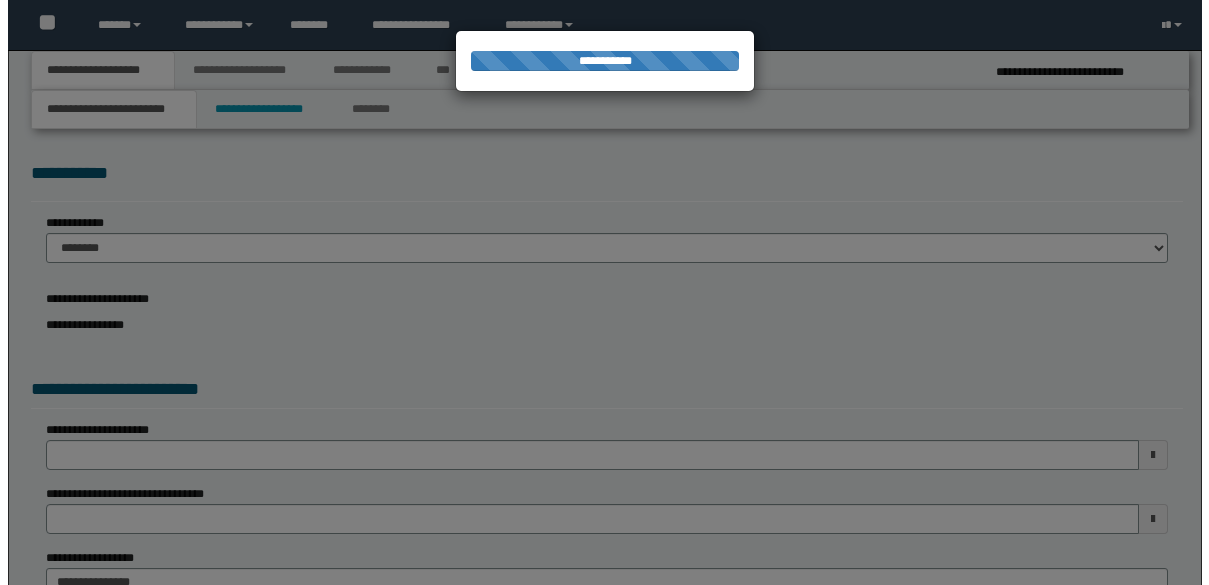 scroll, scrollTop: 0, scrollLeft: 0, axis: both 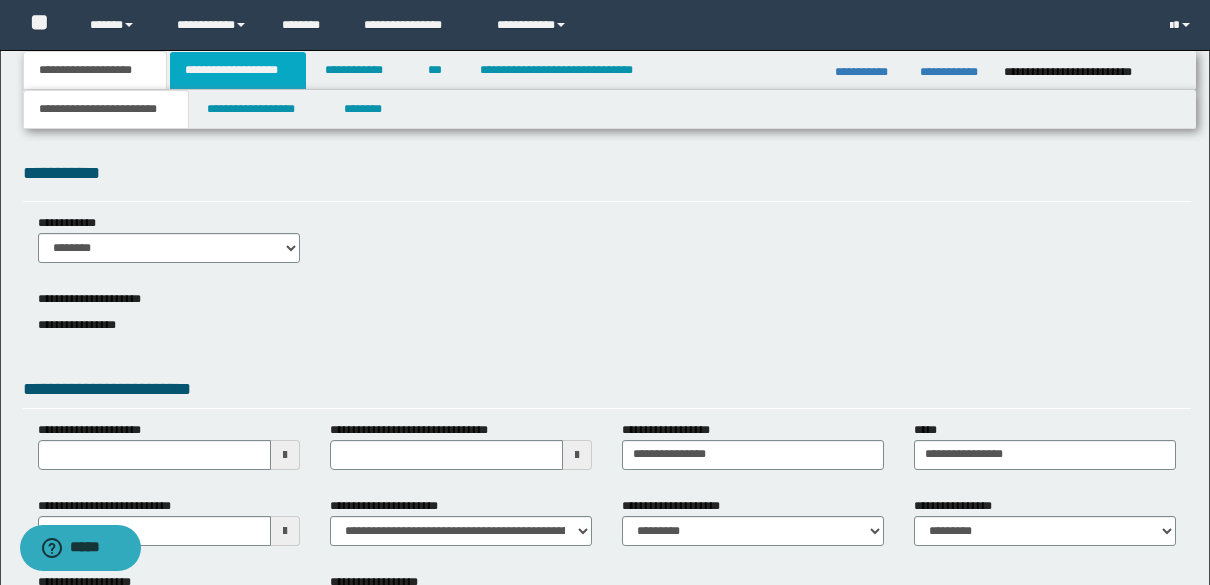 click on "**********" at bounding box center (238, 70) 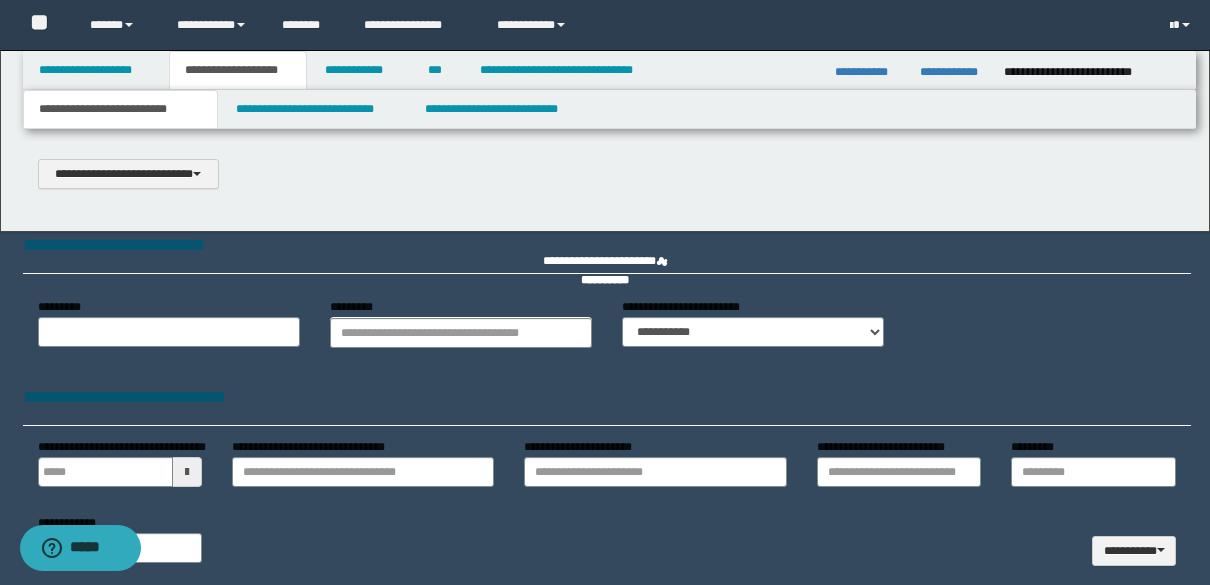 scroll, scrollTop: 0, scrollLeft: 0, axis: both 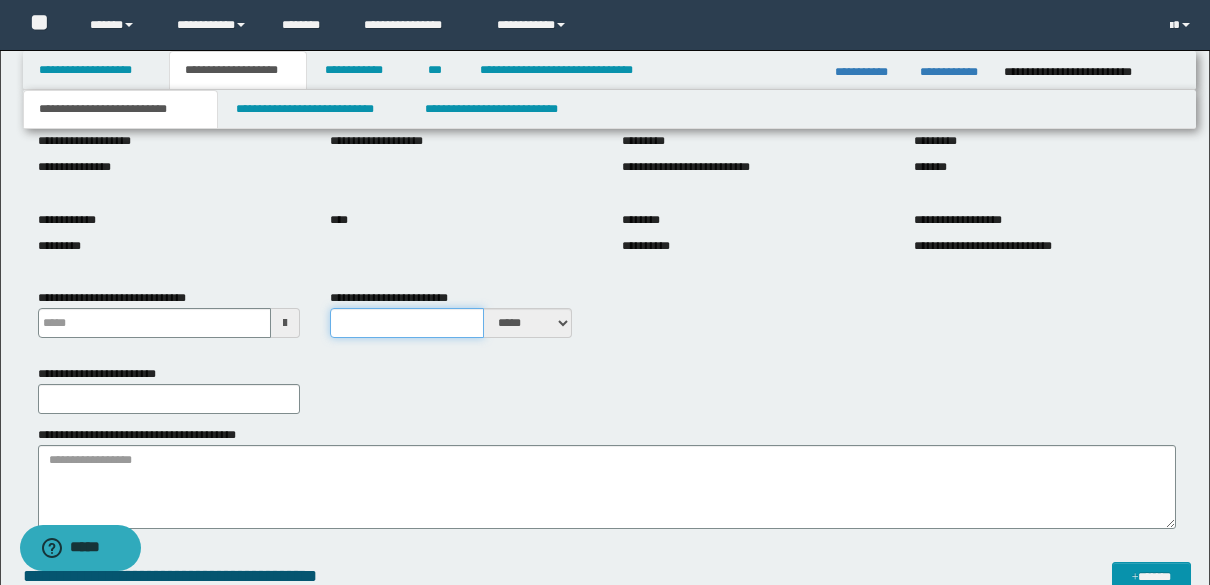 click on "**********" at bounding box center (407, 323) 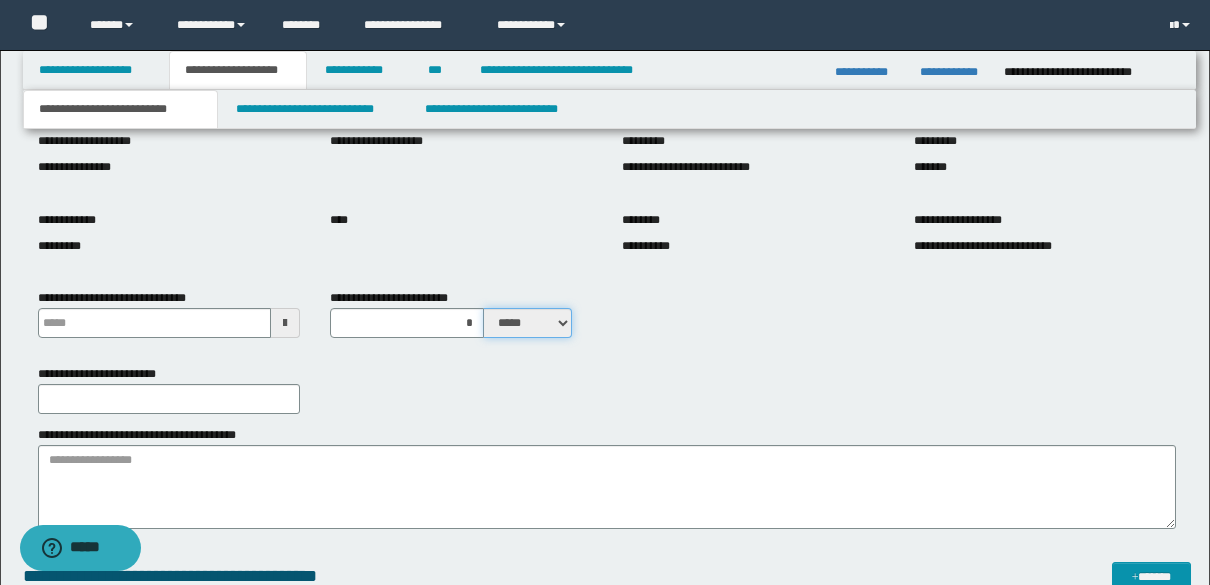 click on "*****
****" at bounding box center [528, 323] 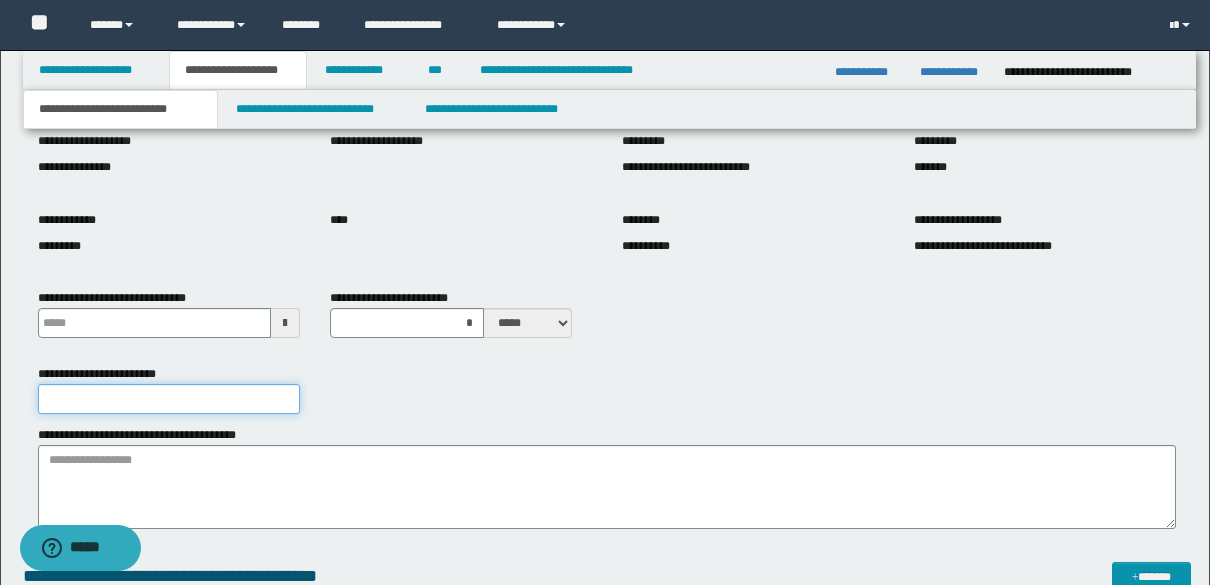 click on "**********" at bounding box center (169, 399) 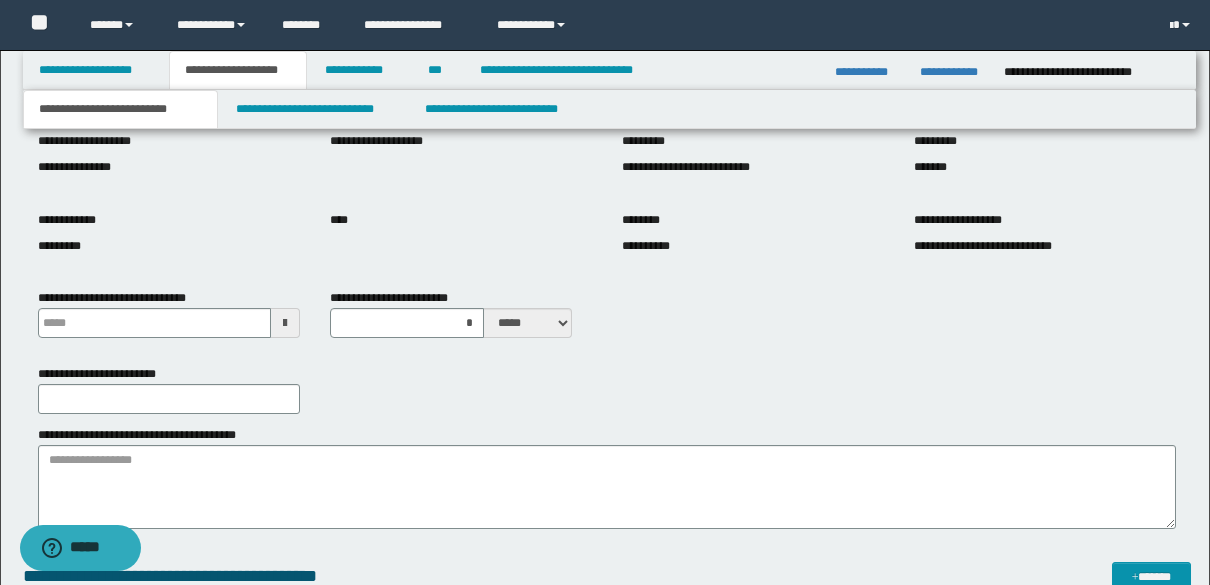 click on "**********" at bounding box center [169, 321] 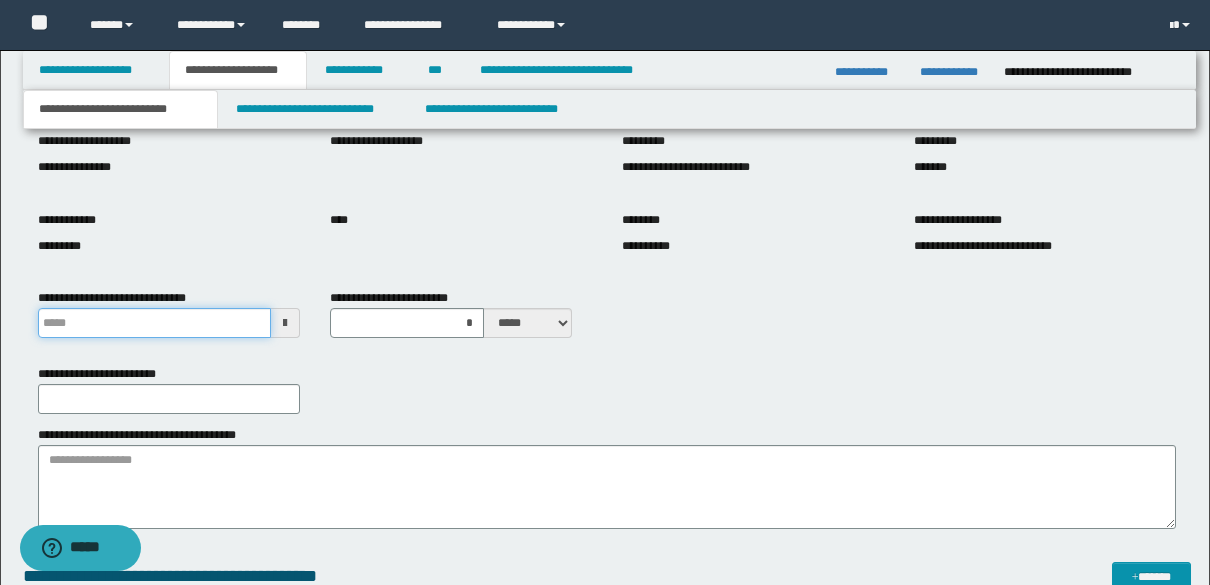 click on "**********" at bounding box center (154, 323) 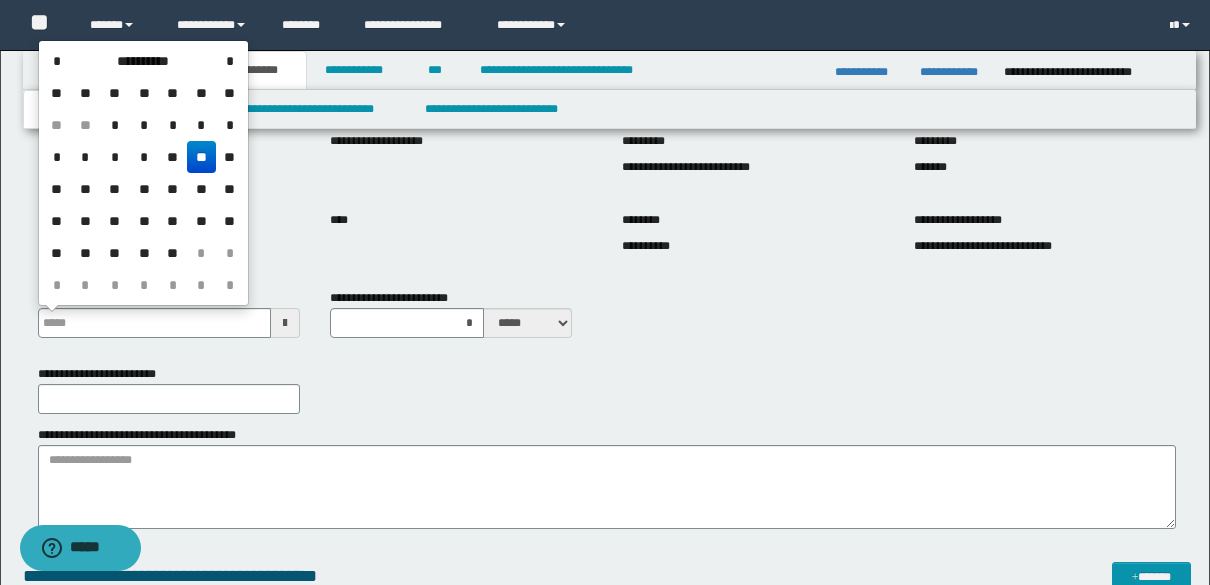 click on "**********" at bounding box center [461, 321] 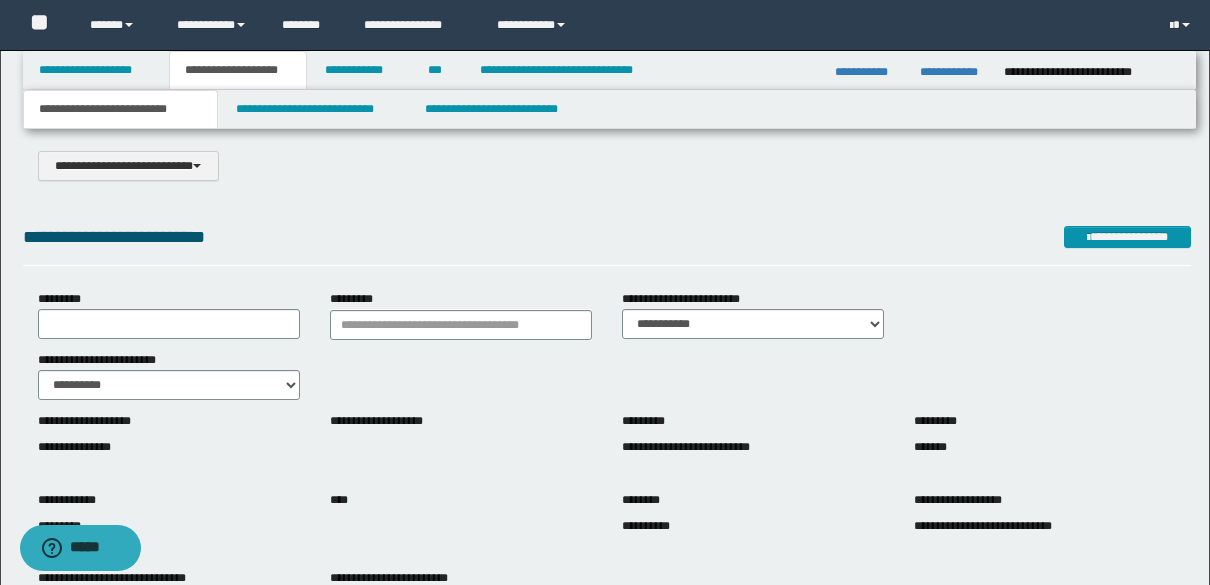 scroll, scrollTop: 0, scrollLeft: 0, axis: both 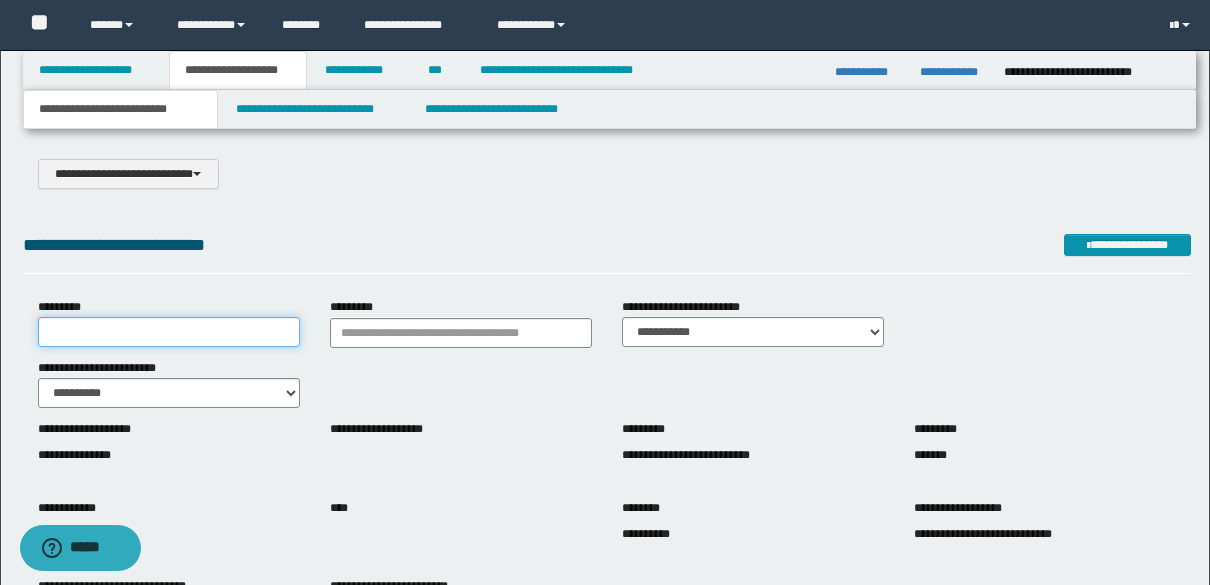 click on "*********" at bounding box center [169, 332] 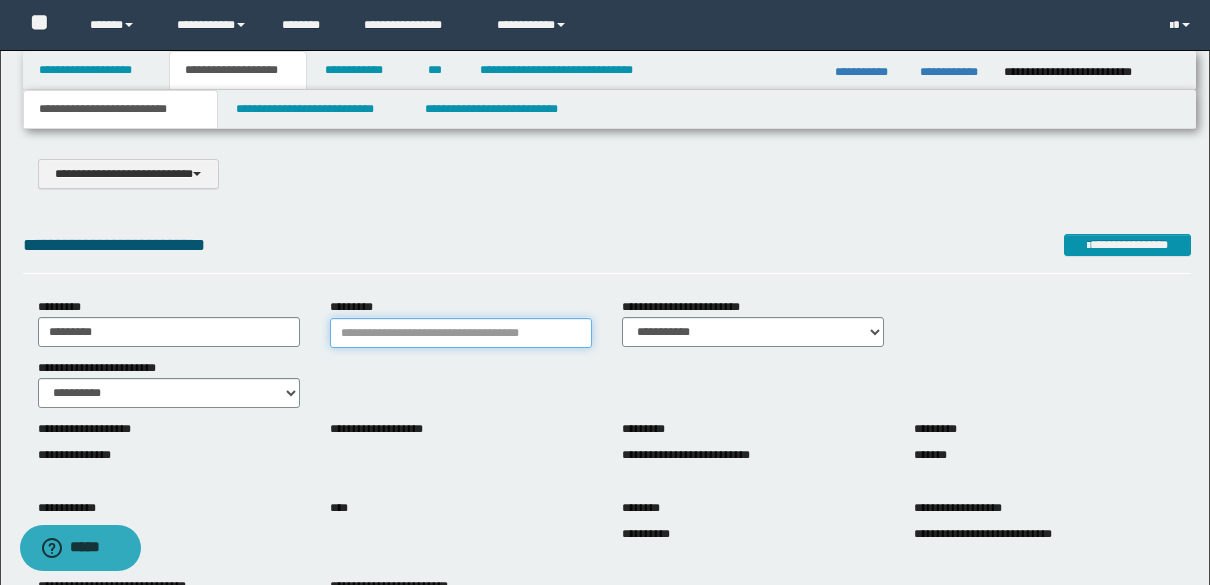 click on "*********" at bounding box center (461, 333) 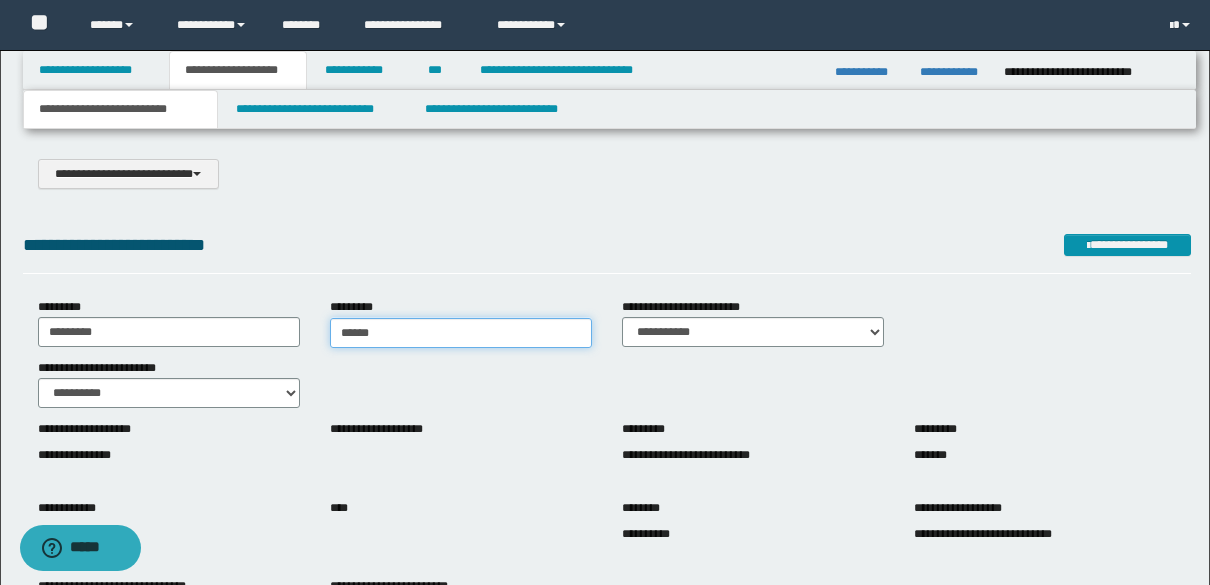 type on "*****" 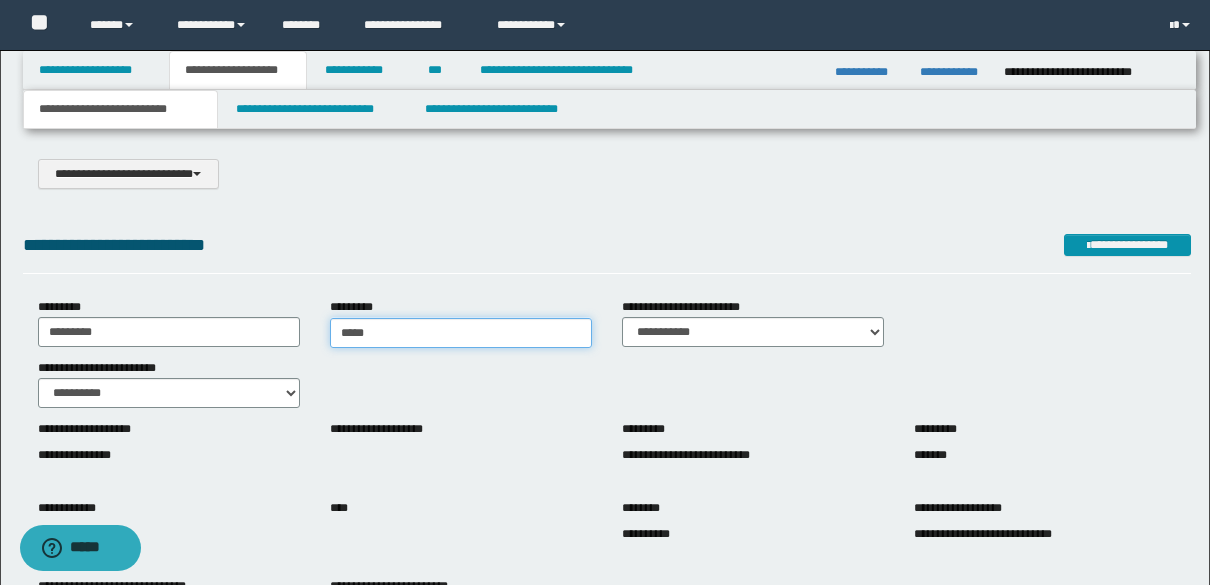 type on "*********" 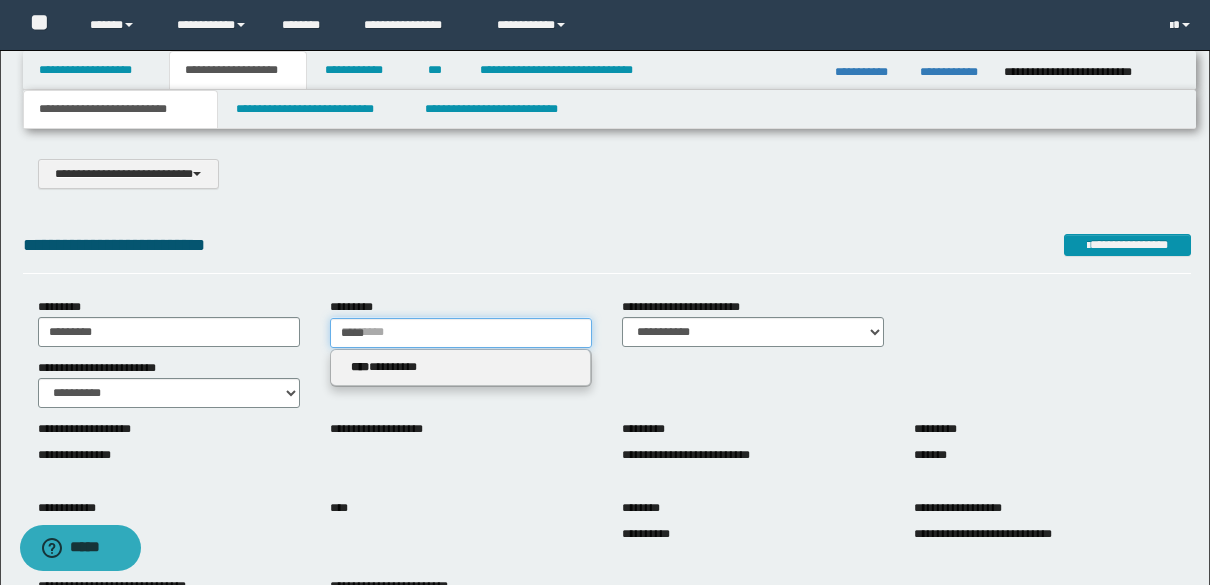 type 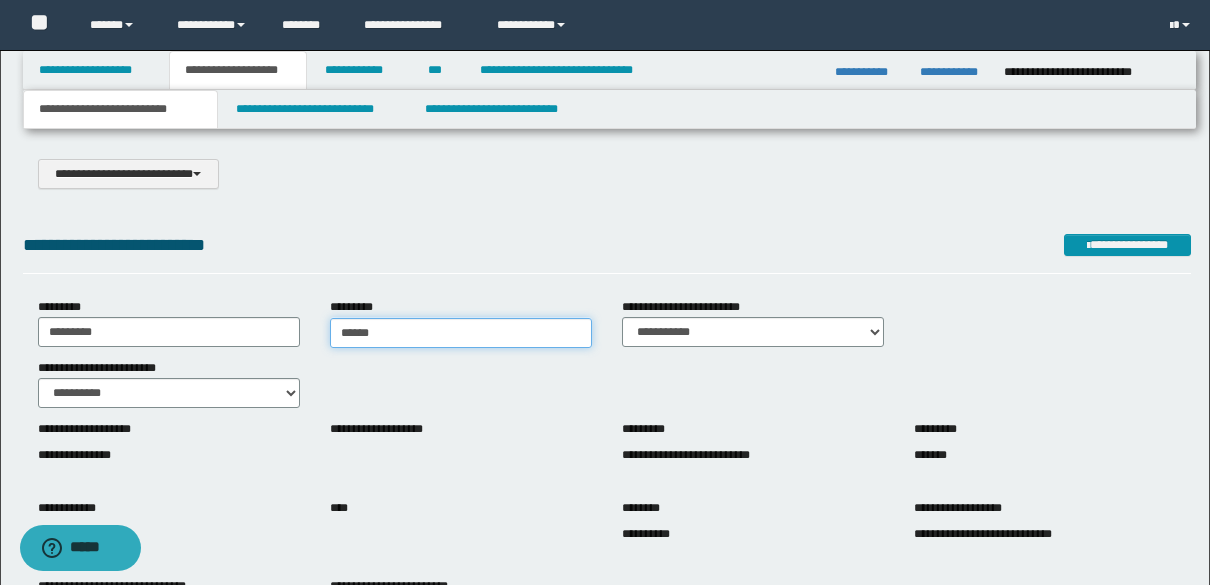 type on "*********" 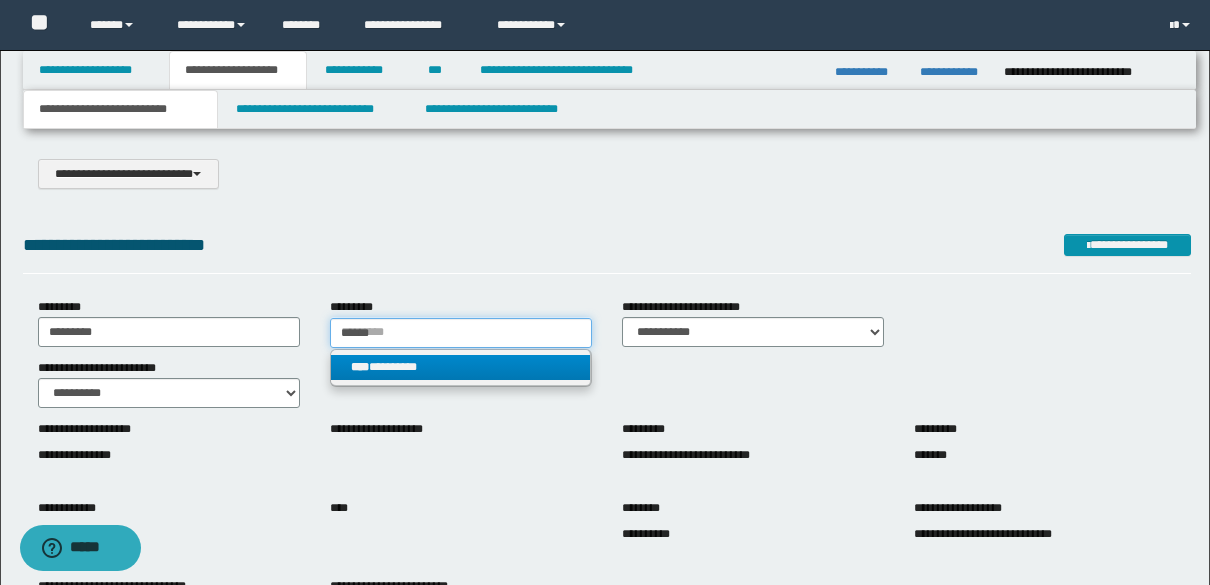 type on "******" 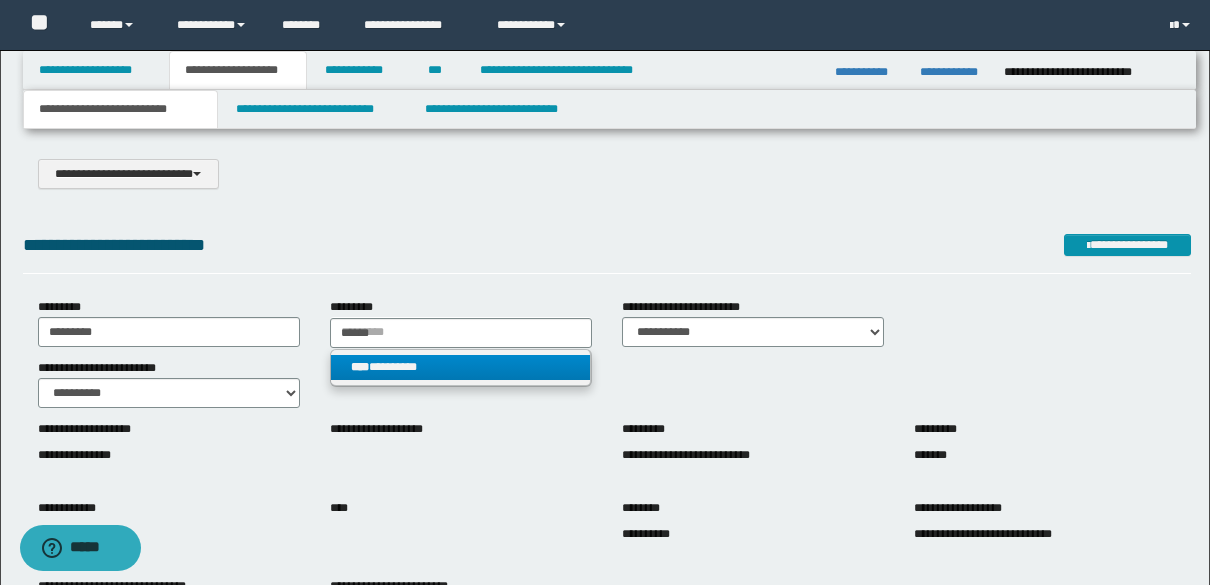 click on "**** *********" at bounding box center [460, 367] 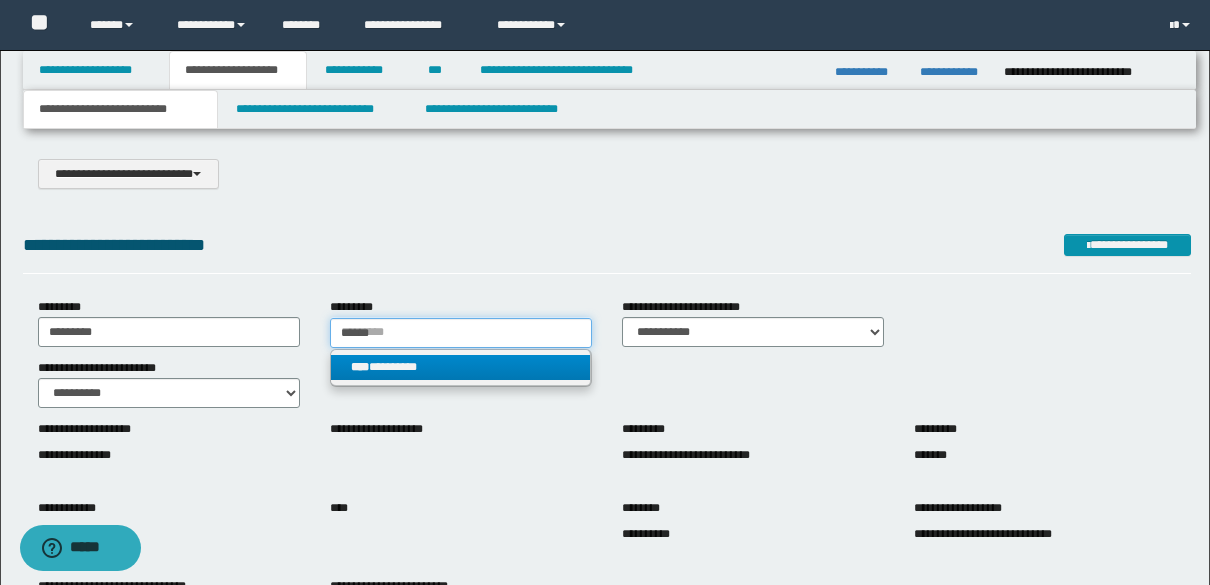 type 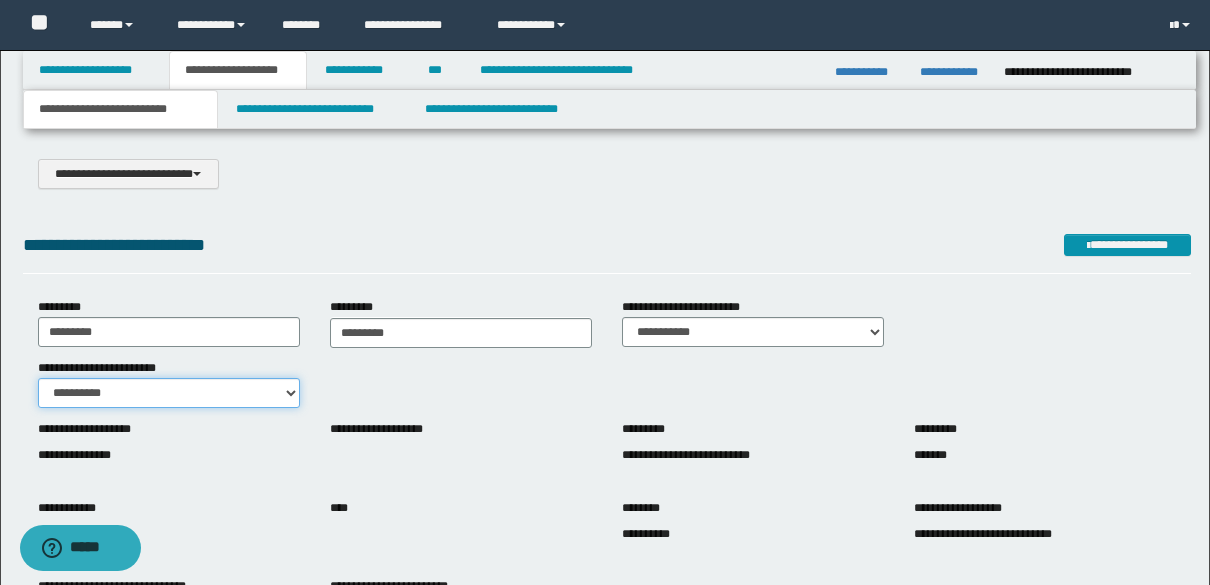 click on "**********" at bounding box center (169, 393) 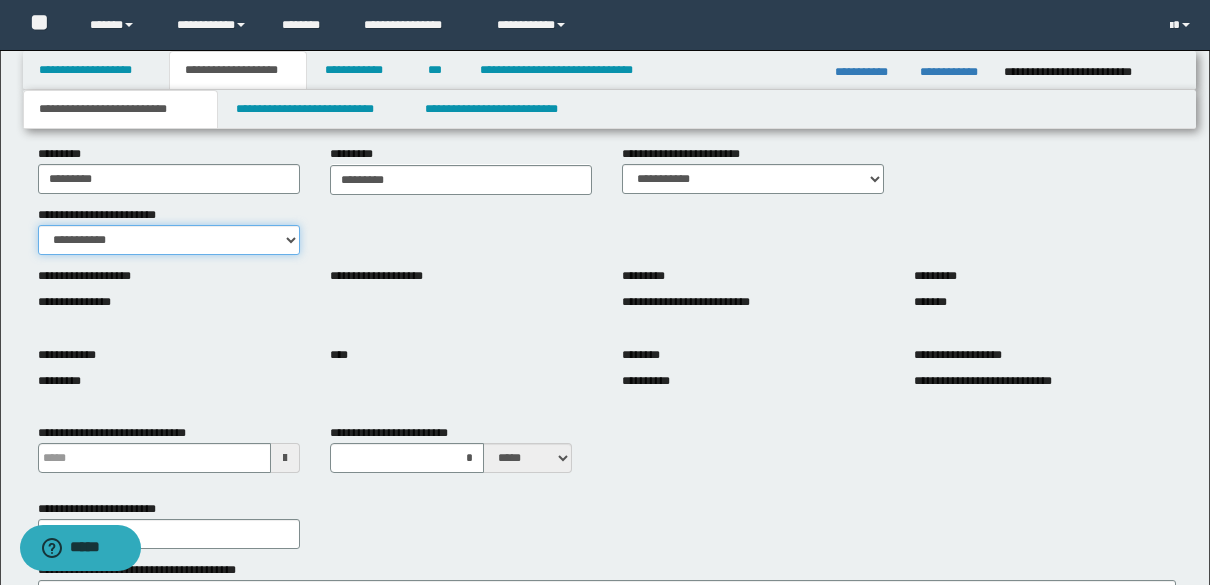 scroll, scrollTop: 158, scrollLeft: 0, axis: vertical 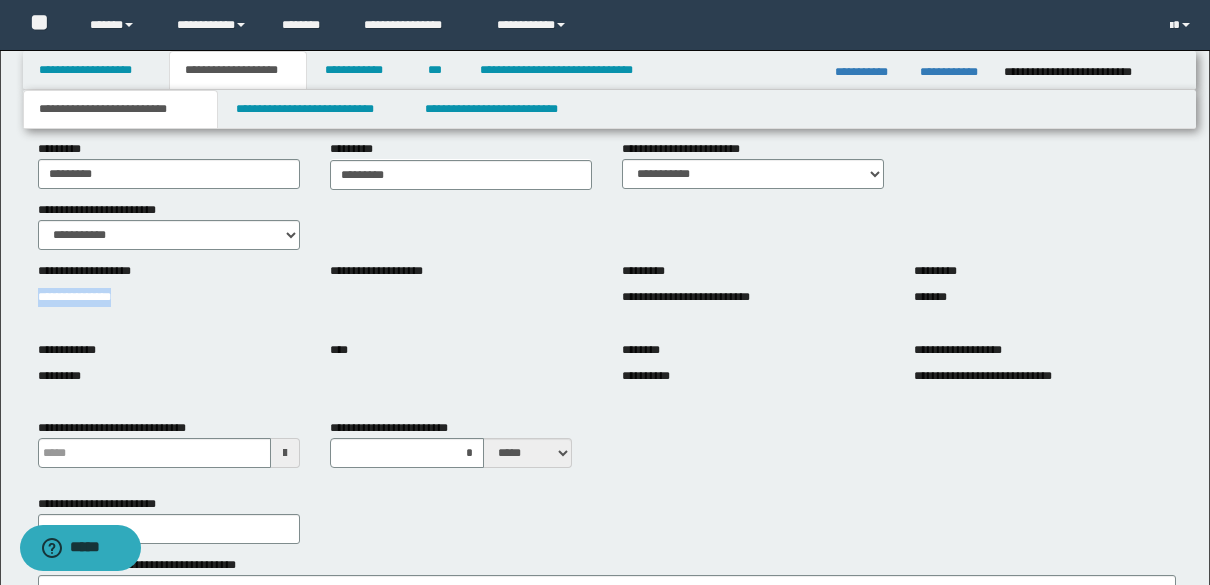 drag, startPoint x: 40, startPoint y: 295, endPoint x: 129, endPoint y: 295, distance: 89 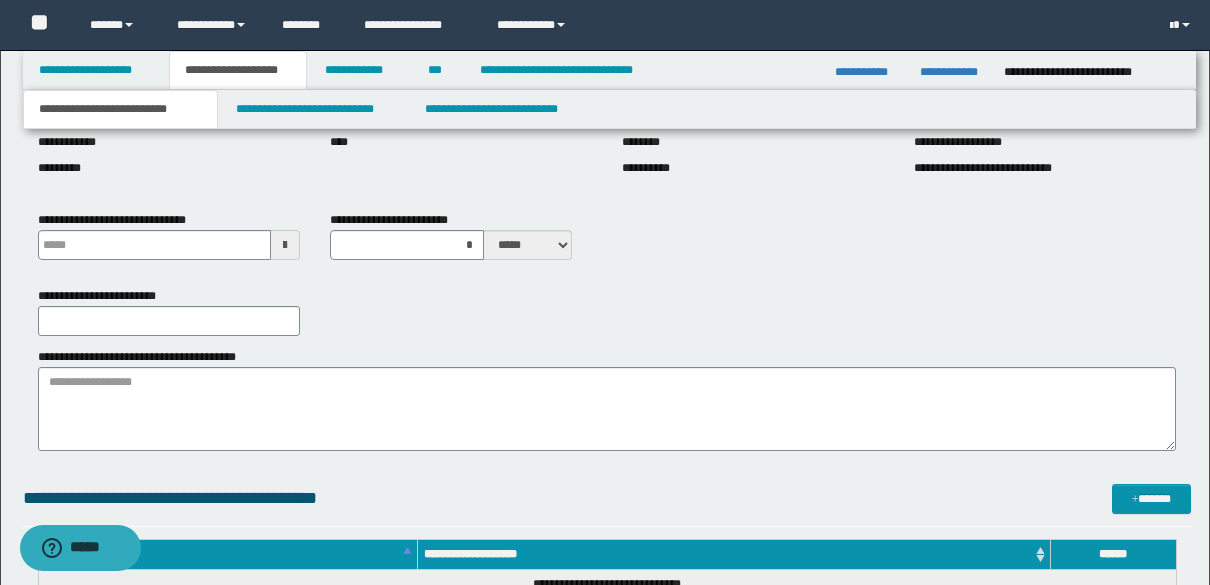 scroll, scrollTop: 385, scrollLeft: 0, axis: vertical 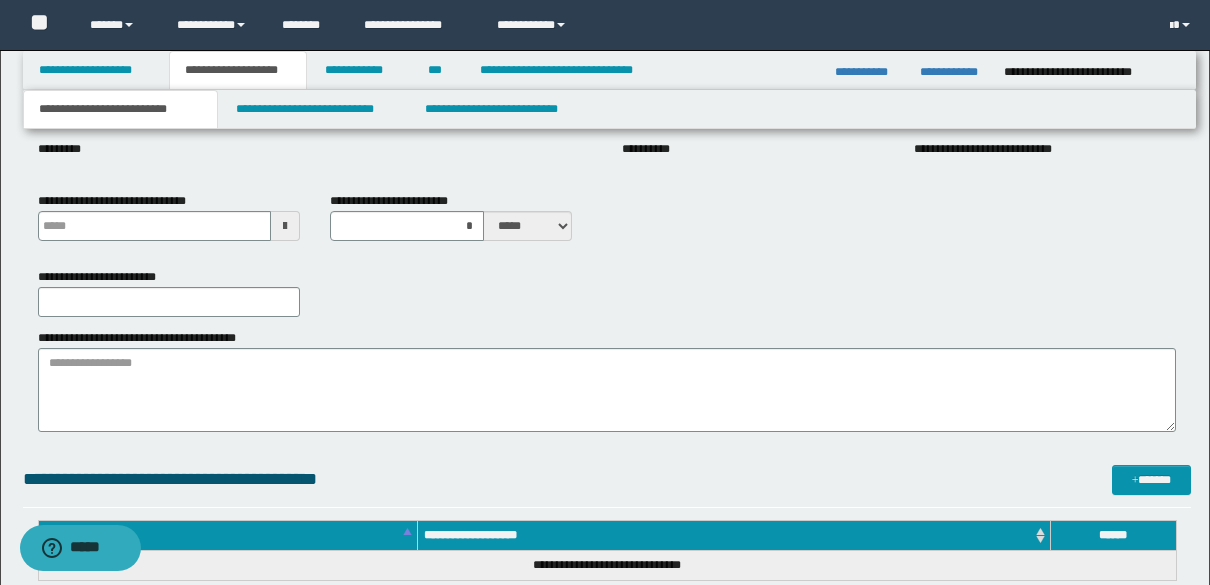 type 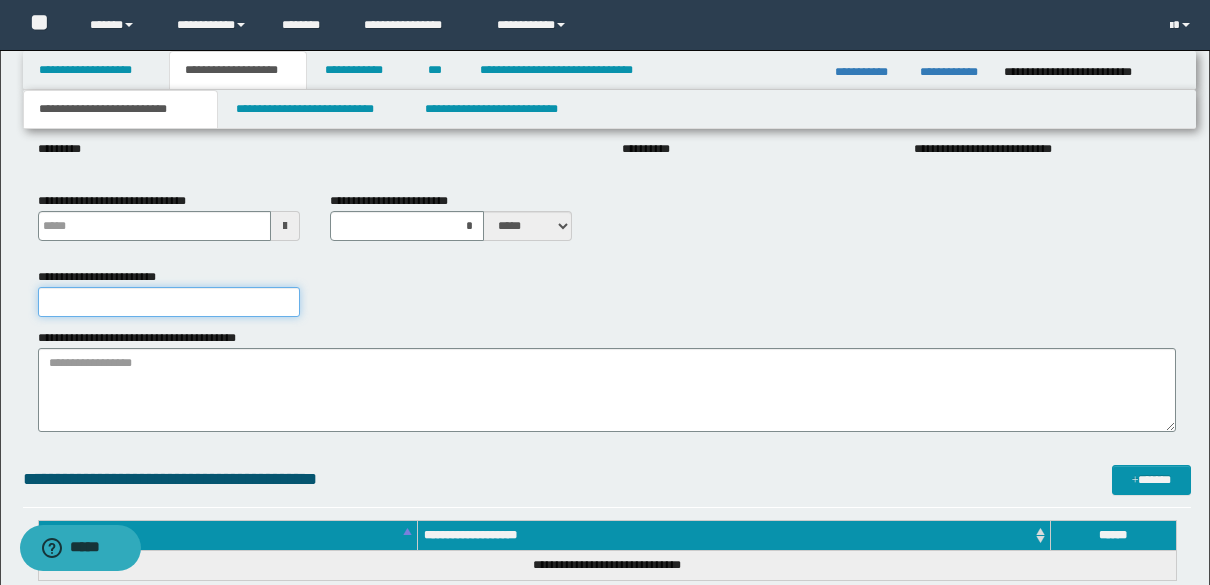 click on "**********" at bounding box center [169, 302] 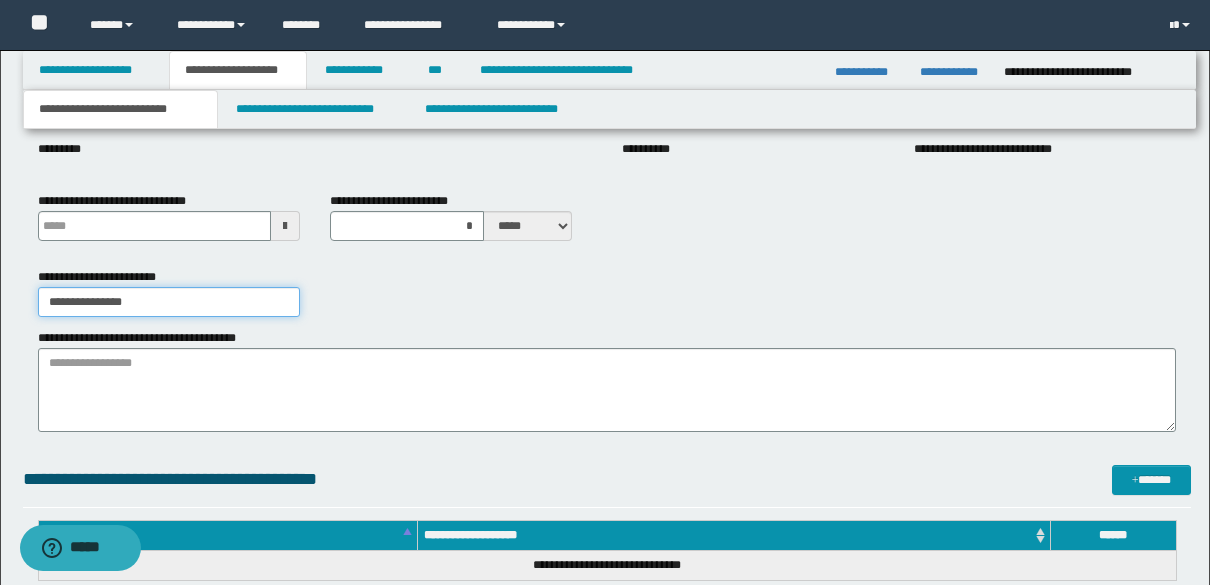 type on "**********" 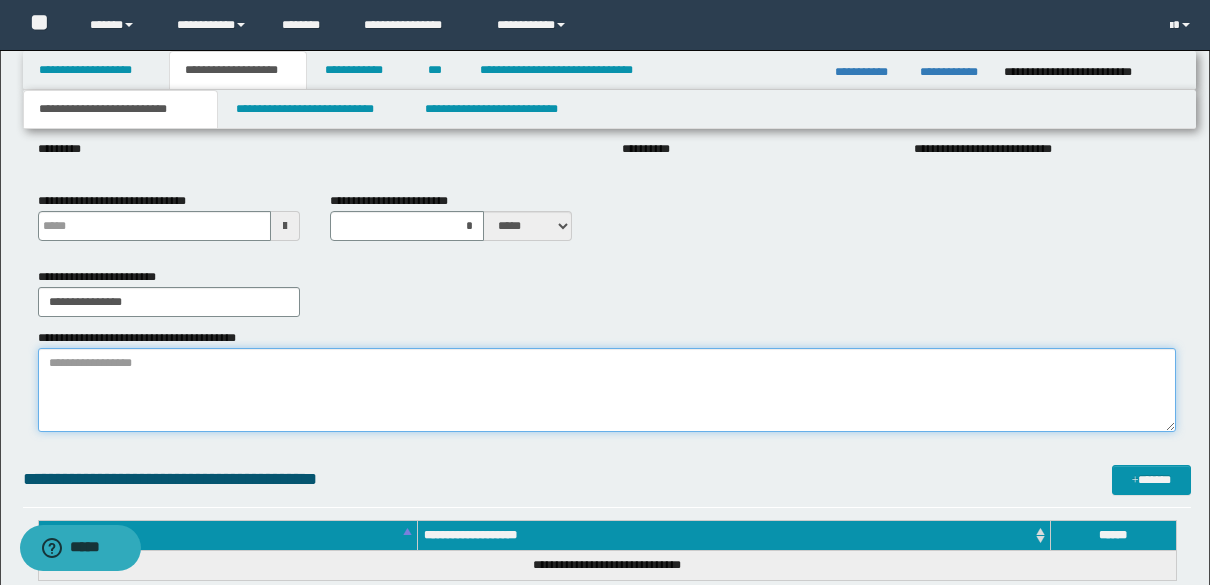 click on "**********" at bounding box center (607, 390) 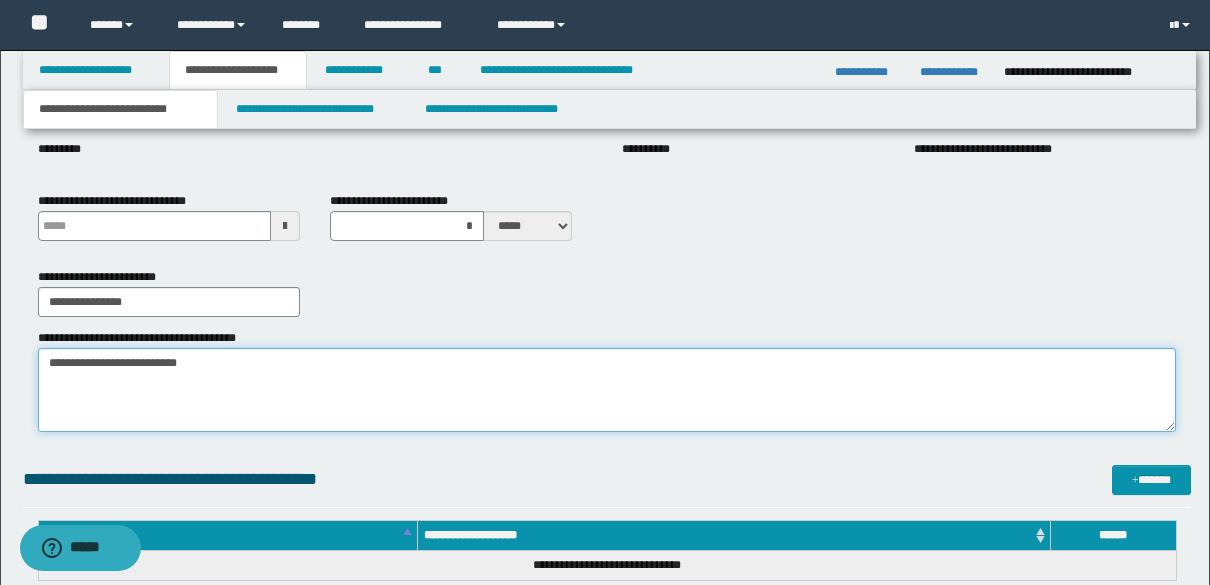 click on "**********" at bounding box center [607, 390] 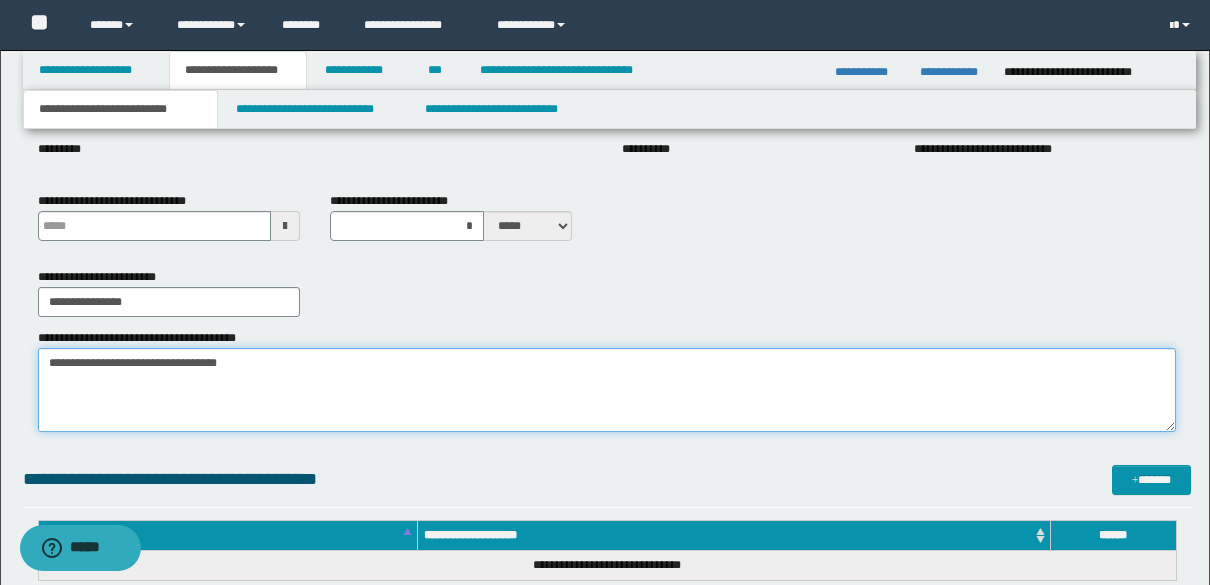 click on "**********" at bounding box center [607, 390] 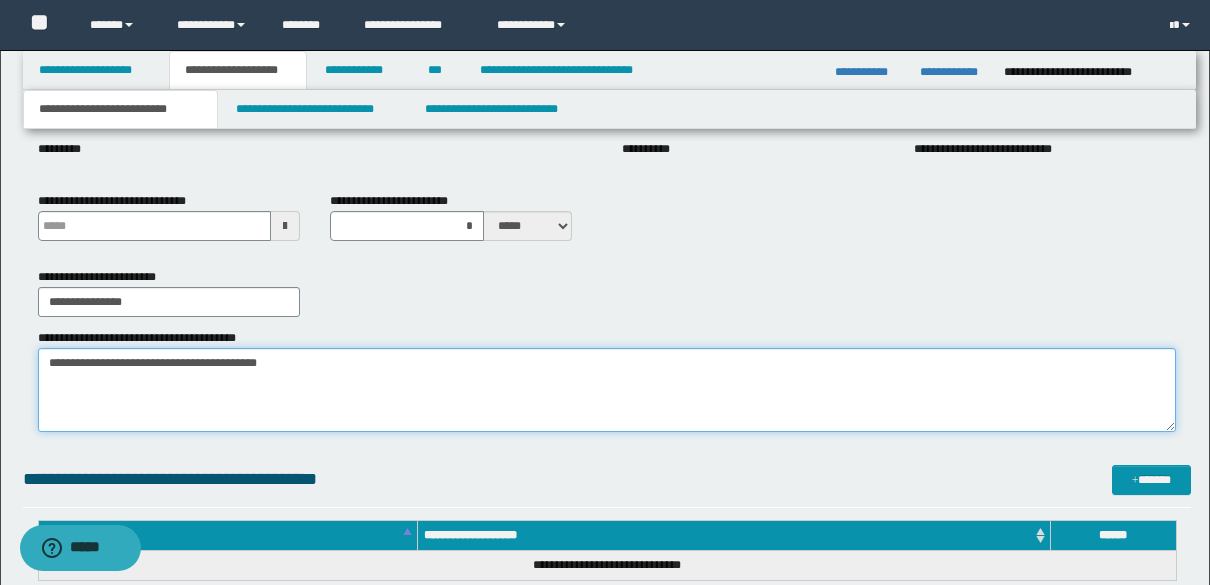 click on "**********" at bounding box center [607, 390] 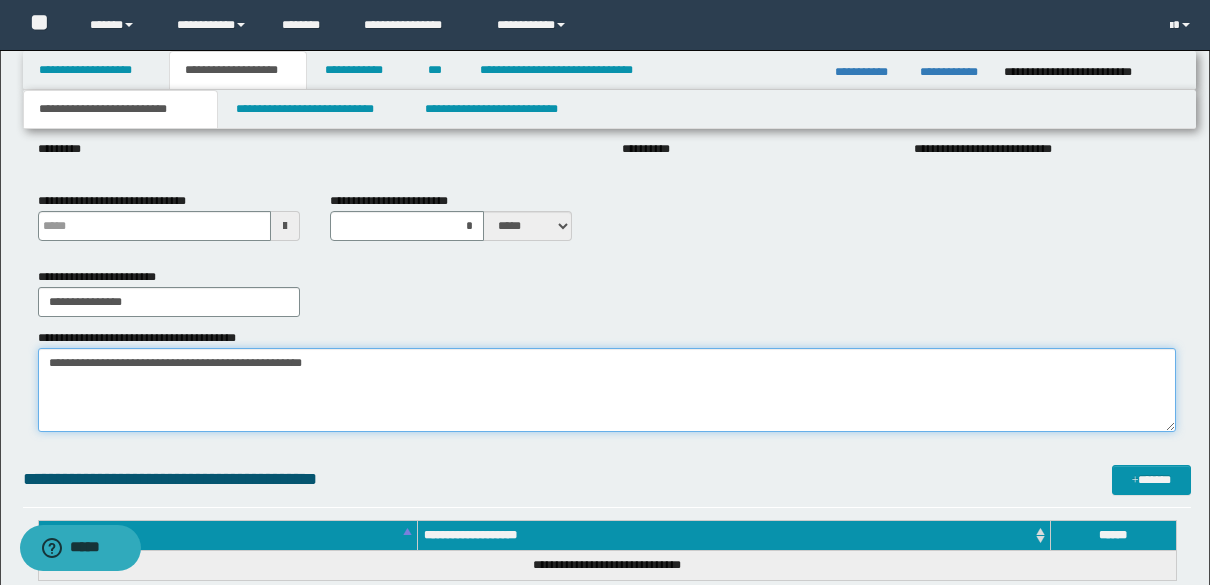 click on "**********" at bounding box center (607, 390) 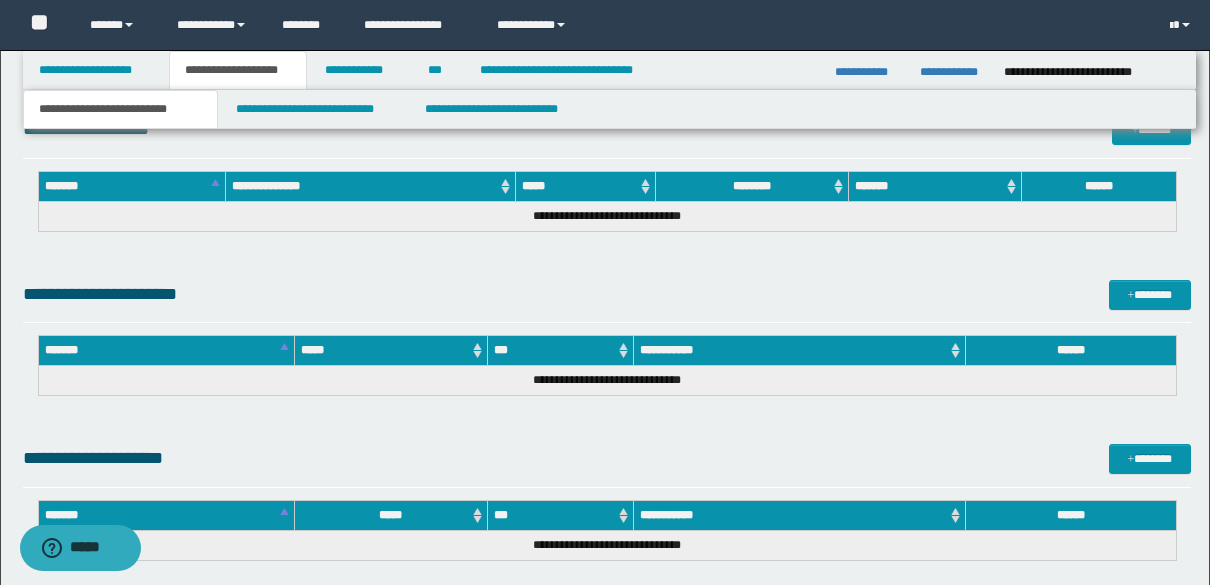 scroll, scrollTop: 1431, scrollLeft: 0, axis: vertical 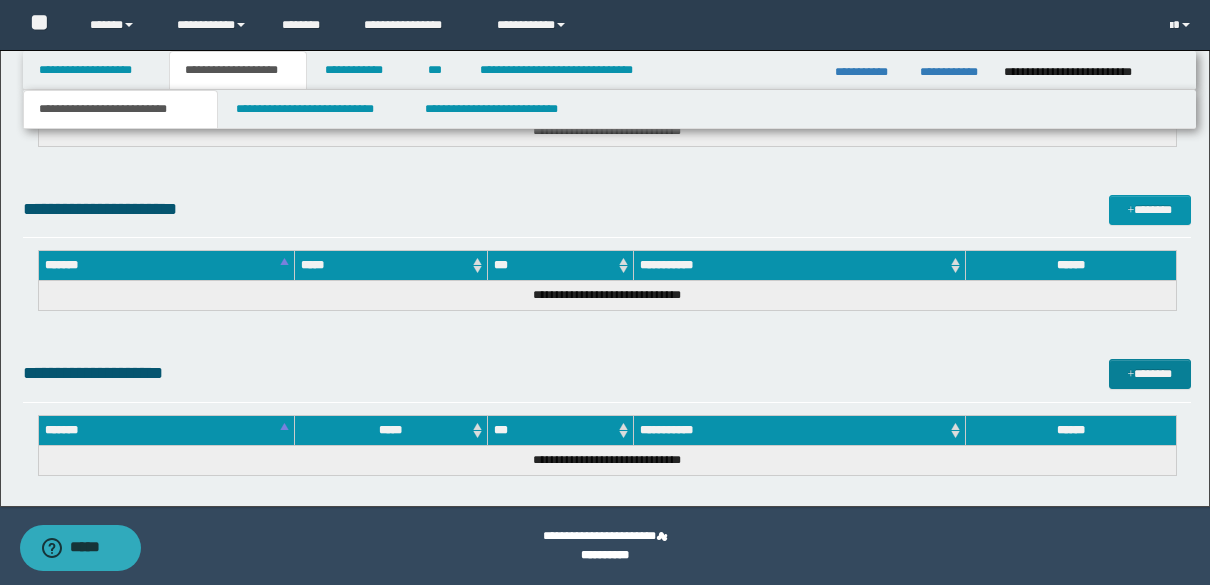 type on "**********" 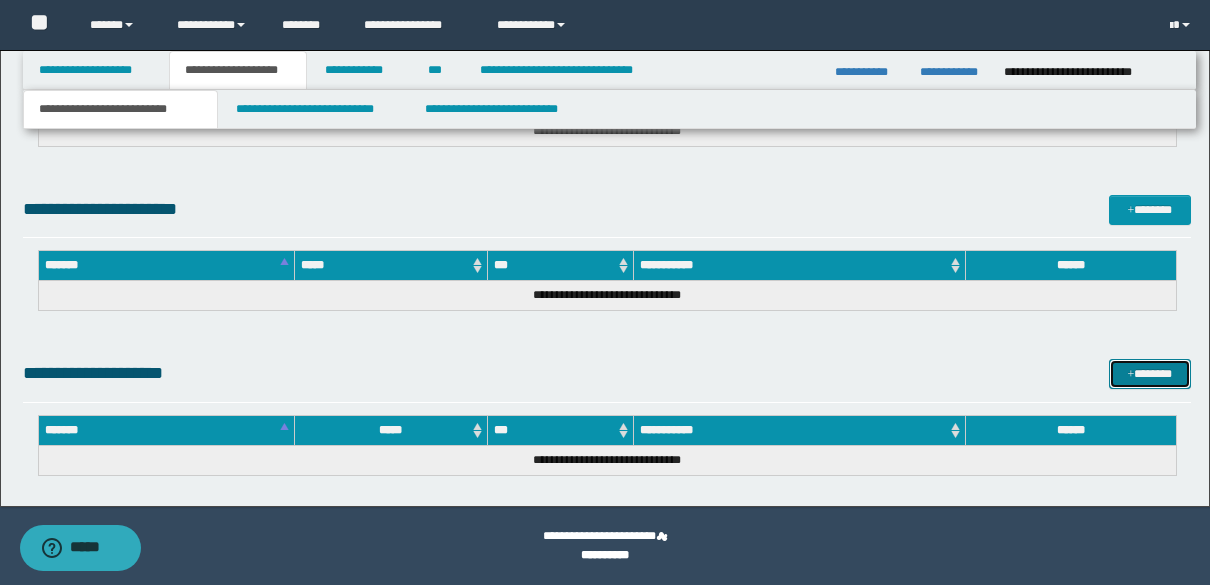 click on "*******" at bounding box center (1150, 374) 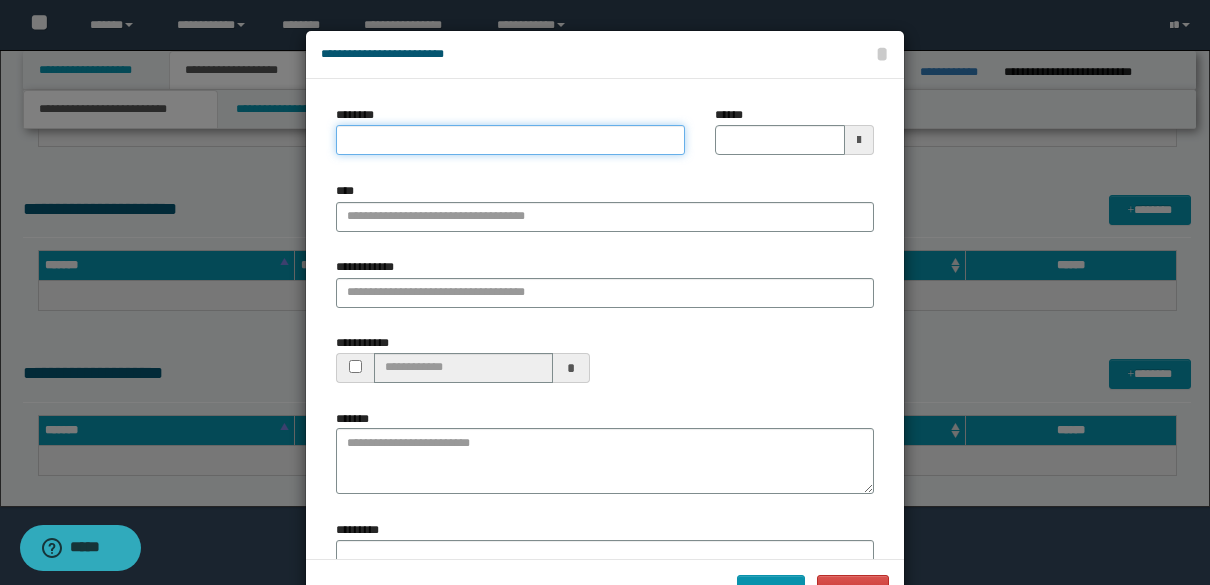 click on "********" at bounding box center (510, 140) 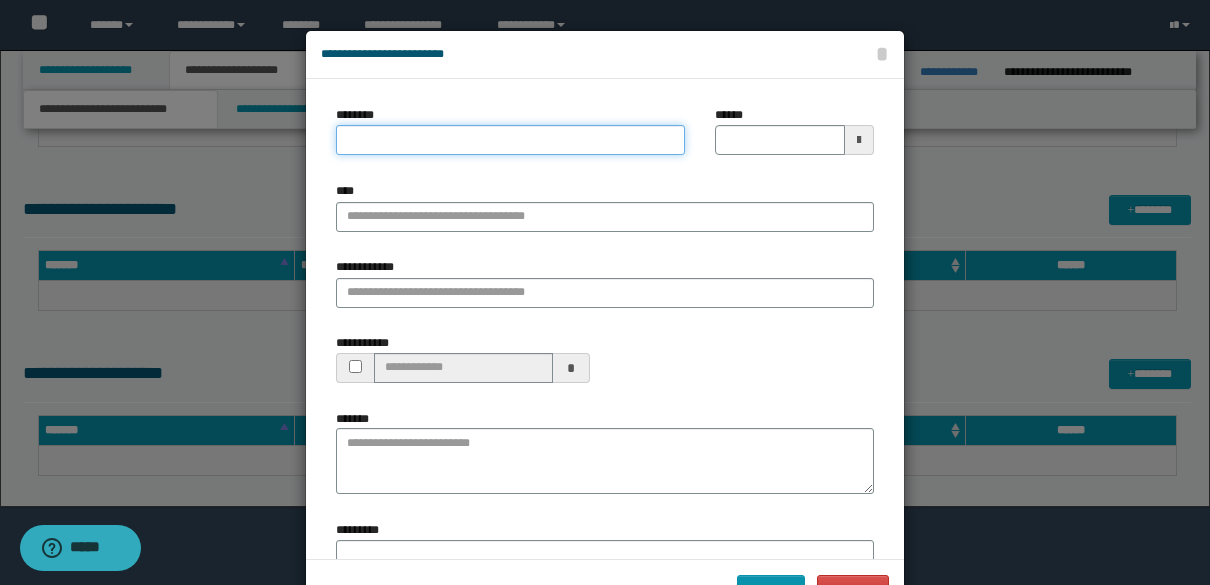 paste on "**********" 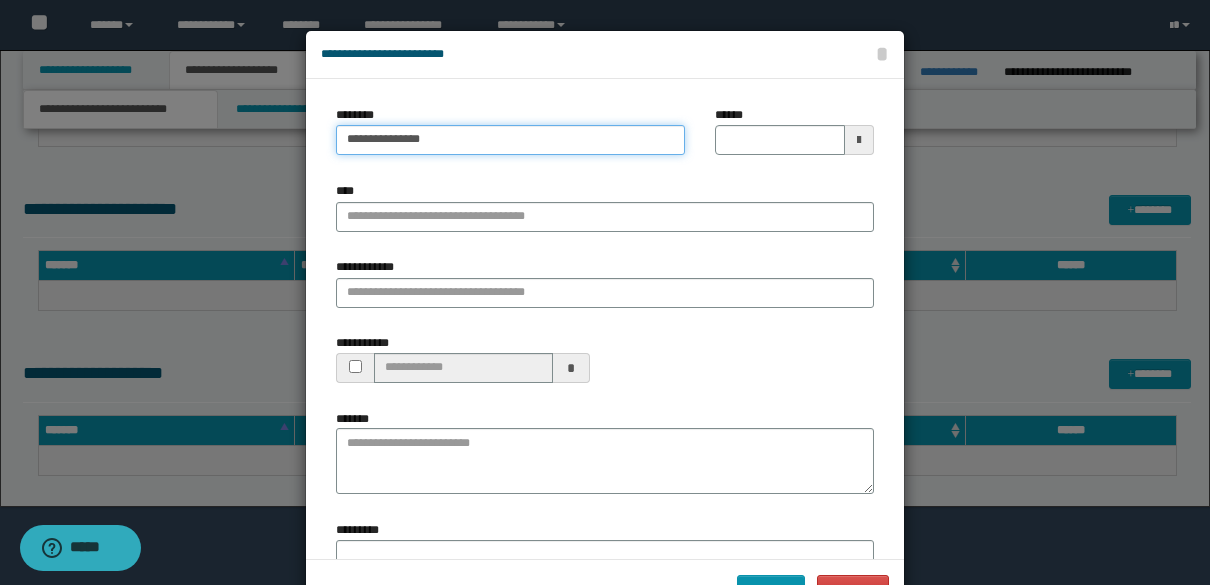 type 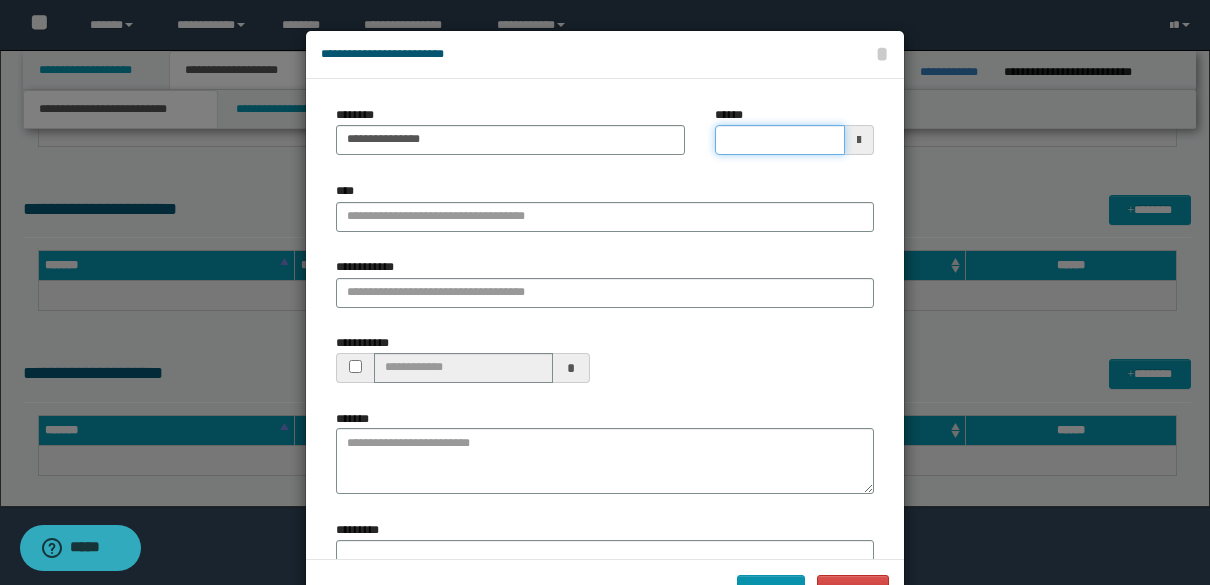 click on "******" at bounding box center [780, 140] 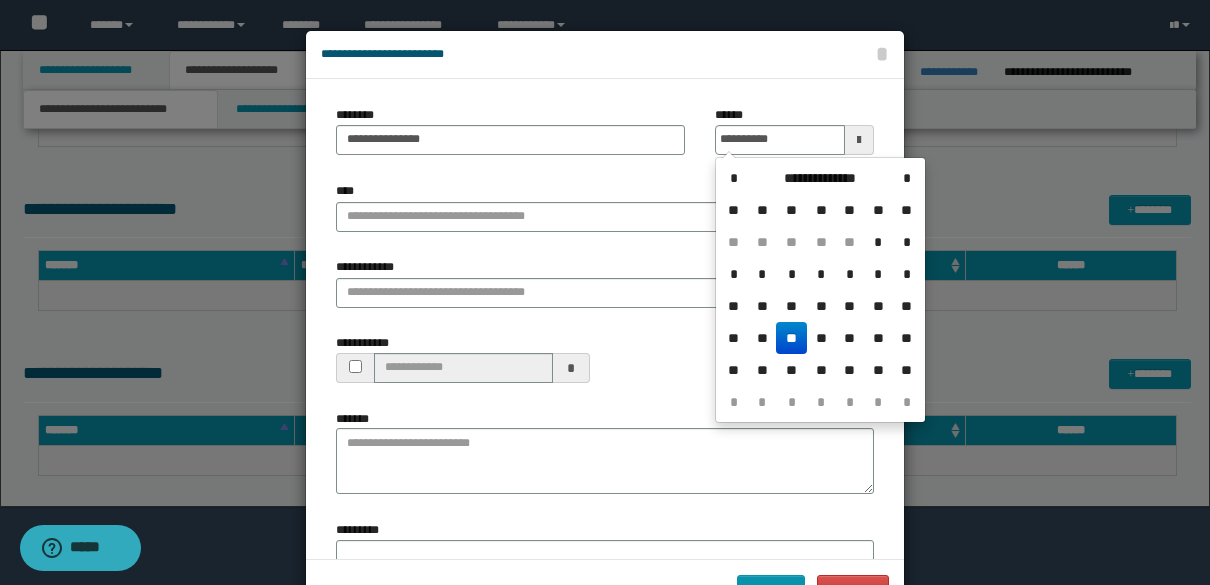 click on "**" at bounding box center [791, 338] 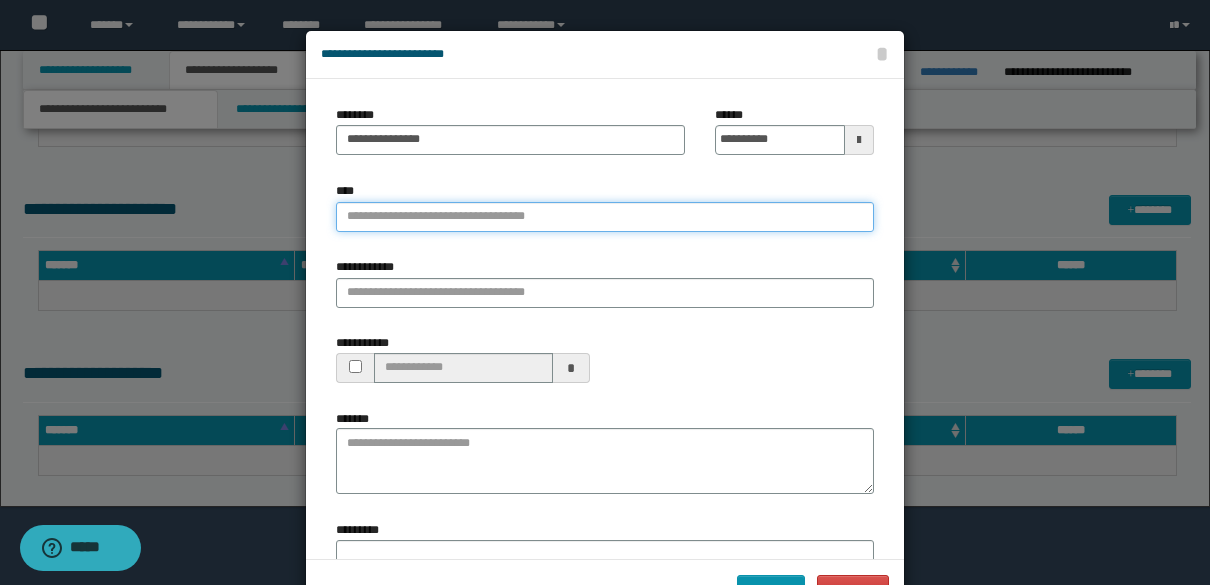 click on "****" at bounding box center (605, 217) 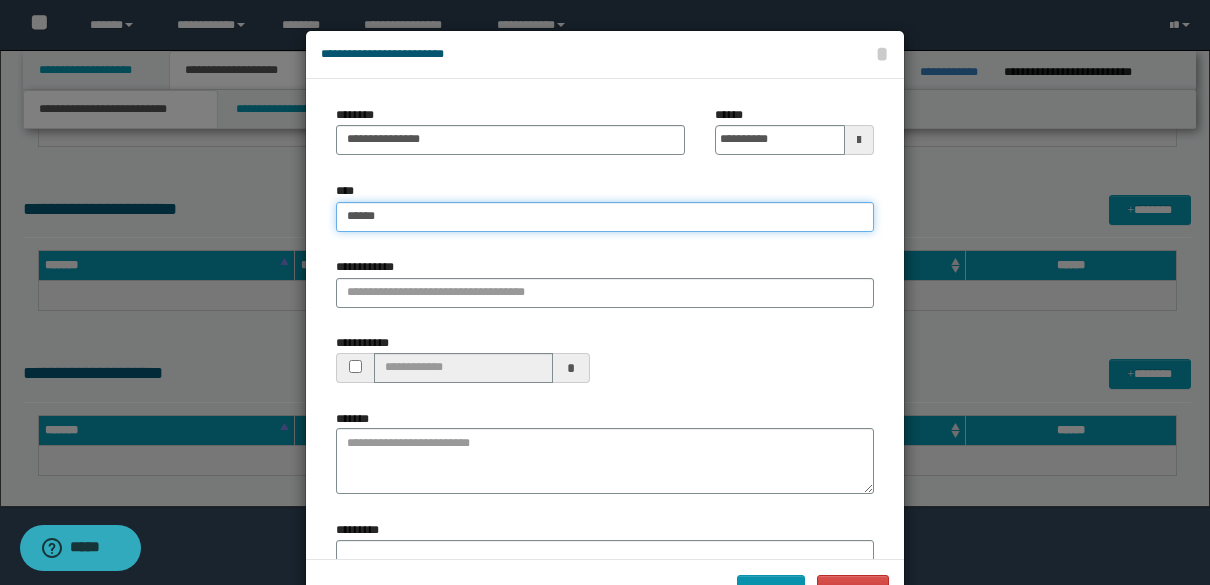 type on "*******" 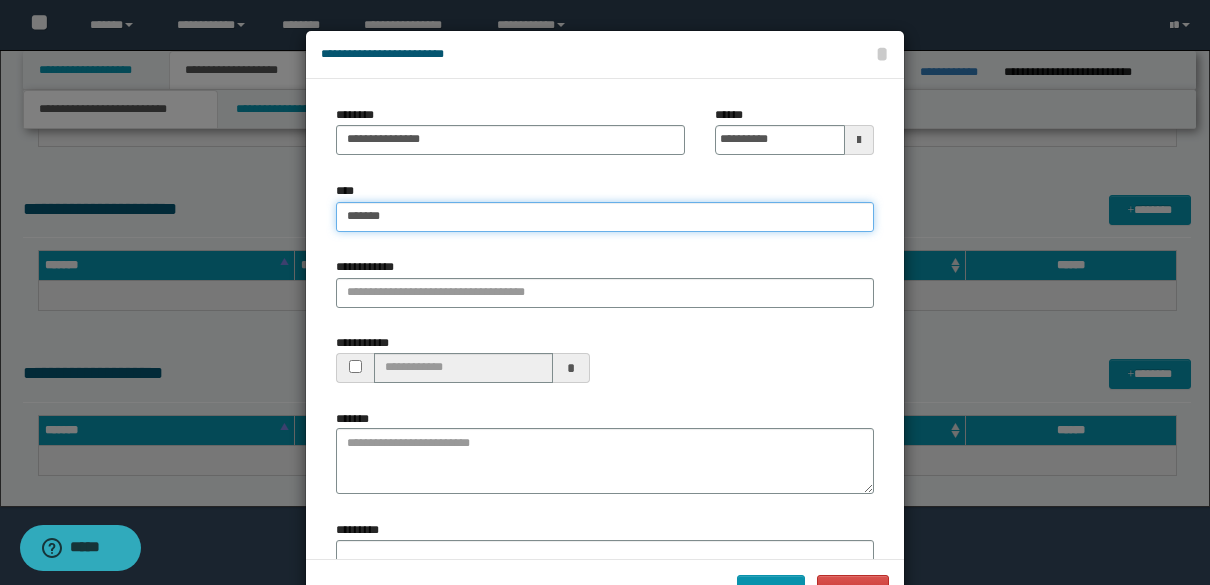 type on "*******" 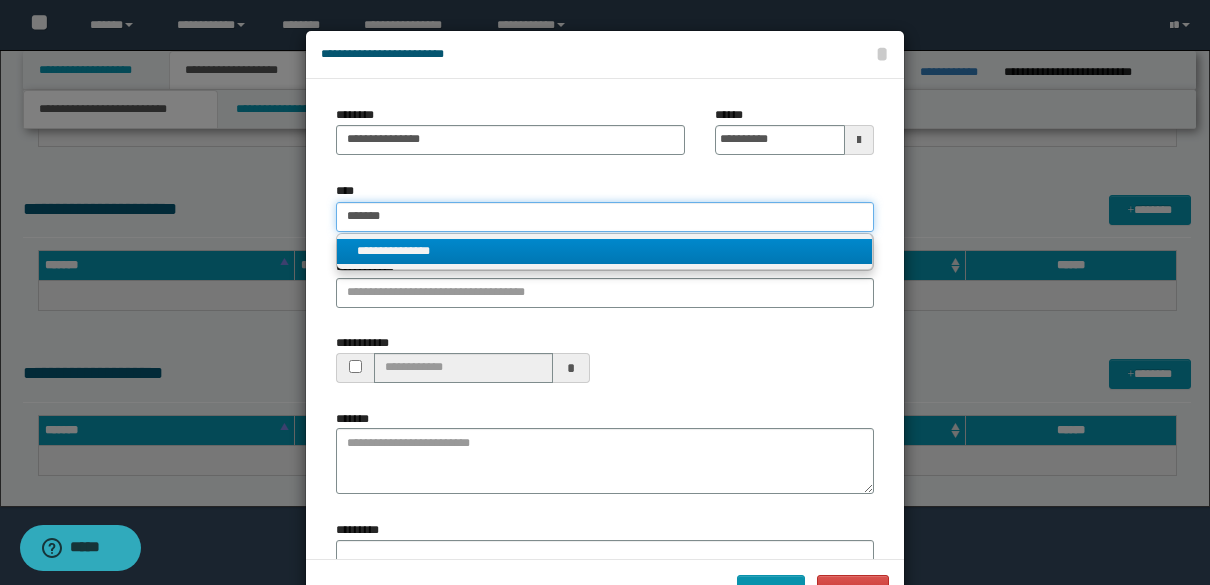 type on "*******" 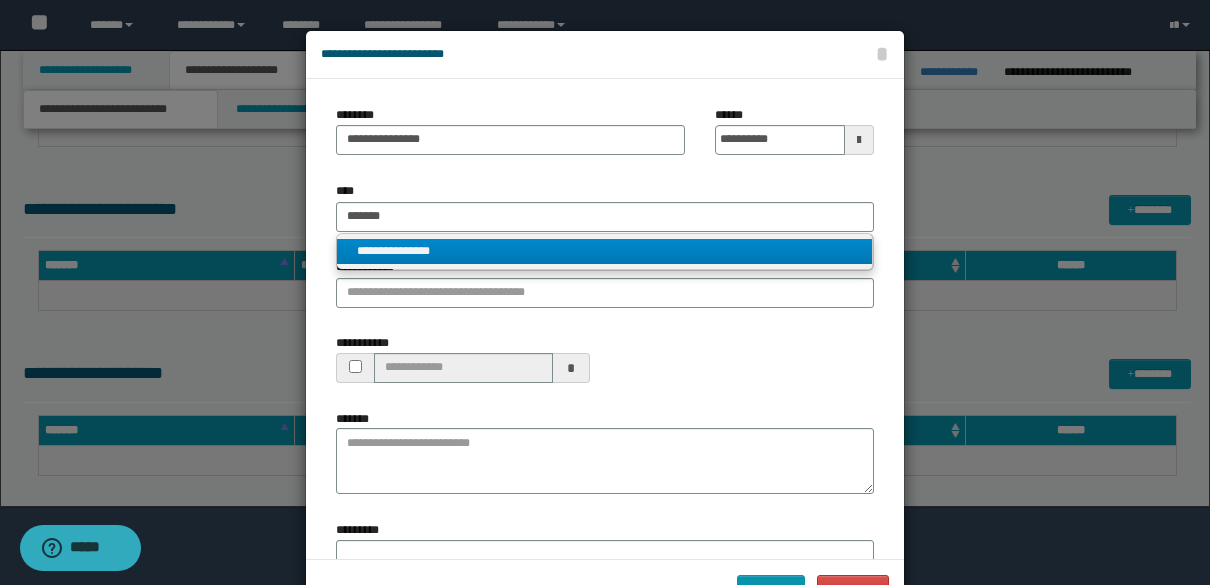 click on "**********" at bounding box center [604, 251] 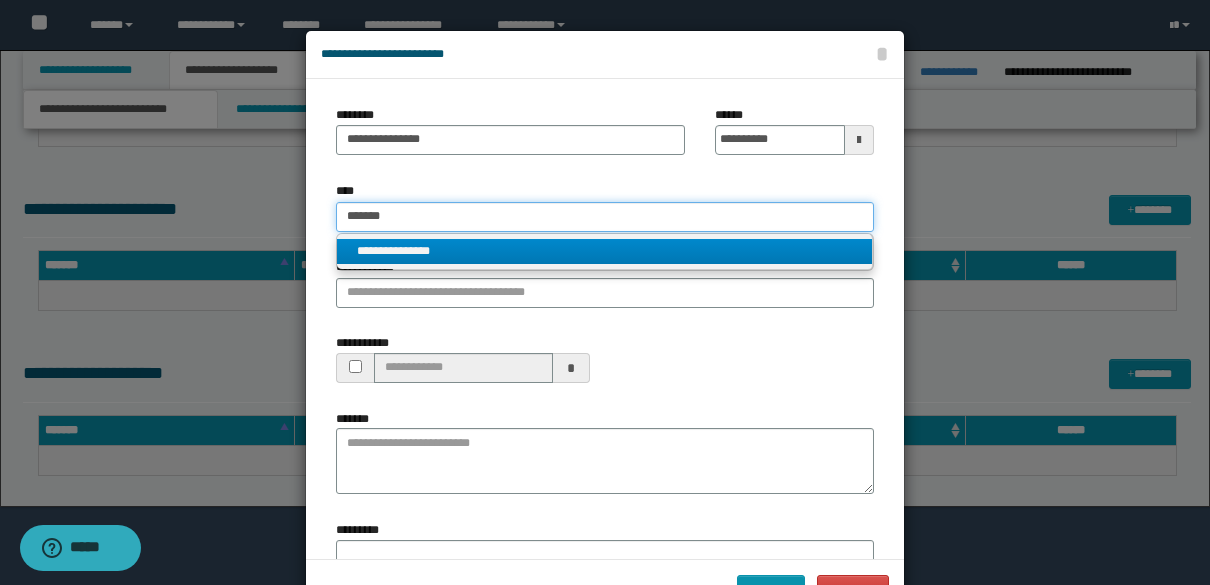 type 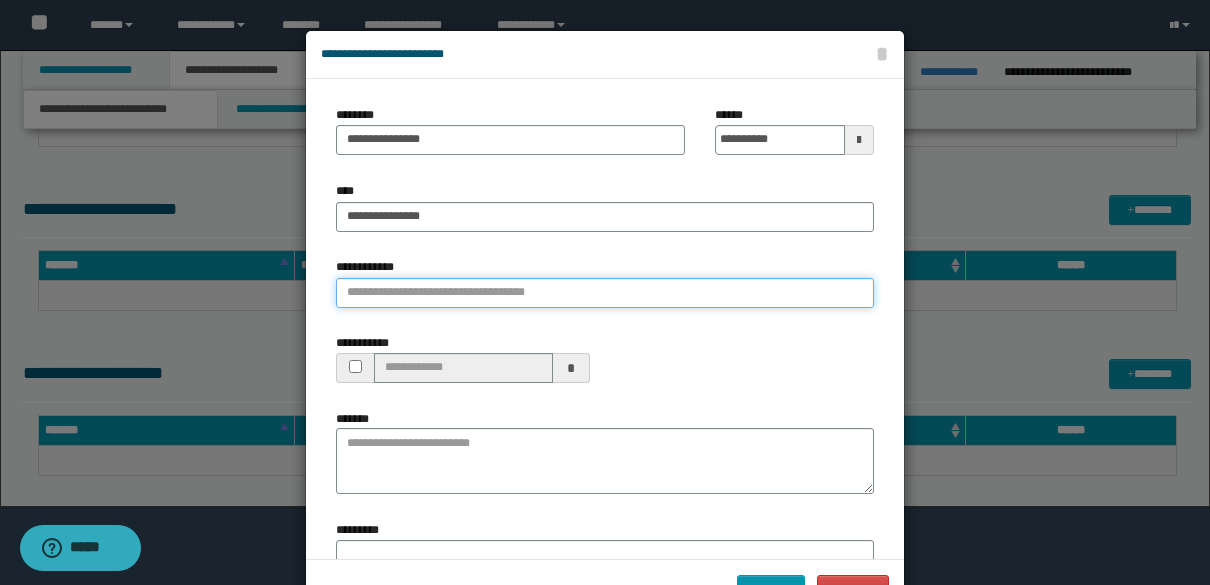 click on "**********" at bounding box center (605, 293) 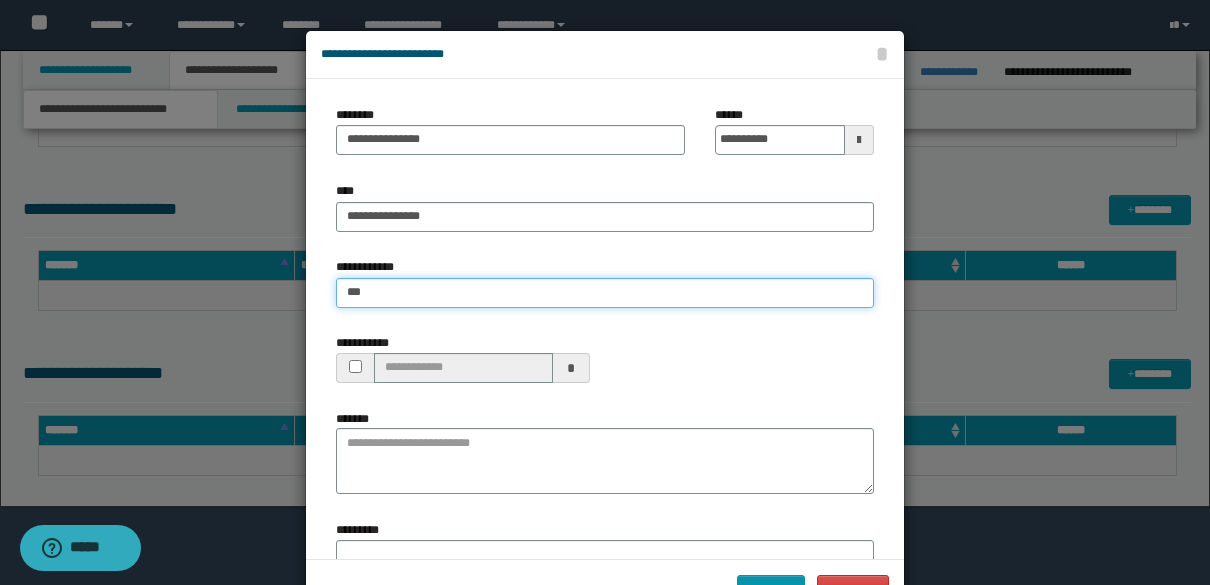 type on "****" 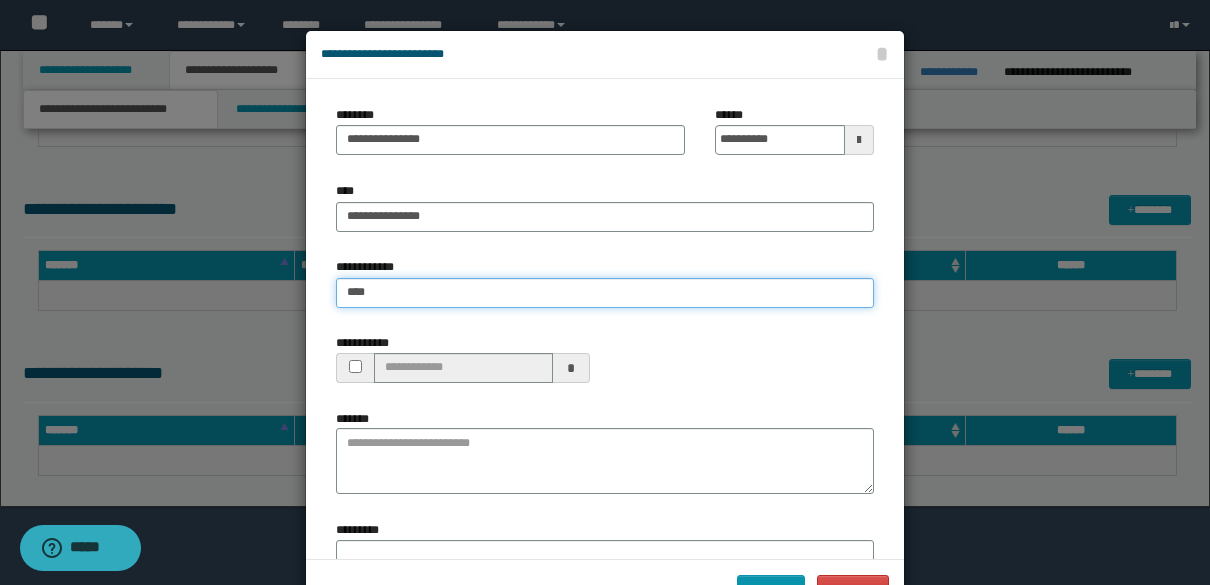type 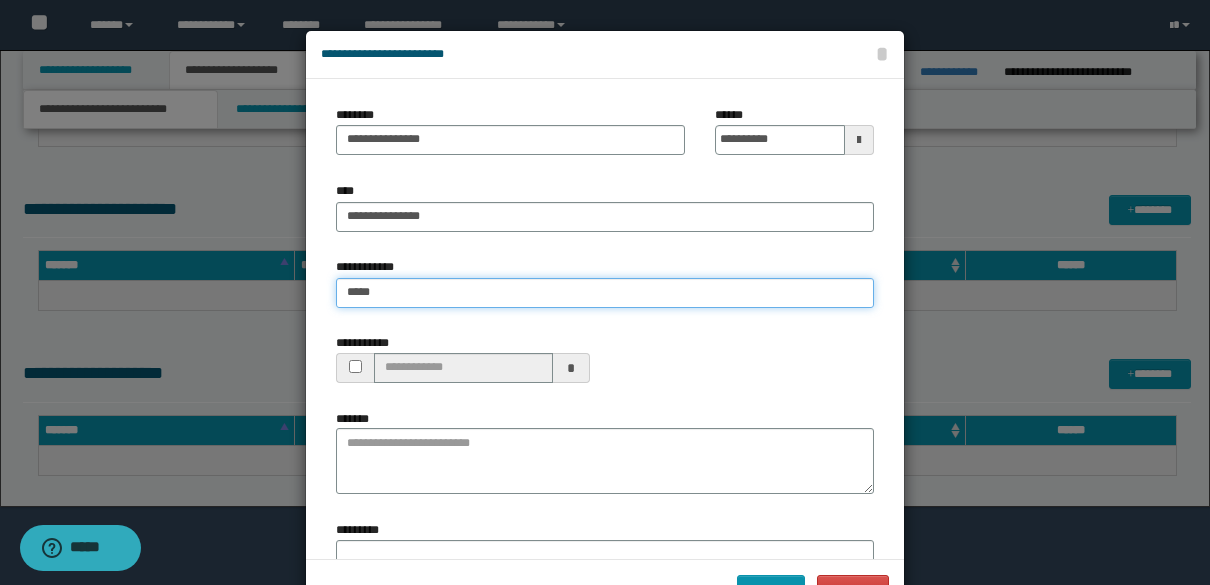 type on "*****" 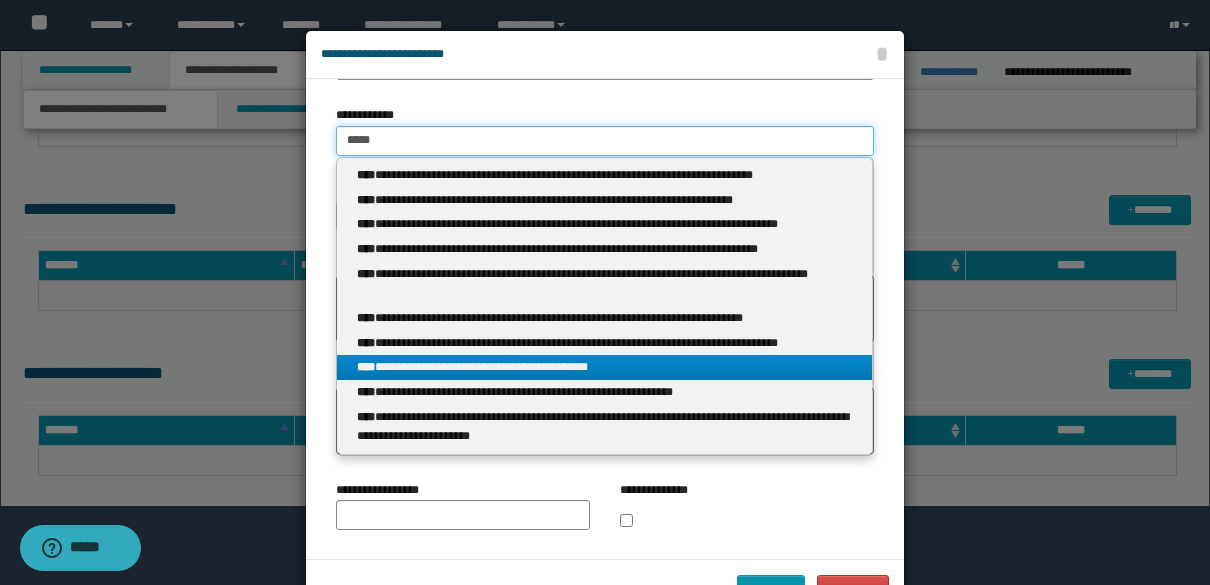 scroll, scrollTop: 148, scrollLeft: 0, axis: vertical 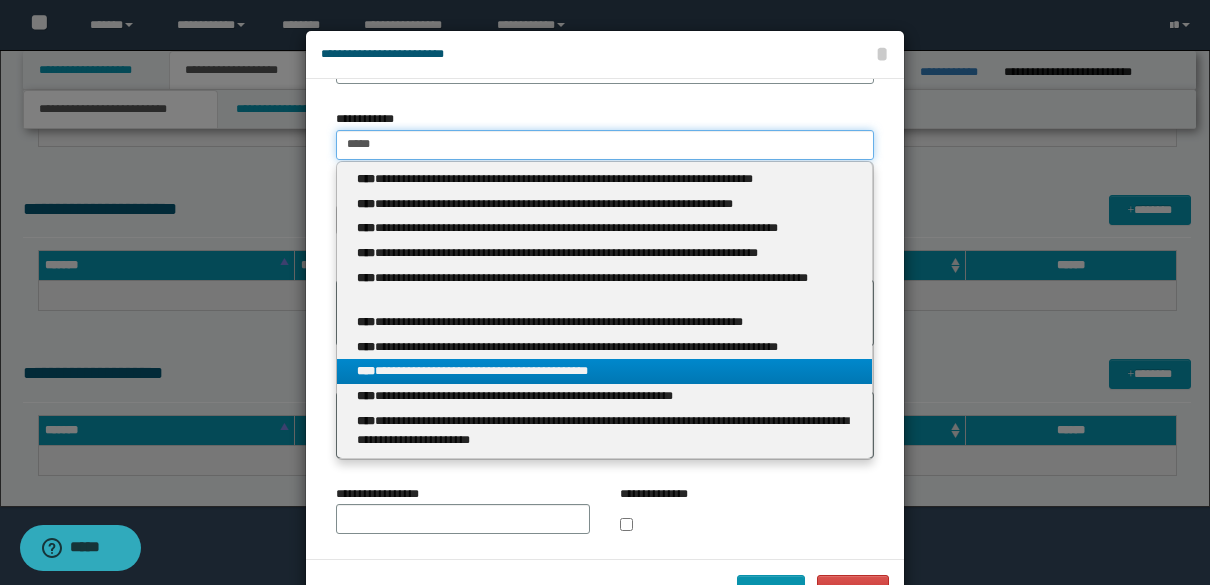 type on "*****" 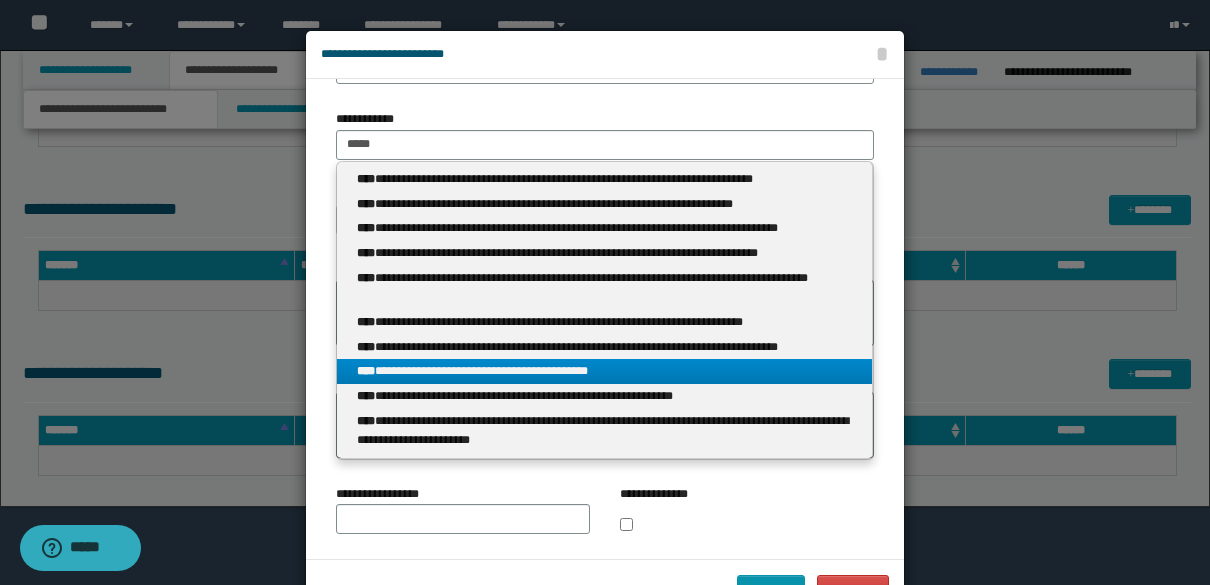 click on "**********" at bounding box center [604, 371] 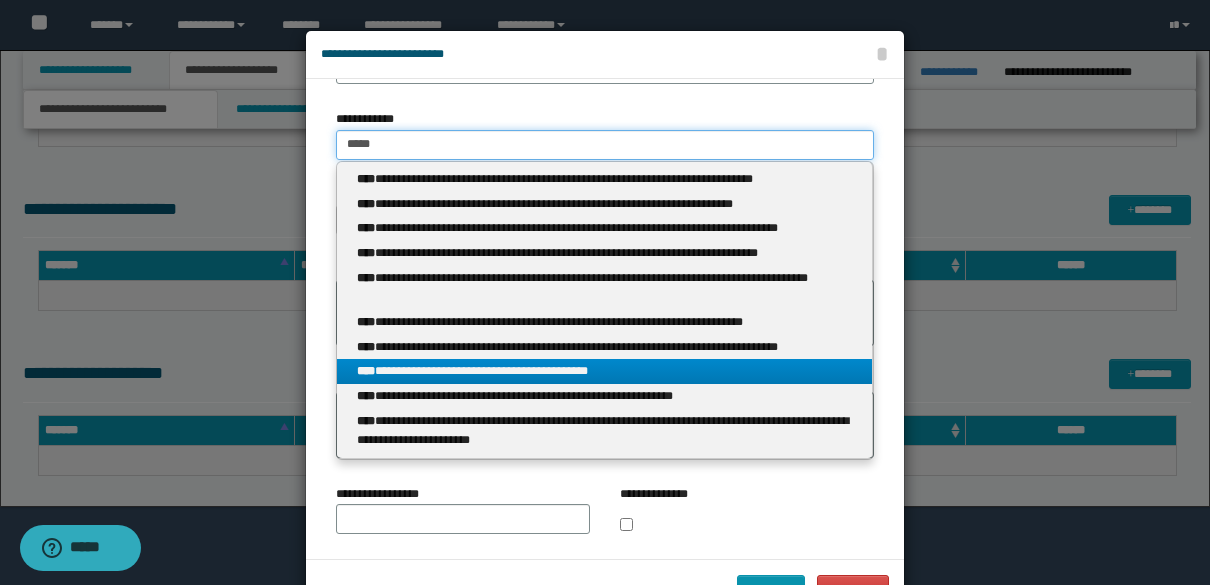 type 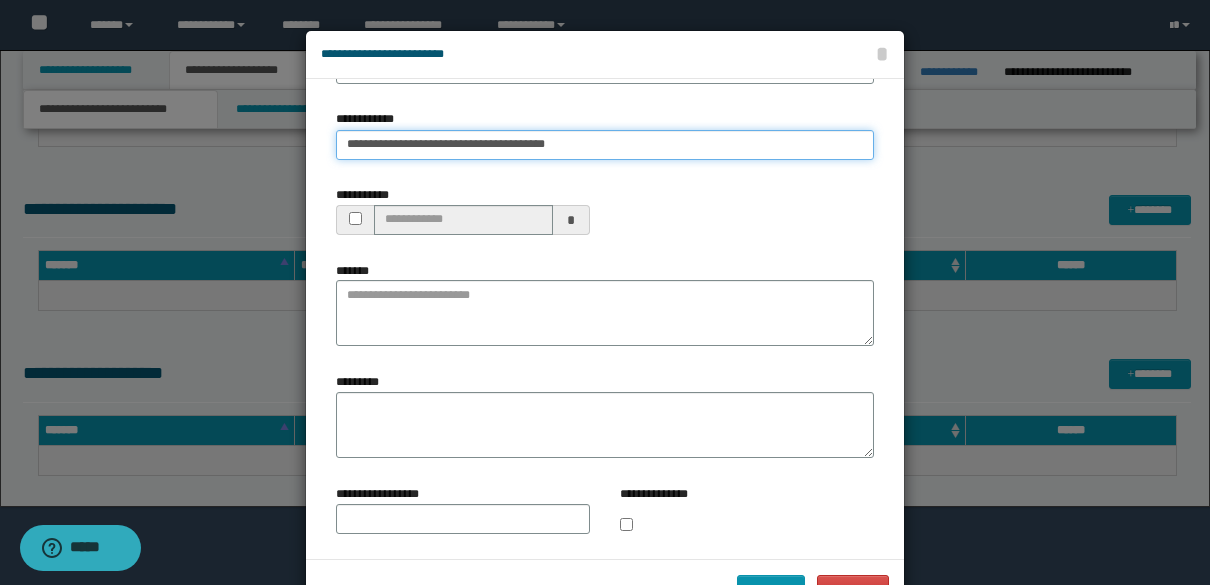 type on "**********" 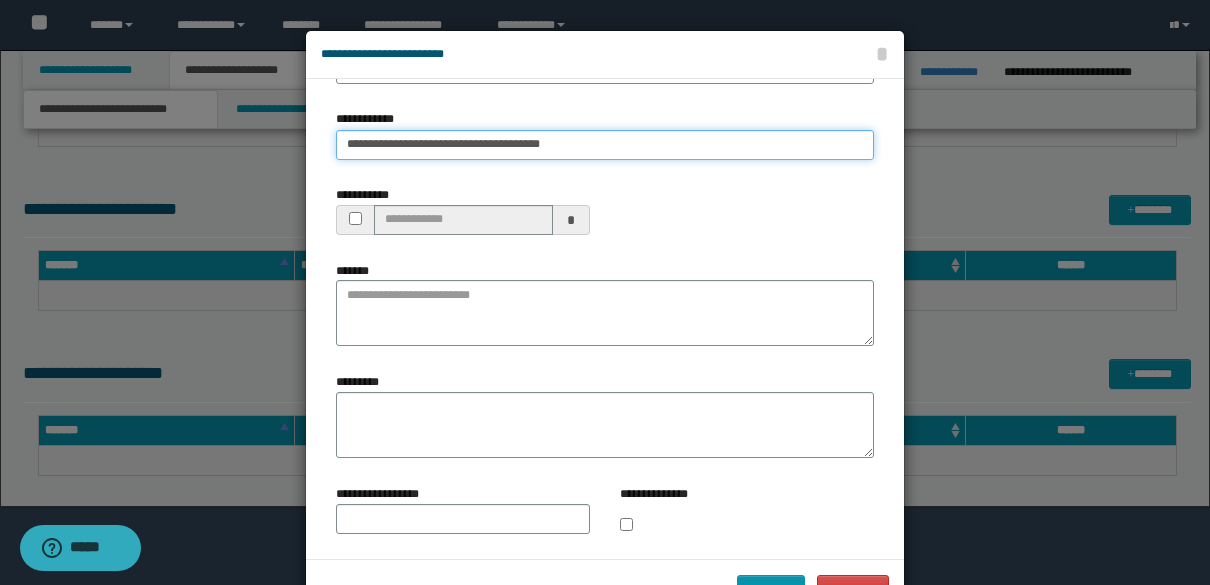 type on "**********" 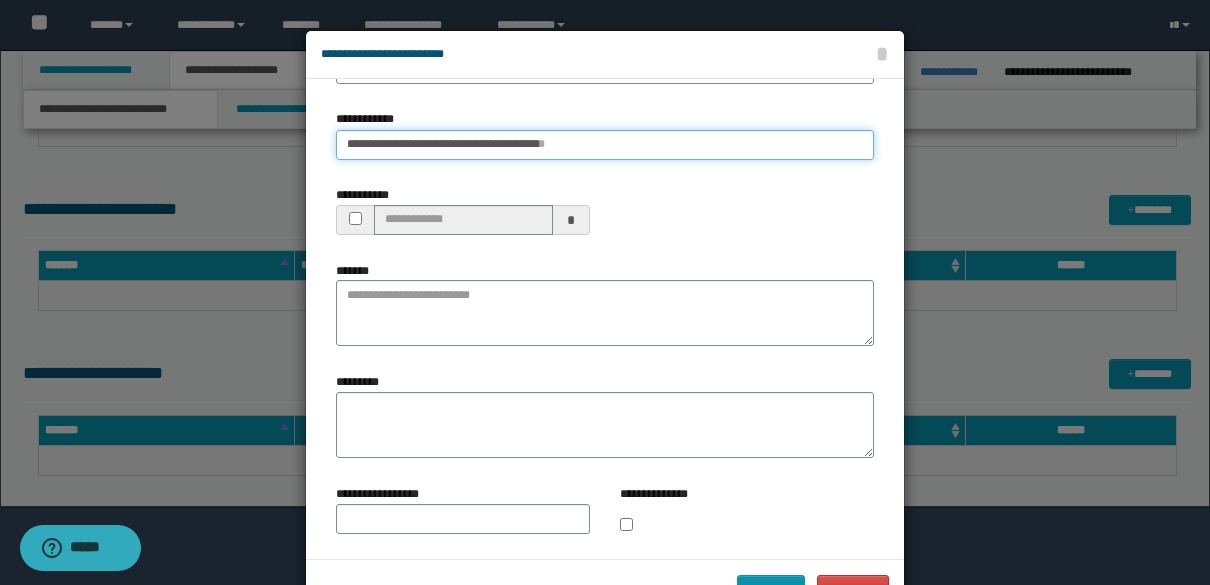 type 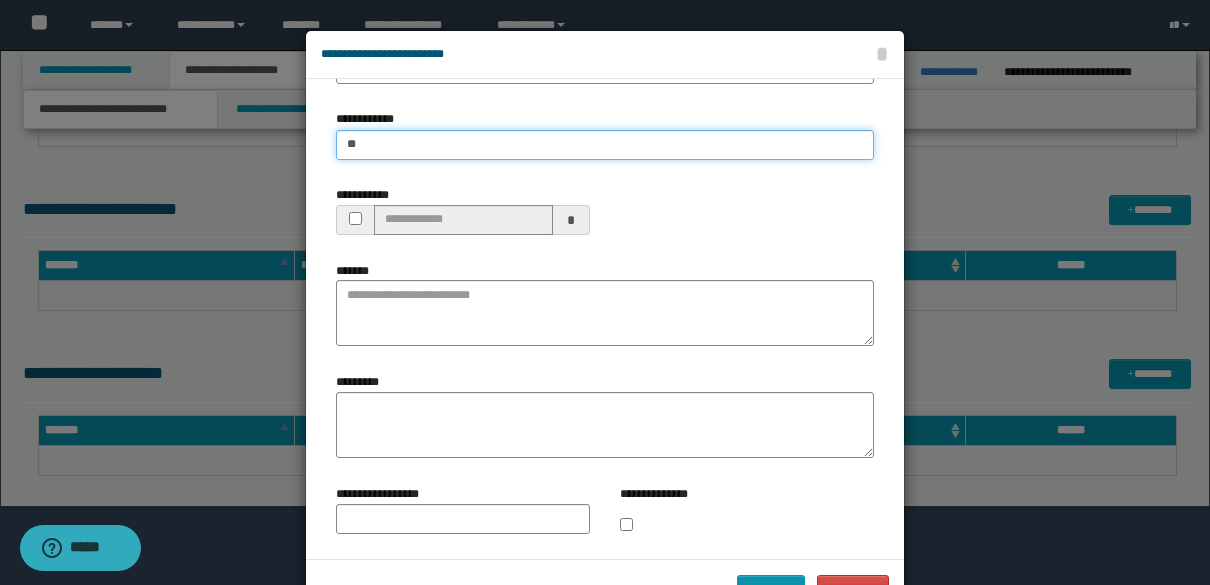 type on "*" 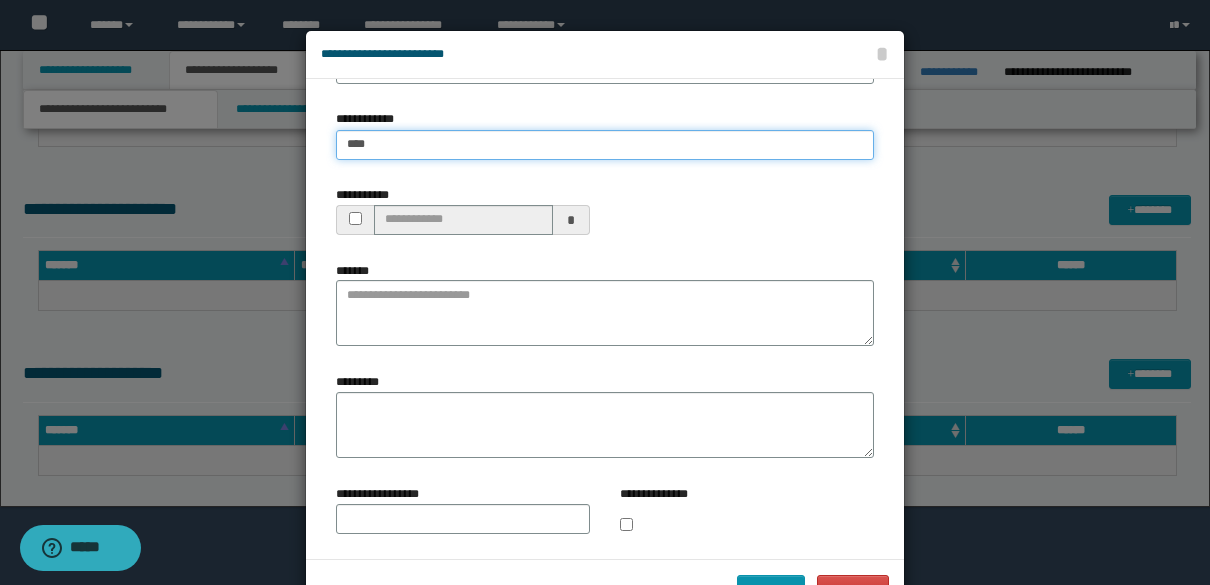 type on "*****" 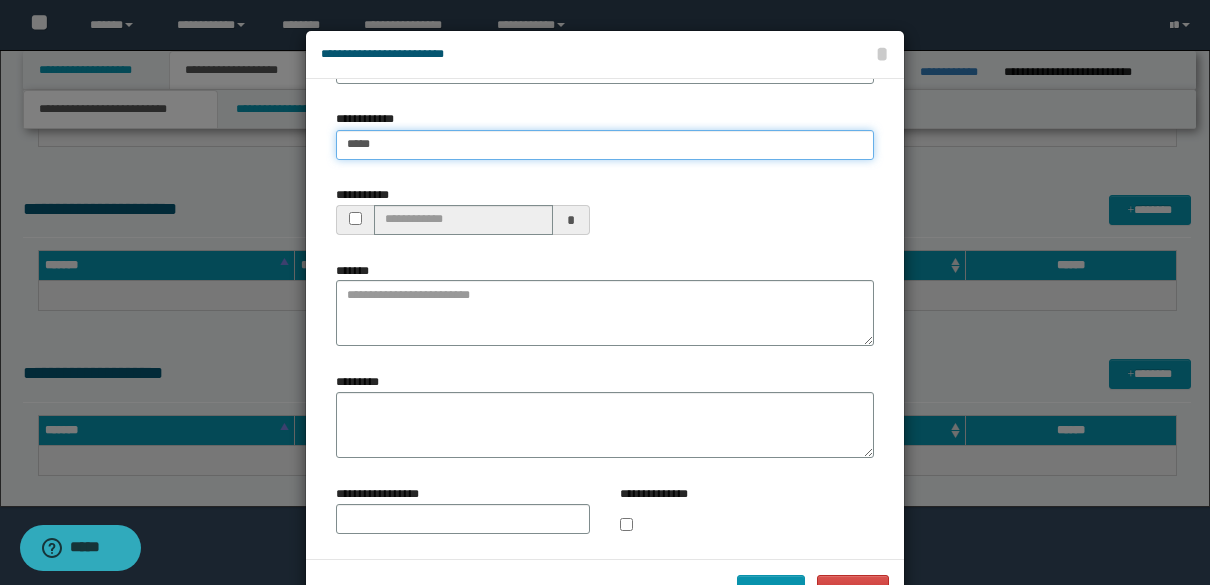 type on "*****" 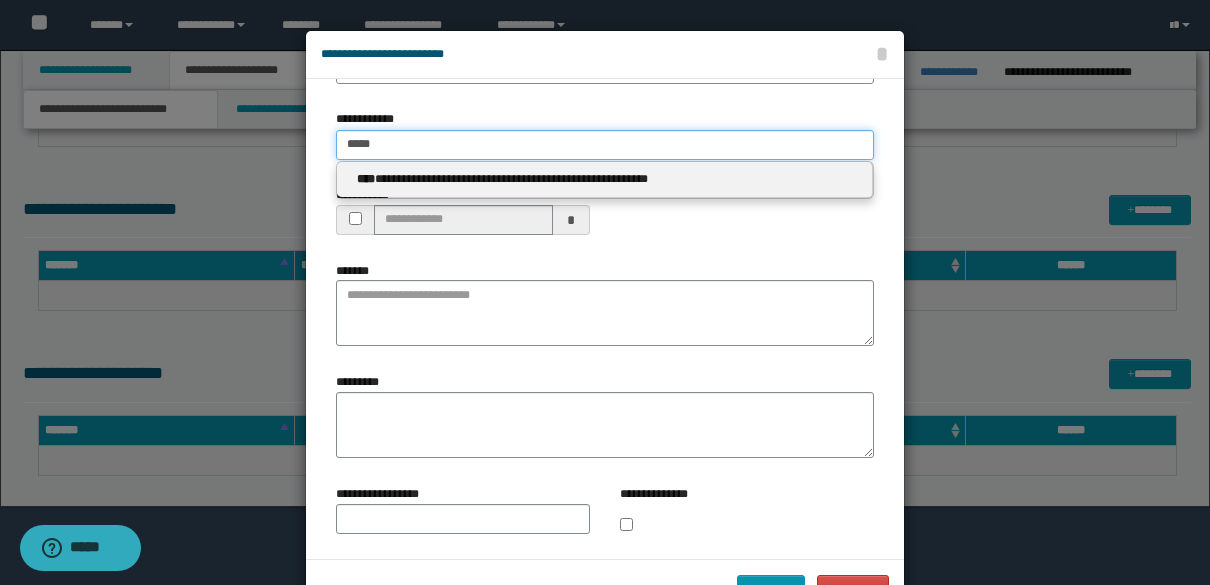 type 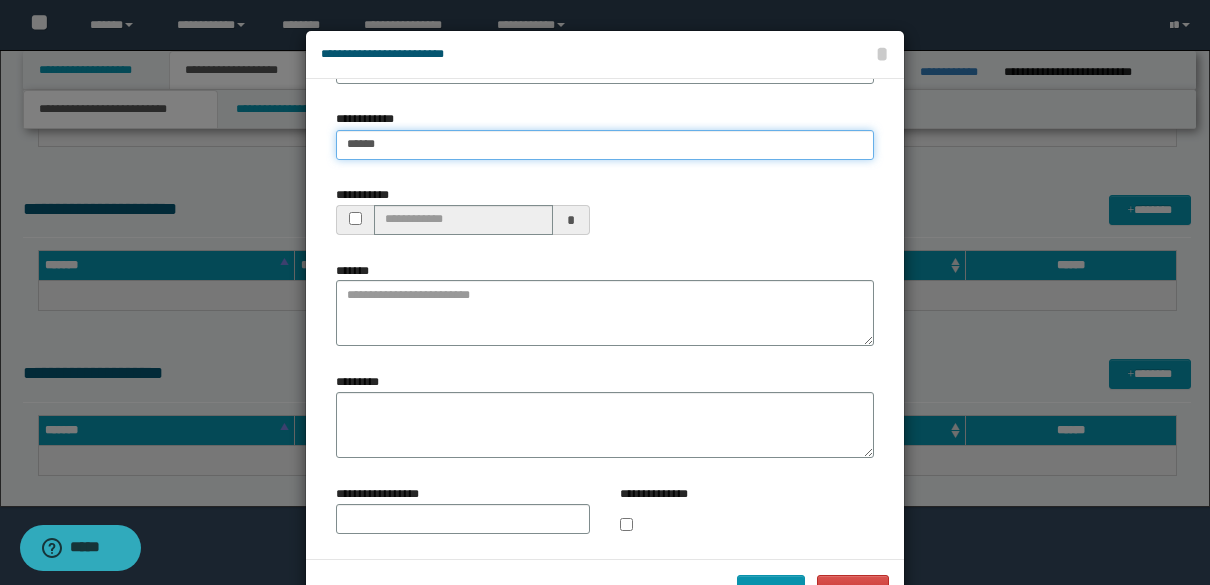 type on "*****" 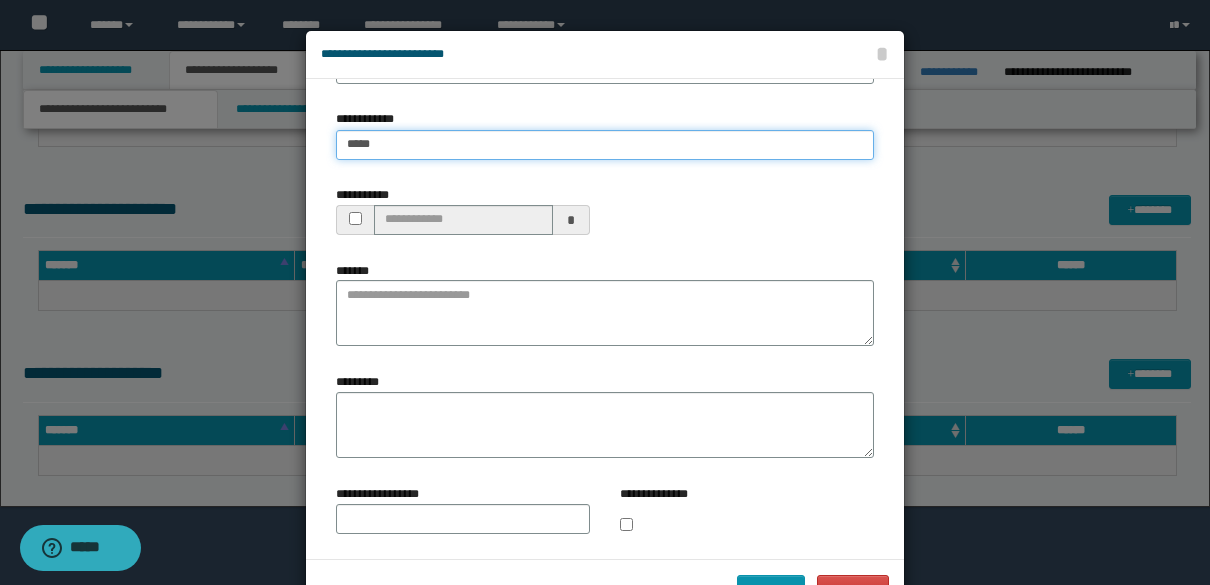 type on "*****" 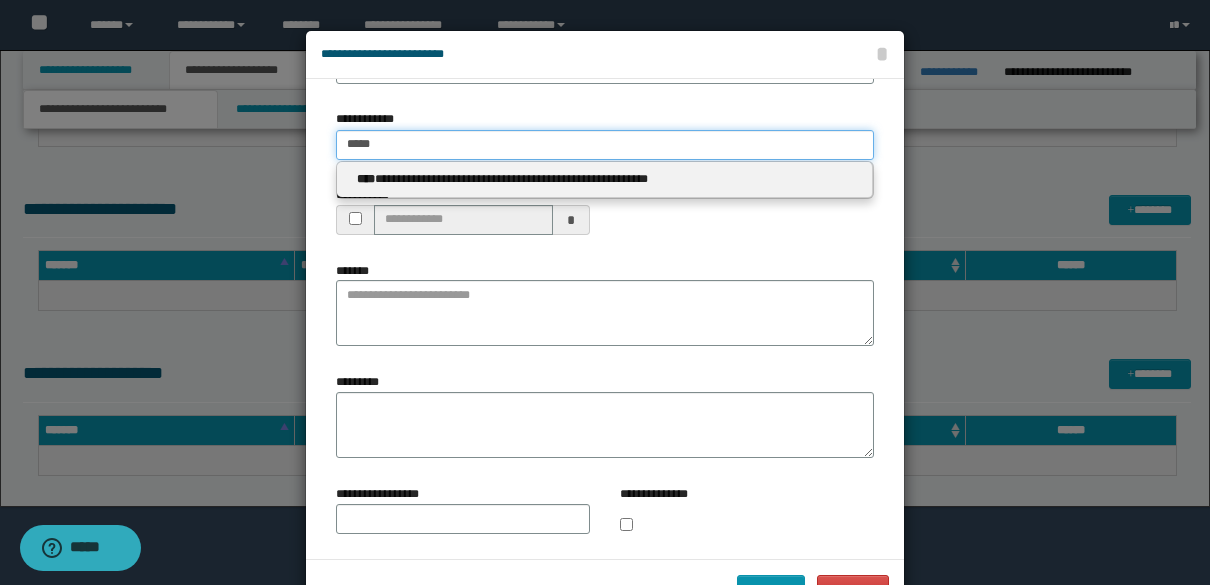 type 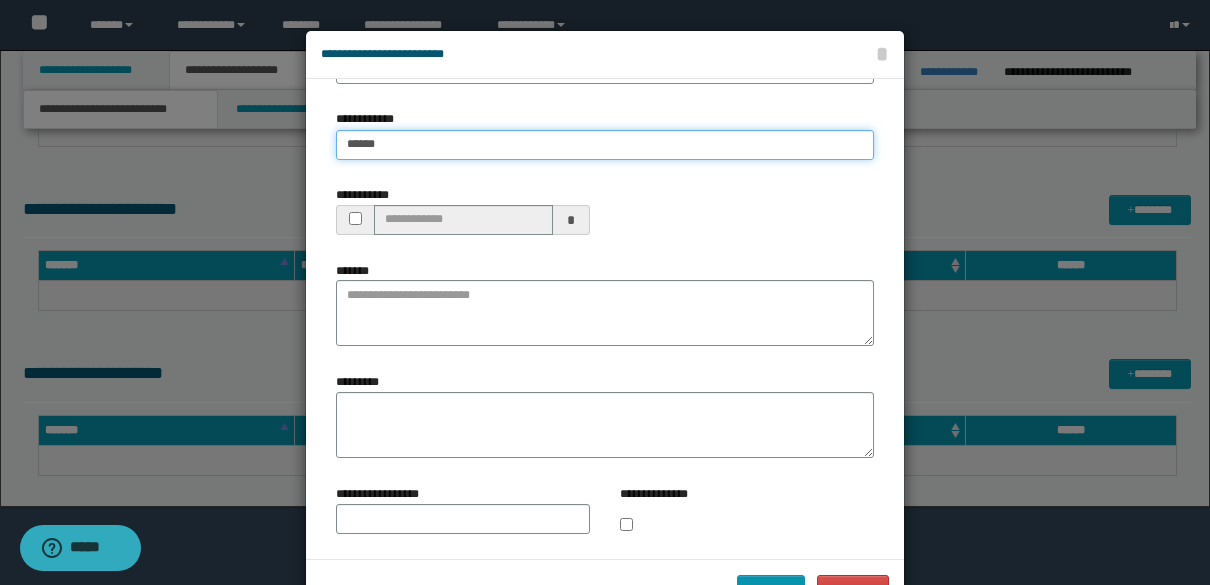 type on "******" 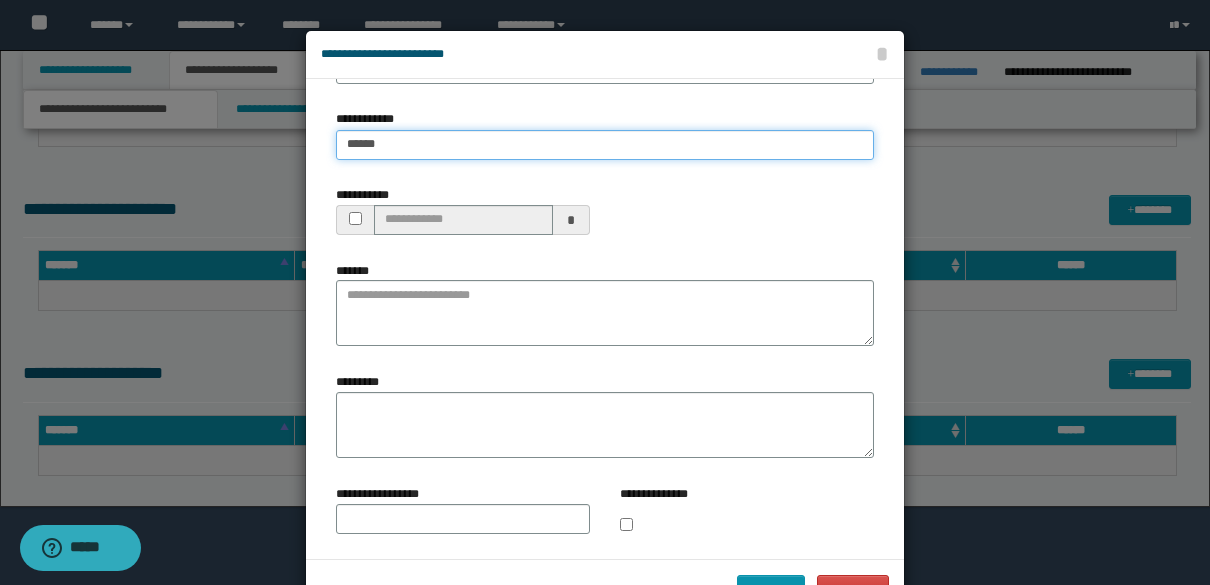 type 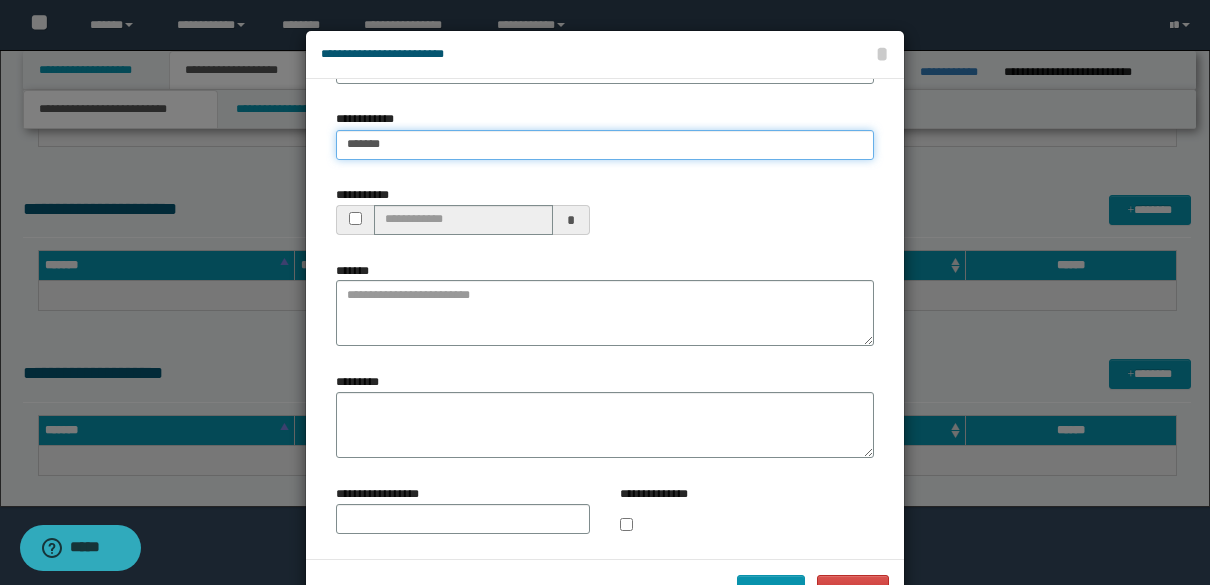 type on "*******" 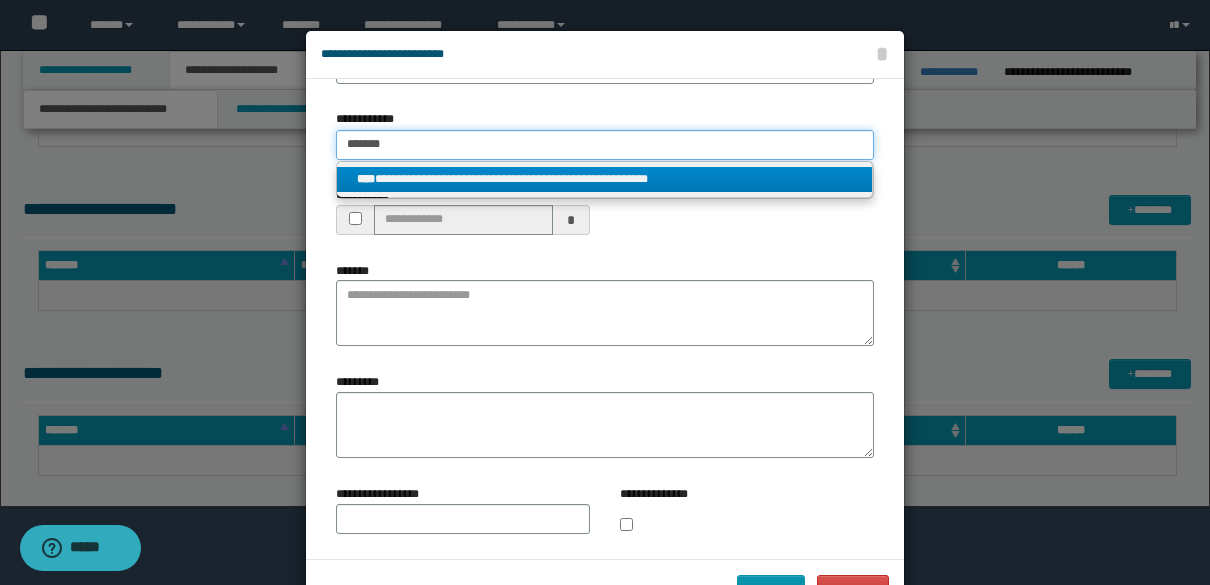 type on "*******" 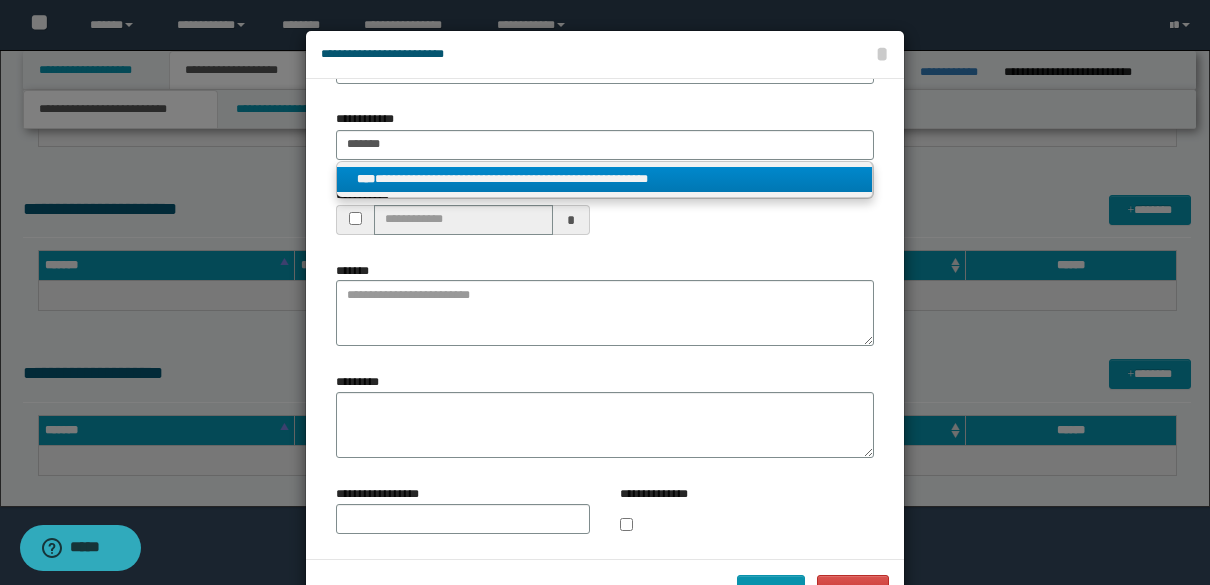 click on "**********" at bounding box center (604, 179) 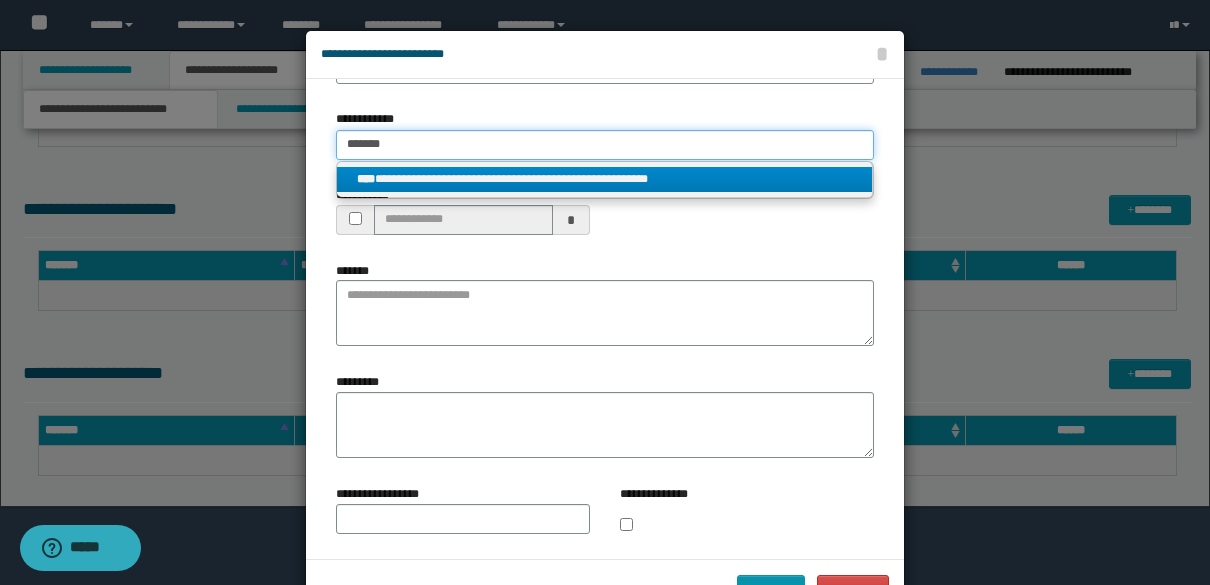 type 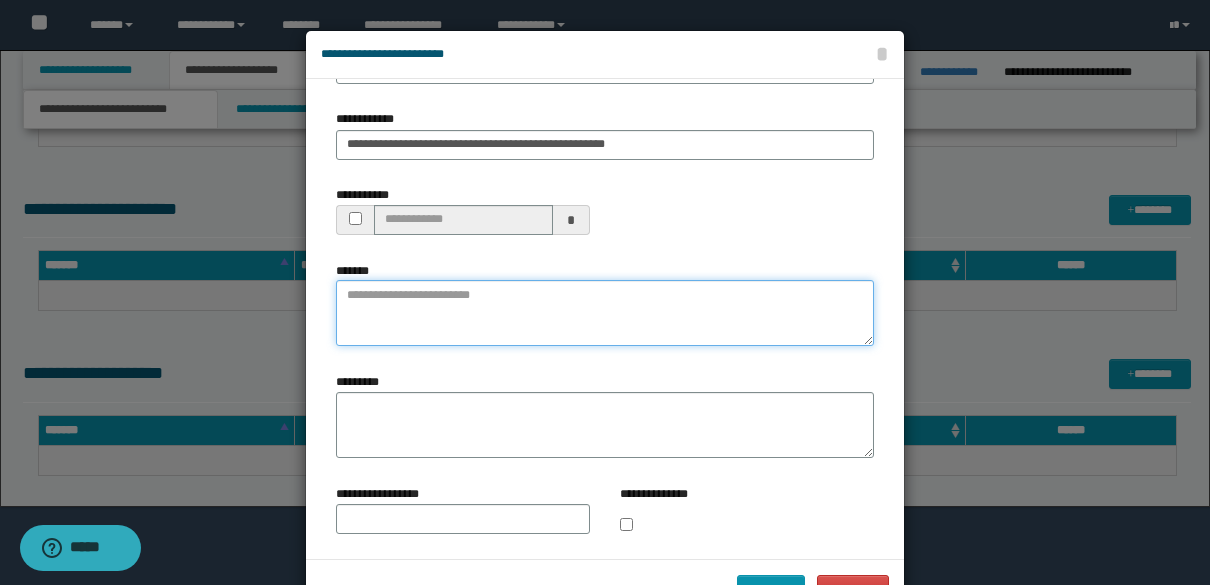 click on "*******" at bounding box center (605, 313) 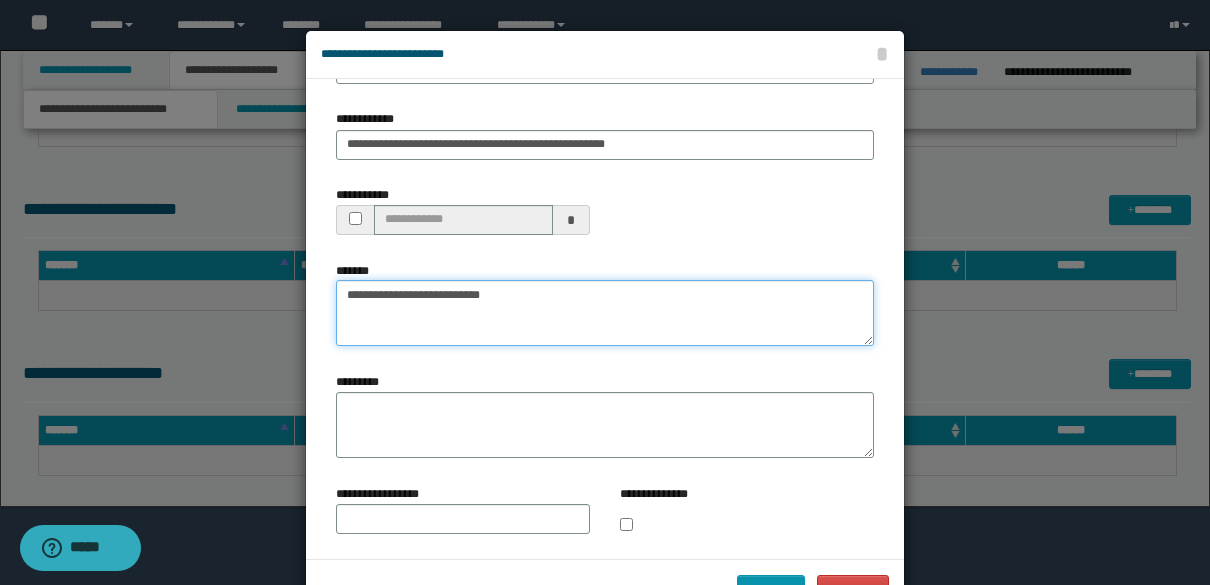 type on "**********" 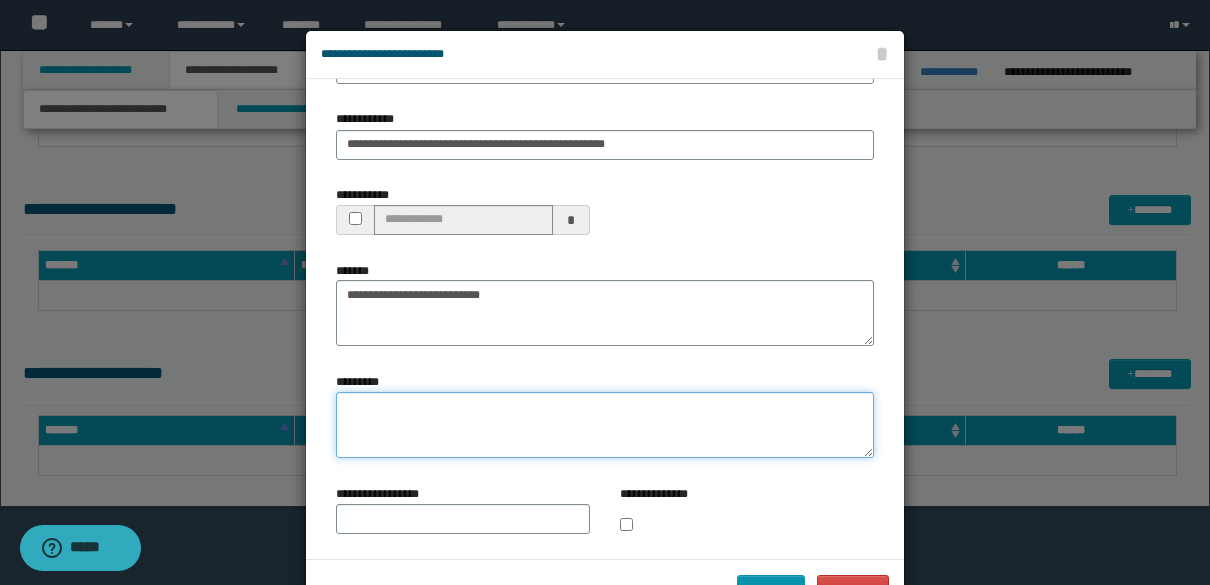 click on "*********" at bounding box center [605, 425] 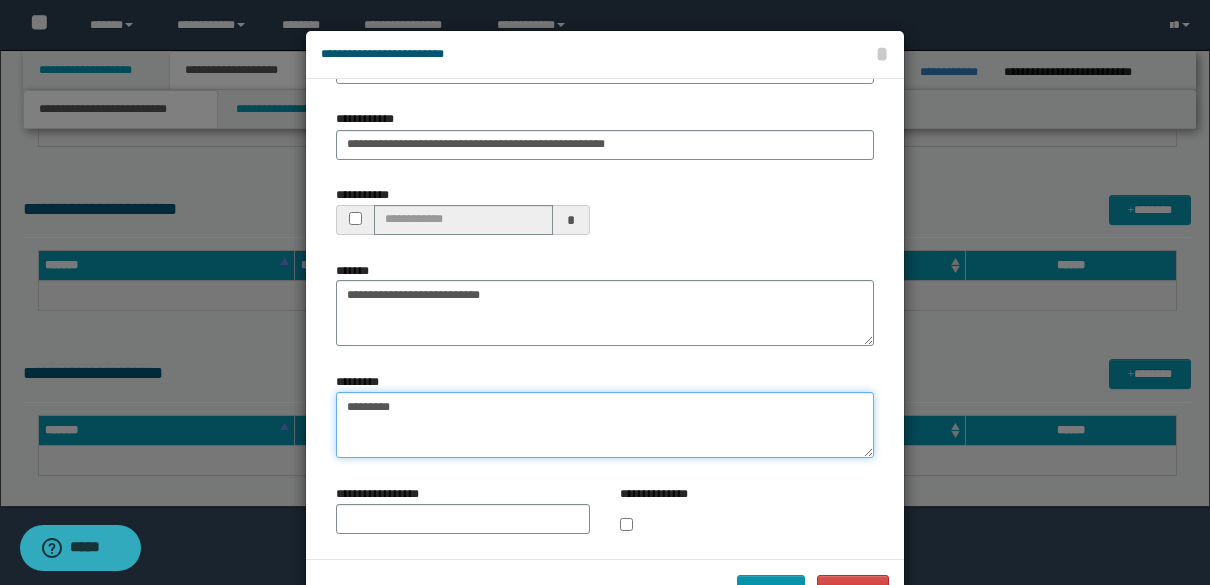 type on "*********" 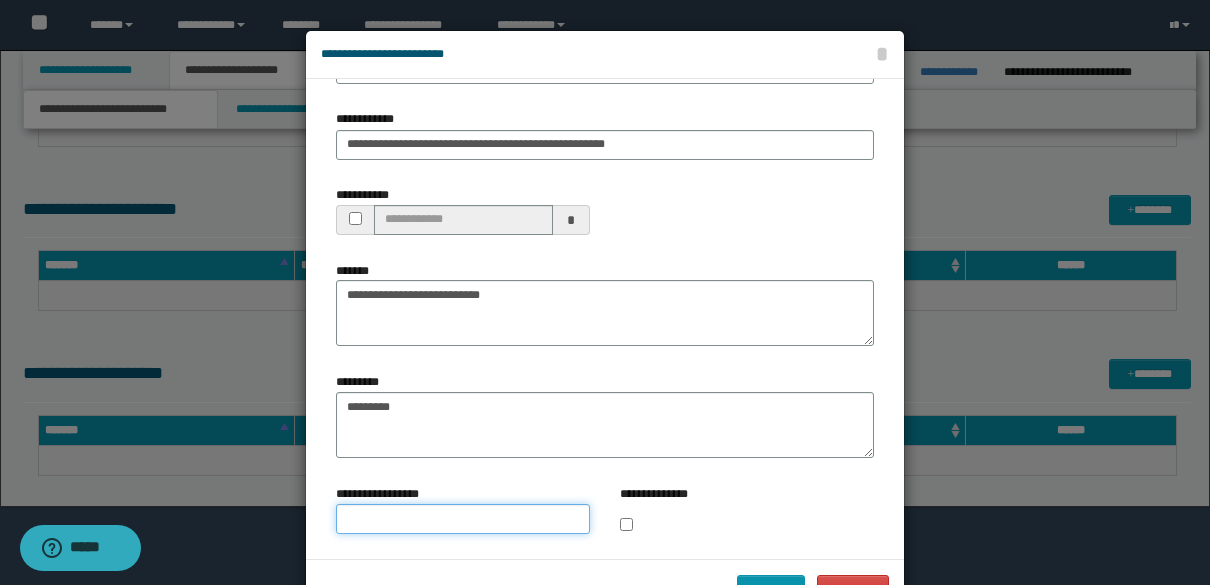 click on "**********" at bounding box center (463, 519) 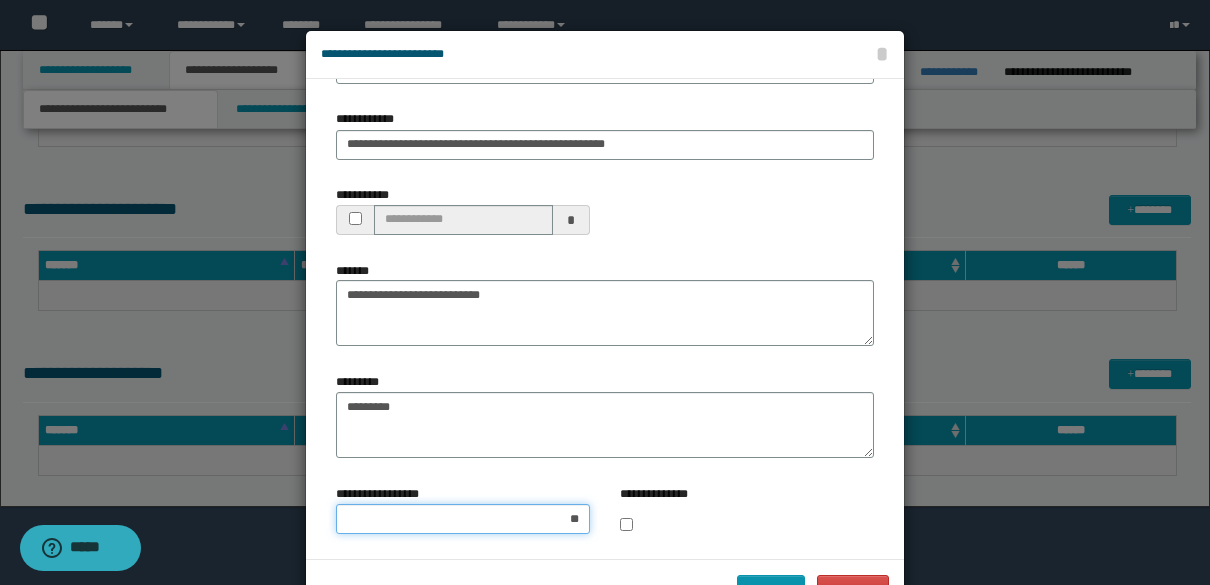 type on "***" 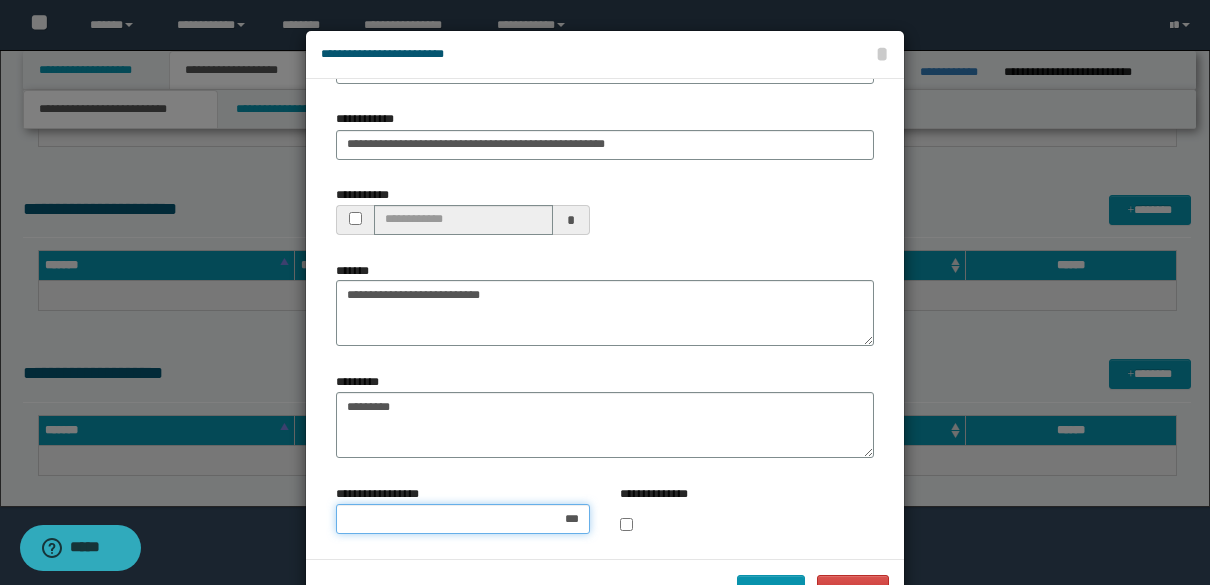 scroll, scrollTop: 171, scrollLeft: 0, axis: vertical 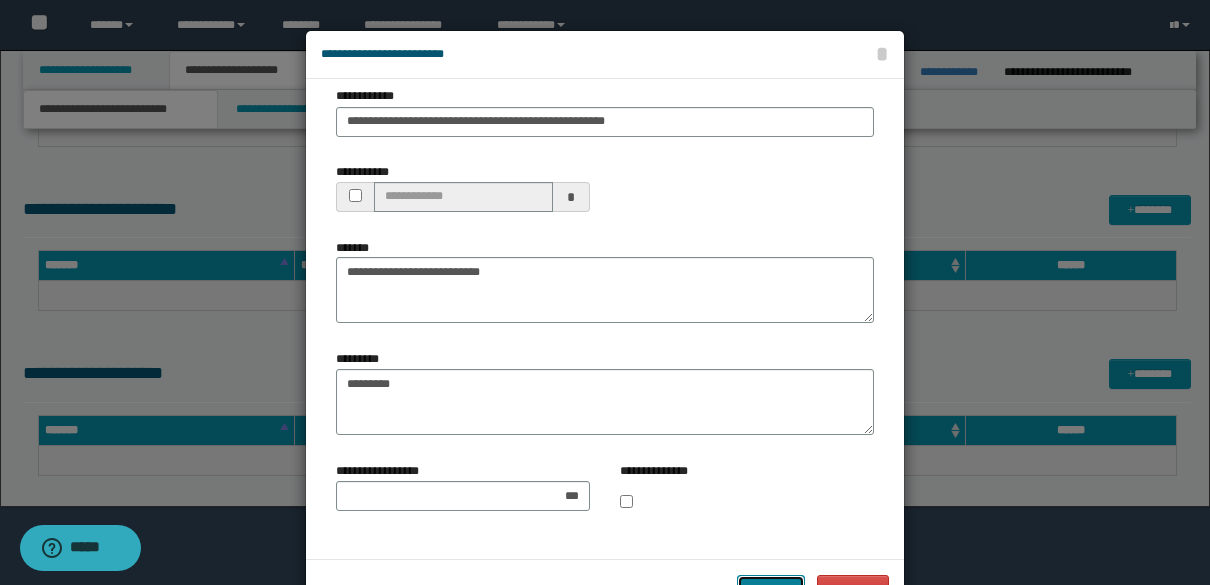 click on "*******" at bounding box center [771, 590] 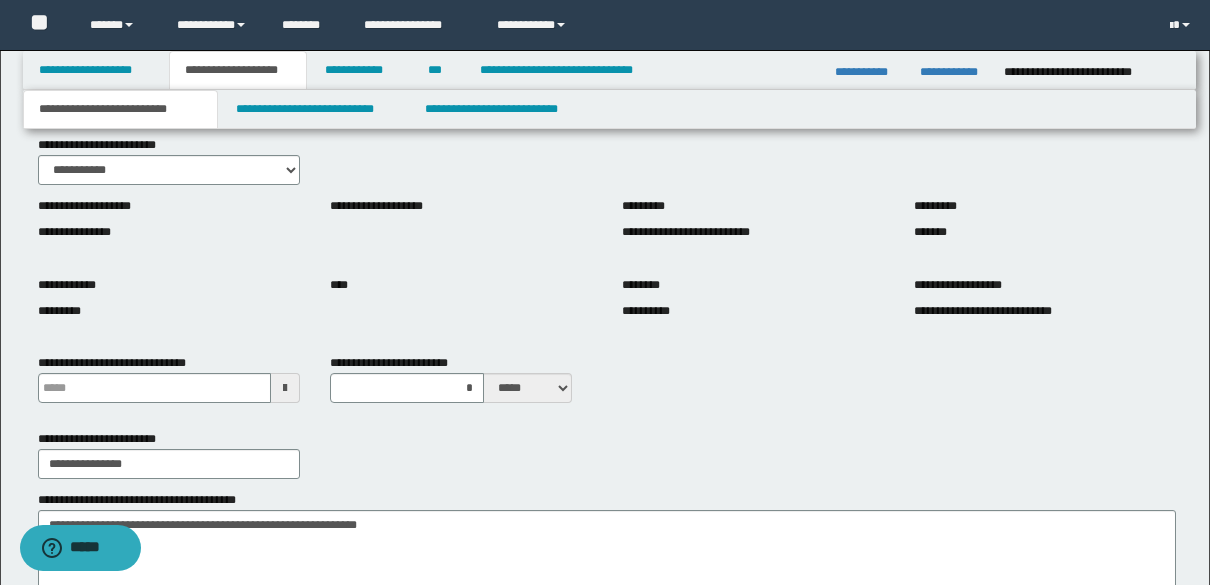 scroll, scrollTop: 0, scrollLeft: 0, axis: both 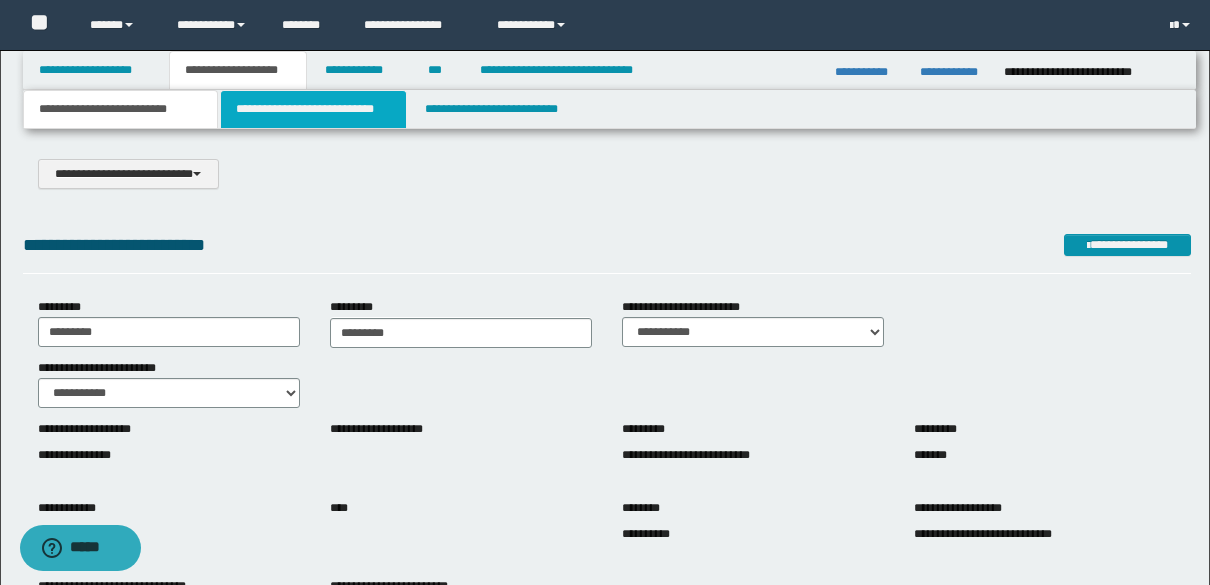 click on "**********" at bounding box center (314, 109) 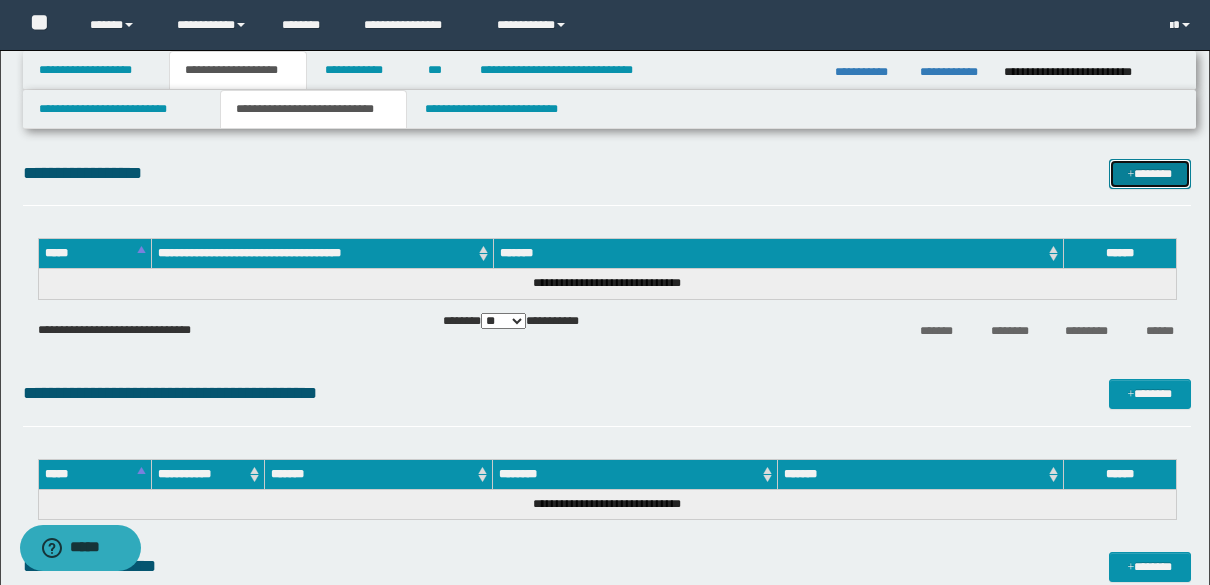 click on "*******" at bounding box center (1150, 174) 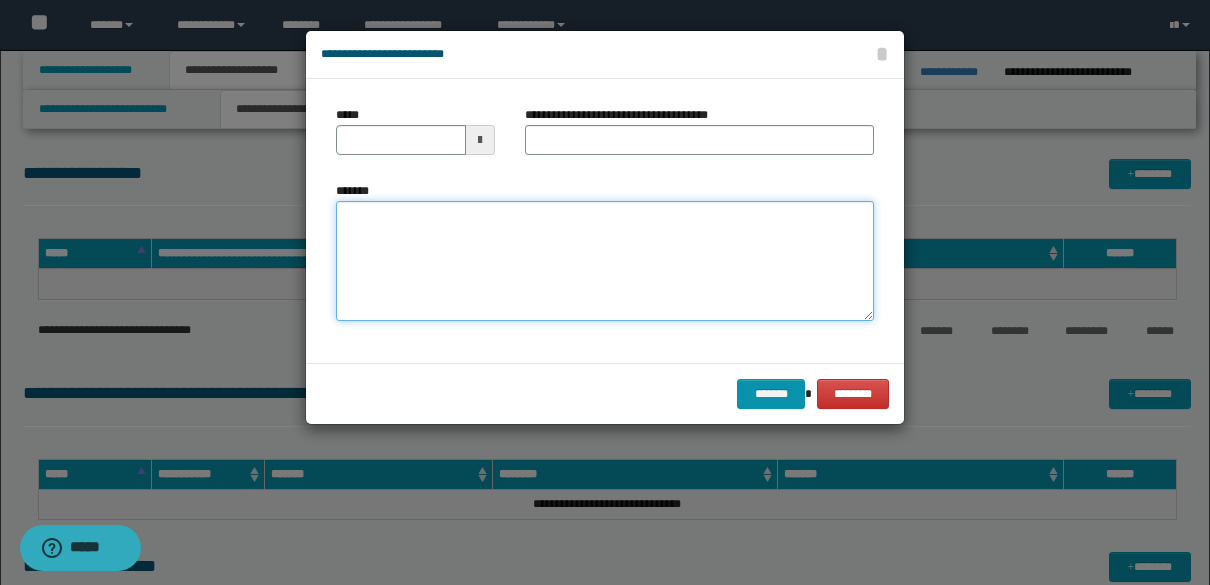click on "*******" at bounding box center [605, 261] 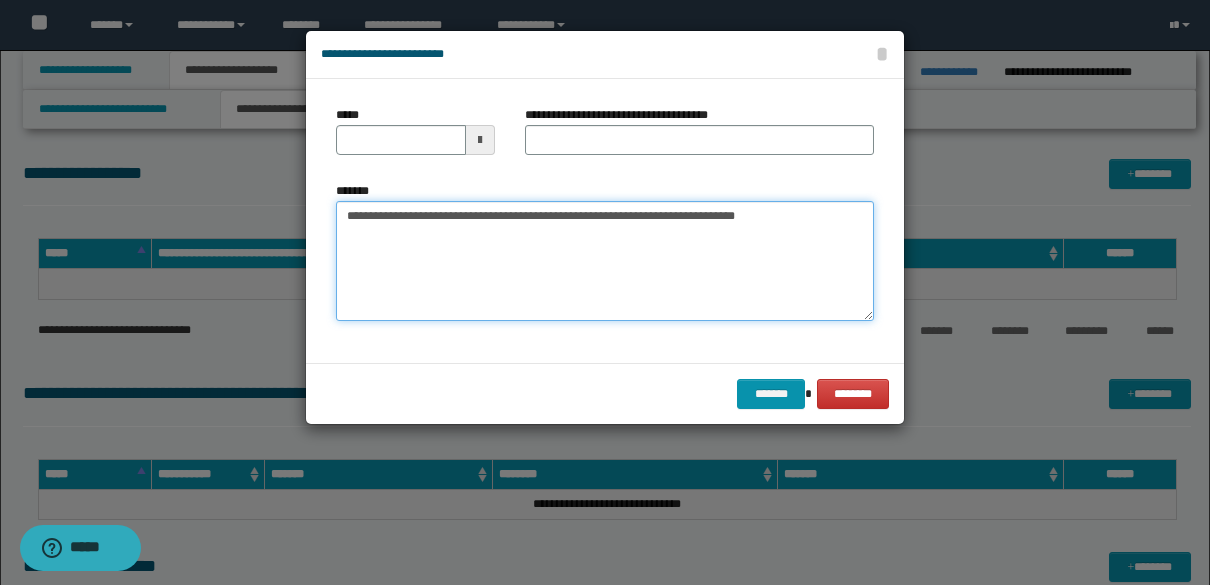 drag, startPoint x: 606, startPoint y: 217, endPoint x: 348, endPoint y: 200, distance: 258.55948 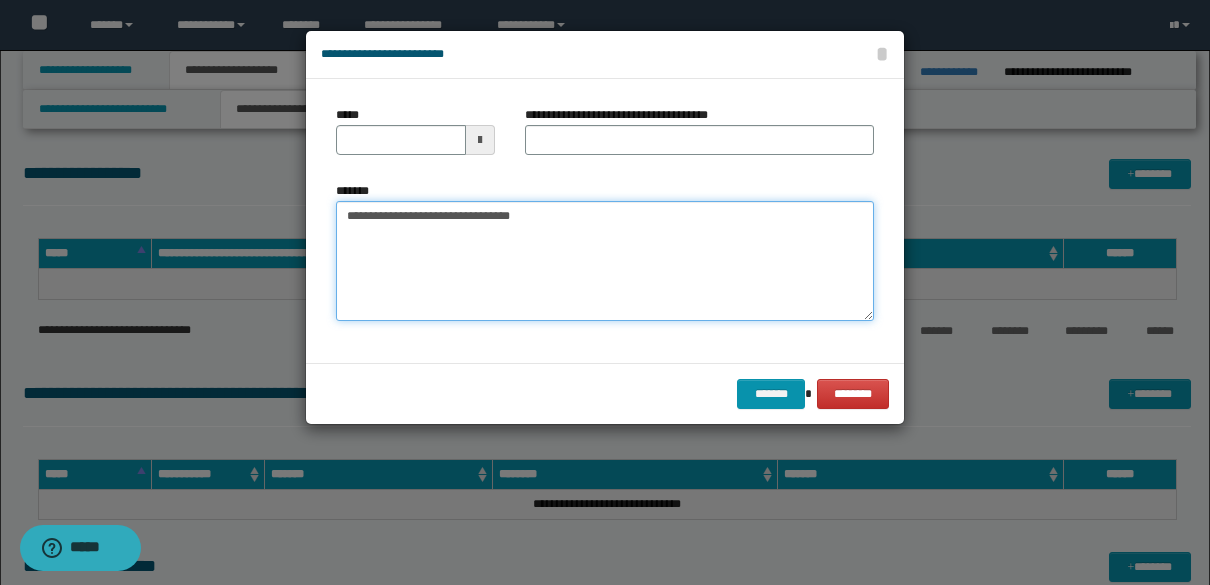 type on "**********" 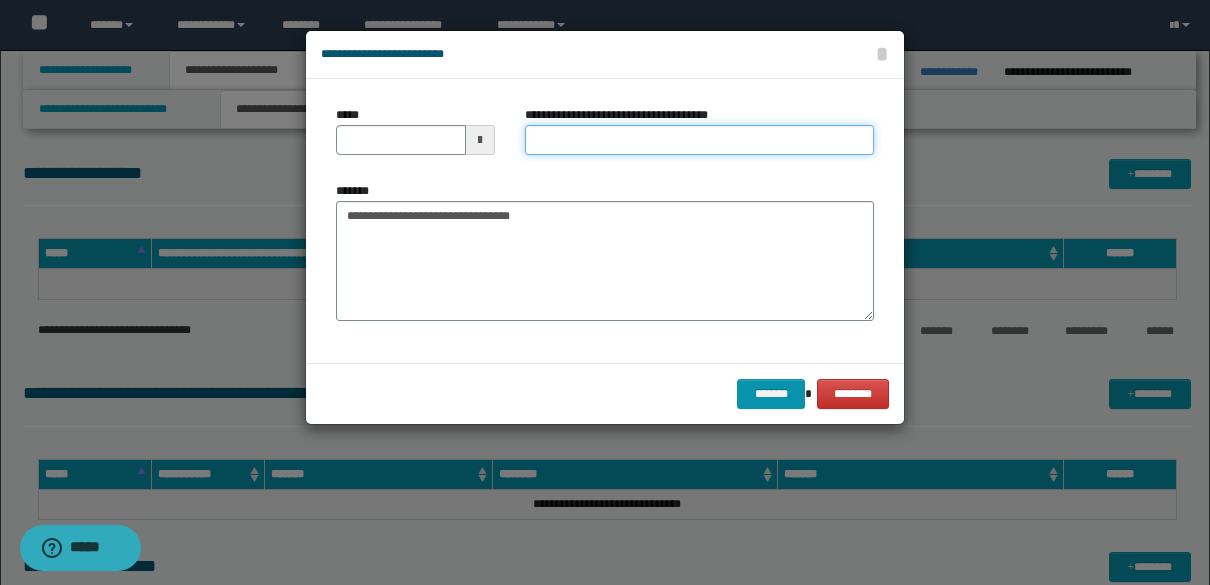 click on "**********" at bounding box center (699, 140) 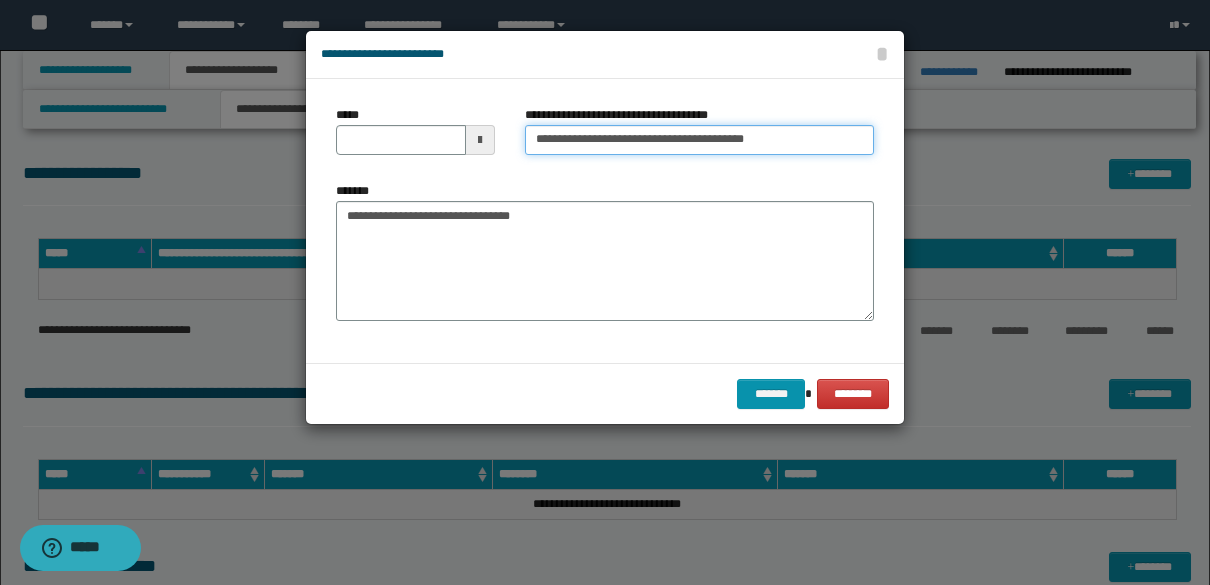 drag, startPoint x: 612, startPoint y: 143, endPoint x: 514, endPoint y: 129, distance: 98.99495 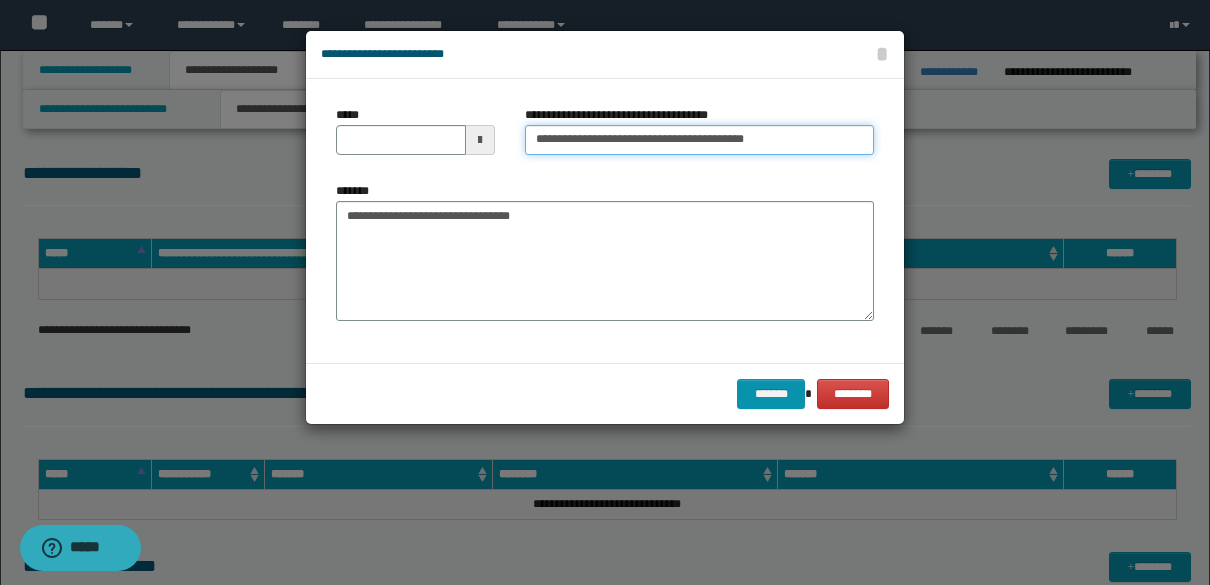 type on "**********" 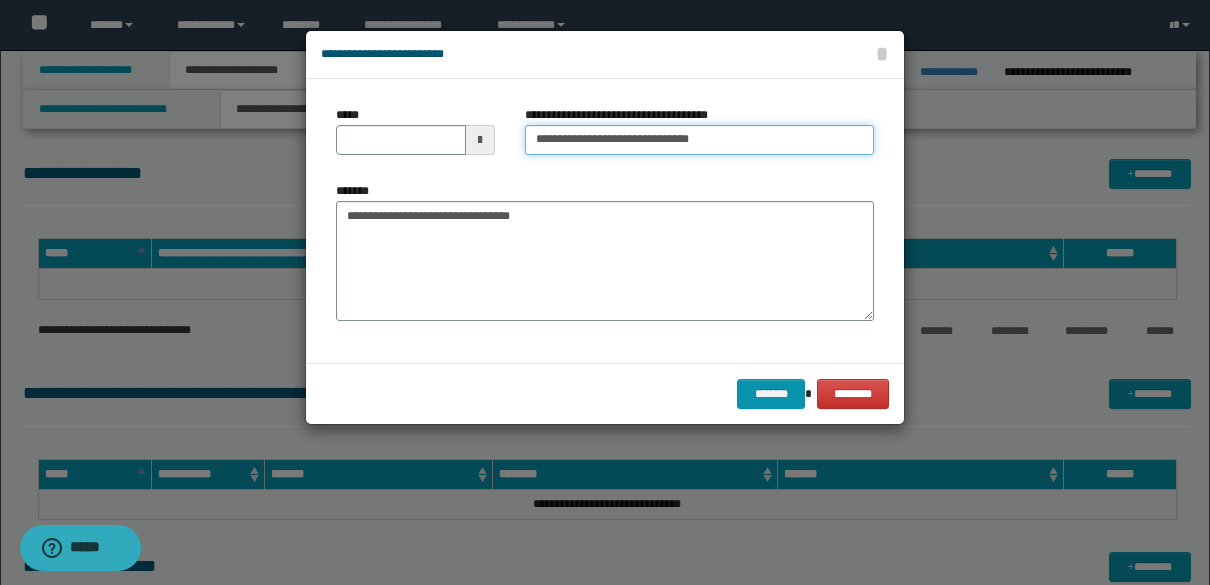 type 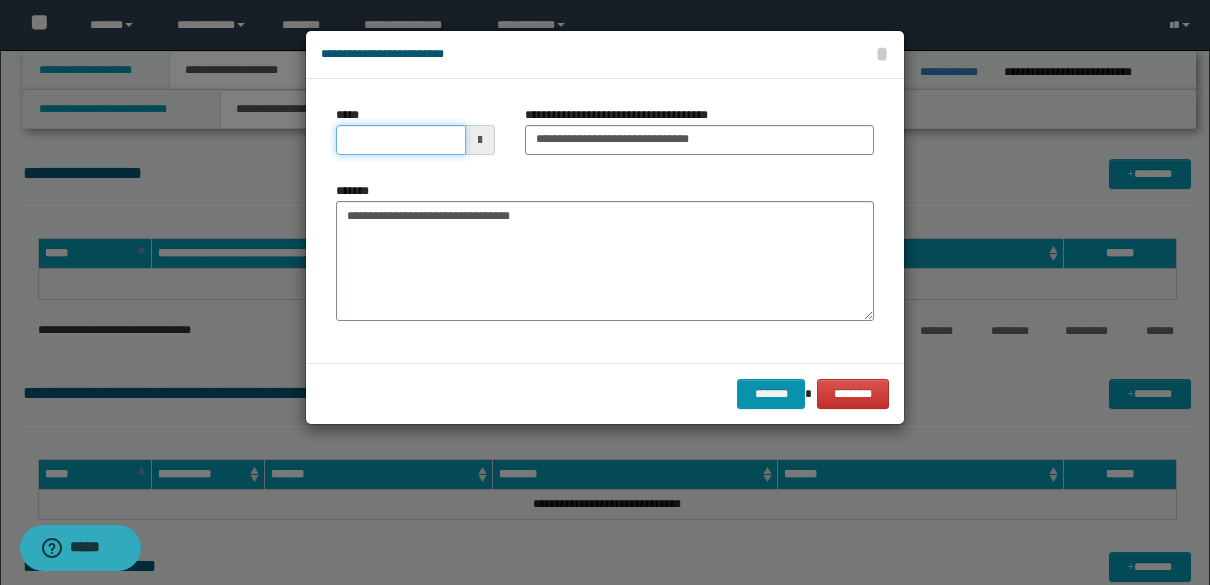click on "*****" at bounding box center [401, 140] 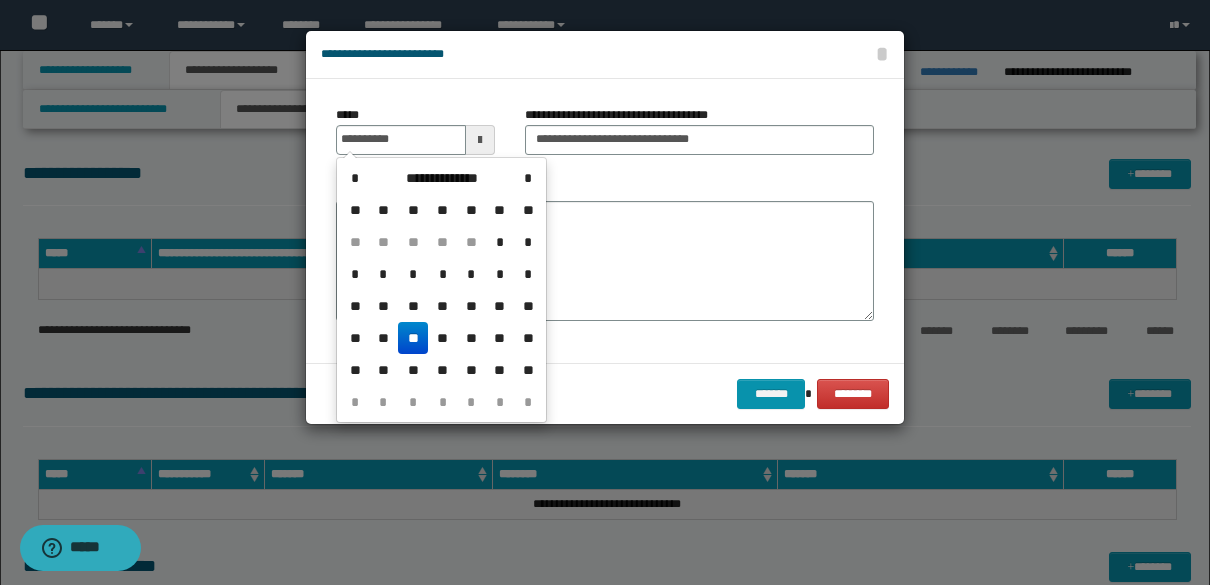 click on "**" at bounding box center (413, 338) 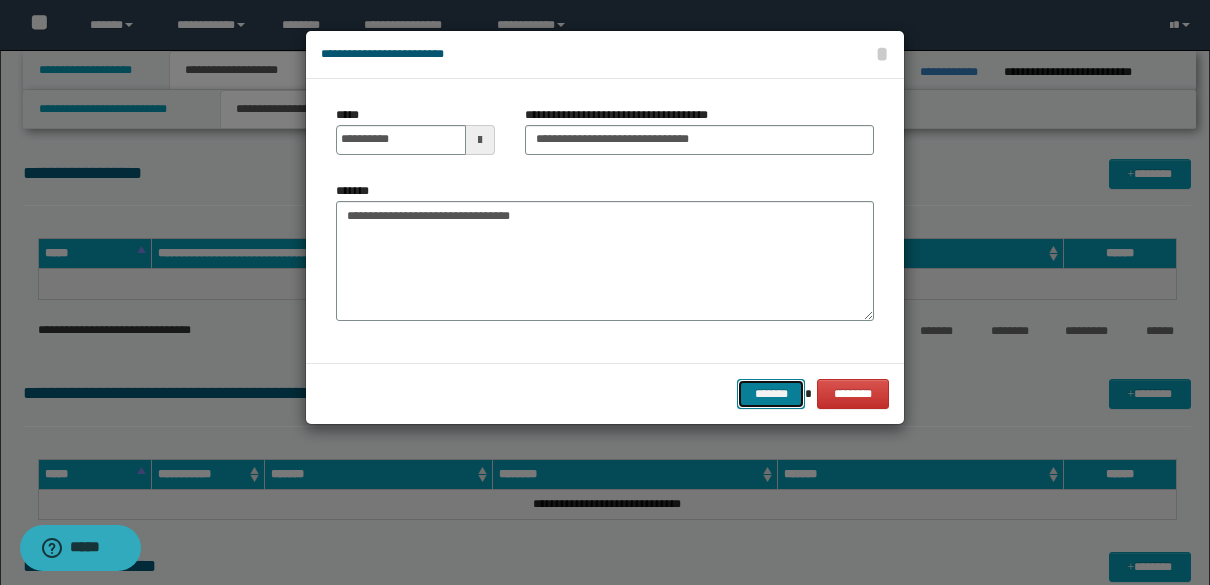 click on "*******" at bounding box center [771, 394] 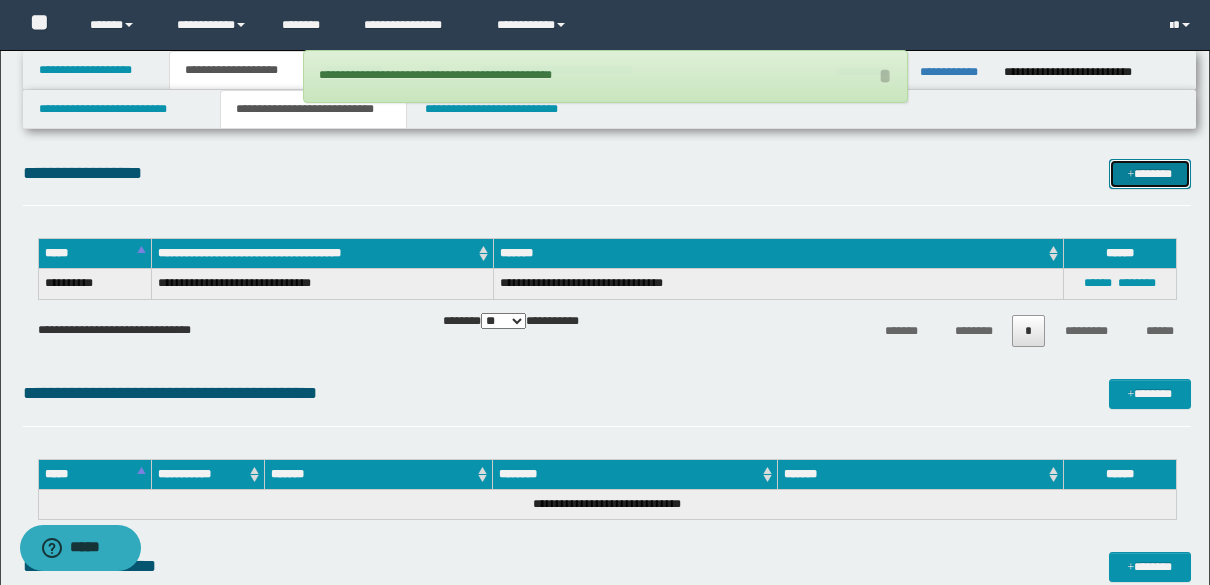 click on "*******" at bounding box center (1150, 174) 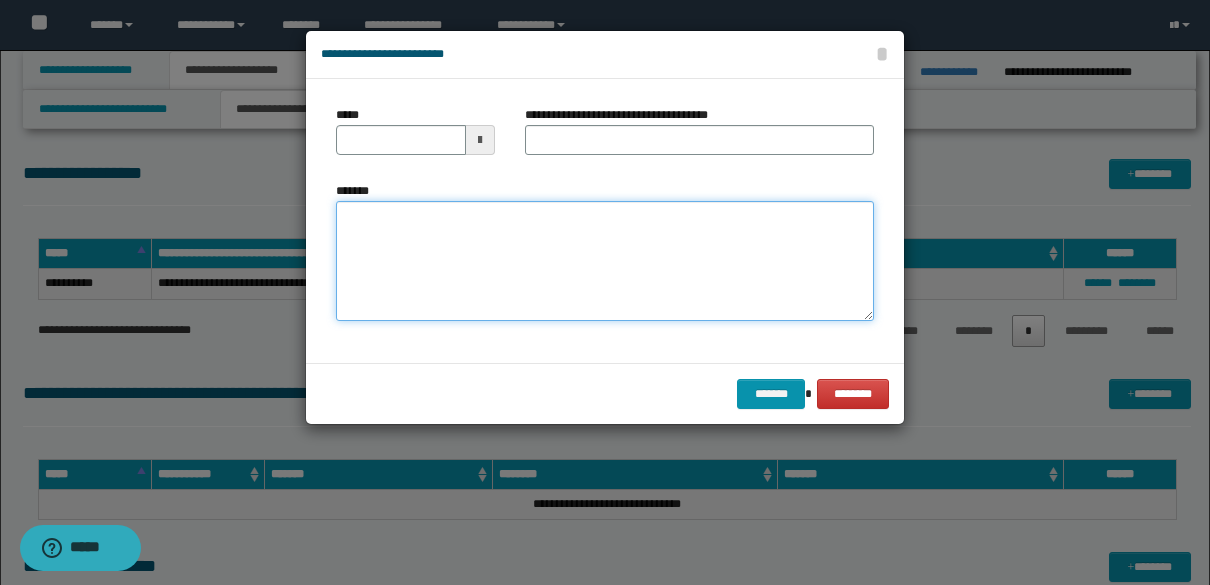 click on "*******" at bounding box center (605, 261) 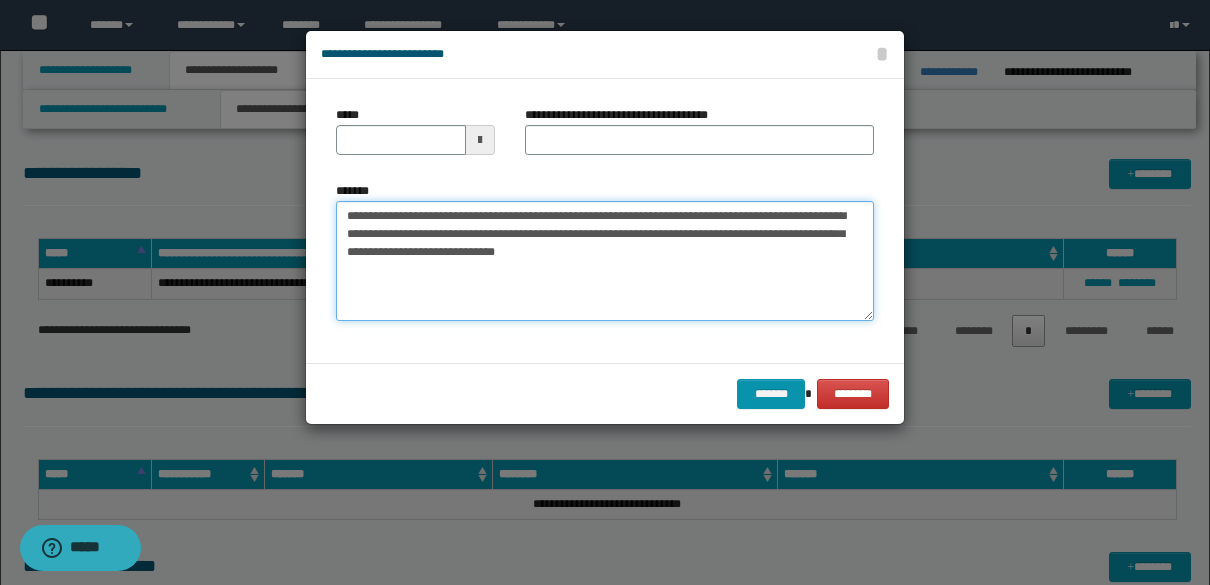 click on "**********" at bounding box center (605, 261) 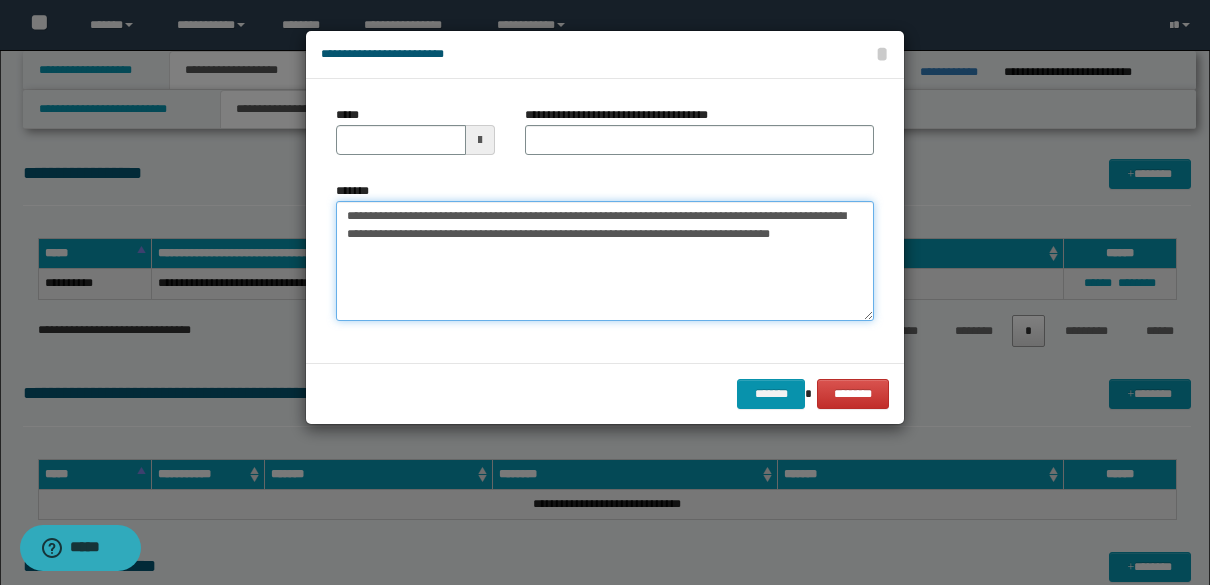 type on "**********" 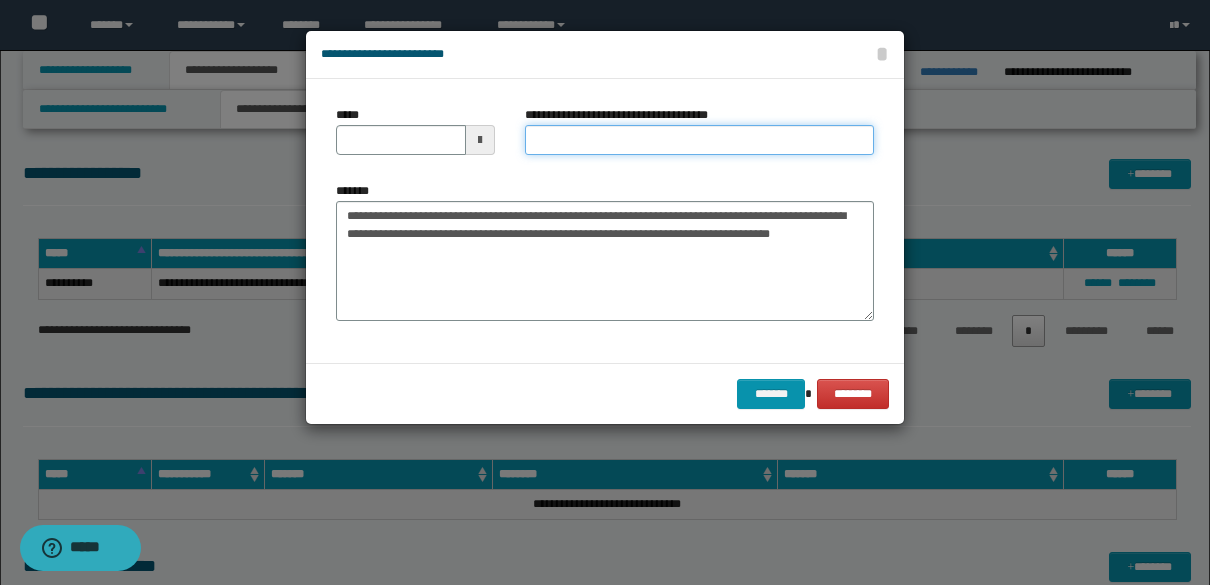 click on "**********" at bounding box center [699, 140] 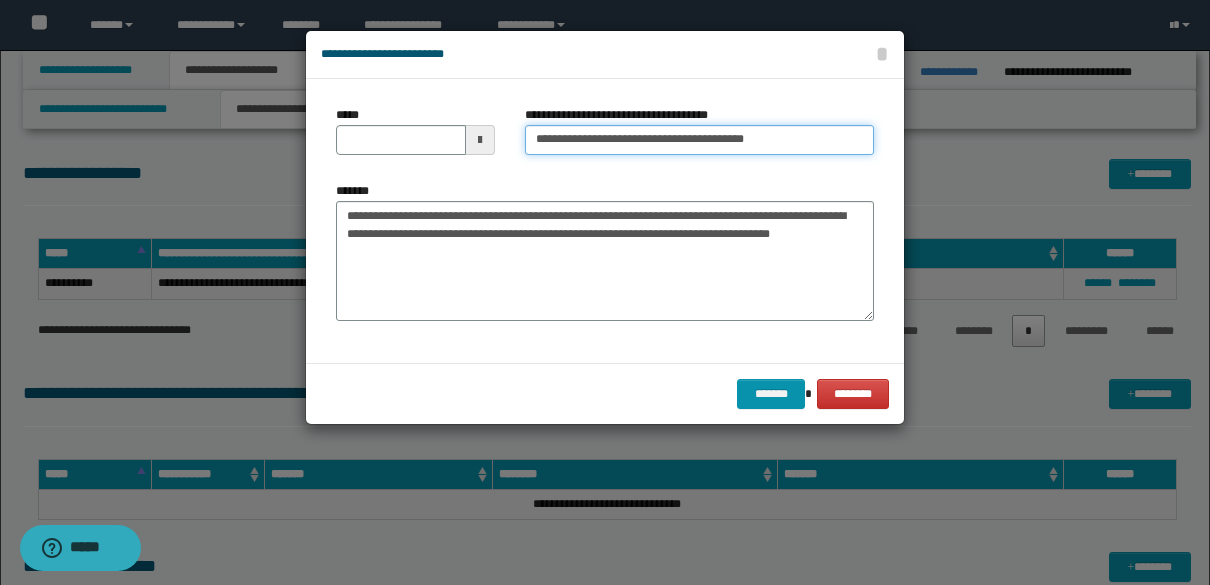 click on "**********" at bounding box center [699, 140] 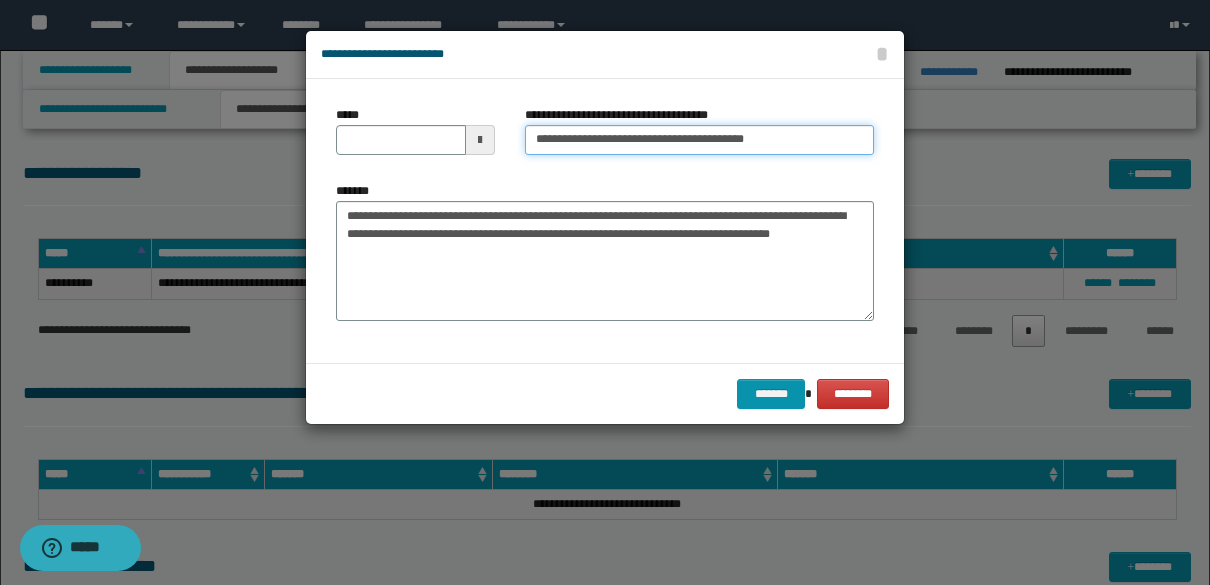 type on "**********" 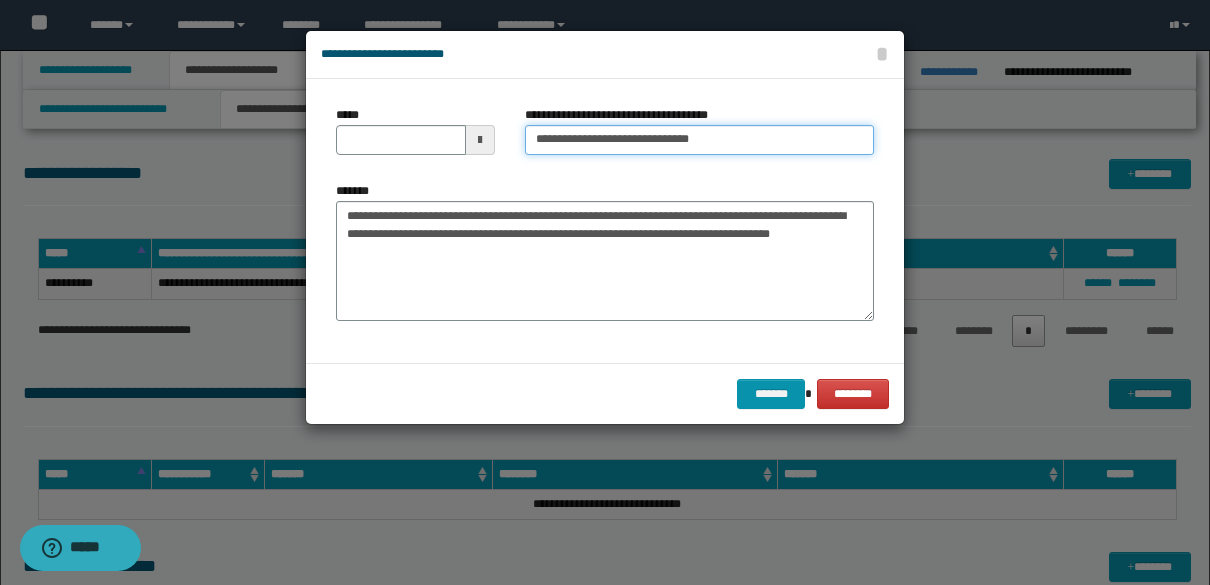type 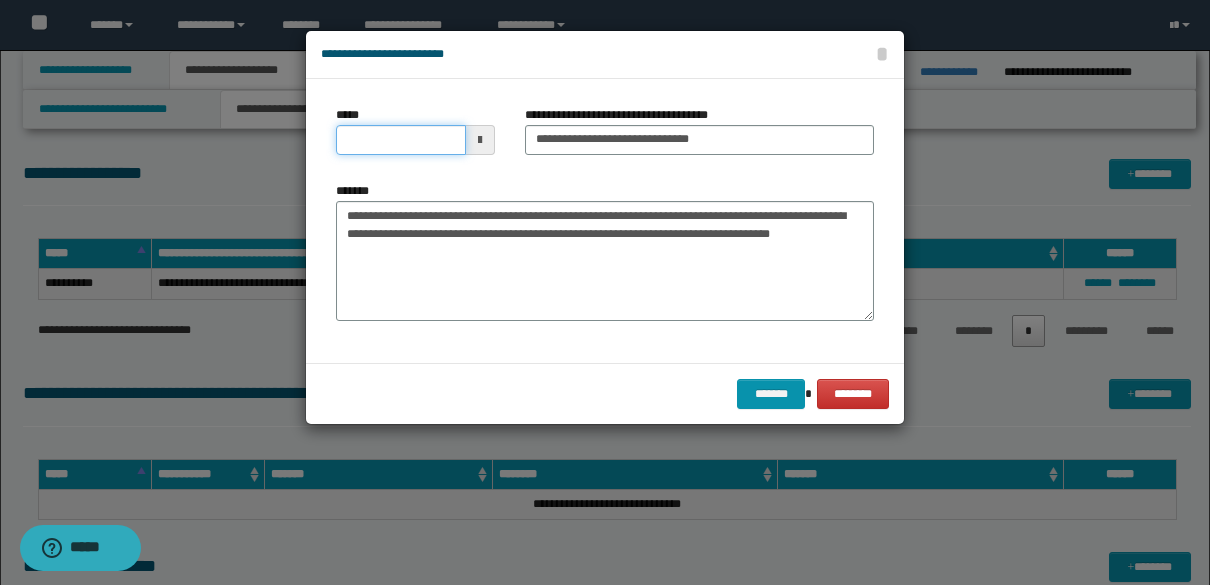 click on "*****" at bounding box center (401, 140) 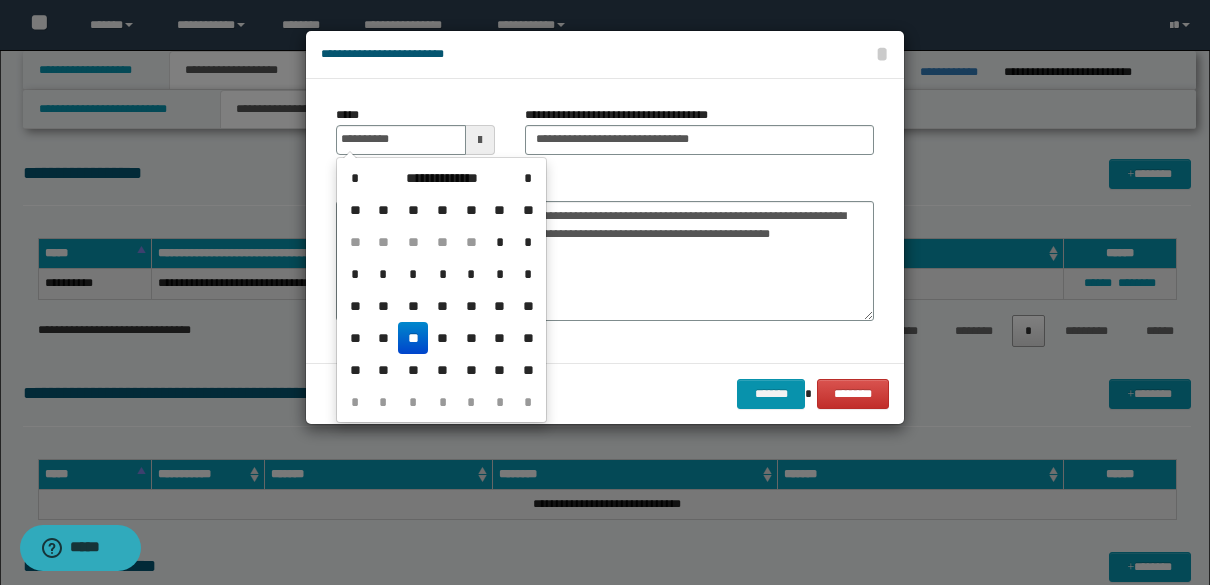 click on "**" at bounding box center [413, 338] 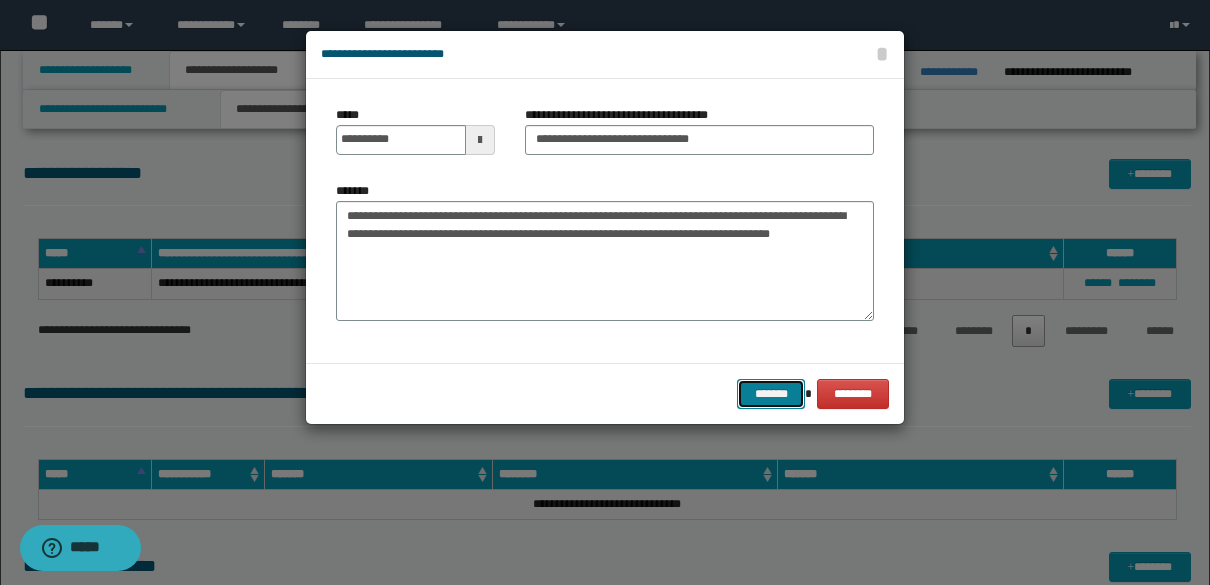click on "*******" at bounding box center (771, 394) 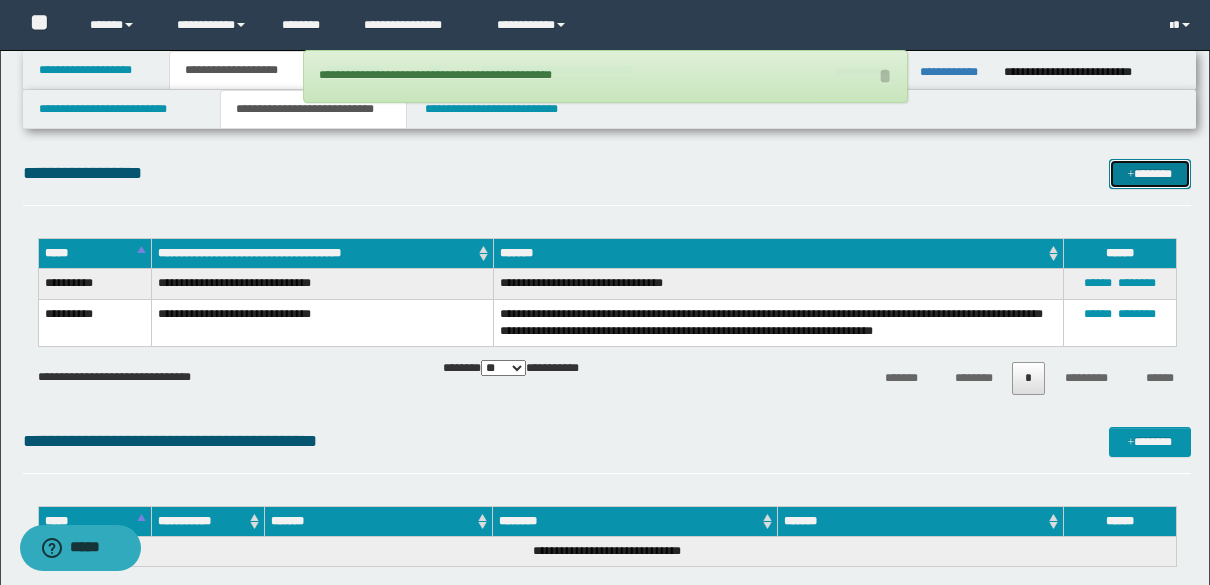 click on "*******" at bounding box center (1150, 174) 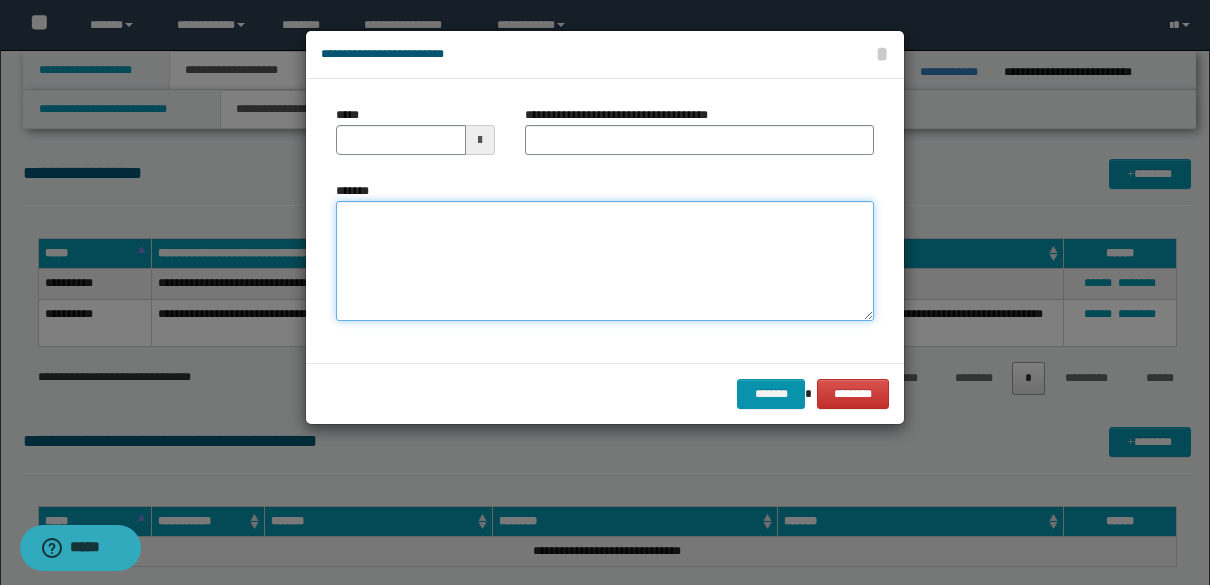 click on "*******" at bounding box center (605, 261) 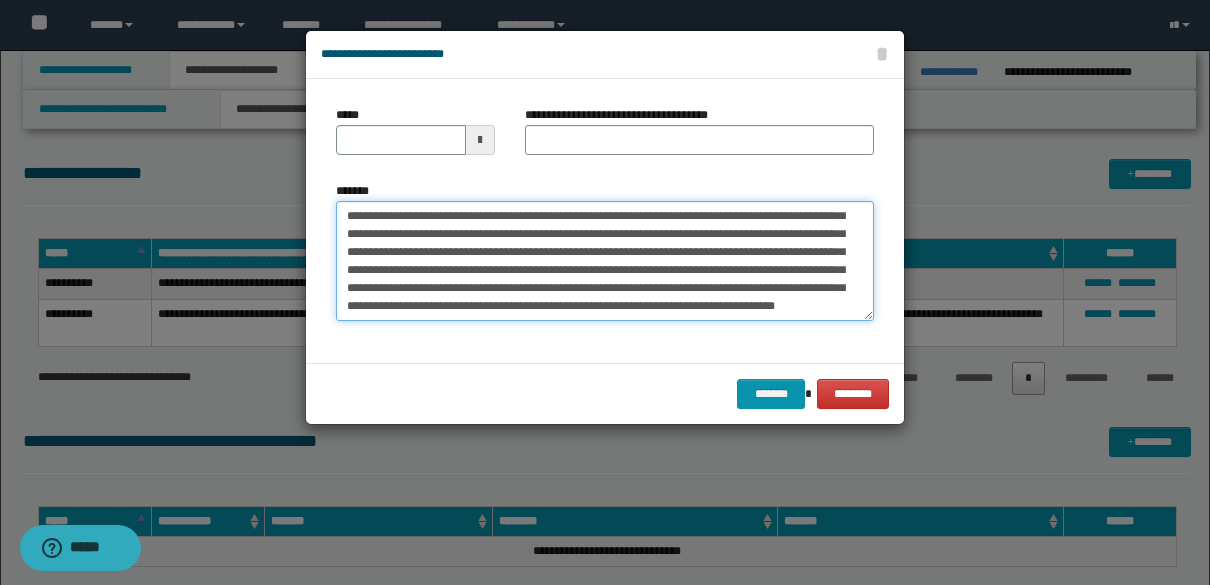 scroll, scrollTop: 0, scrollLeft: 0, axis: both 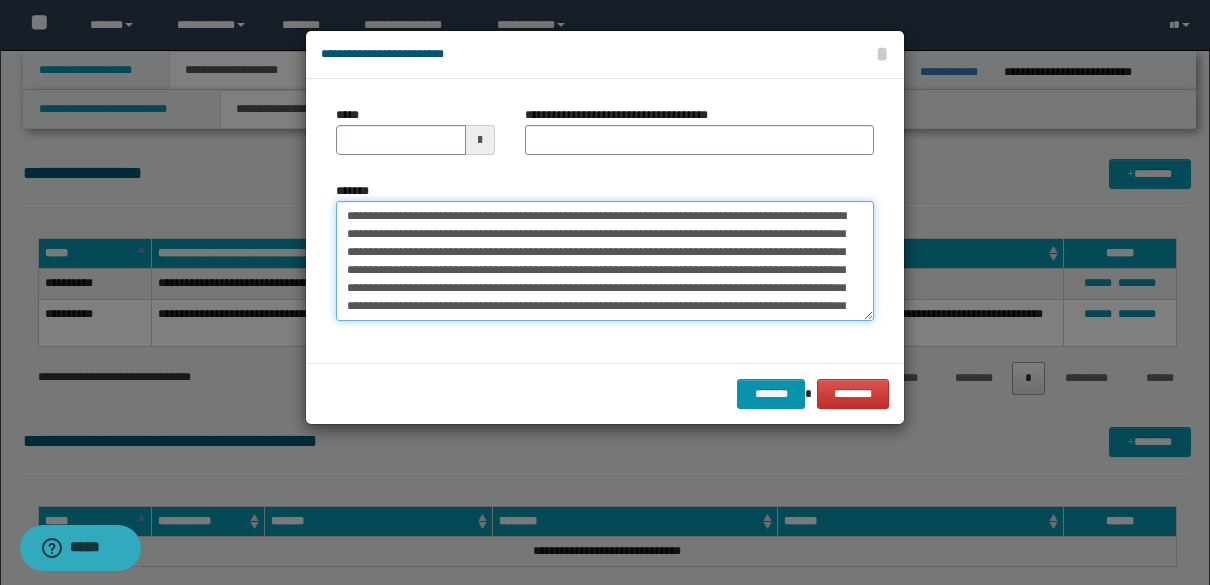 click on "**********" at bounding box center (605, 261) 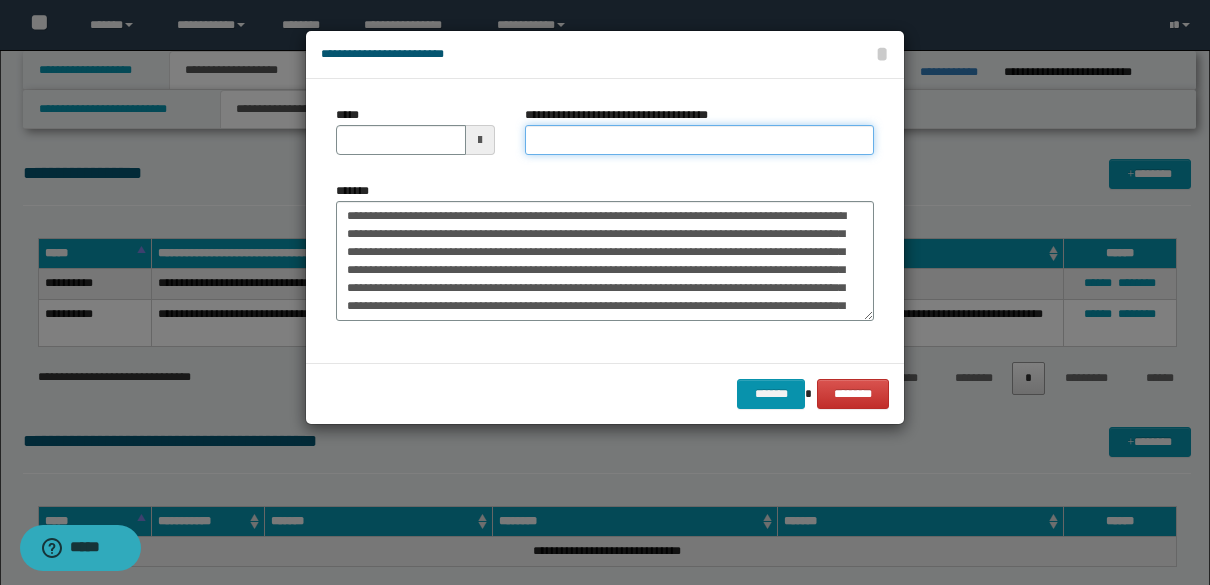 click on "**********" at bounding box center [699, 140] 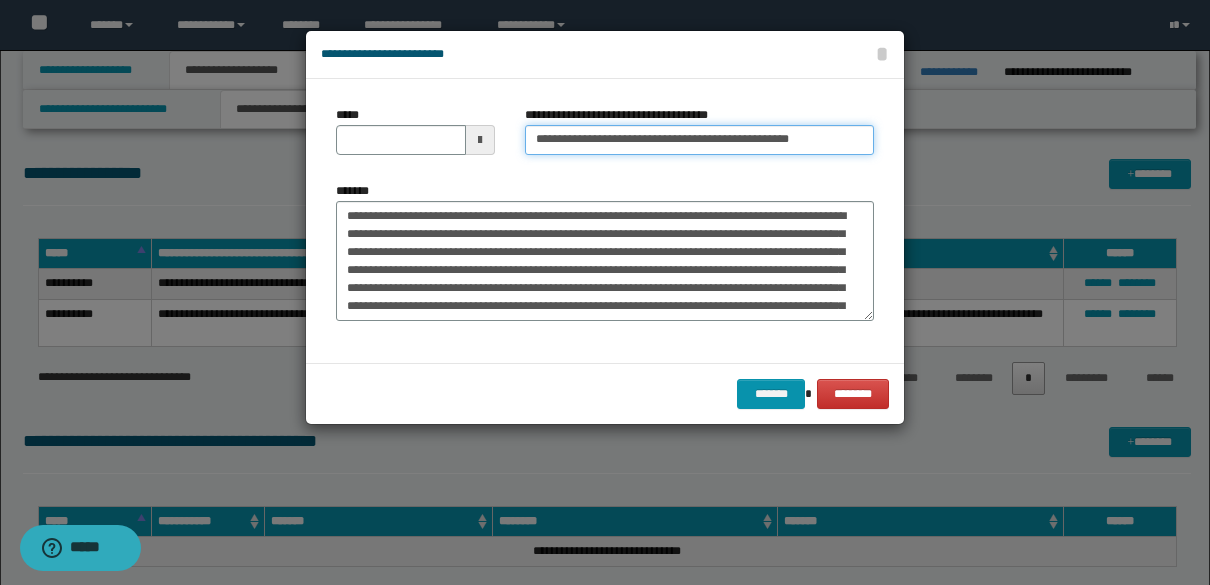 click on "**********" at bounding box center (699, 140) 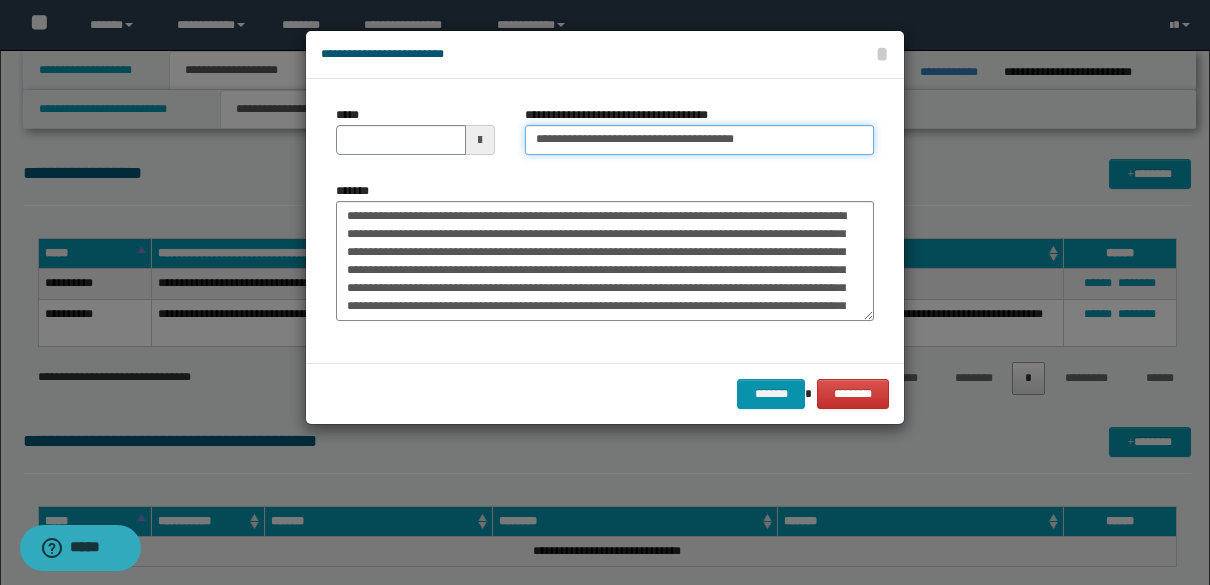 type 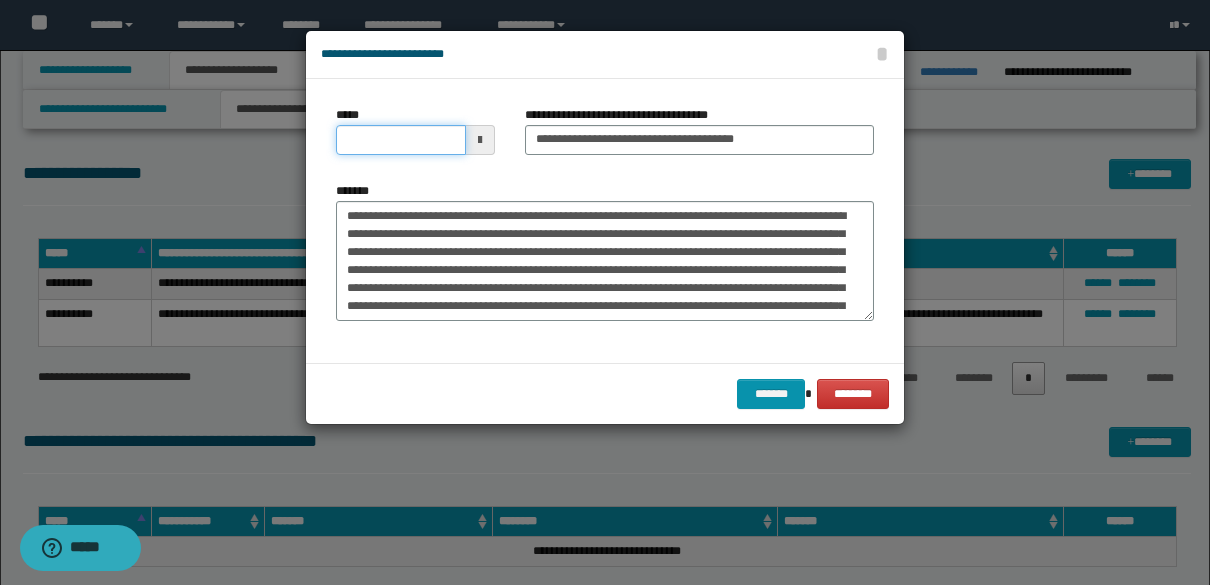 click on "*****" at bounding box center [401, 140] 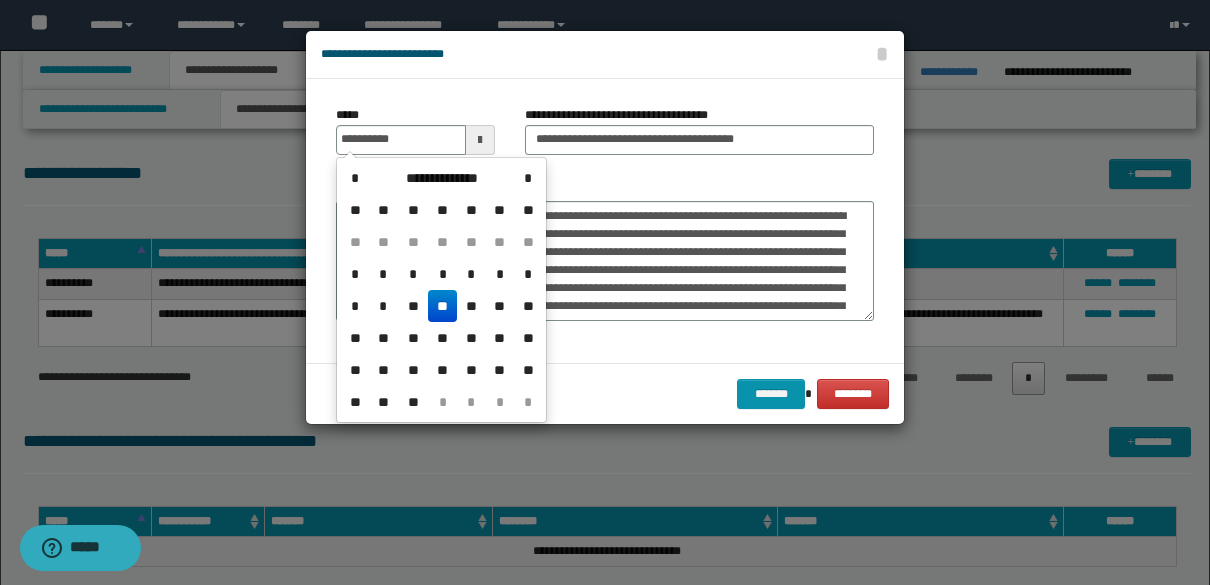 click on "**" at bounding box center [442, 306] 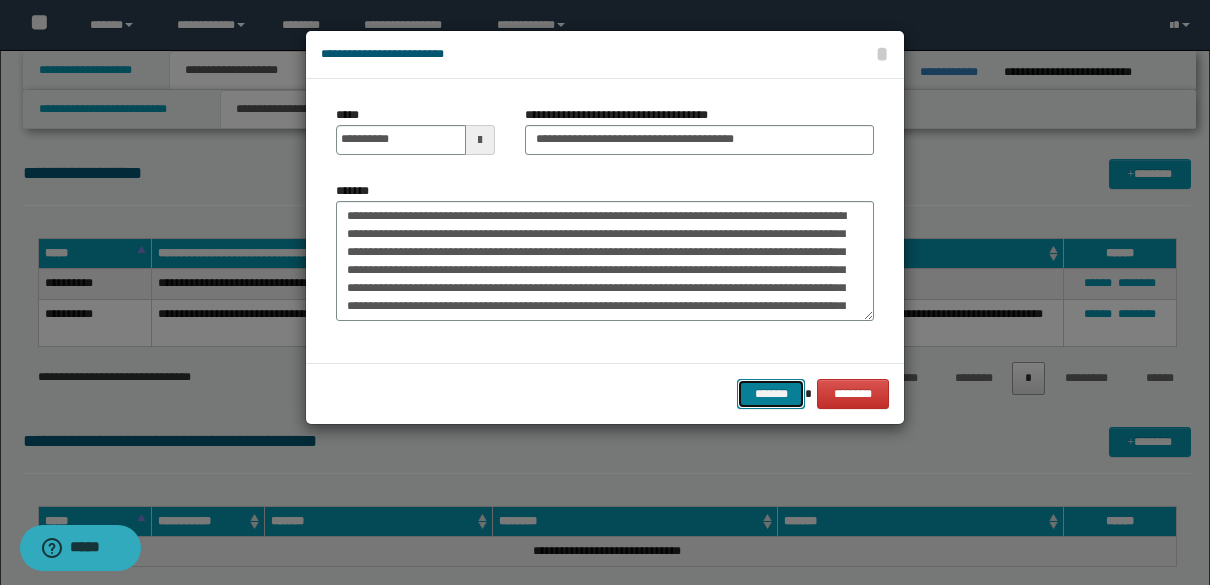 click on "*******" at bounding box center (771, 394) 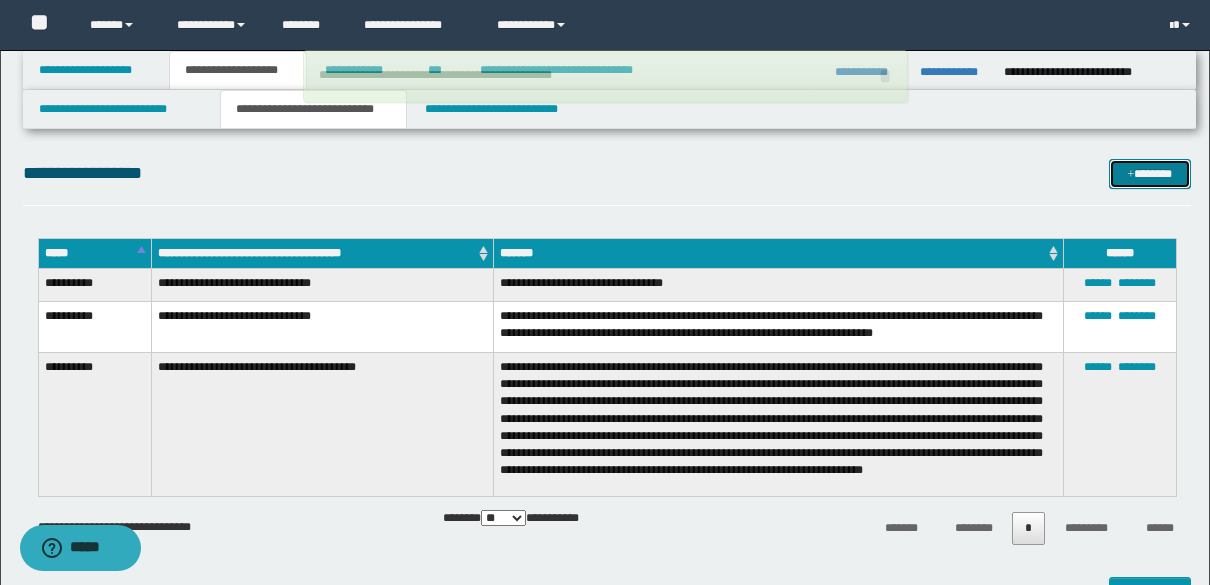 type 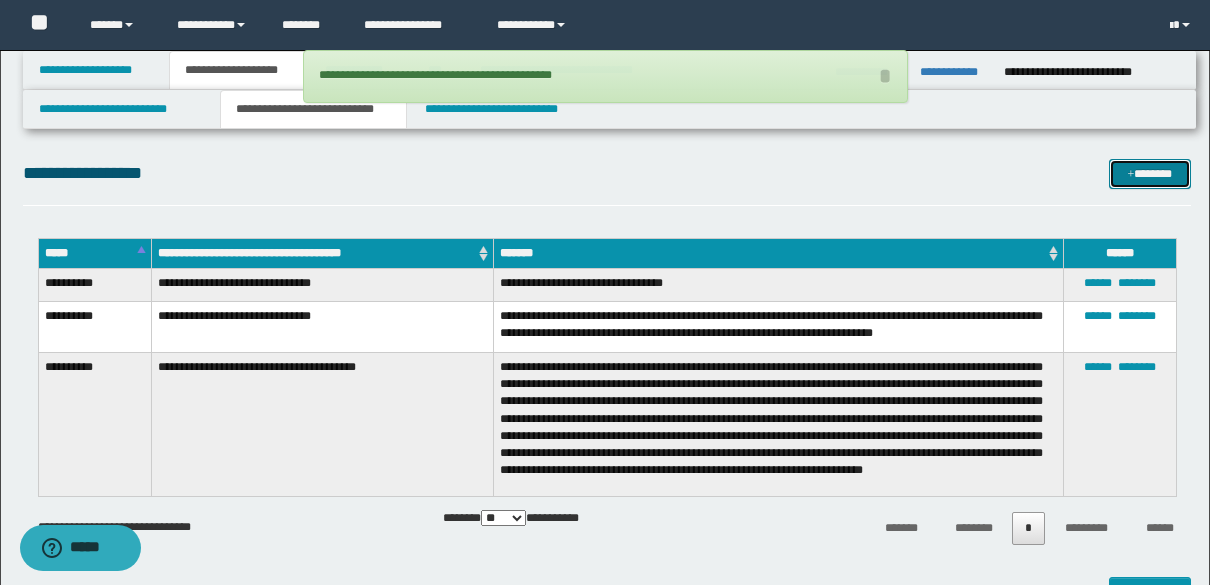 click on "*******" at bounding box center (1150, 174) 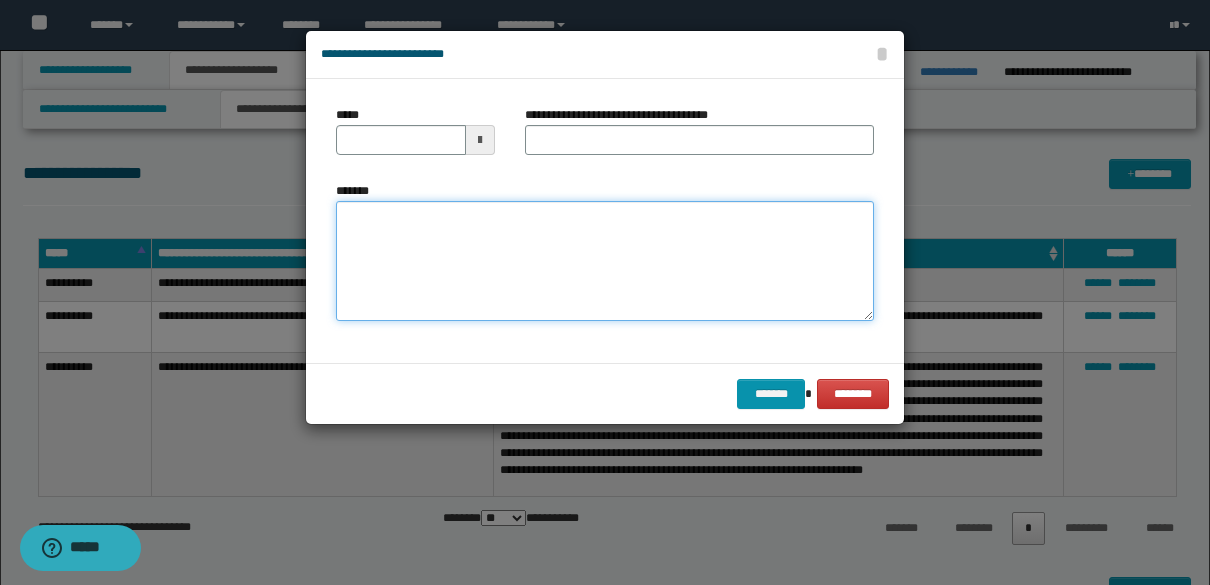 click on "*******" at bounding box center [605, 261] 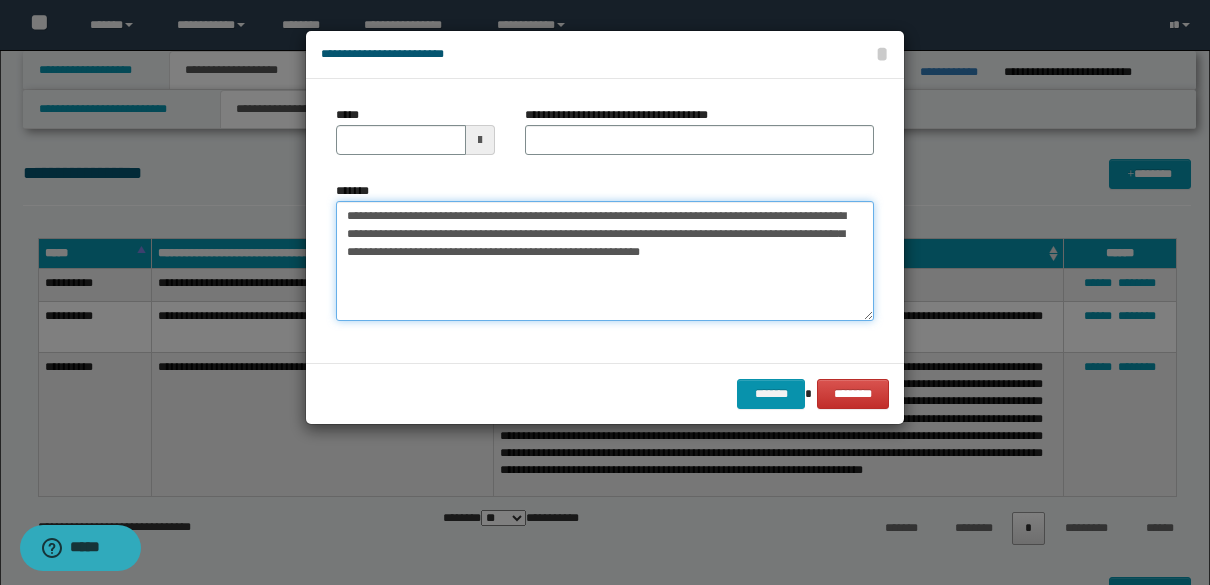 click on "**********" at bounding box center (605, 261) 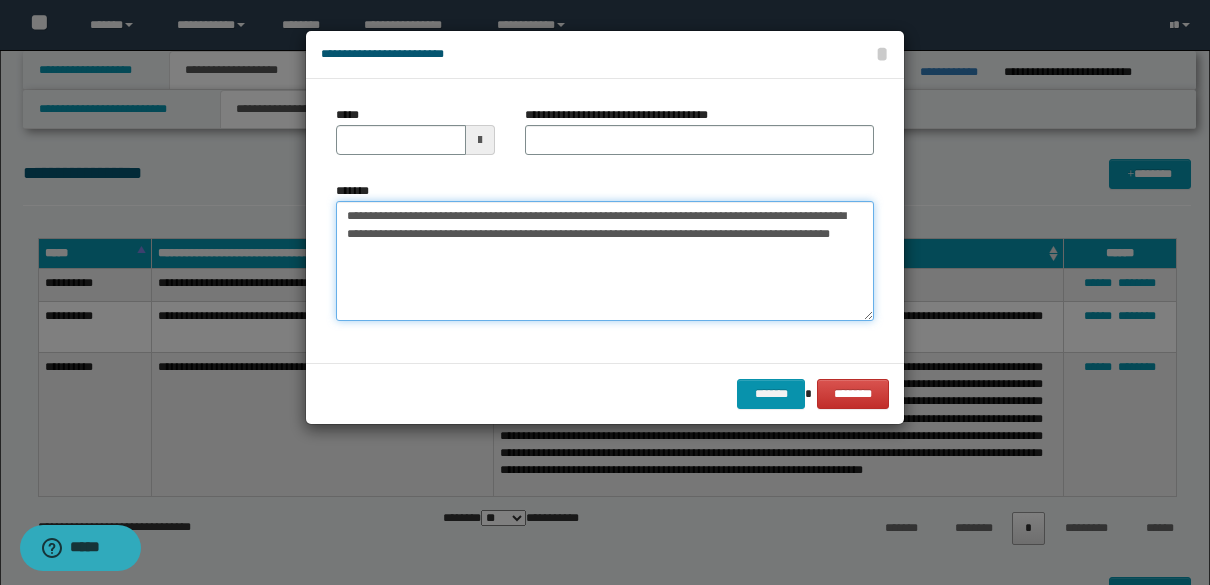 type on "**********" 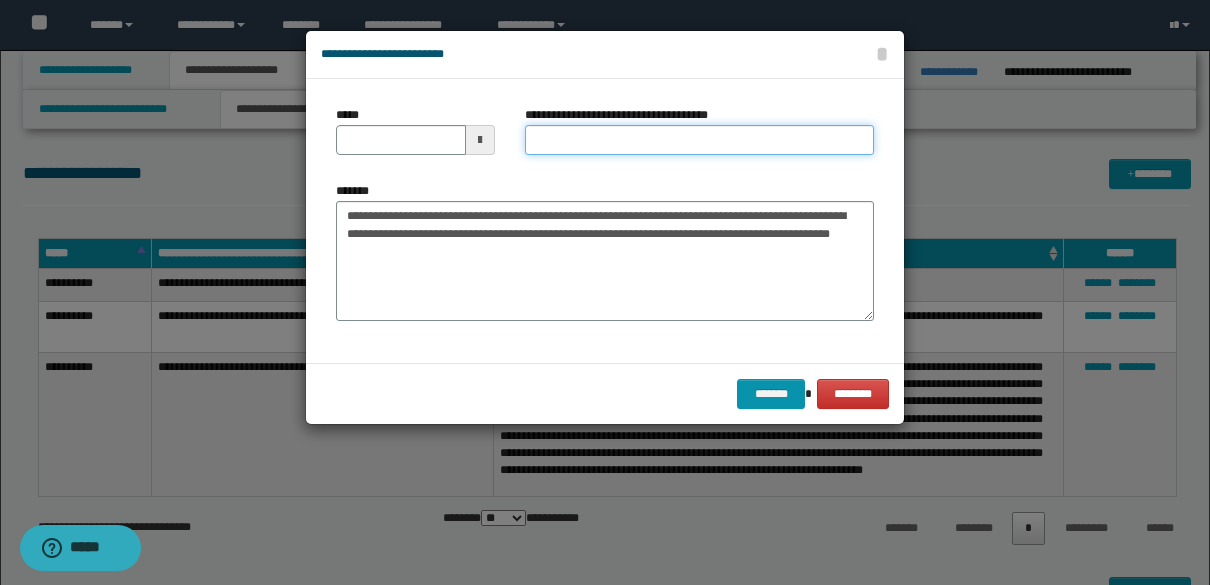 click on "**********" at bounding box center [699, 140] 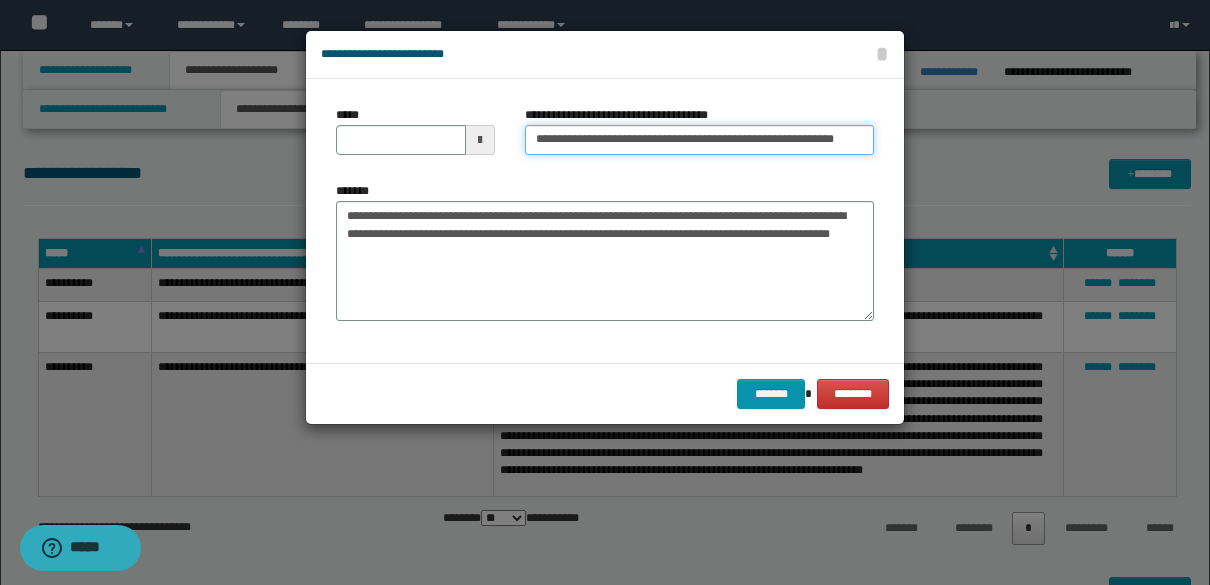 scroll, scrollTop: 0, scrollLeft: 40, axis: horizontal 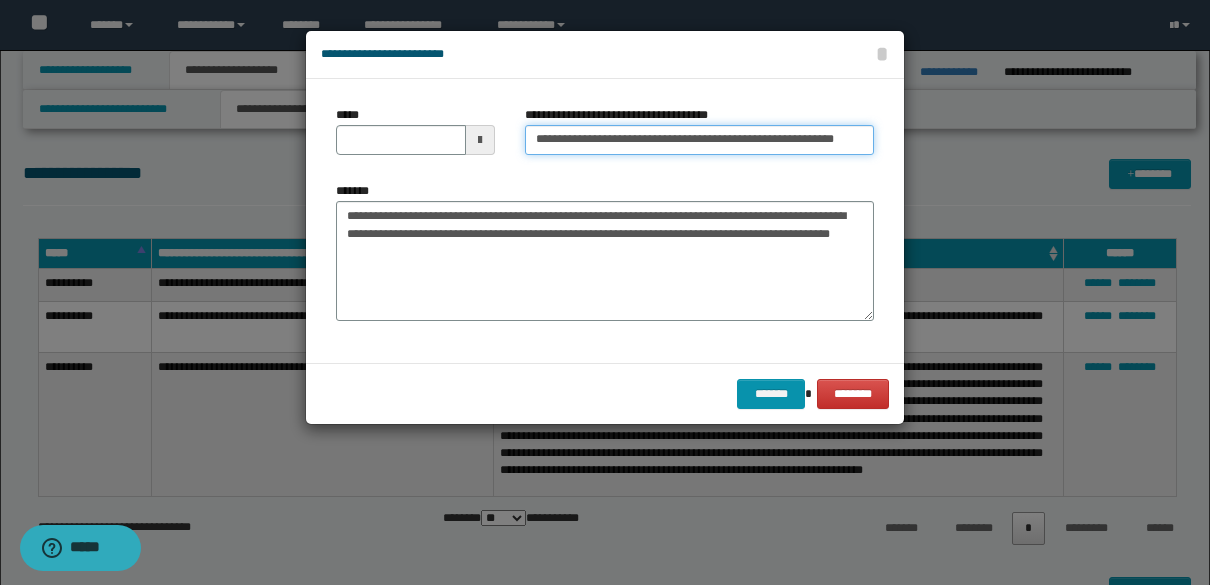 click on "**********" at bounding box center (699, 140) 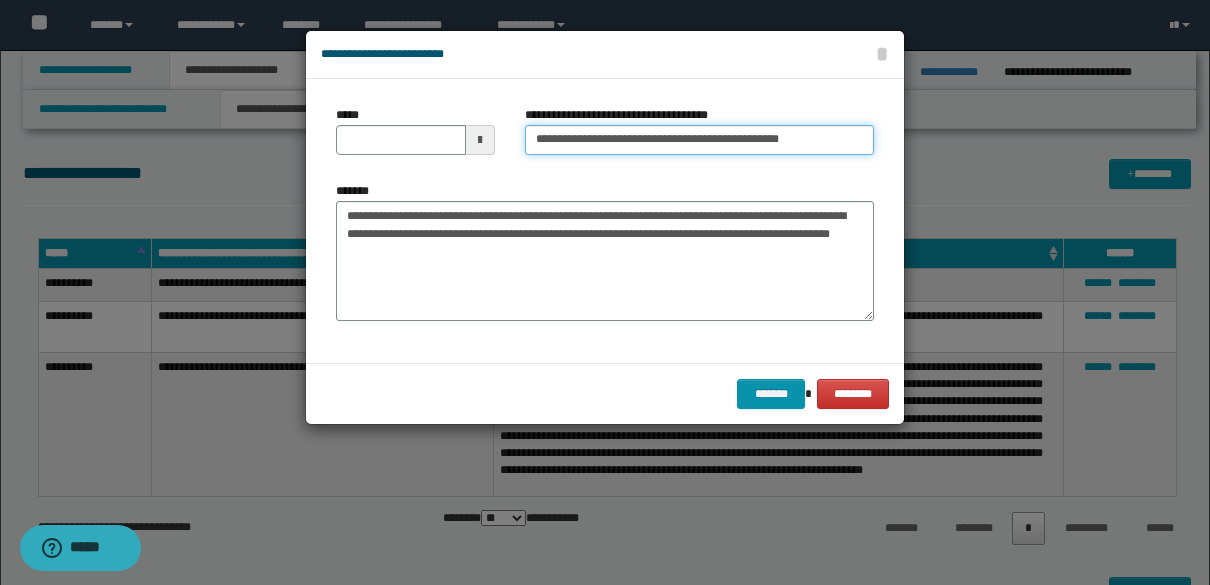 type 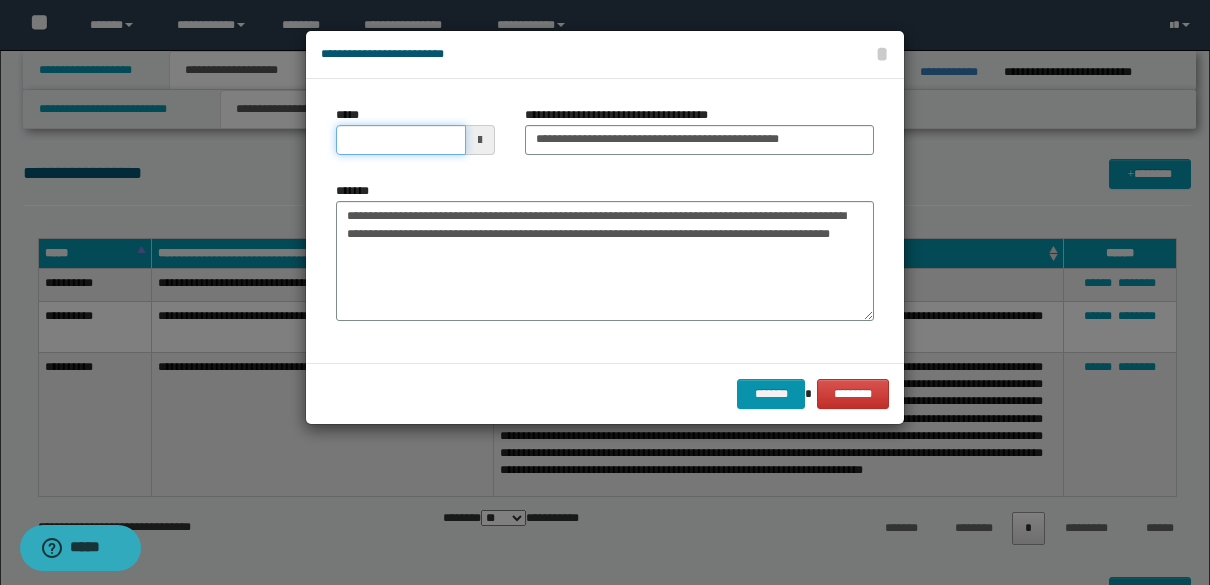 click on "*****" at bounding box center [401, 140] 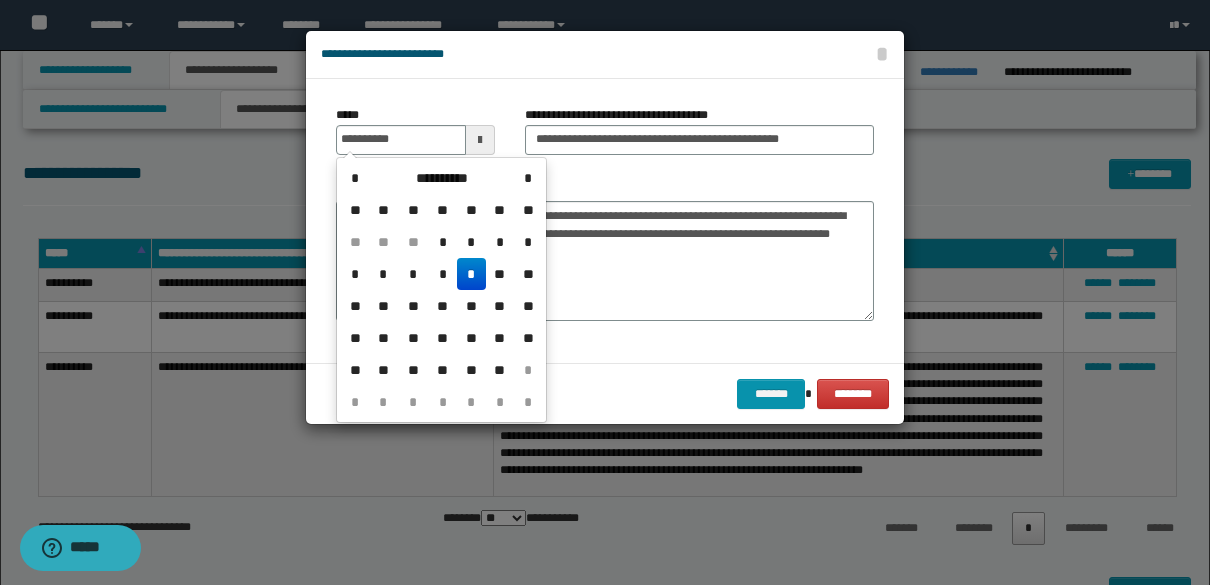 click on "*" at bounding box center (471, 274) 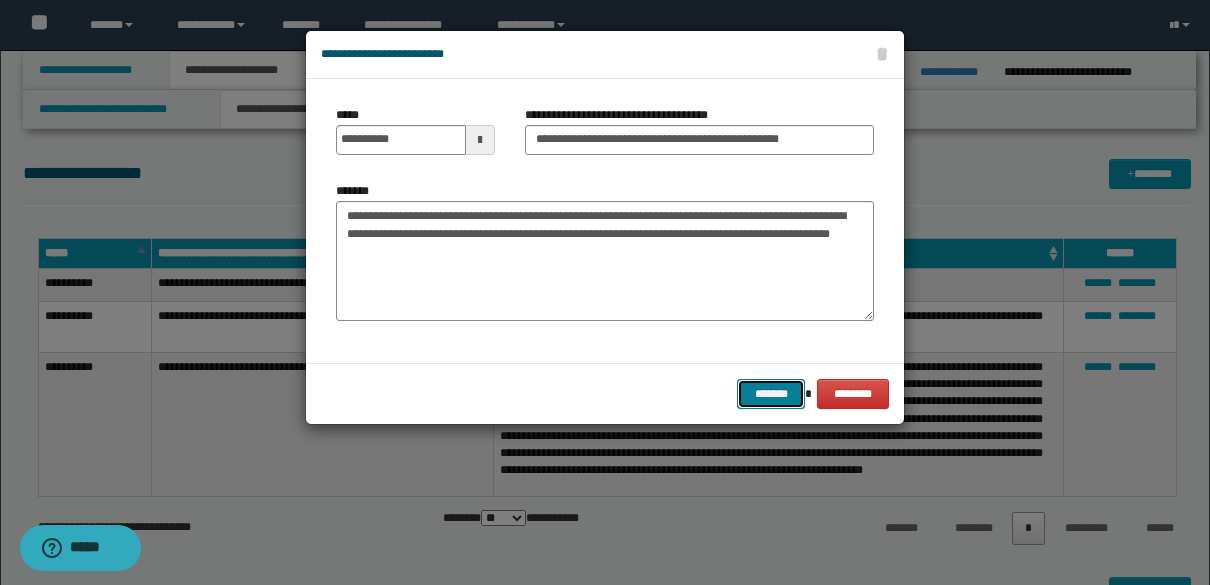 click on "*******" at bounding box center (771, 394) 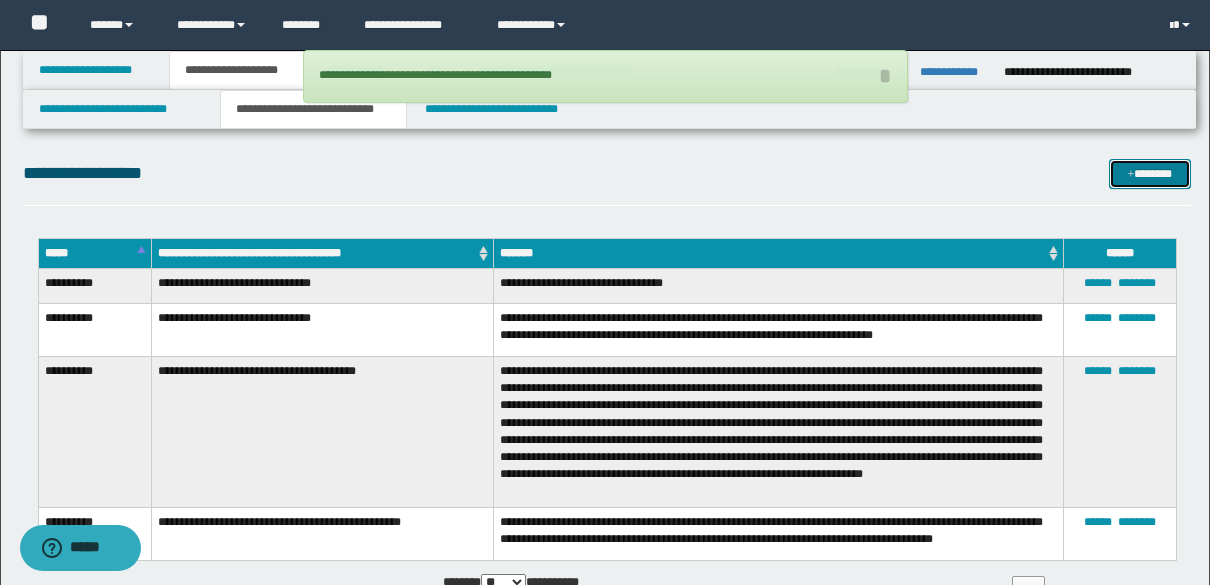 click on "*******" at bounding box center [1150, 174] 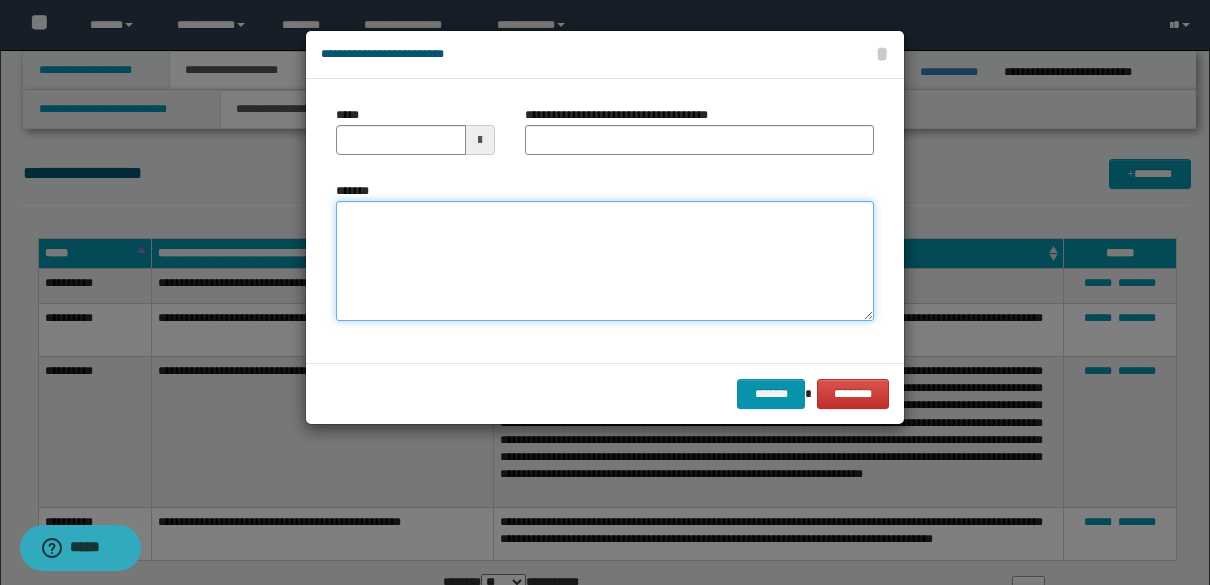 click on "*******" at bounding box center (605, 261) 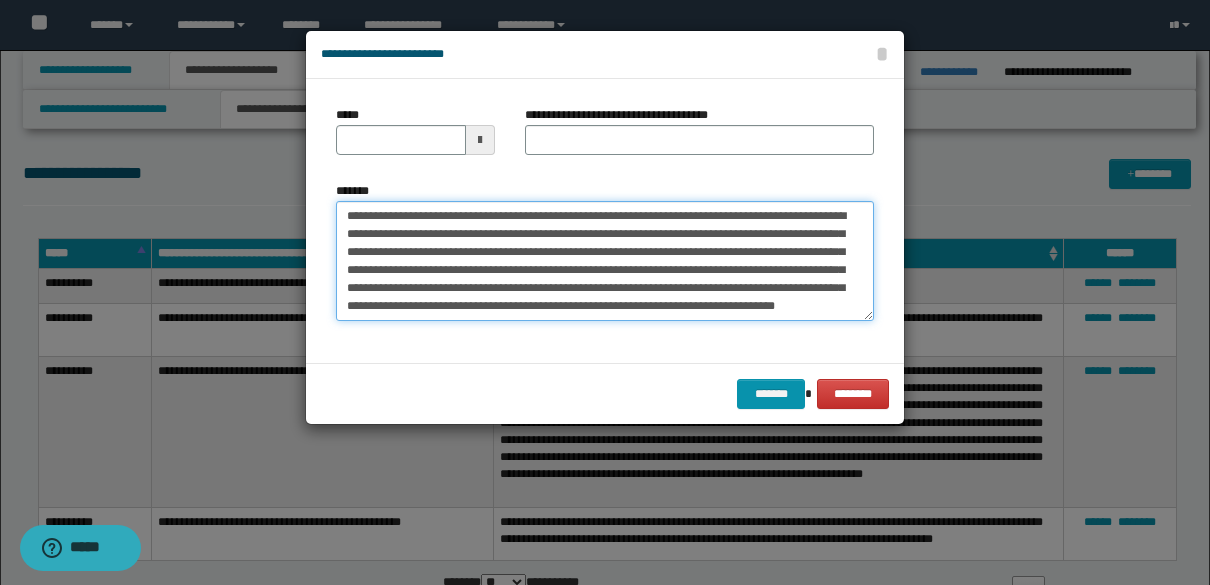 scroll, scrollTop: 0, scrollLeft: 0, axis: both 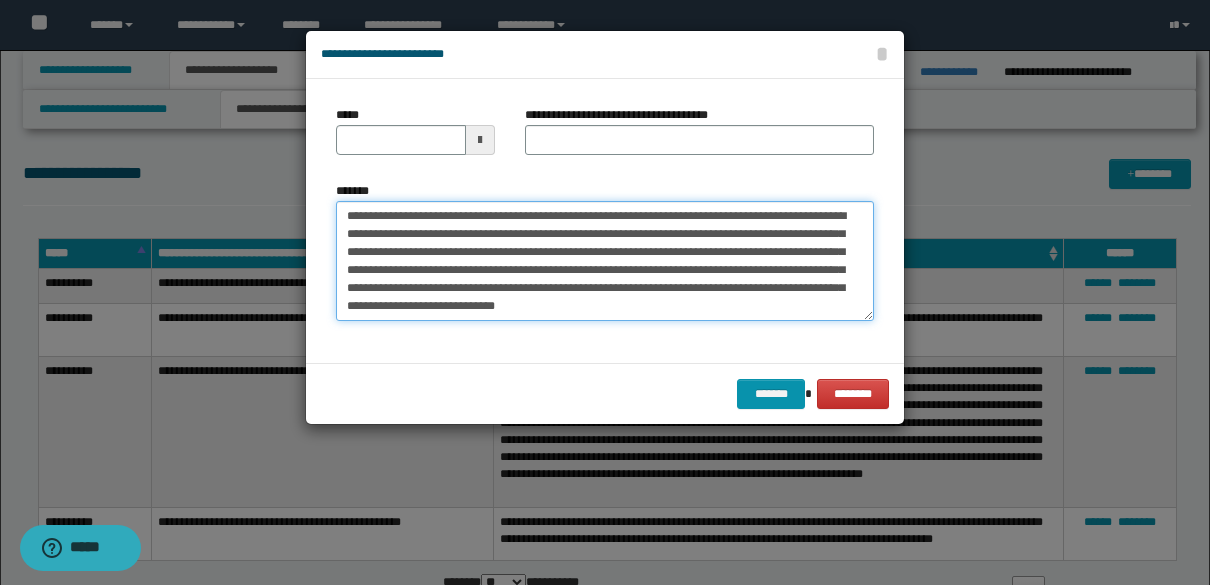 type on "**********" 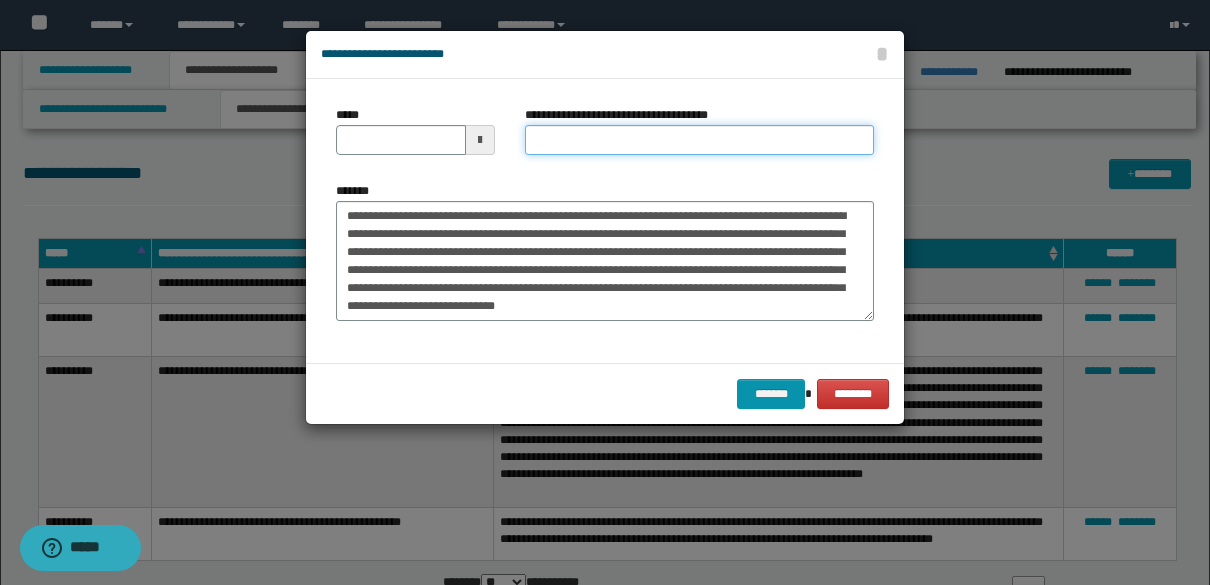click on "**********" at bounding box center (699, 140) 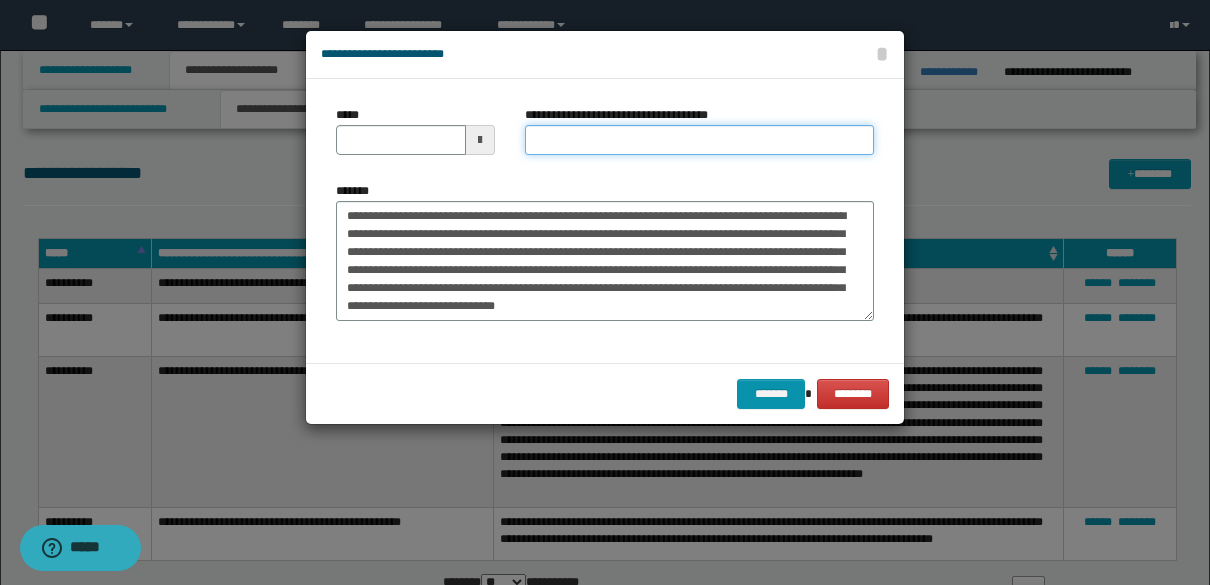 paste on "**********" 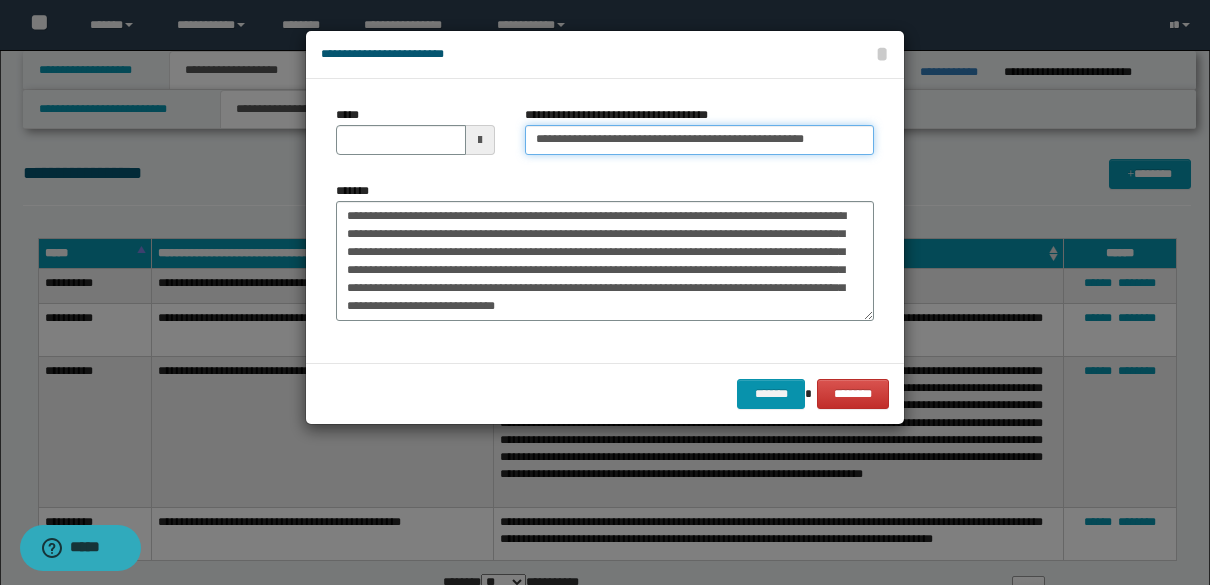 scroll, scrollTop: 0, scrollLeft: 8, axis: horizontal 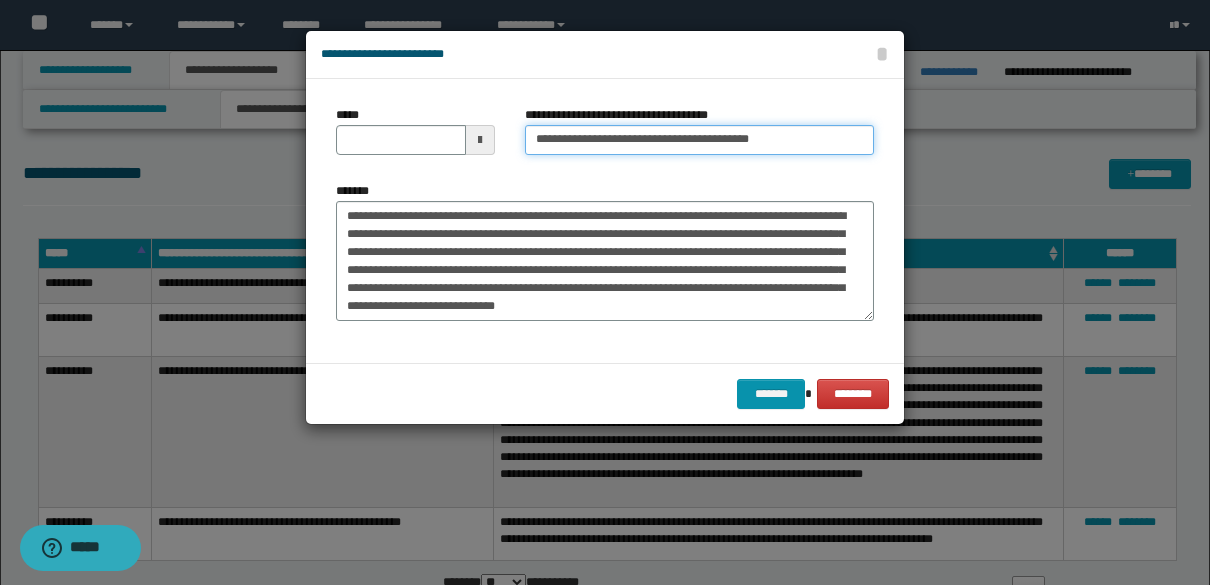type 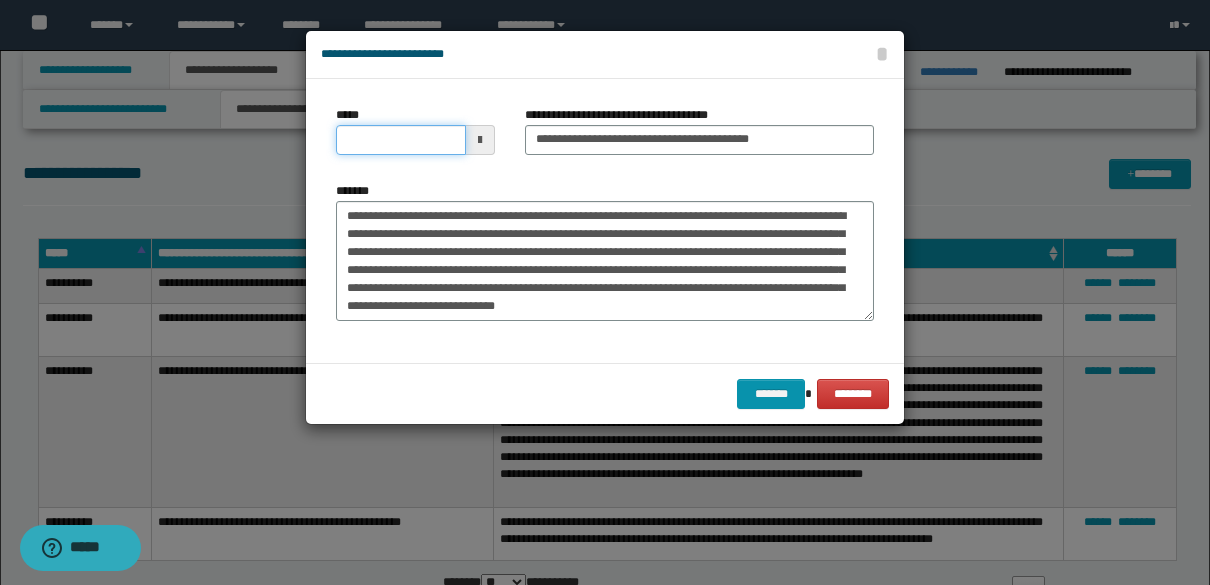 click on "*****" at bounding box center [401, 140] 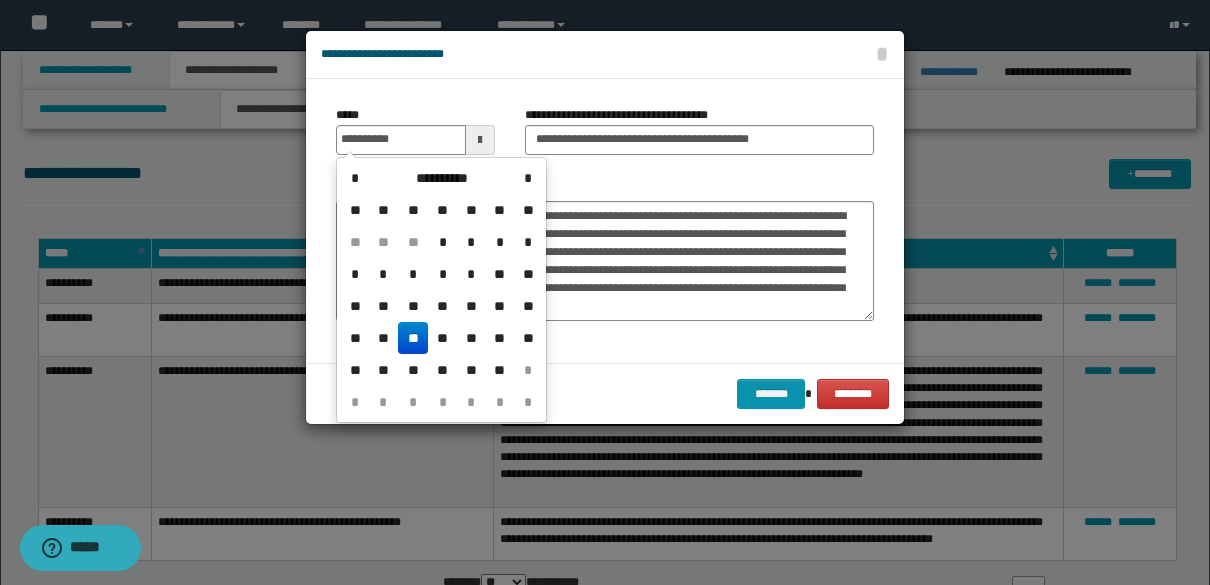 click on "**" at bounding box center [413, 338] 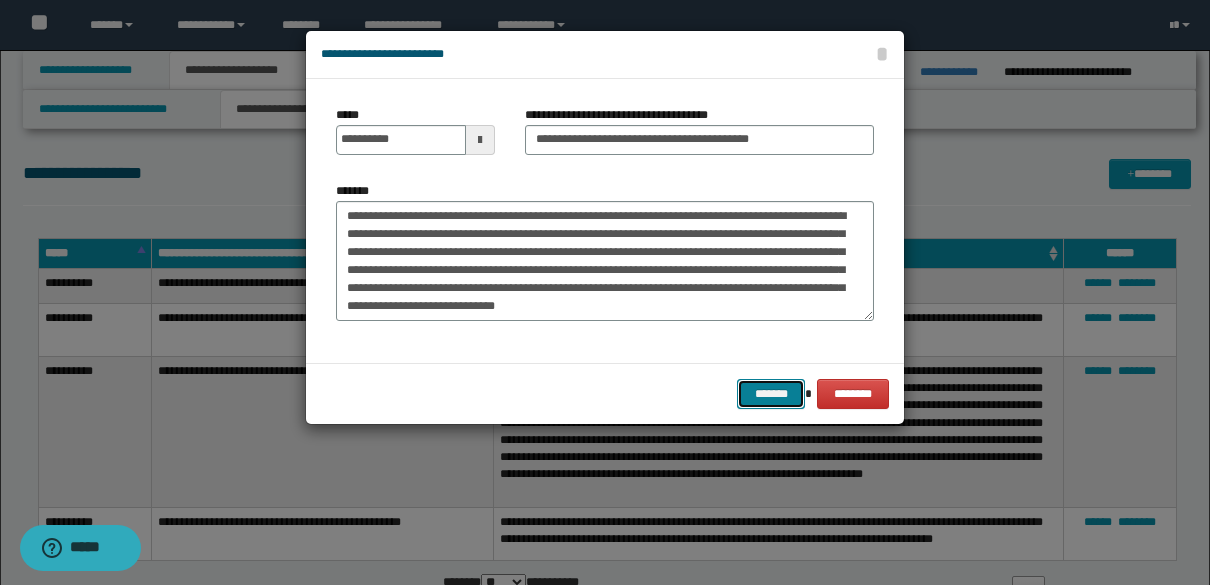 click on "*******" at bounding box center [771, 394] 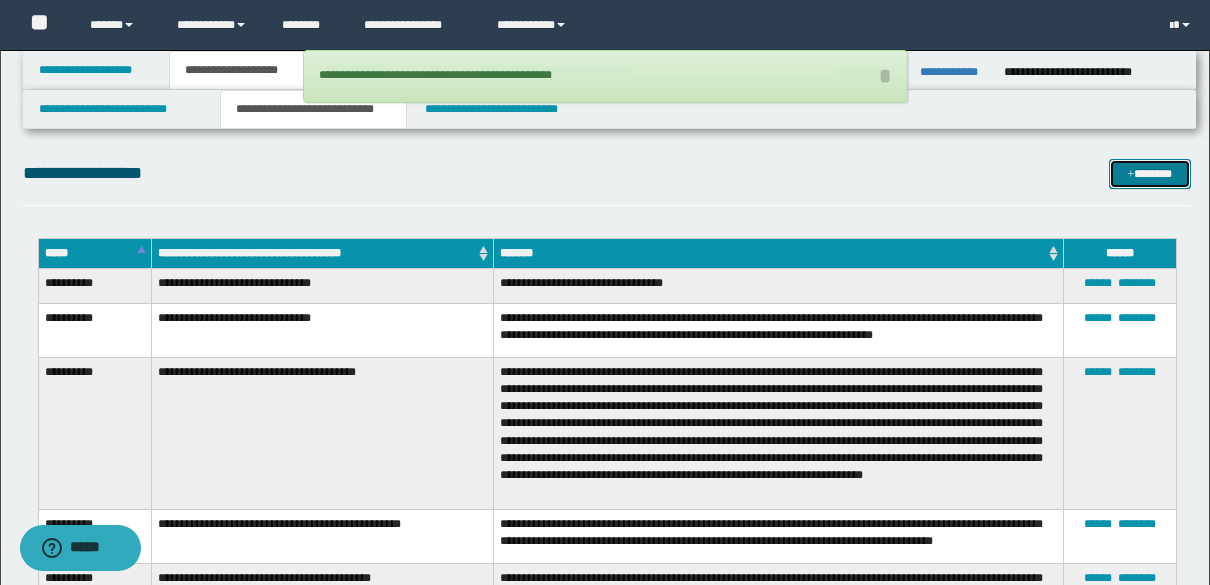 click on "*******" at bounding box center [1150, 174] 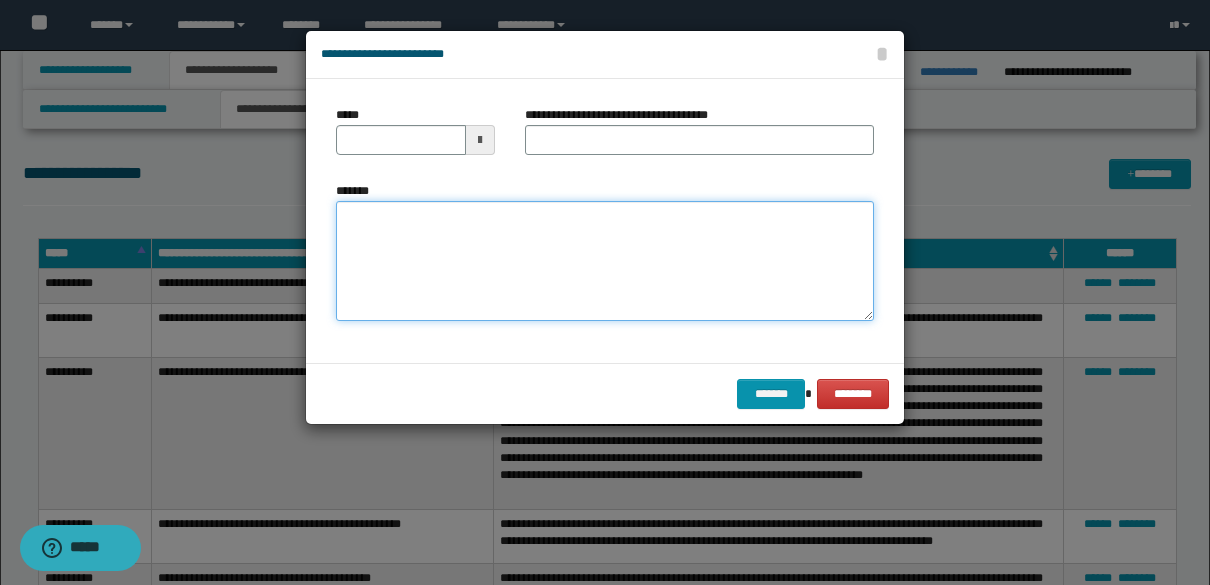 click on "*******" at bounding box center (605, 261) 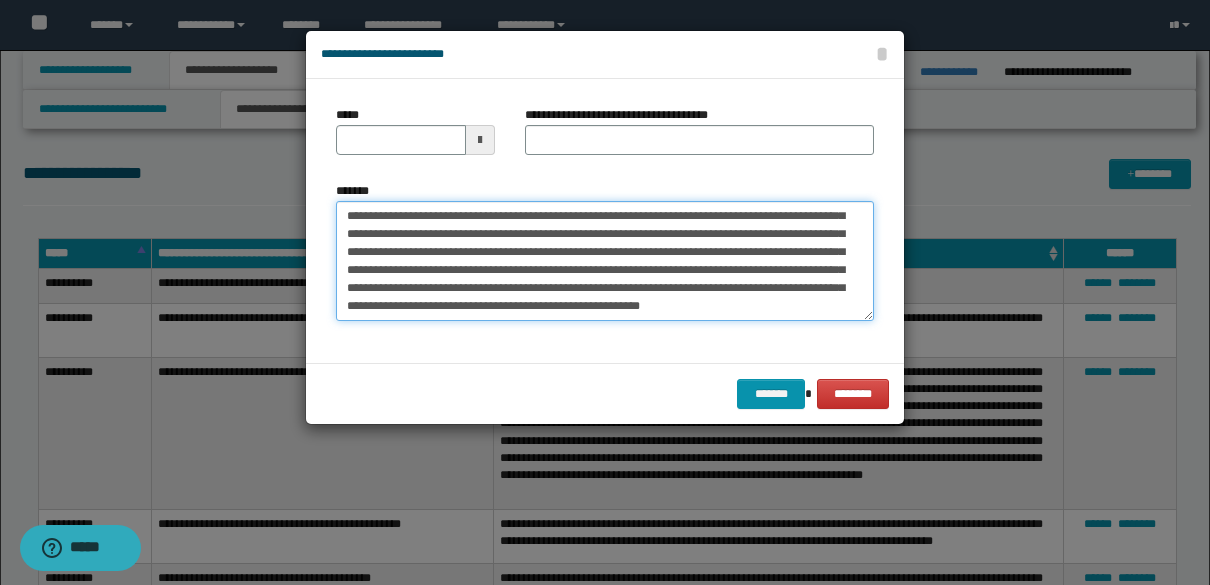 scroll, scrollTop: 0, scrollLeft: 0, axis: both 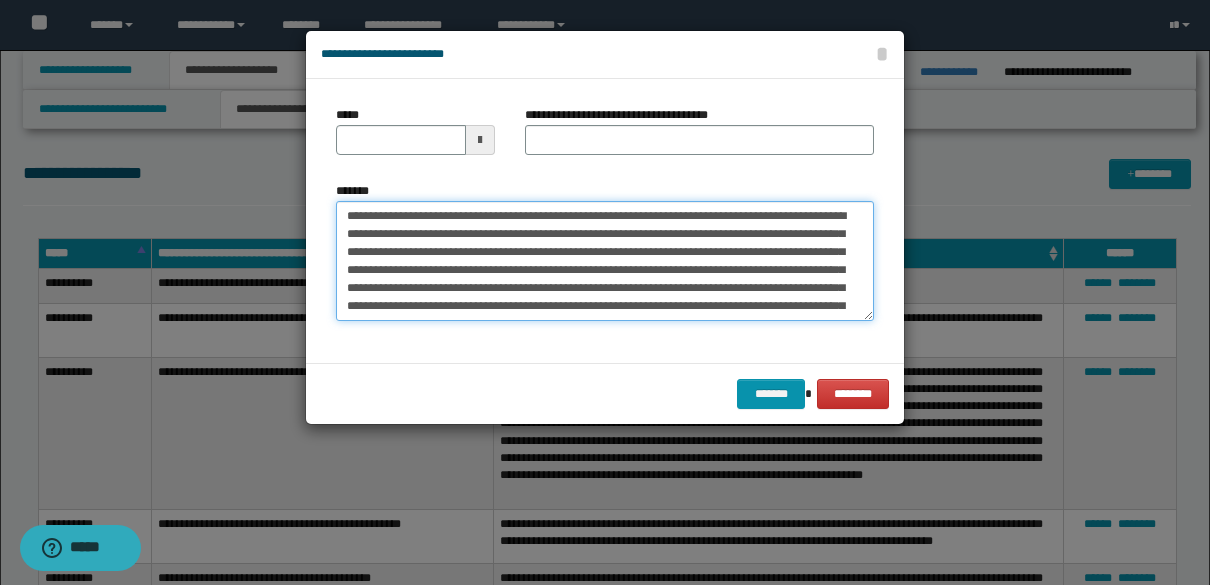 click on "**********" at bounding box center (605, 261) 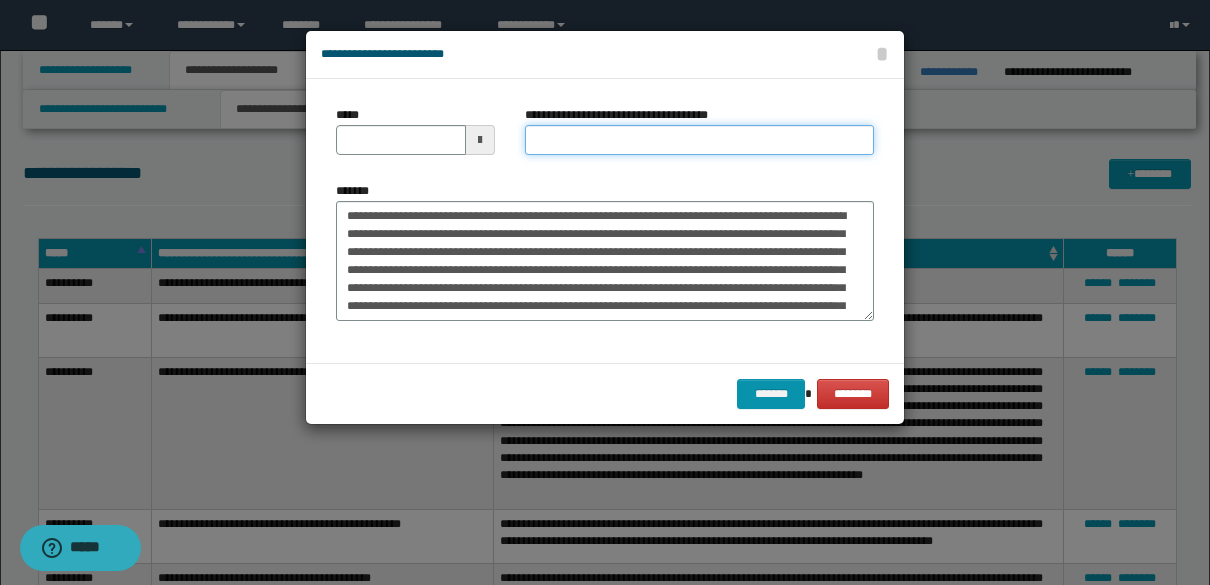 click on "**********" at bounding box center (699, 140) 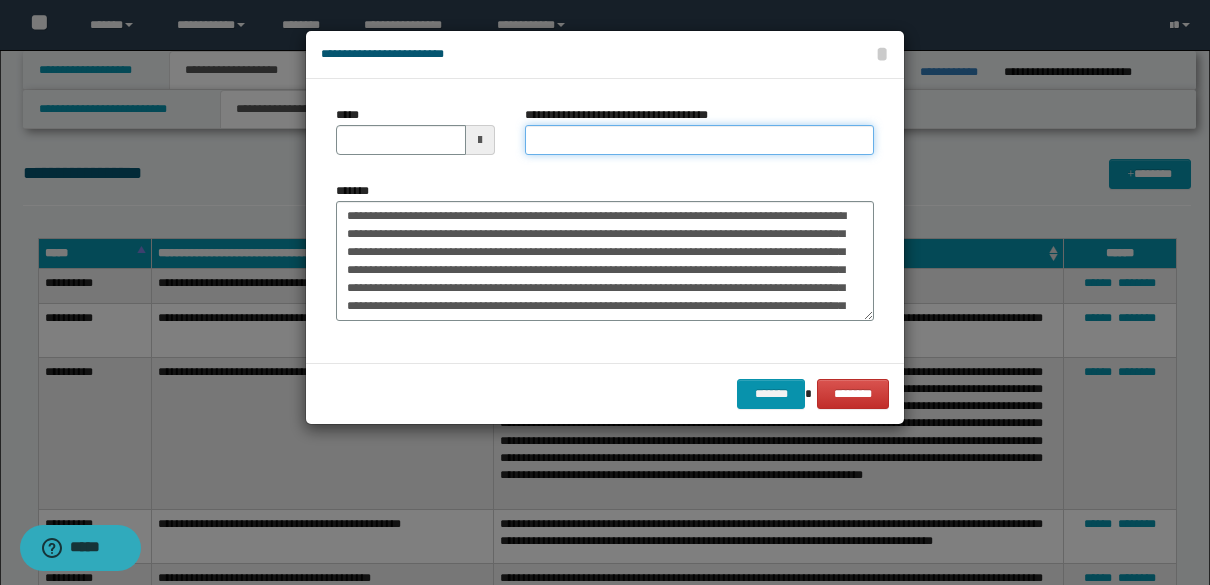 paste on "**********" 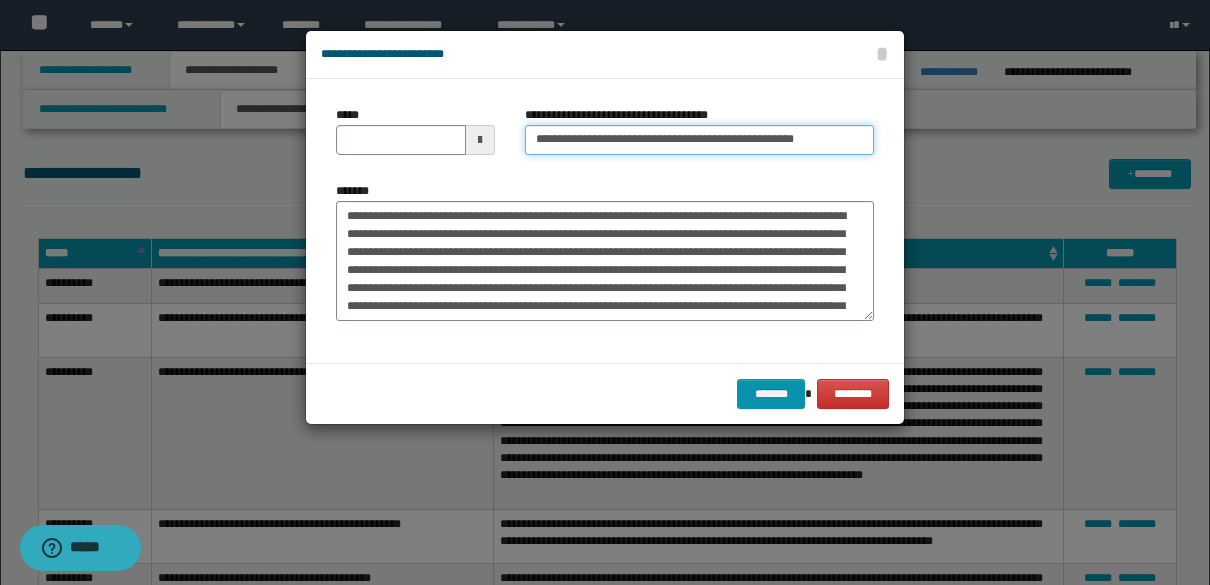click on "**********" at bounding box center (699, 140) 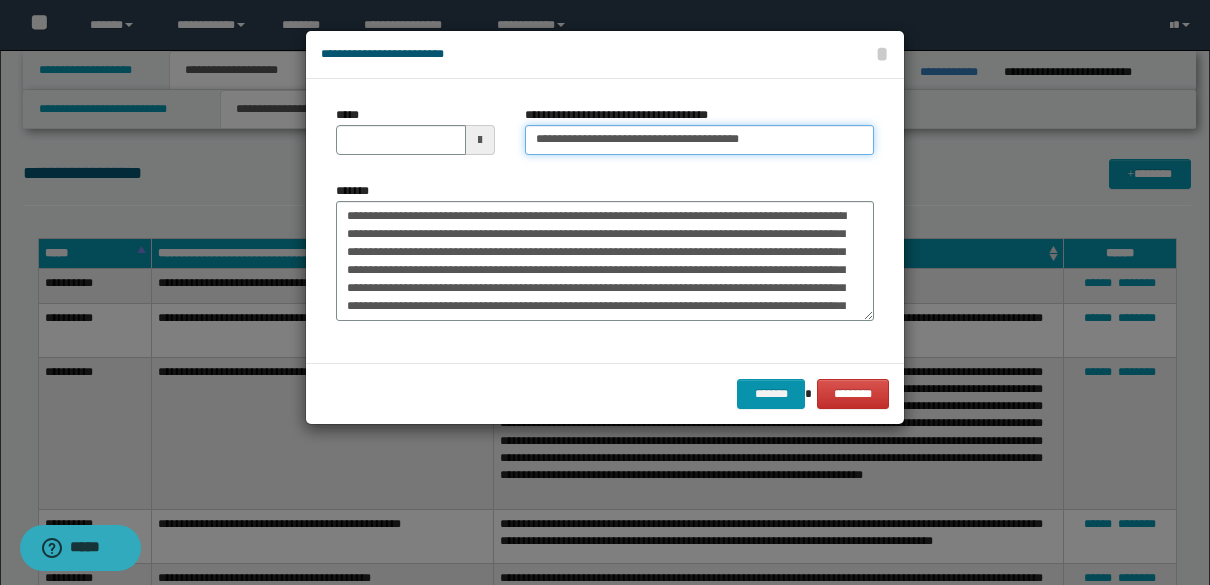 type 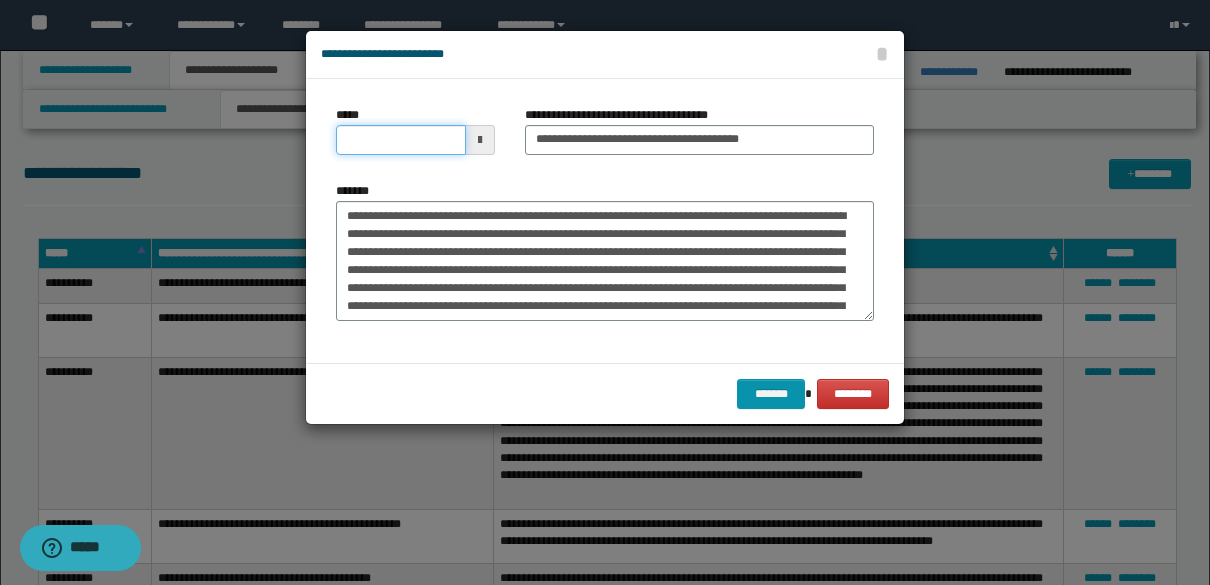 click on "*****" at bounding box center [401, 140] 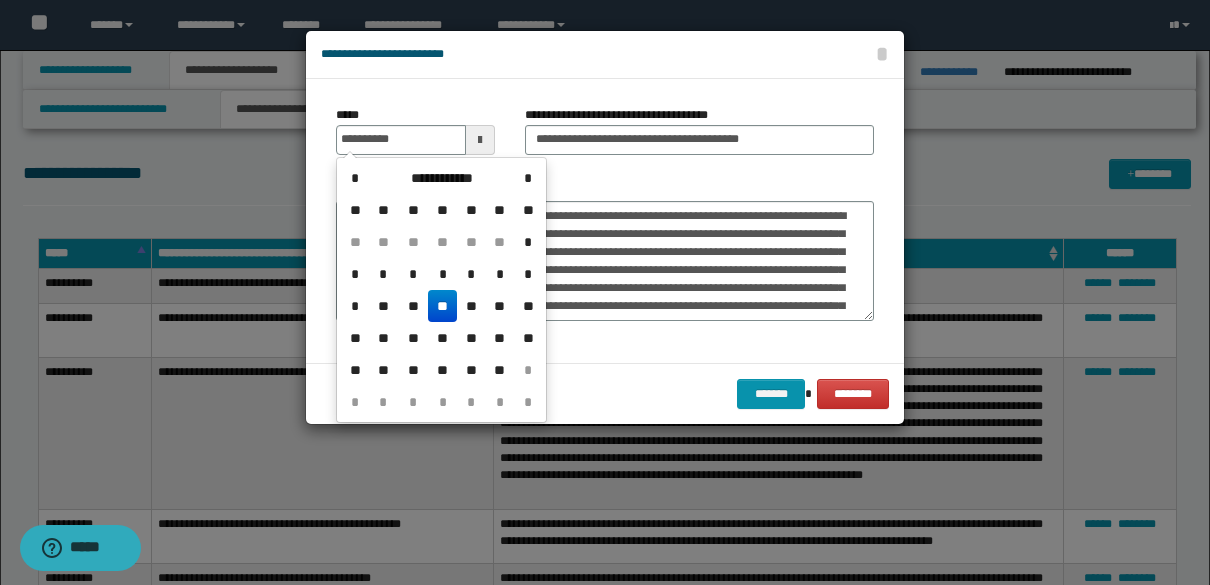 click on "**" at bounding box center (442, 306) 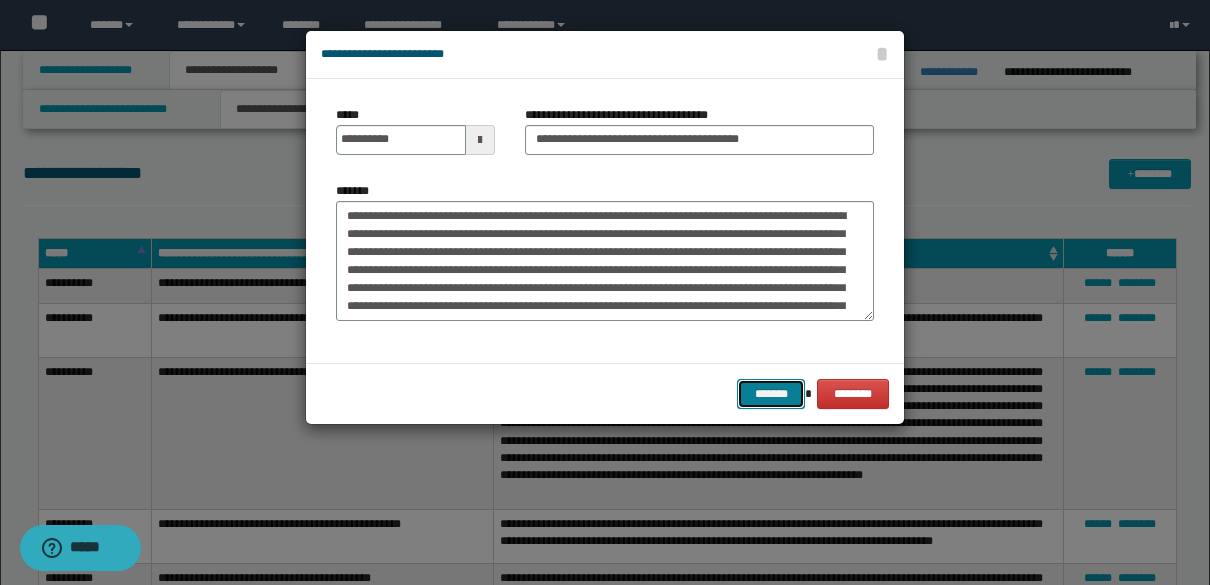 click on "*******" at bounding box center [771, 394] 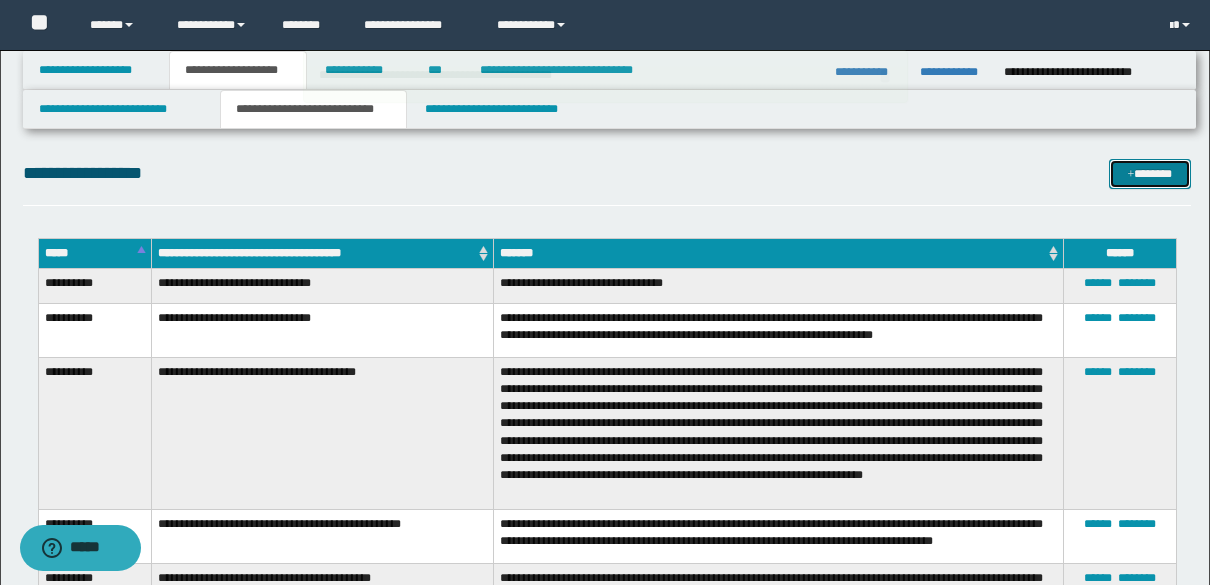 type 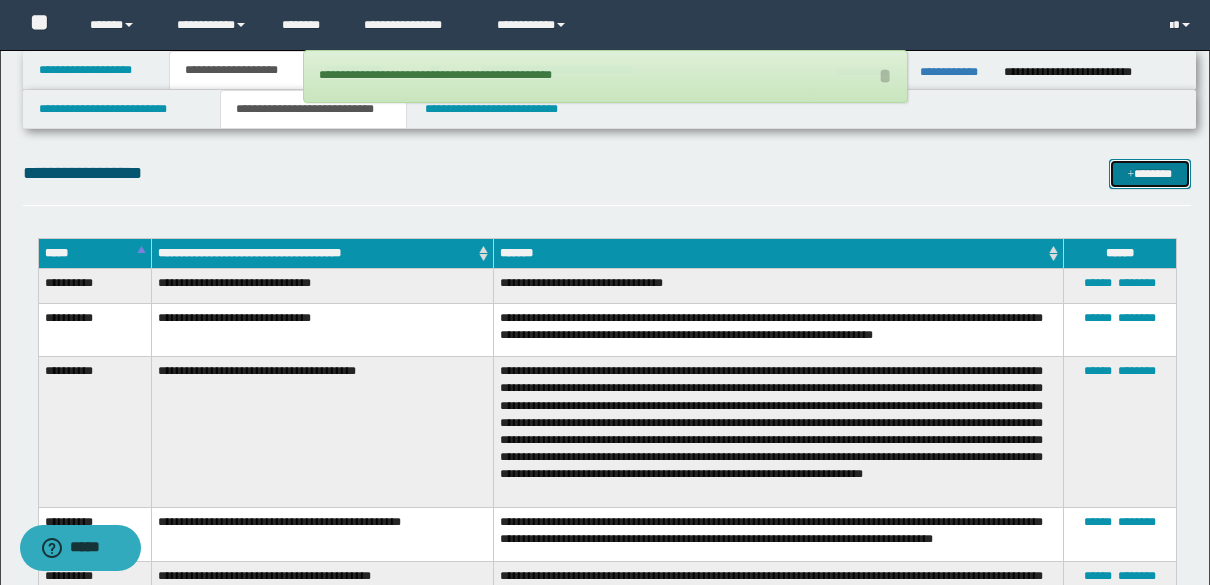 click on "*******" at bounding box center [1150, 174] 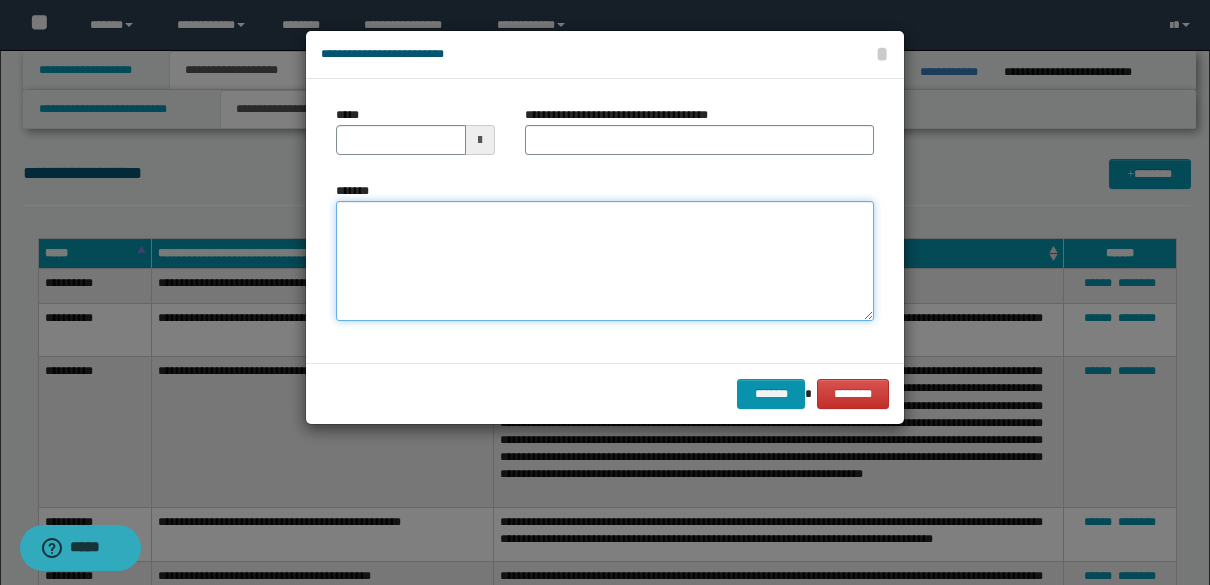 click on "*******" at bounding box center [605, 261] 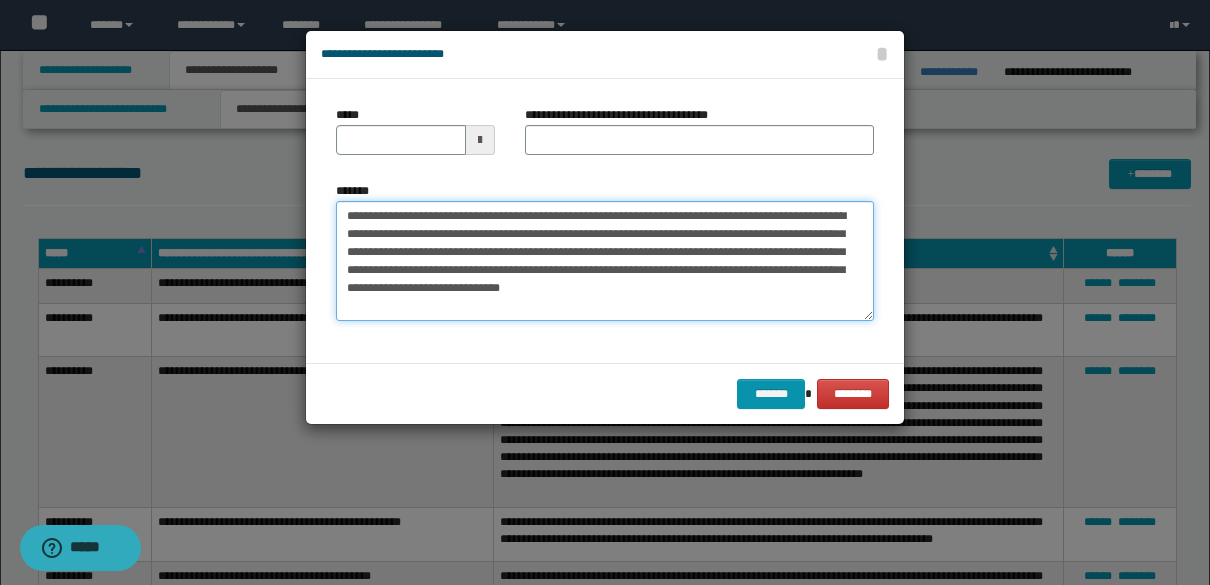 click on "**********" at bounding box center [605, 261] 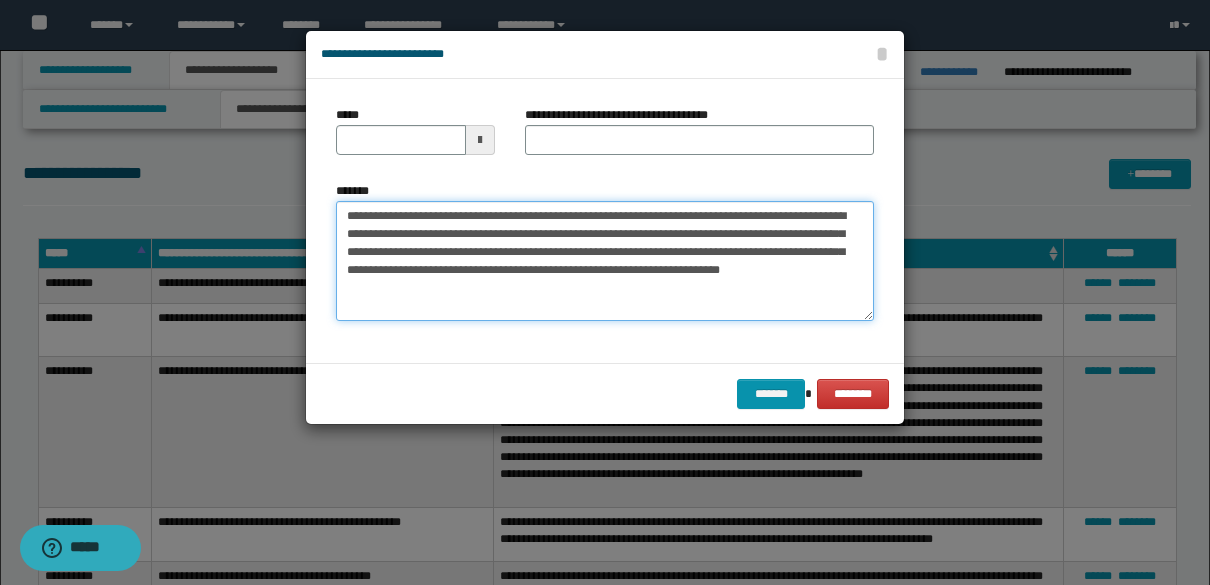 type on "**********" 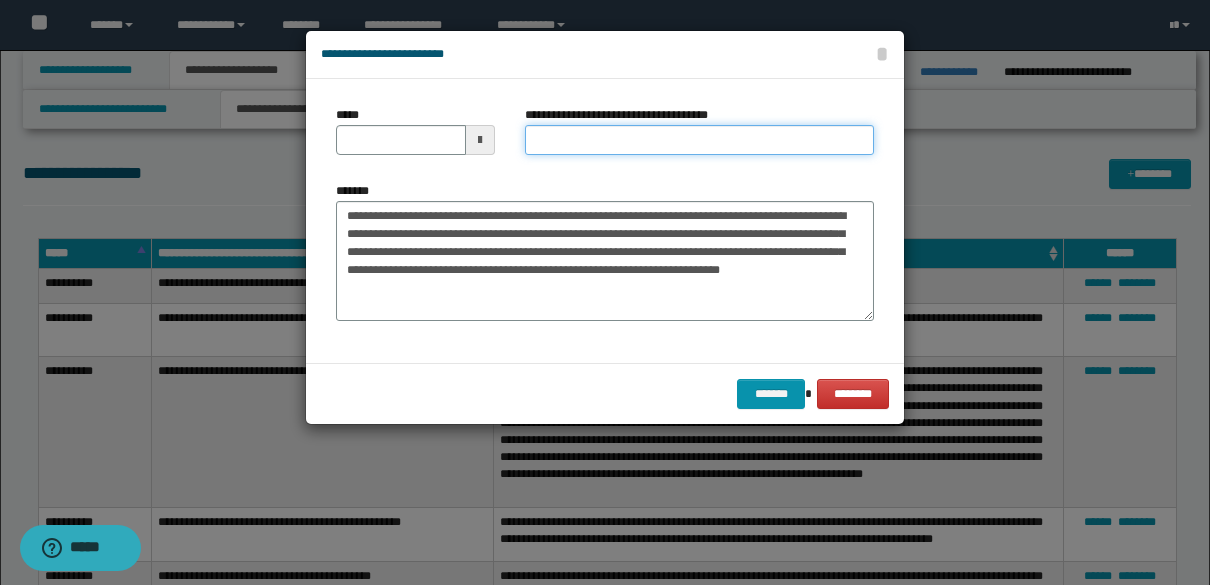 click on "**********" at bounding box center [699, 140] 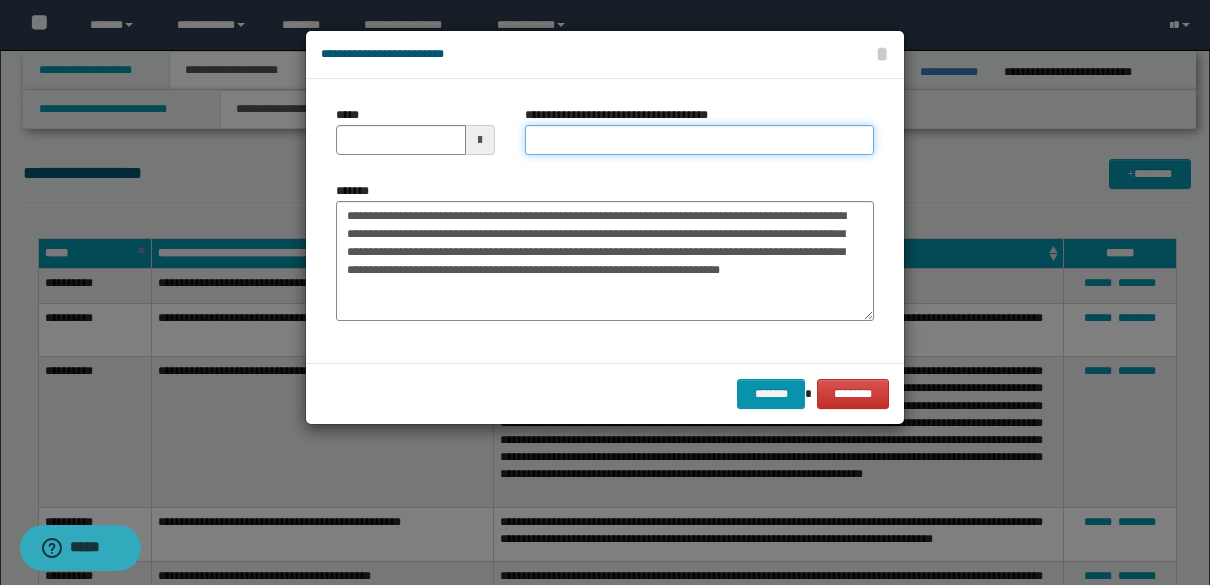 paste on "**********" 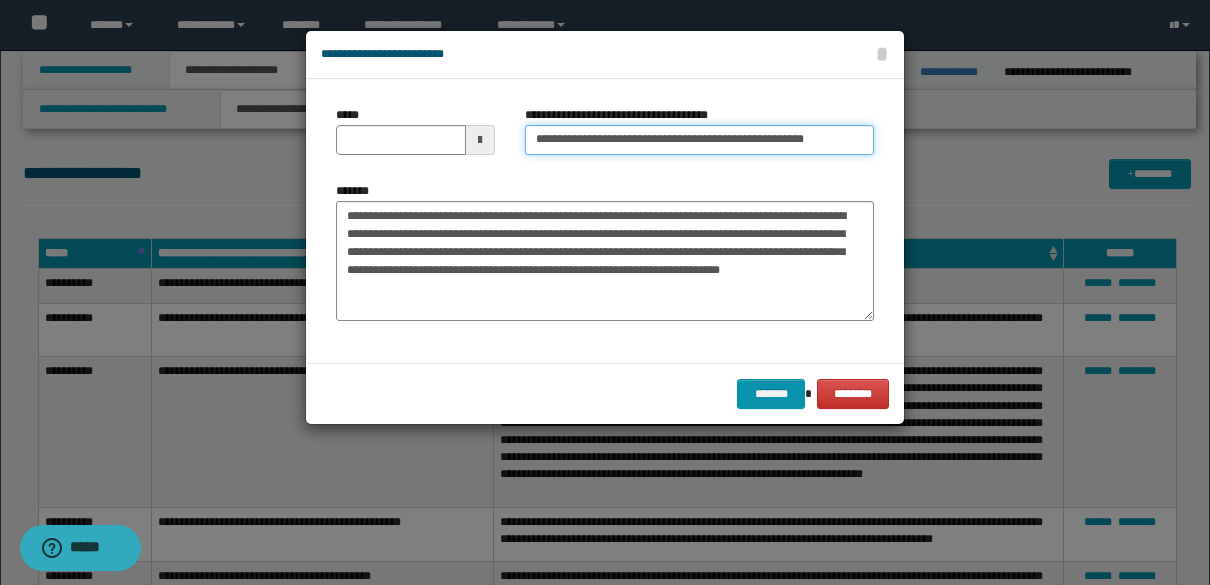 scroll, scrollTop: 0, scrollLeft: 8, axis: horizontal 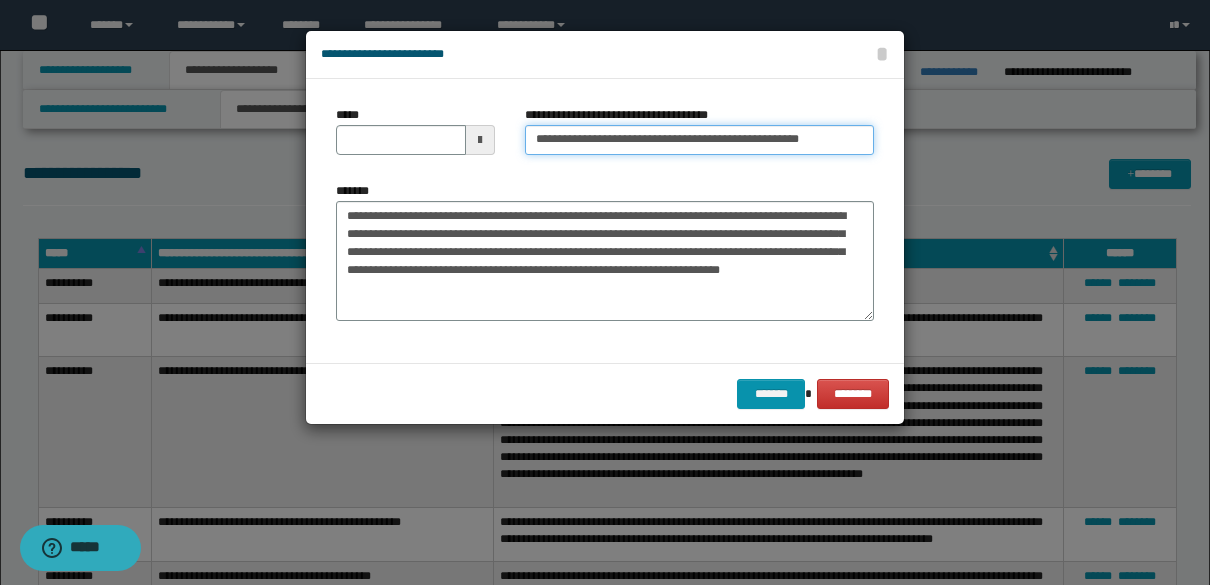 type on "**********" 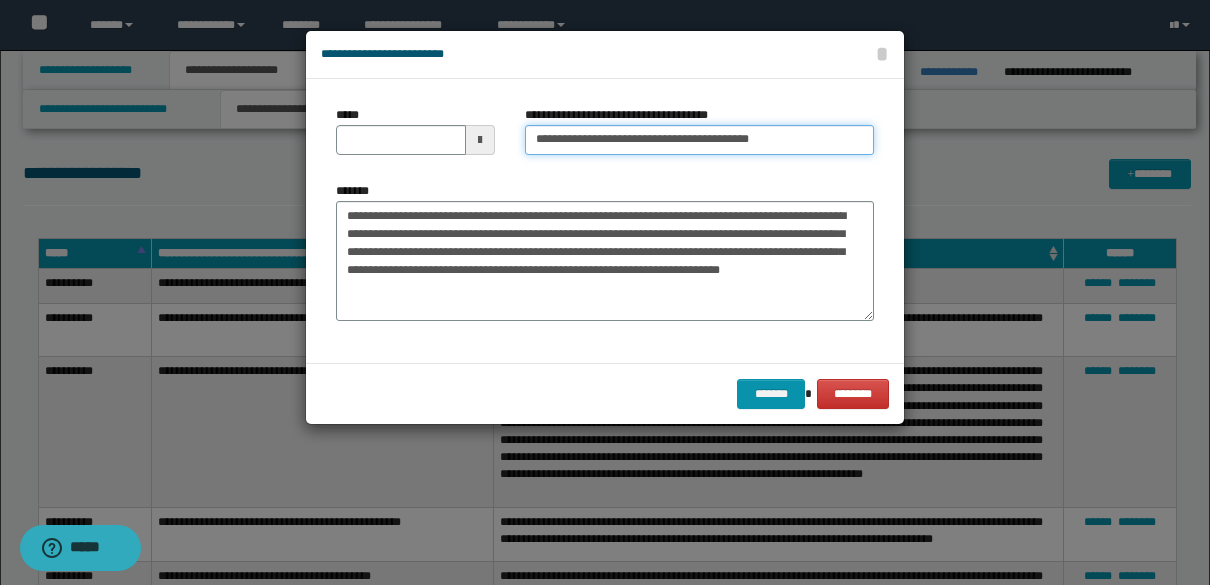 type 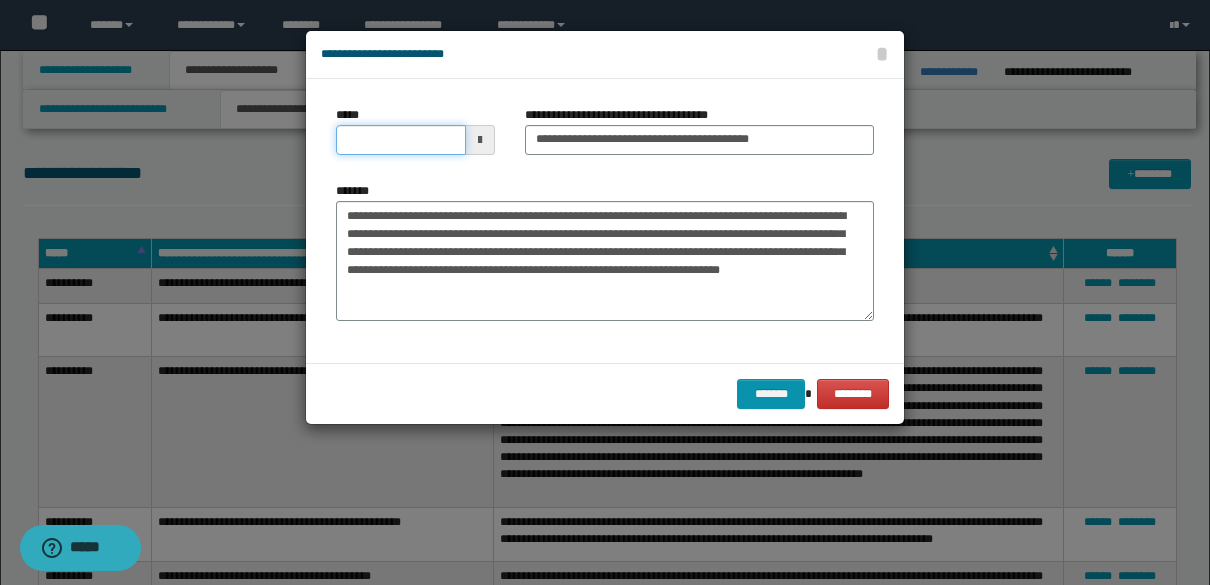 click on "*****" at bounding box center (401, 140) 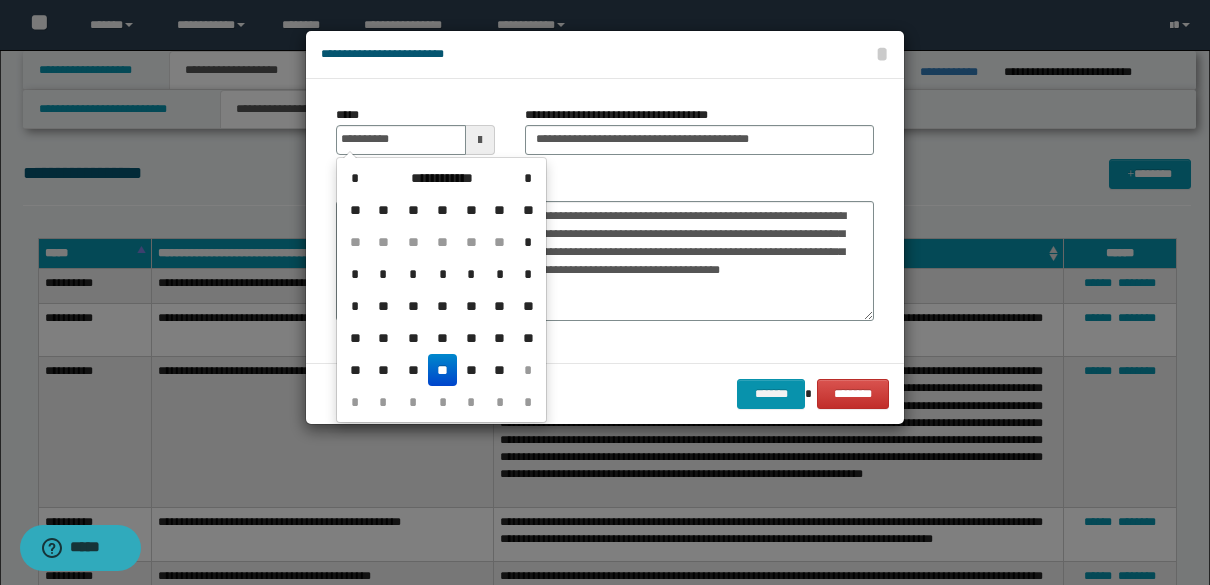 click on "**" at bounding box center (442, 370) 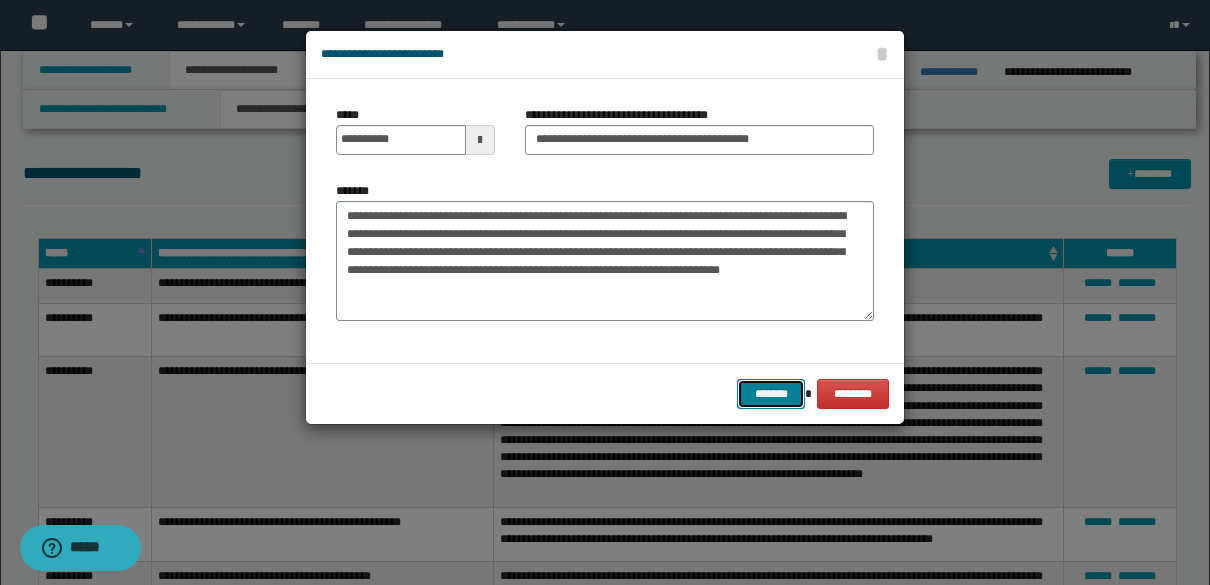 click on "*******" at bounding box center (771, 394) 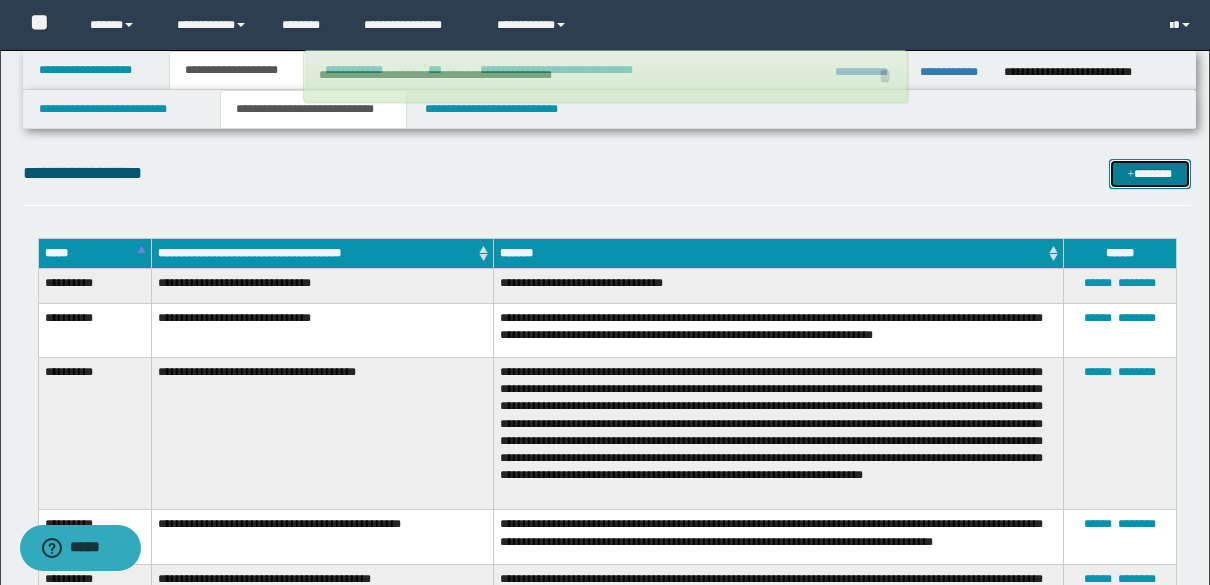 type 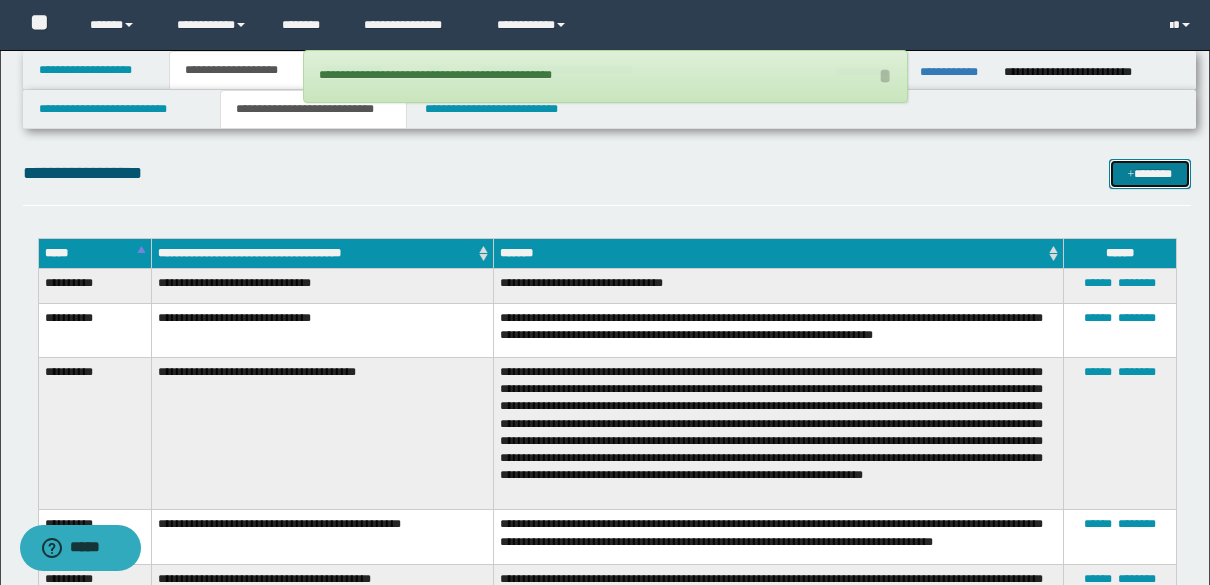 click at bounding box center (1131, 175) 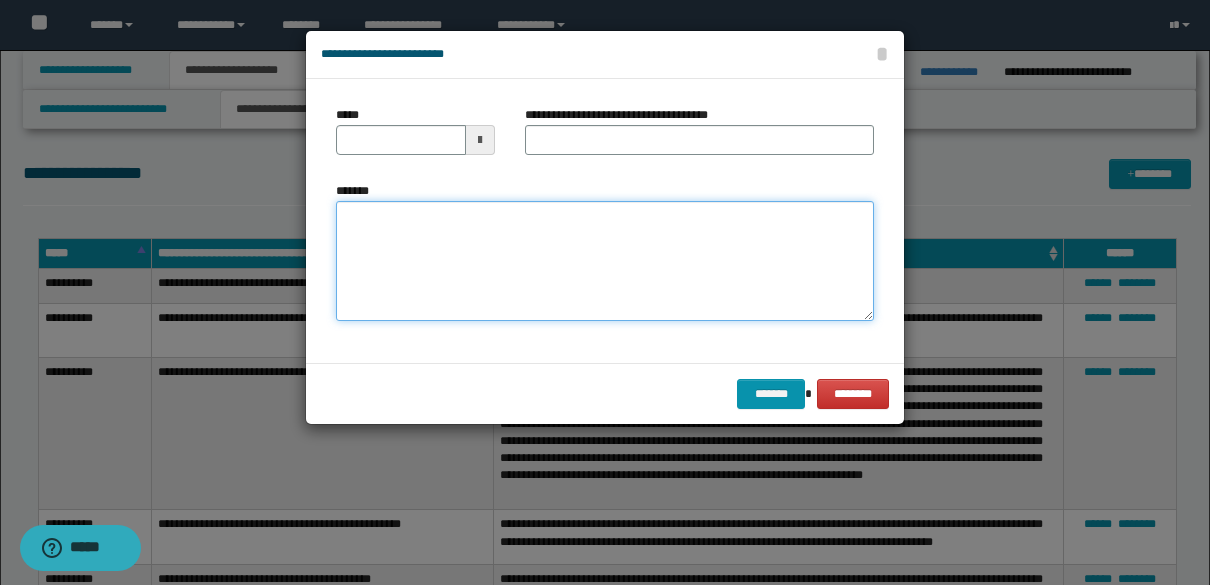 click on "*******" at bounding box center (605, 261) 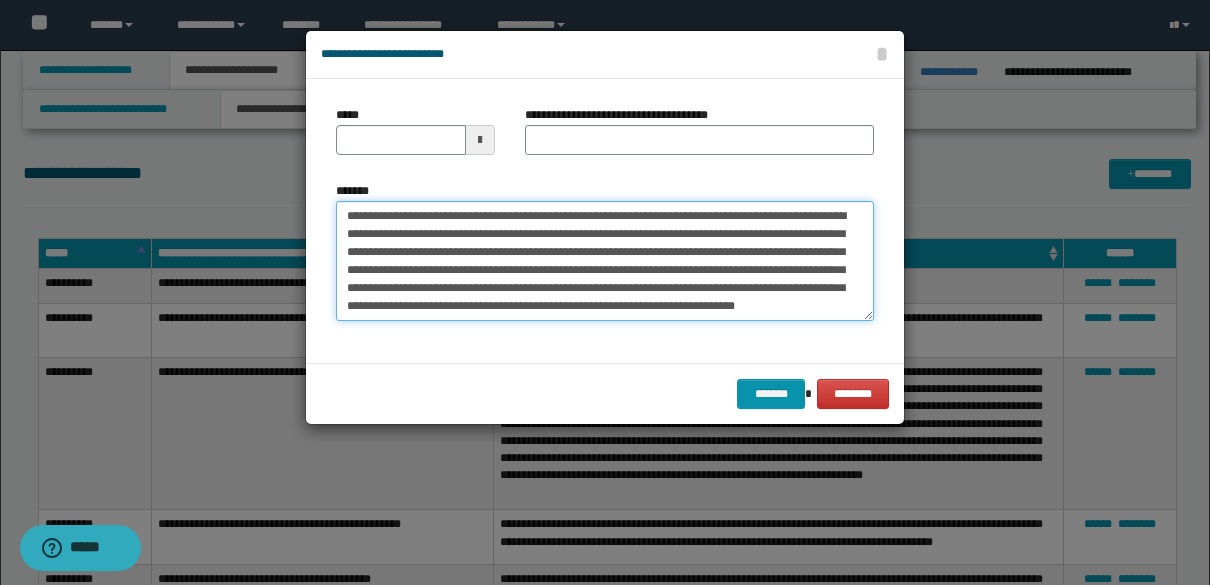 scroll, scrollTop: 0, scrollLeft: 0, axis: both 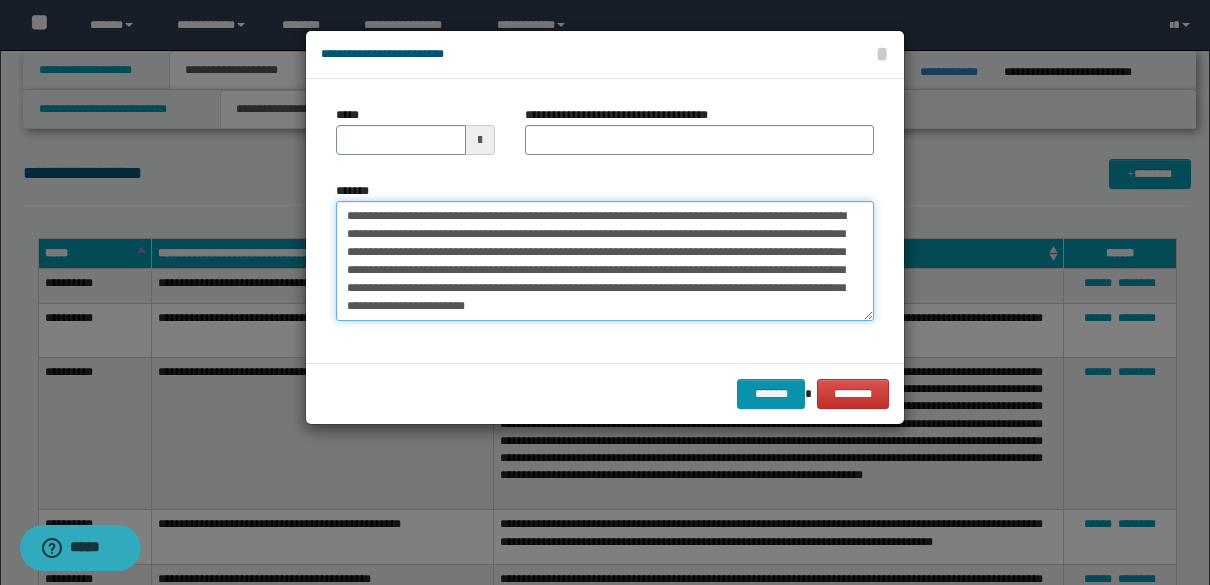 type on "**********" 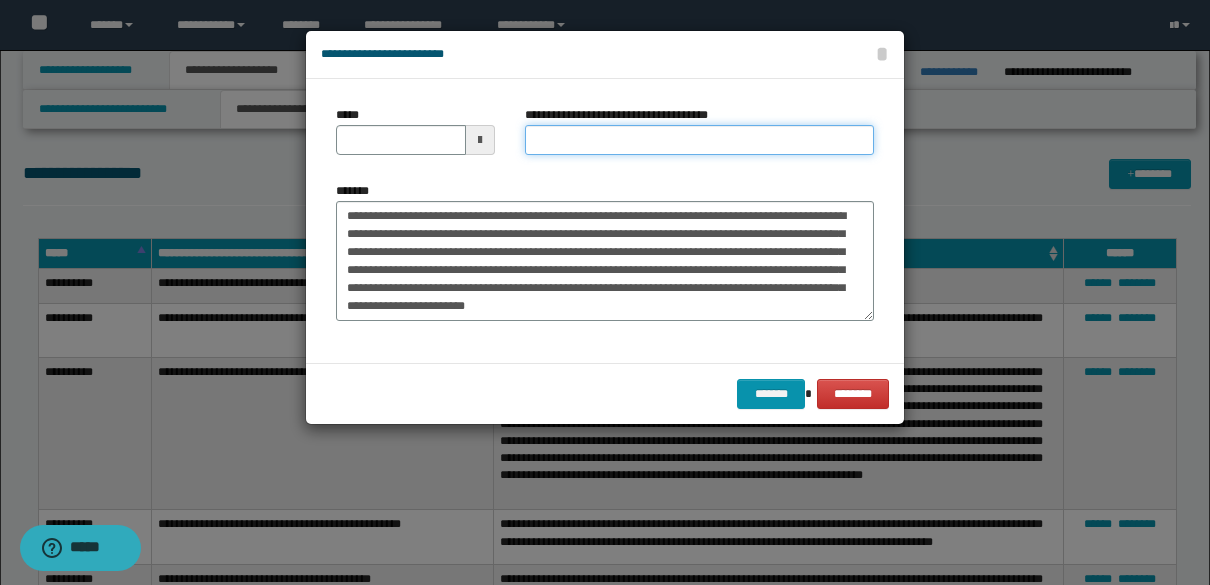 click on "**********" at bounding box center (699, 140) 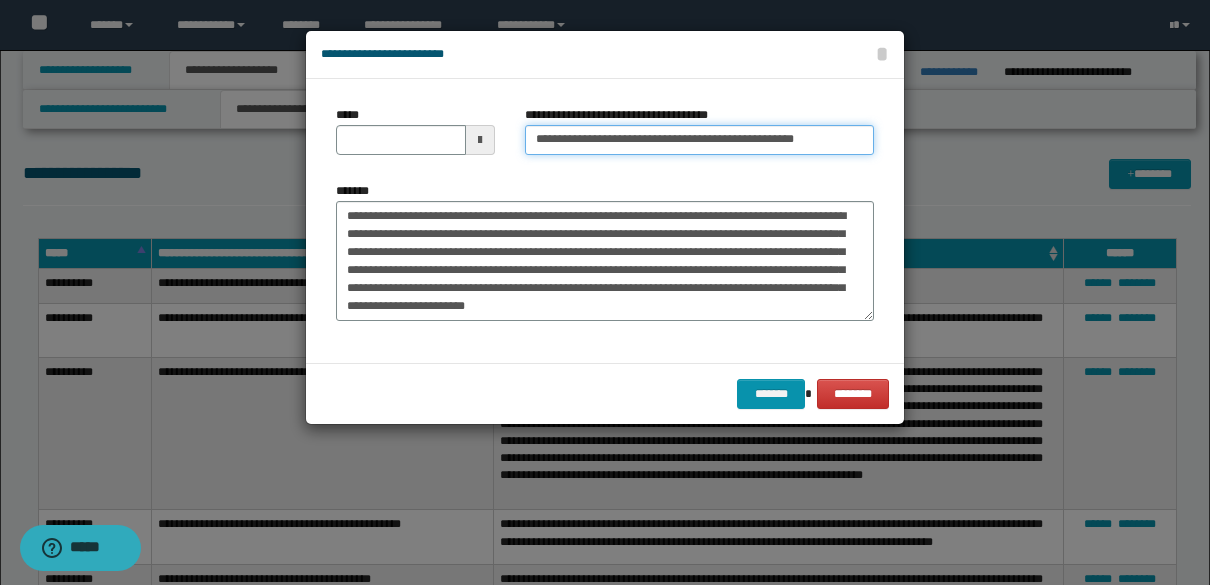click on "**********" at bounding box center (699, 140) 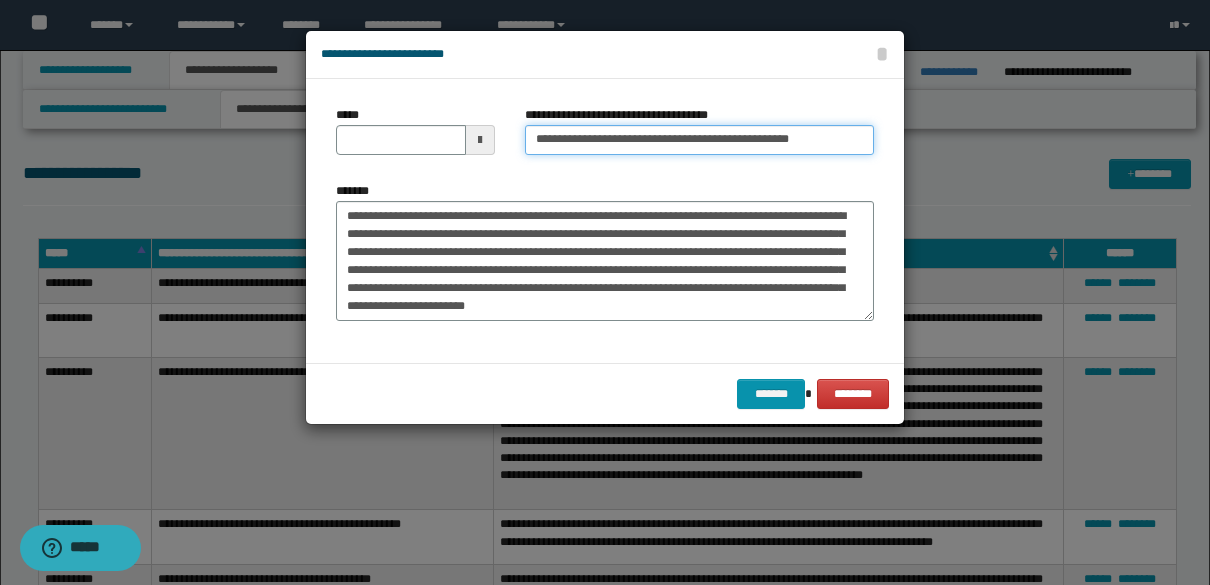 type on "**********" 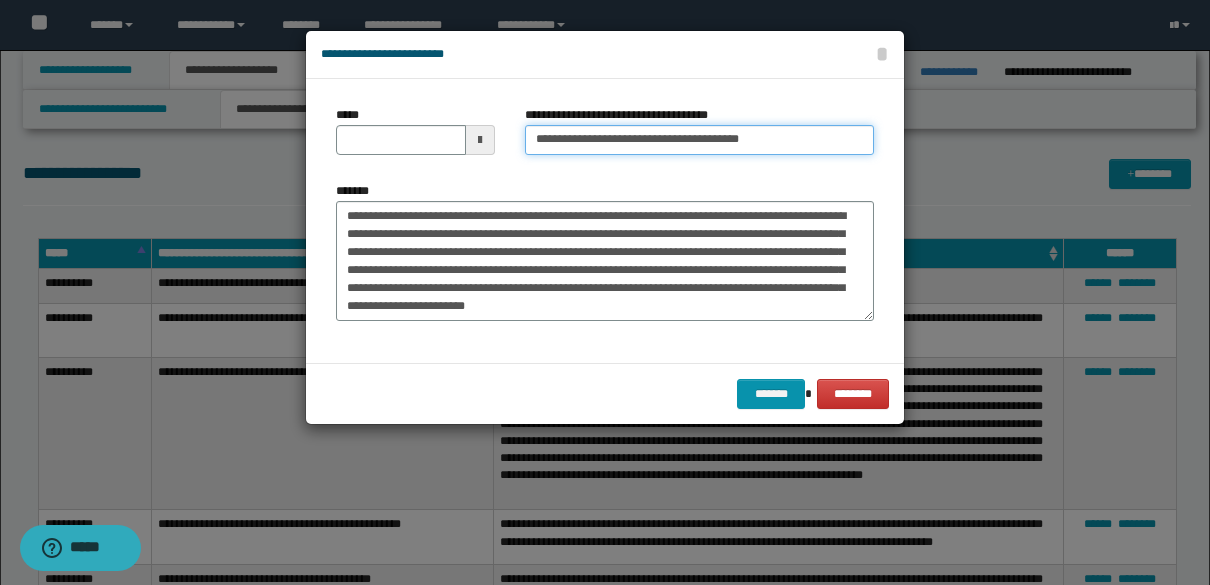 type 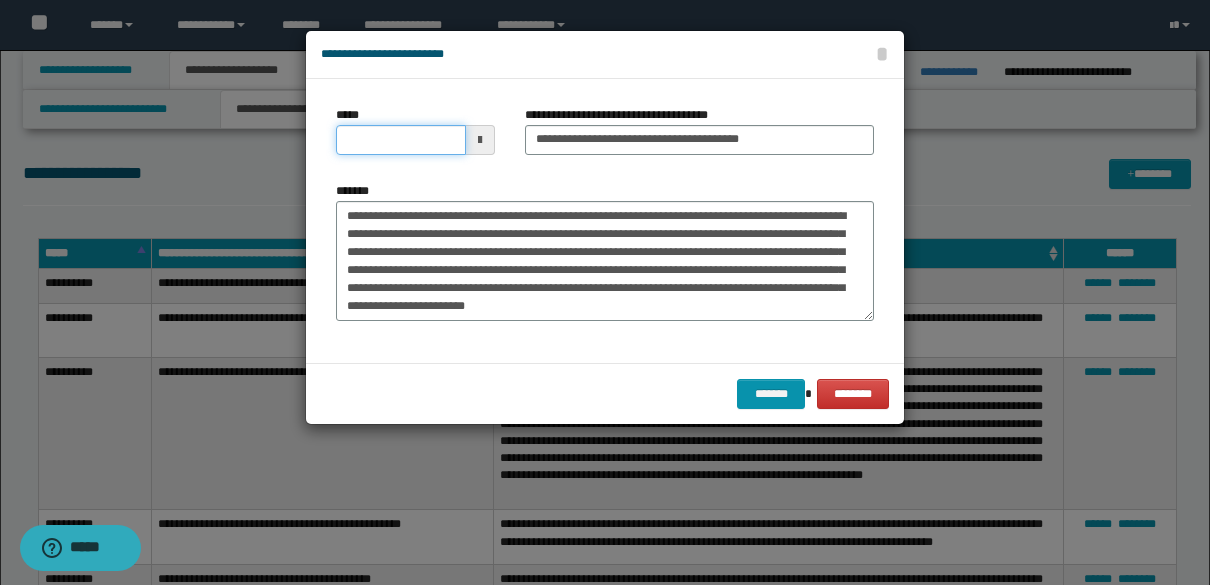 click on "*****" at bounding box center [401, 140] 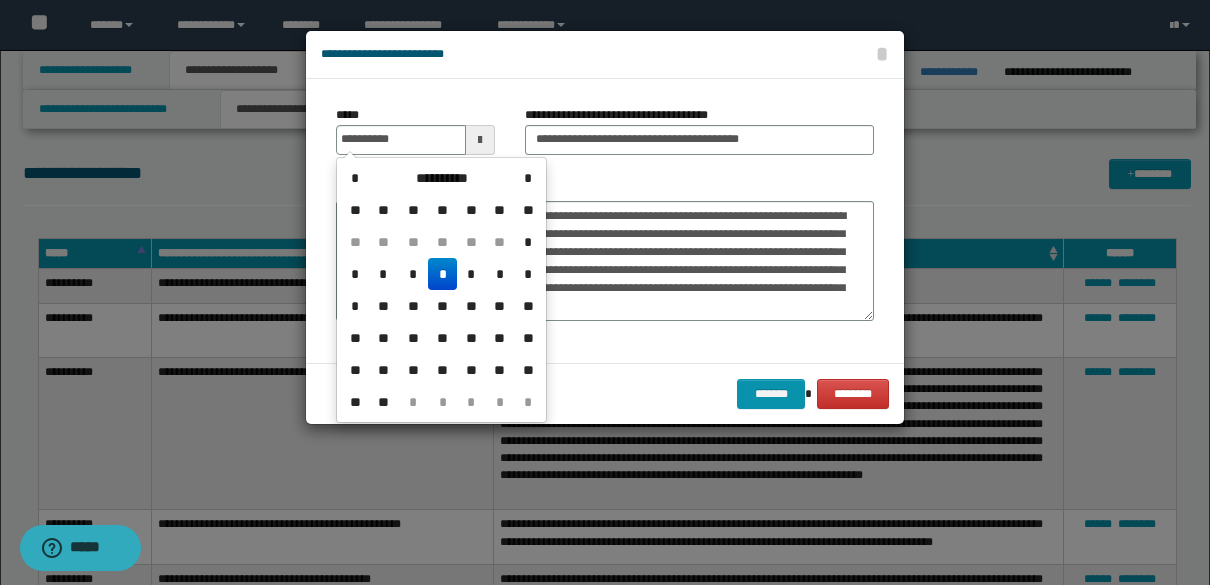 click on "*" at bounding box center [442, 274] 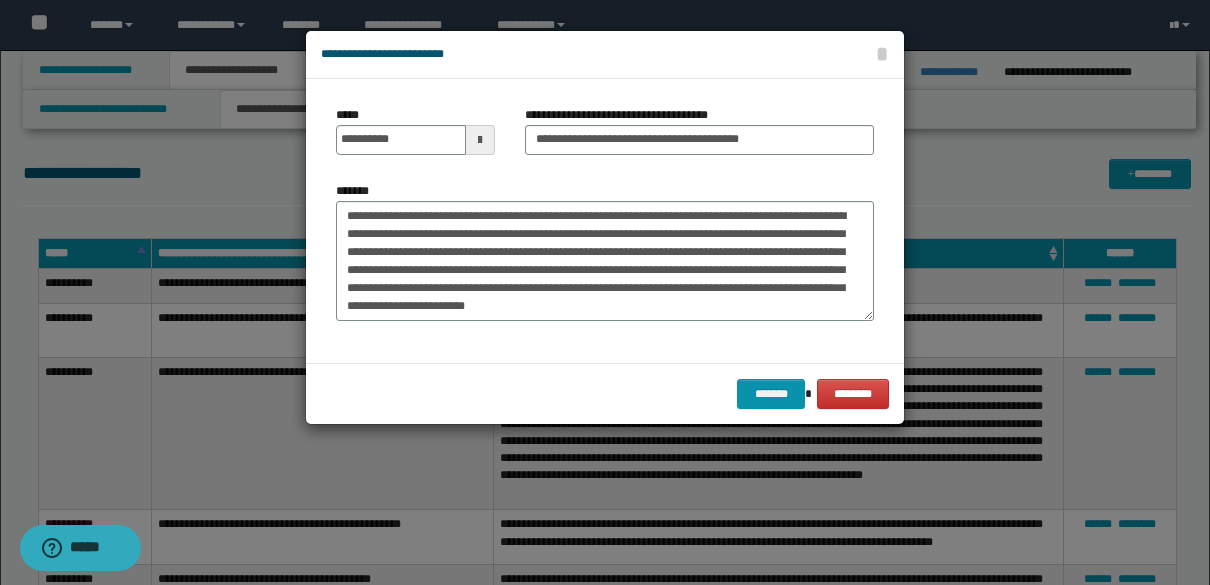 type on "**********" 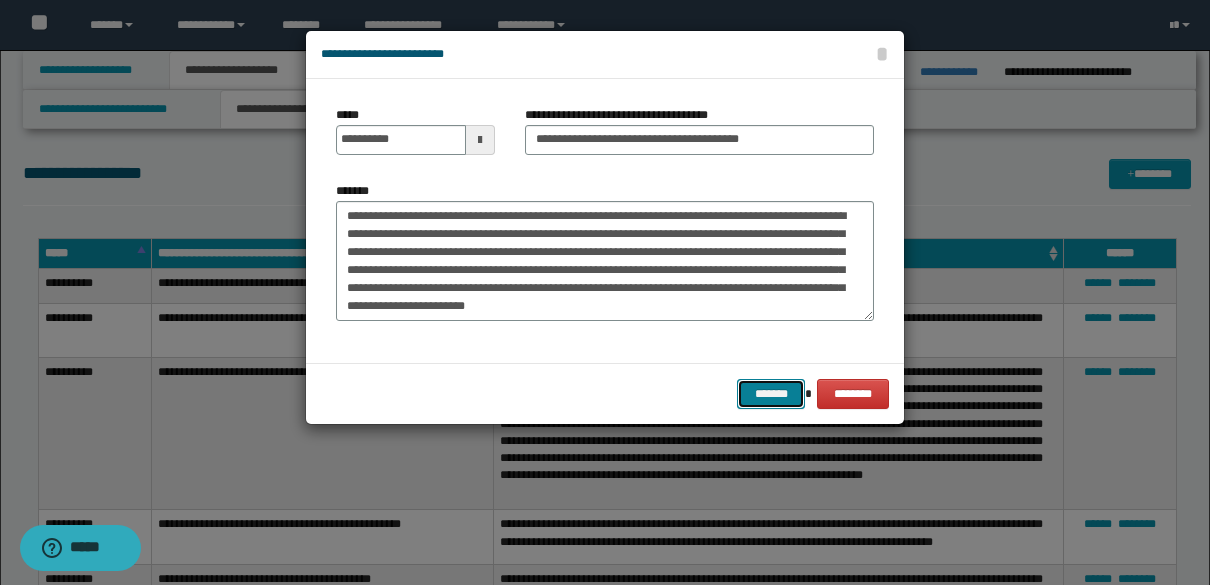 click on "*******" at bounding box center (771, 394) 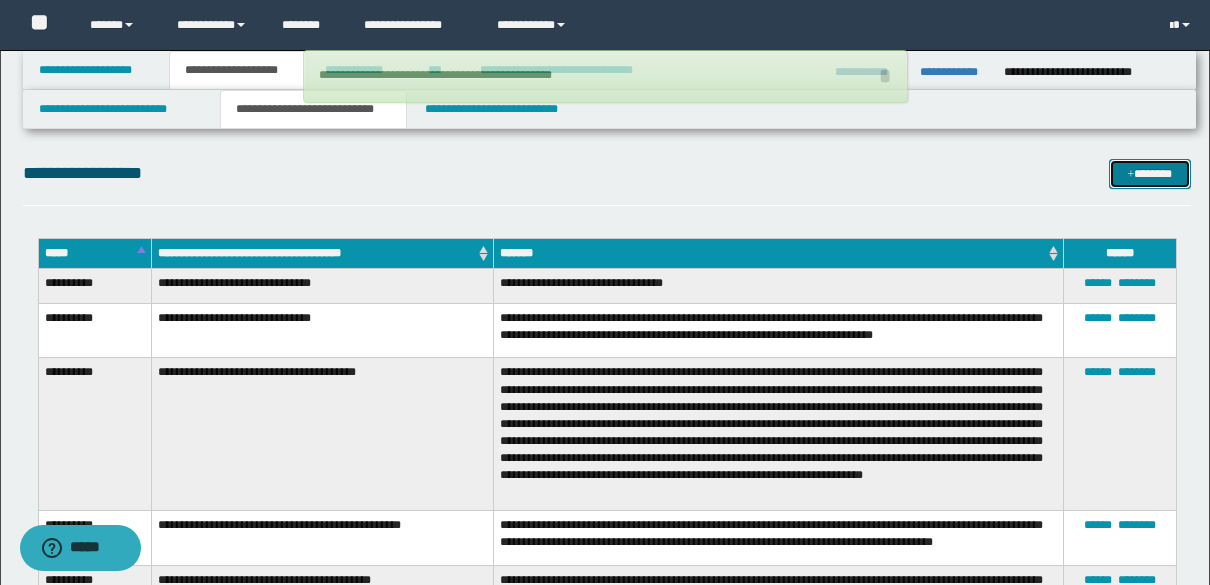 type 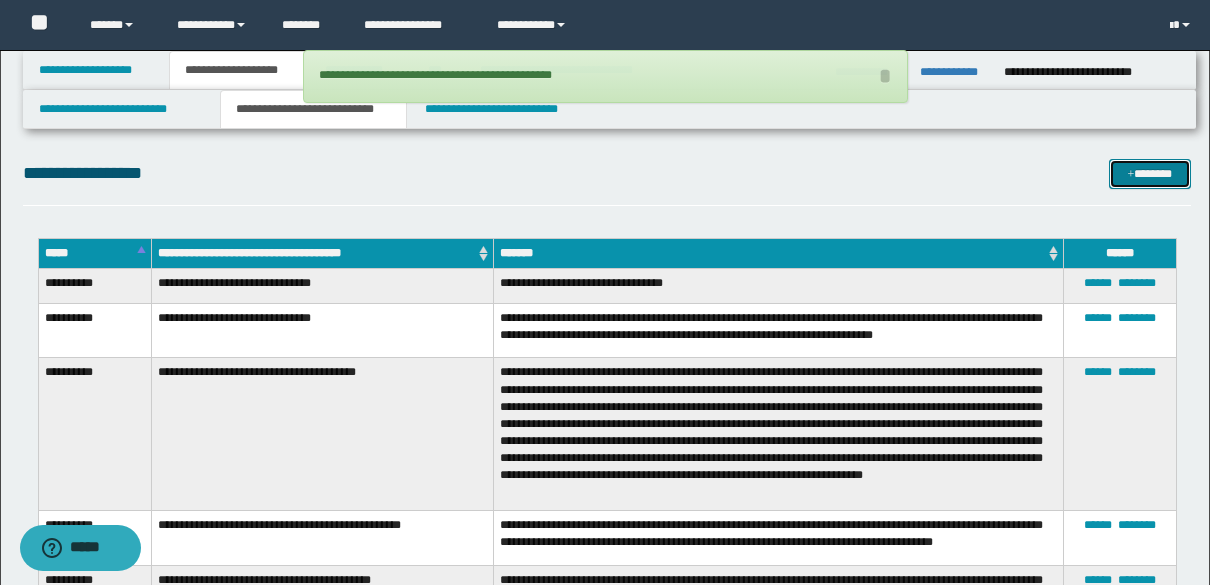 click on "*******" at bounding box center (1150, 174) 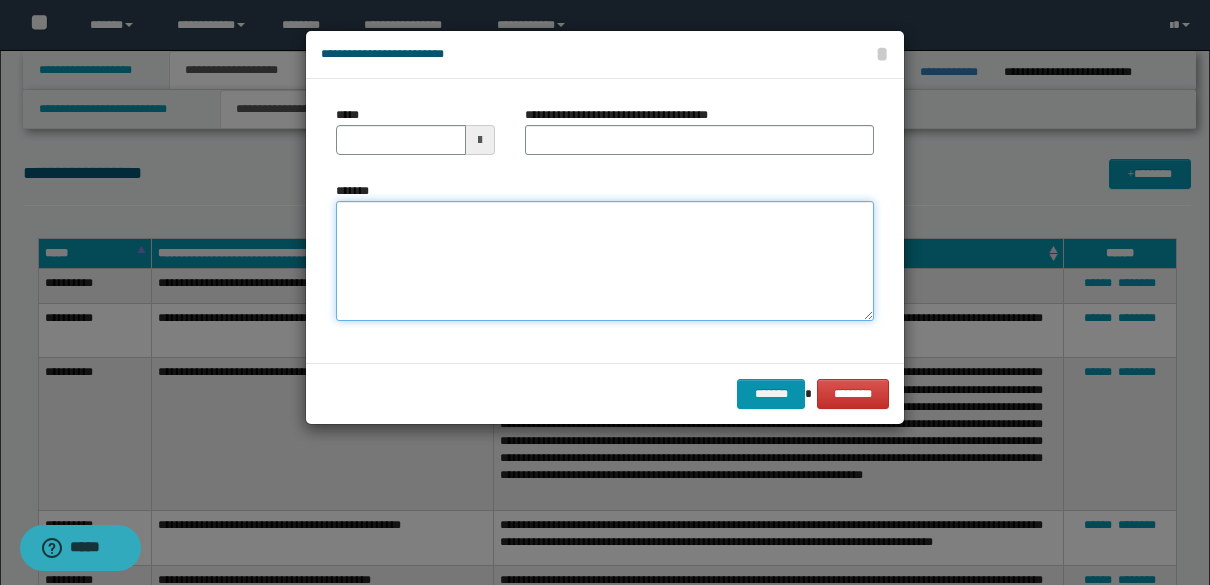 click on "*******" at bounding box center (605, 261) 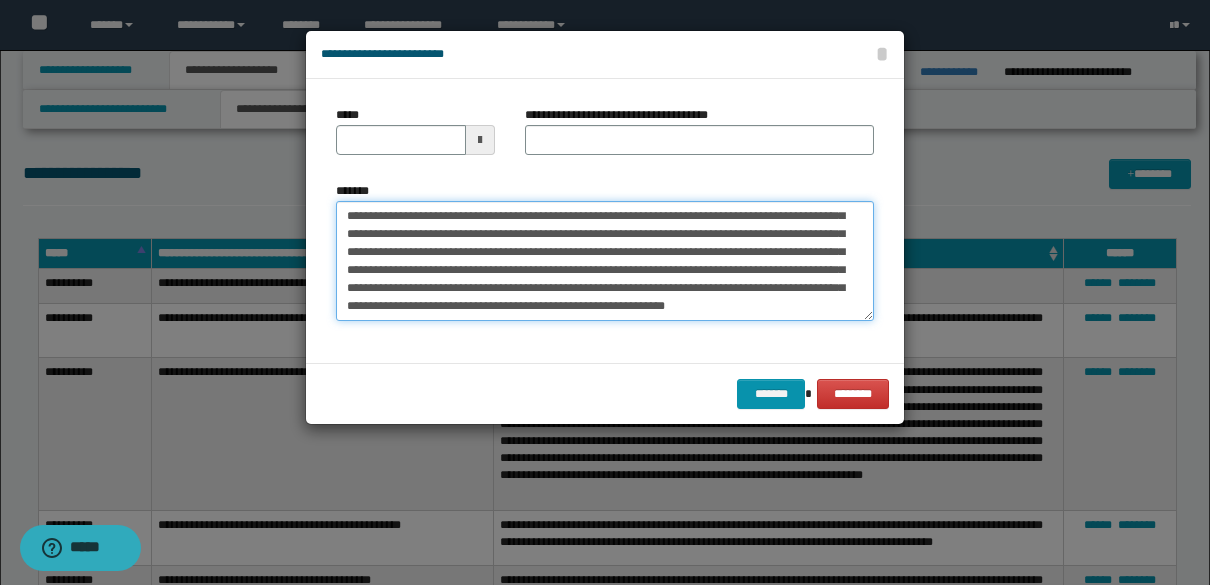 scroll, scrollTop: 0, scrollLeft: 0, axis: both 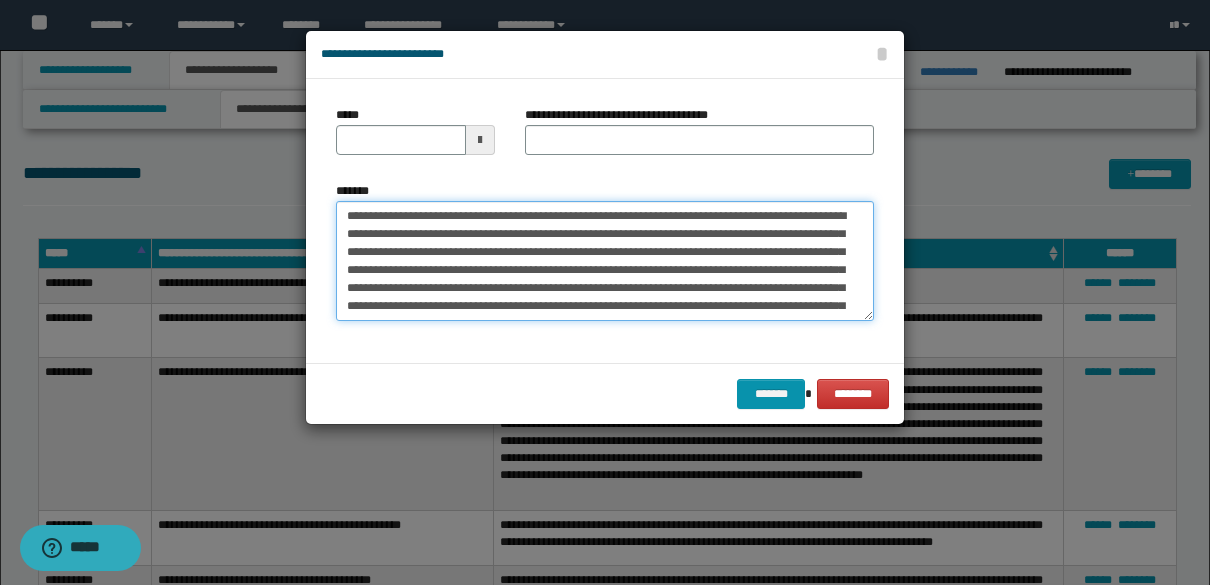 click on "**********" at bounding box center (605, 261) 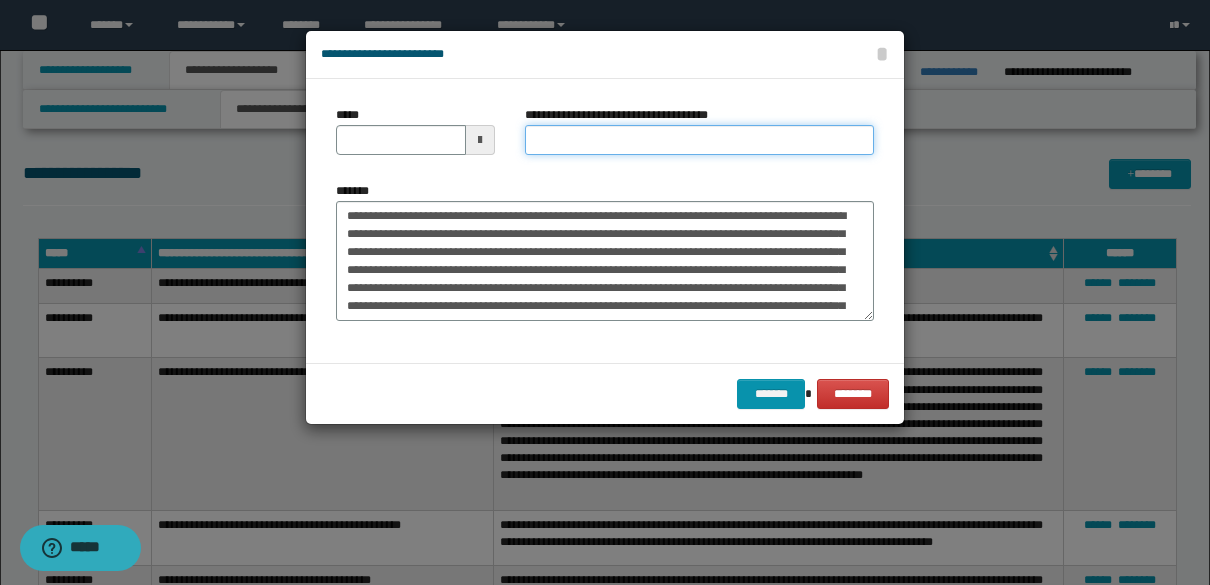 click on "**********" at bounding box center [699, 140] 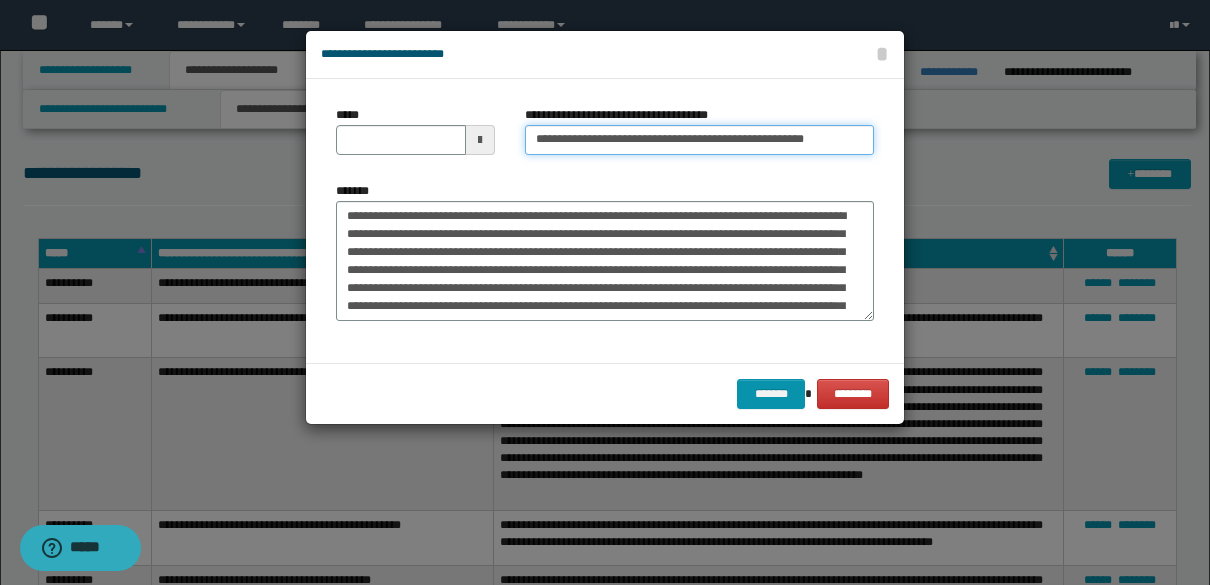 scroll, scrollTop: 0, scrollLeft: 8, axis: horizontal 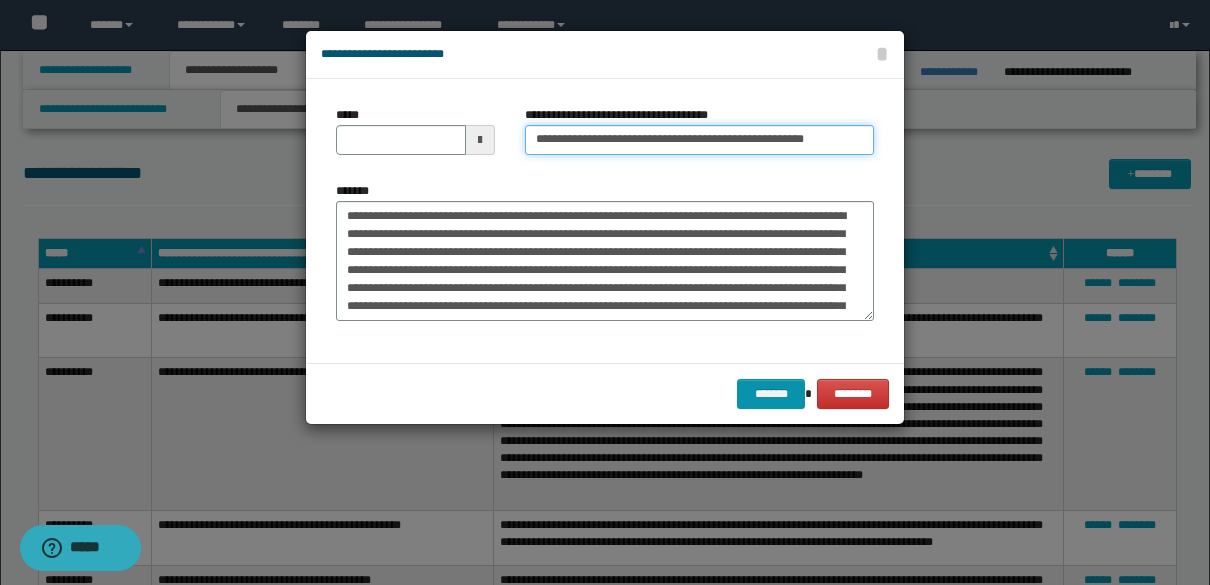 click on "**********" at bounding box center [699, 140] 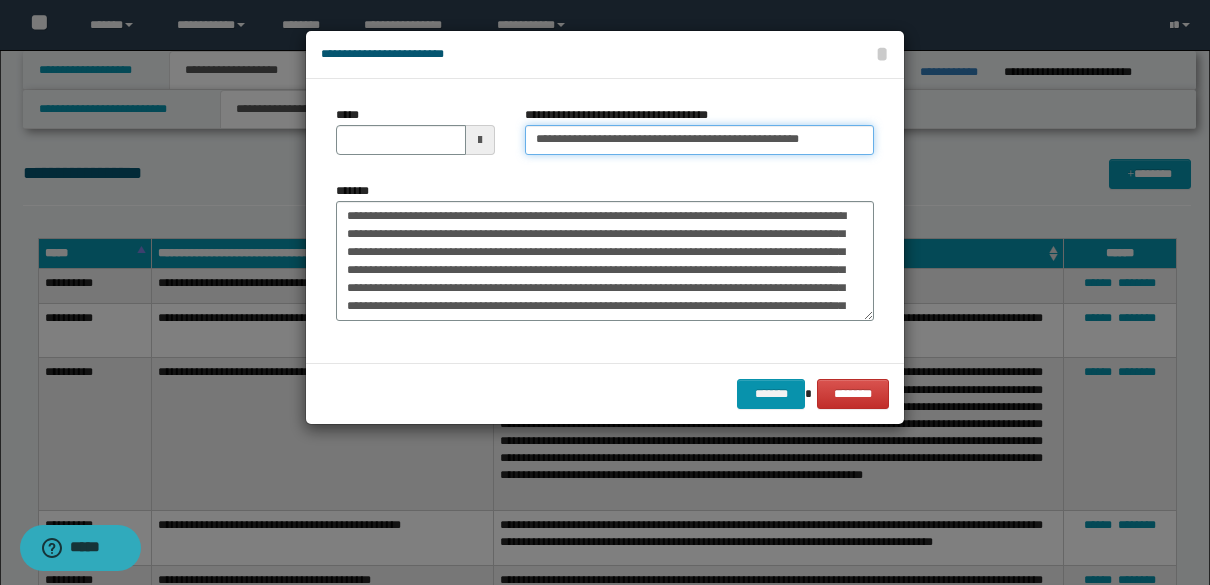 scroll, scrollTop: 0, scrollLeft: 0, axis: both 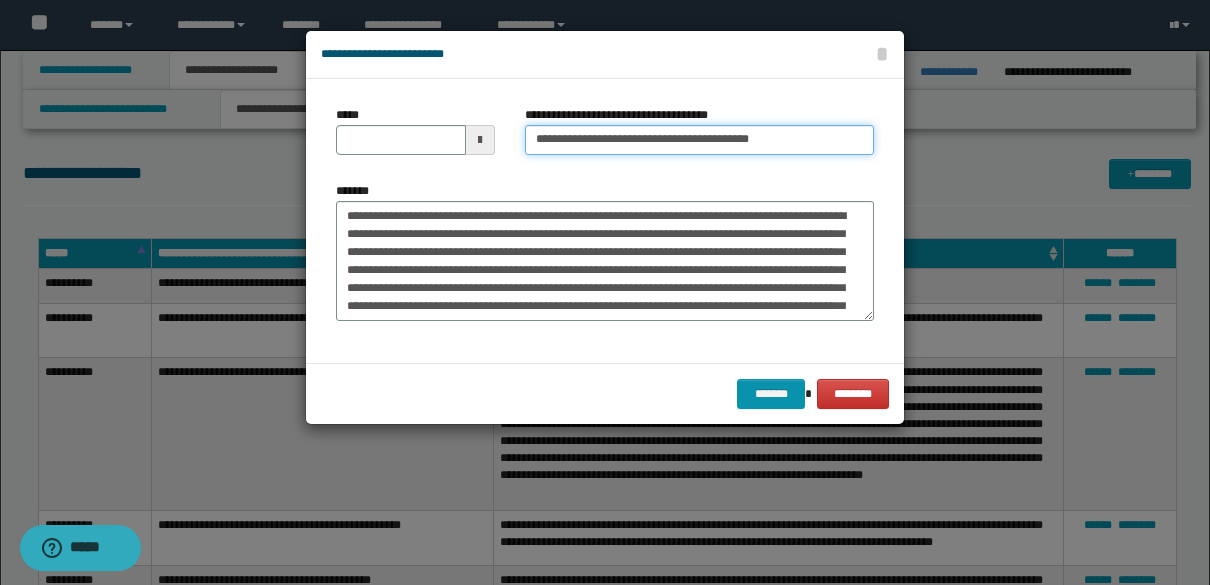type 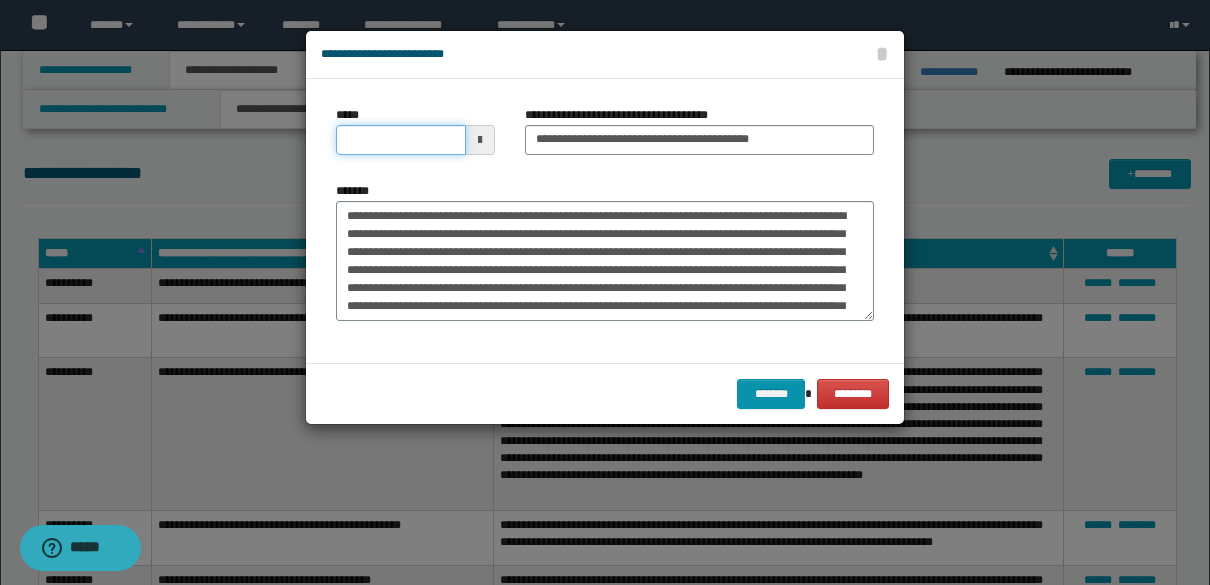 click on "*****" at bounding box center (401, 140) 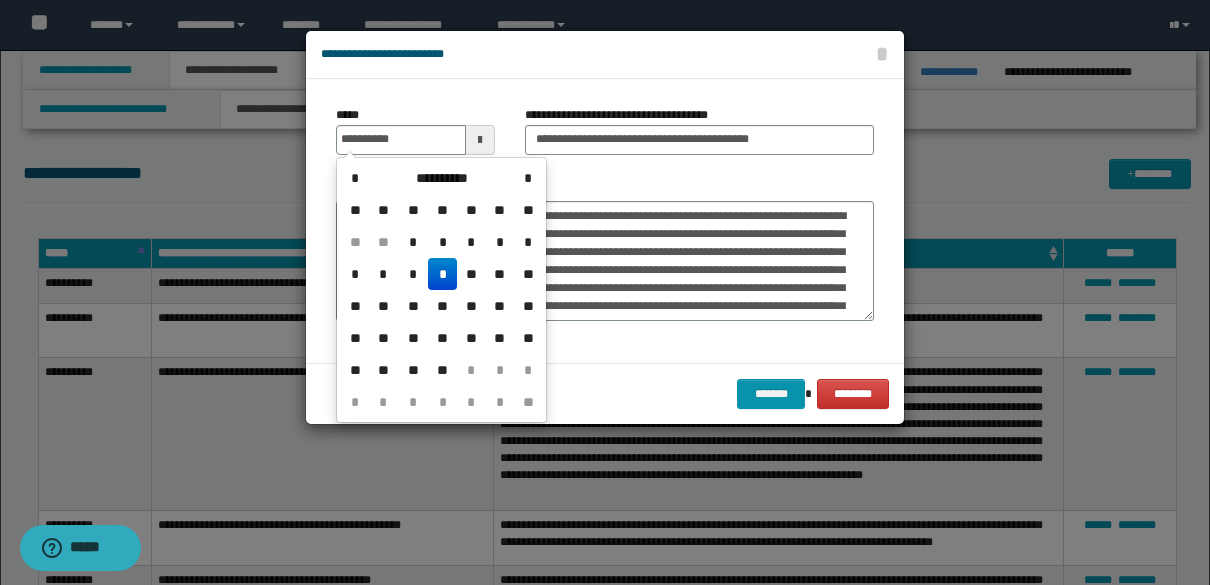 click on "*" at bounding box center [442, 274] 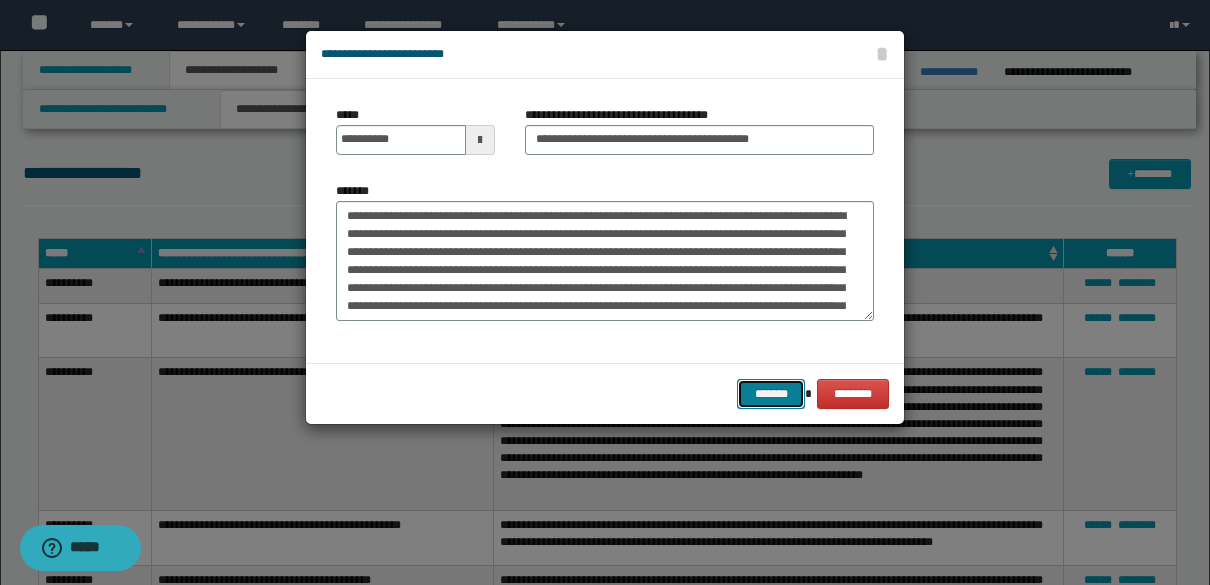 click on "*******" at bounding box center [771, 394] 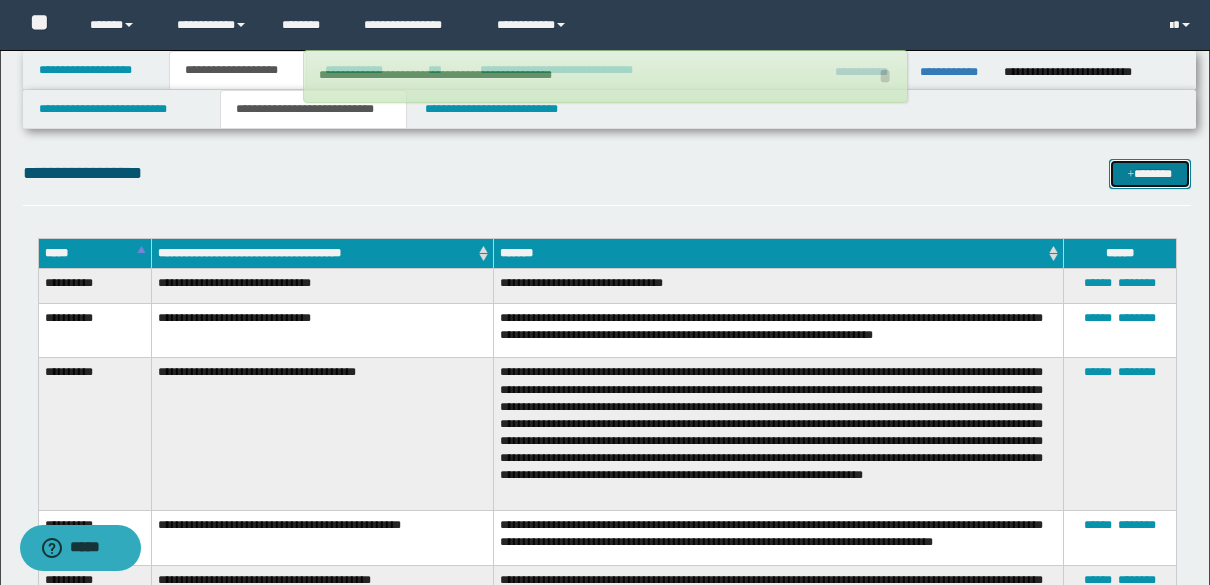 type 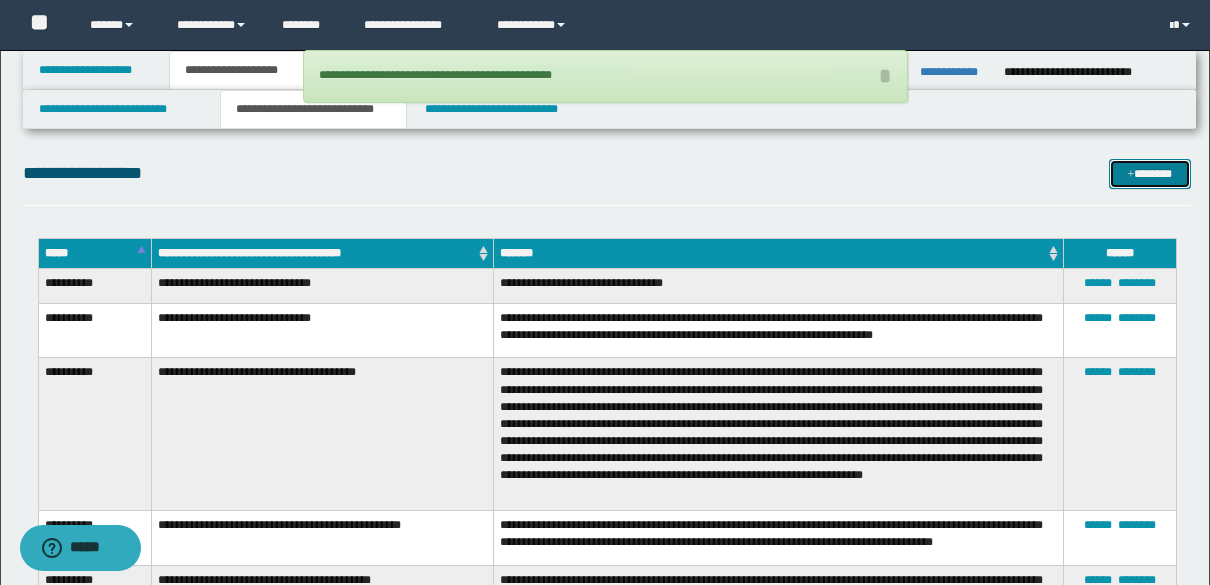click on "*******" at bounding box center [1150, 174] 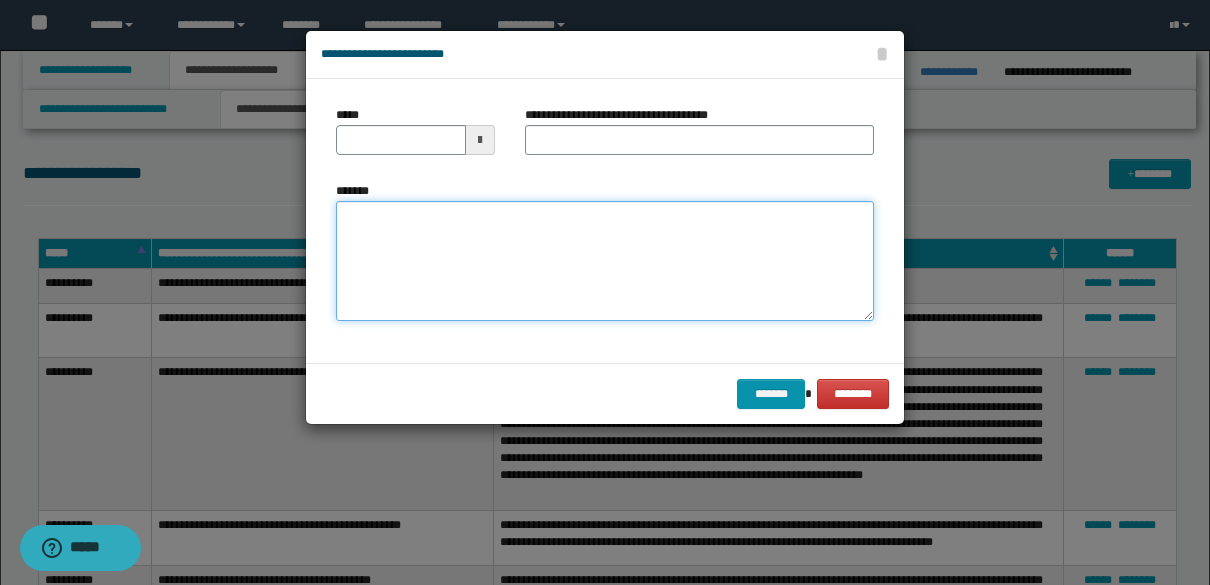 click on "*******" at bounding box center [605, 261] 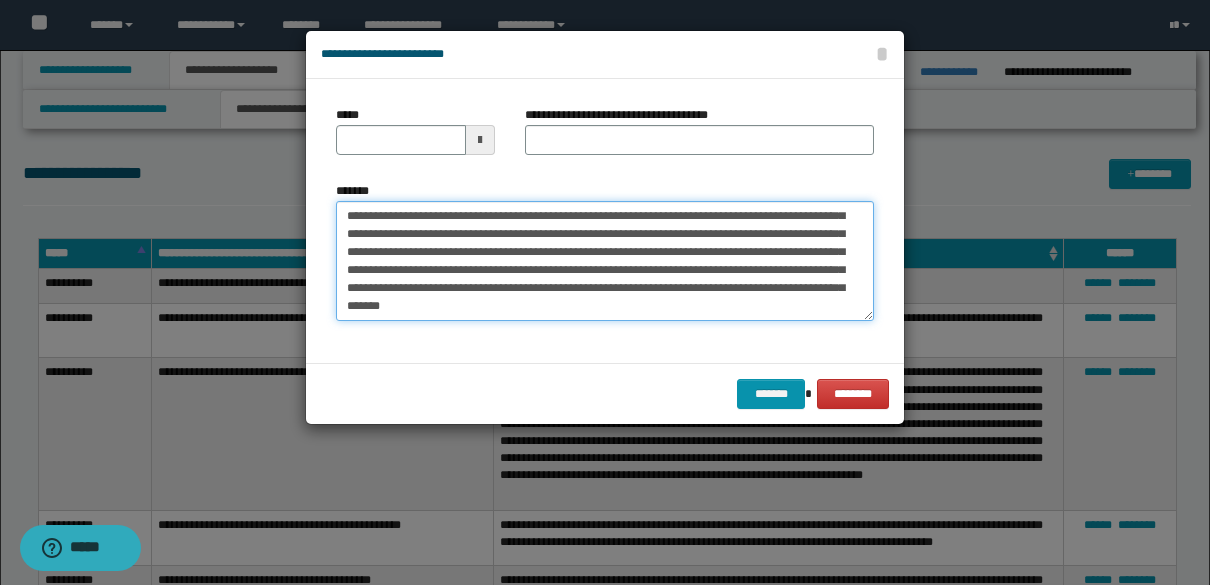 scroll, scrollTop: 0, scrollLeft: 0, axis: both 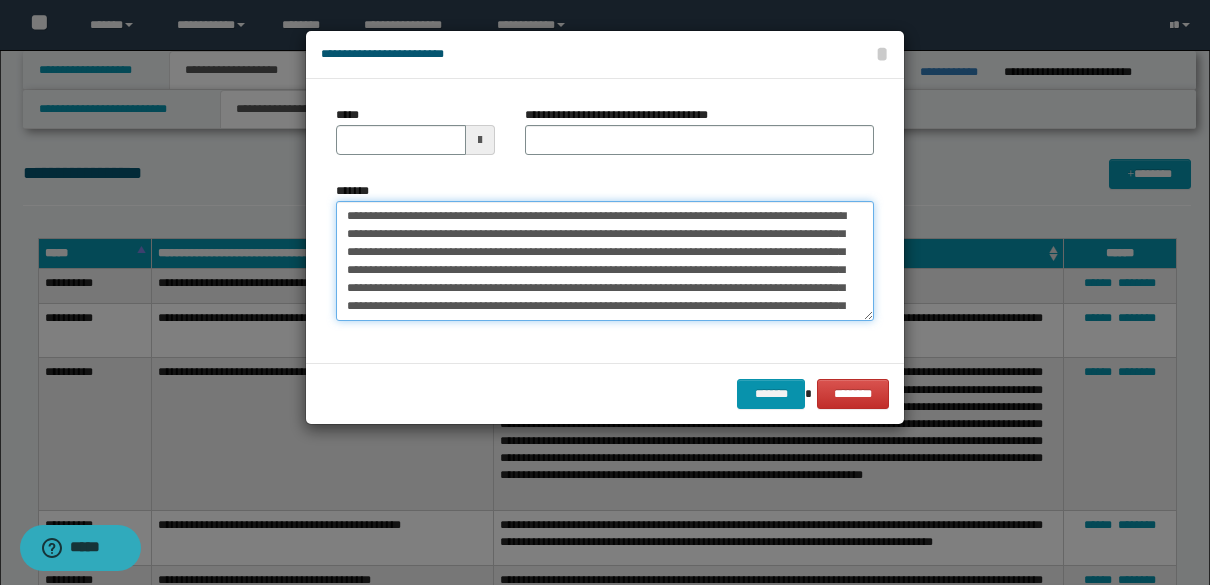 click on "**********" at bounding box center [605, 261] 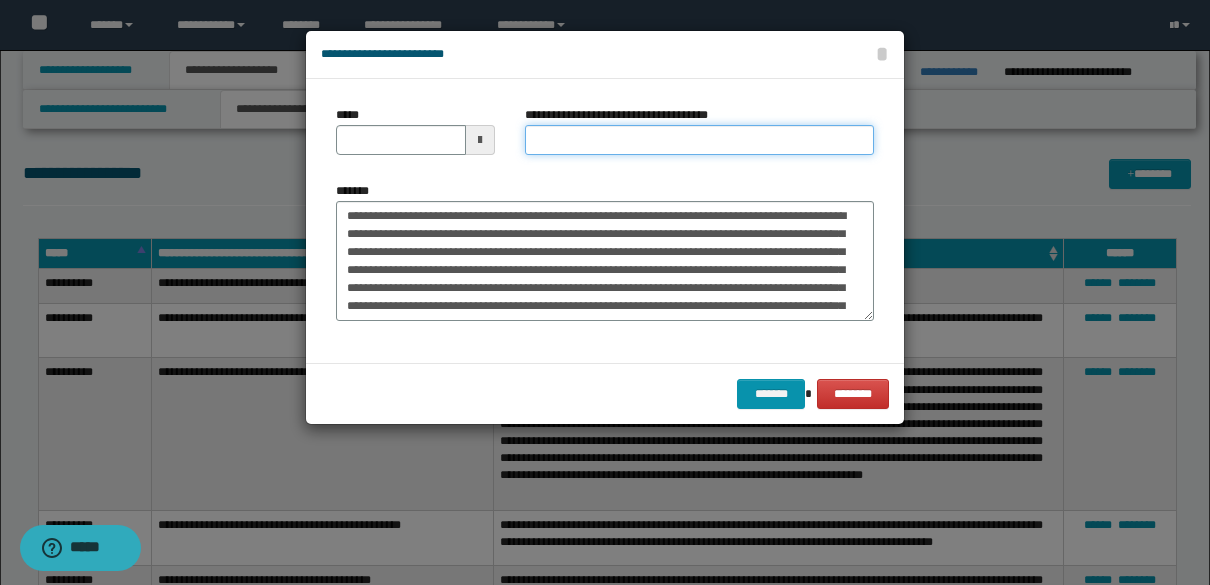 click on "**********" at bounding box center [699, 140] 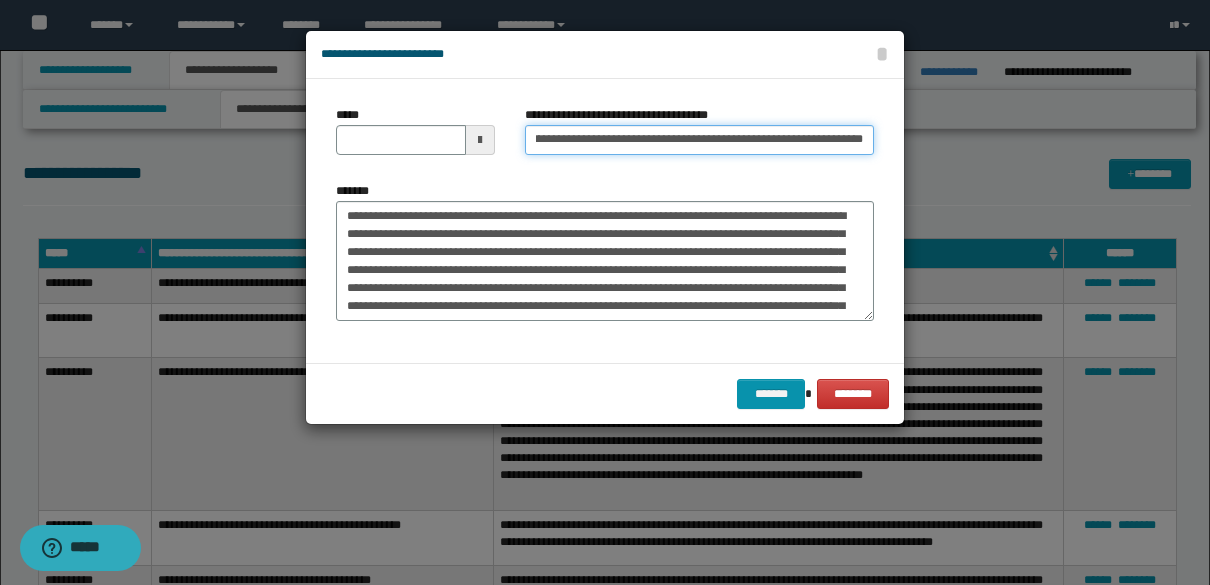 scroll, scrollTop: 0, scrollLeft: 0, axis: both 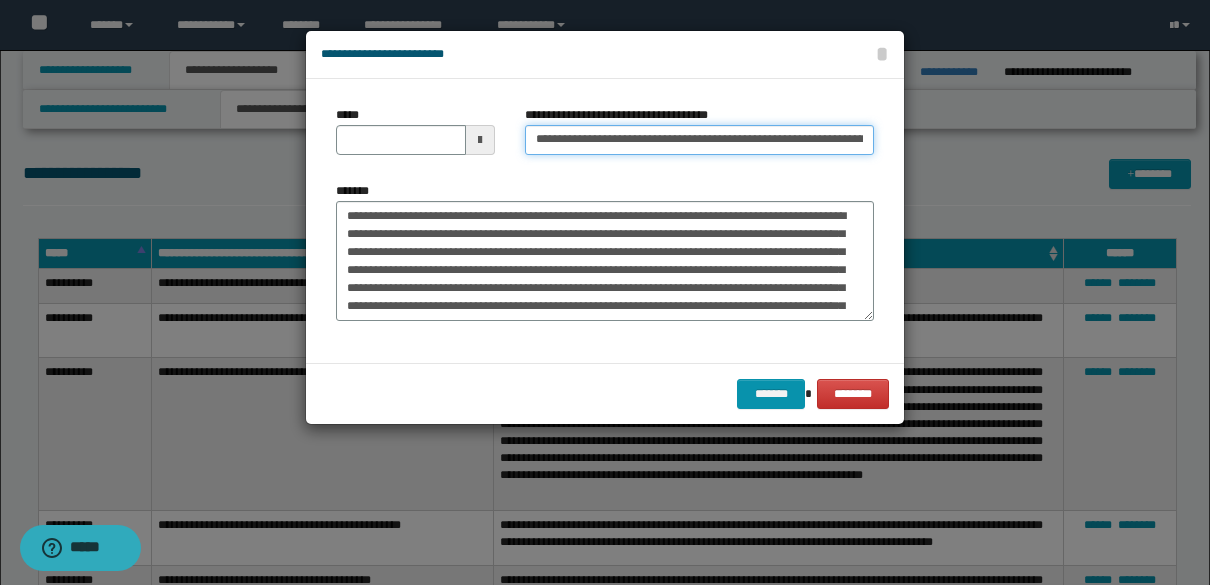 type on "**********" 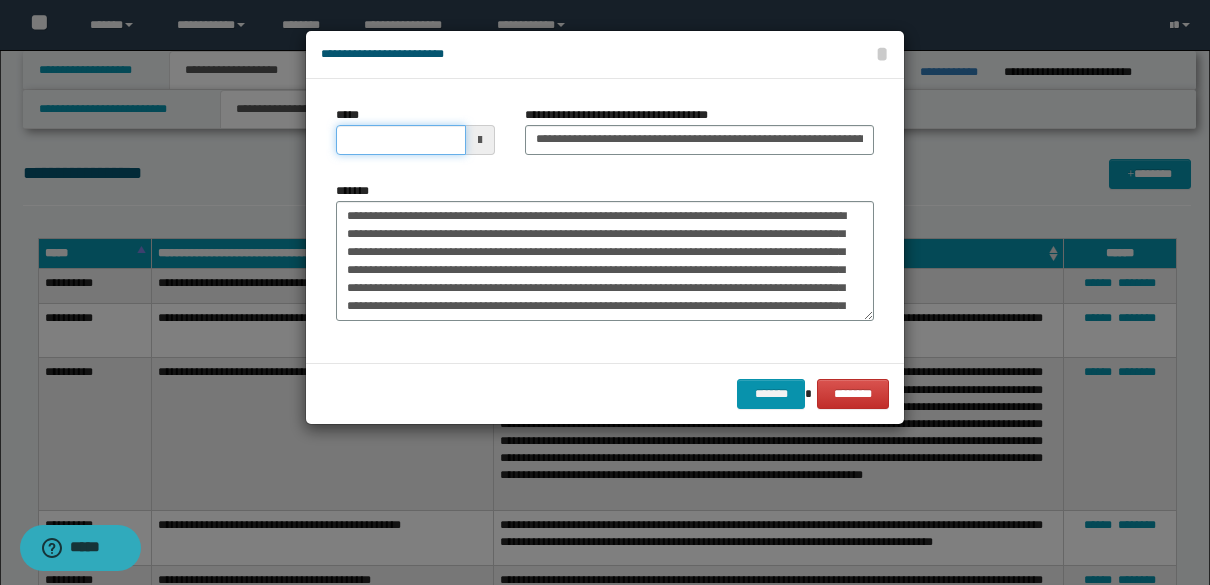 click on "*****" at bounding box center (401, 140) 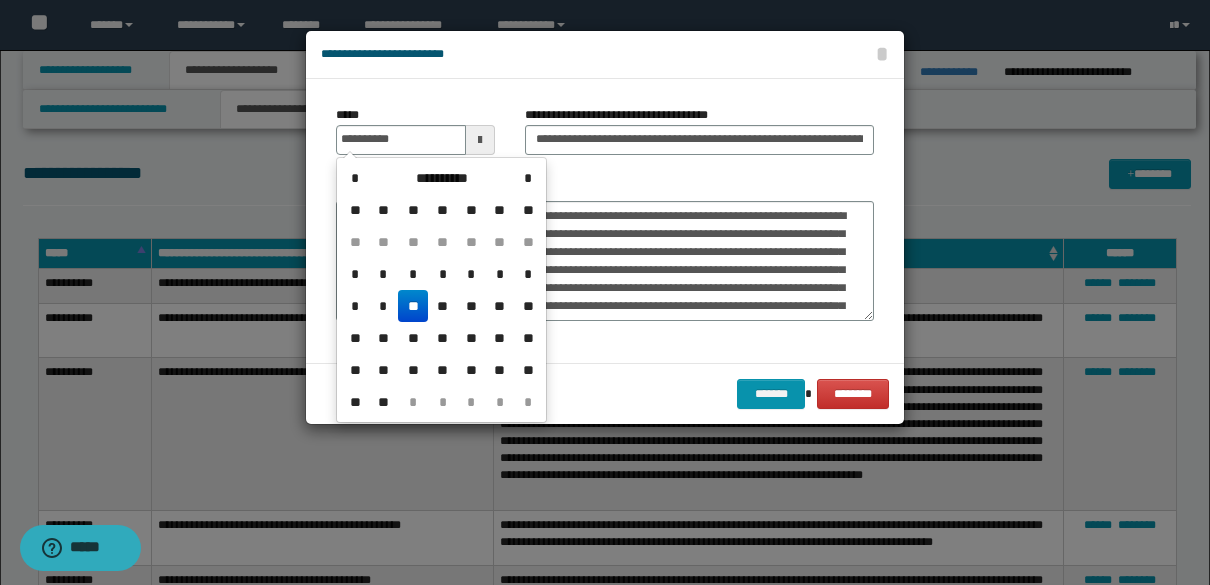 click on "**" at bounding box center (413, 306) 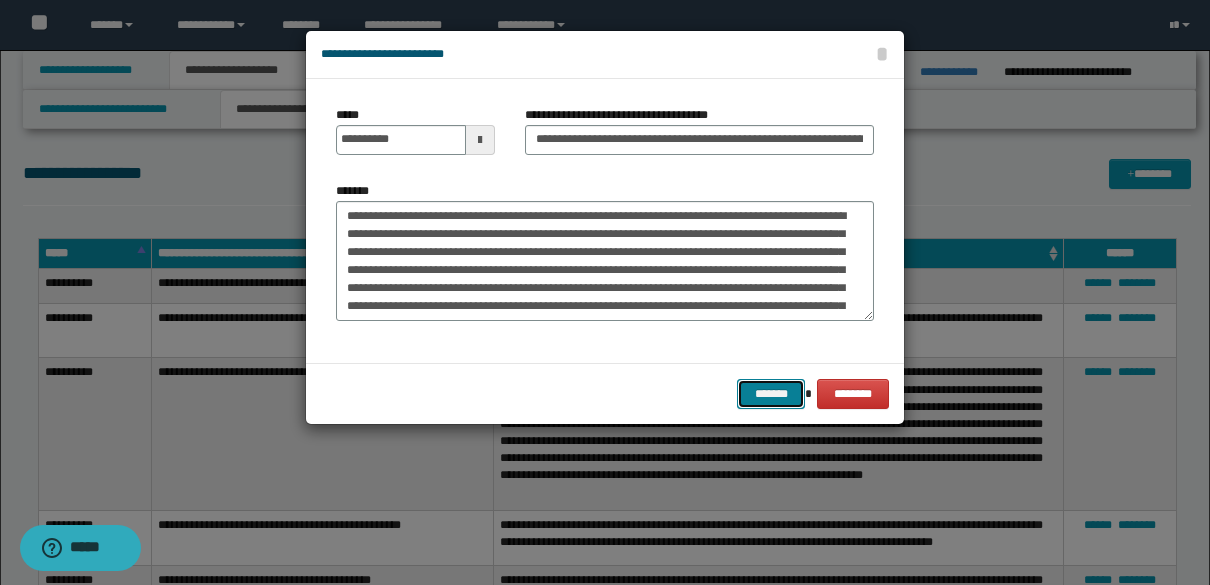 click on "*******" at bounding box center [771, 394] 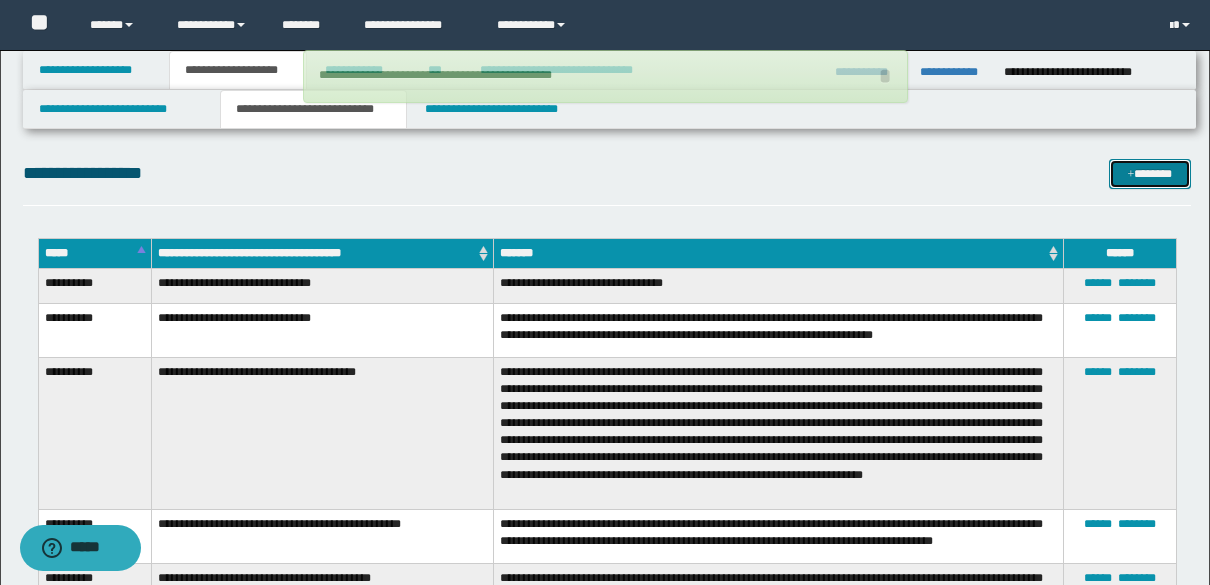 type 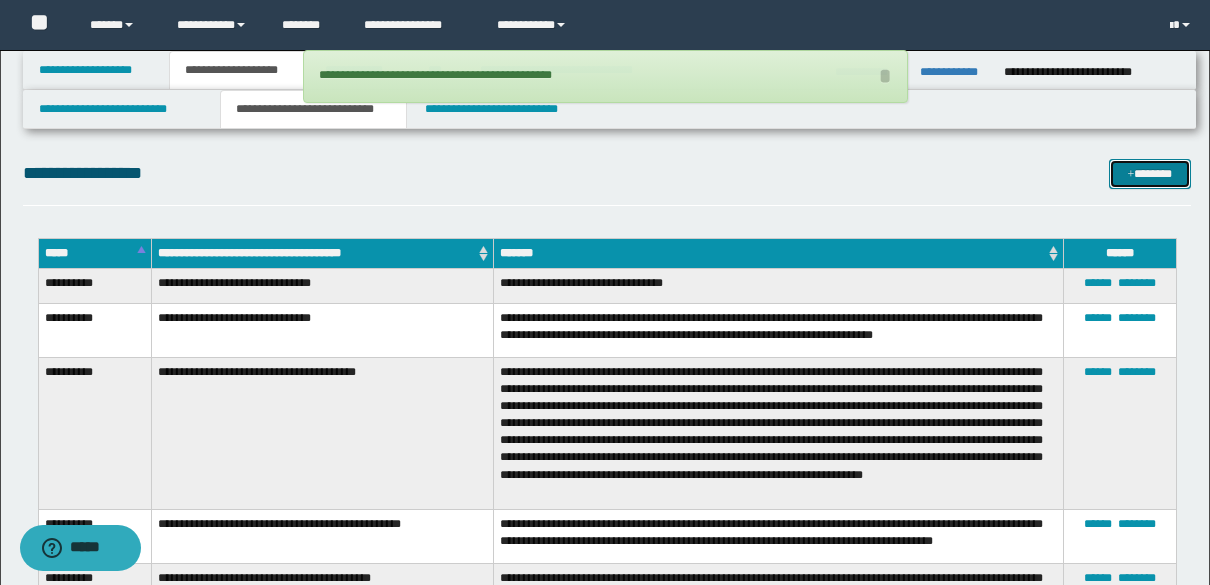 click at bounding box center (1131, 175) 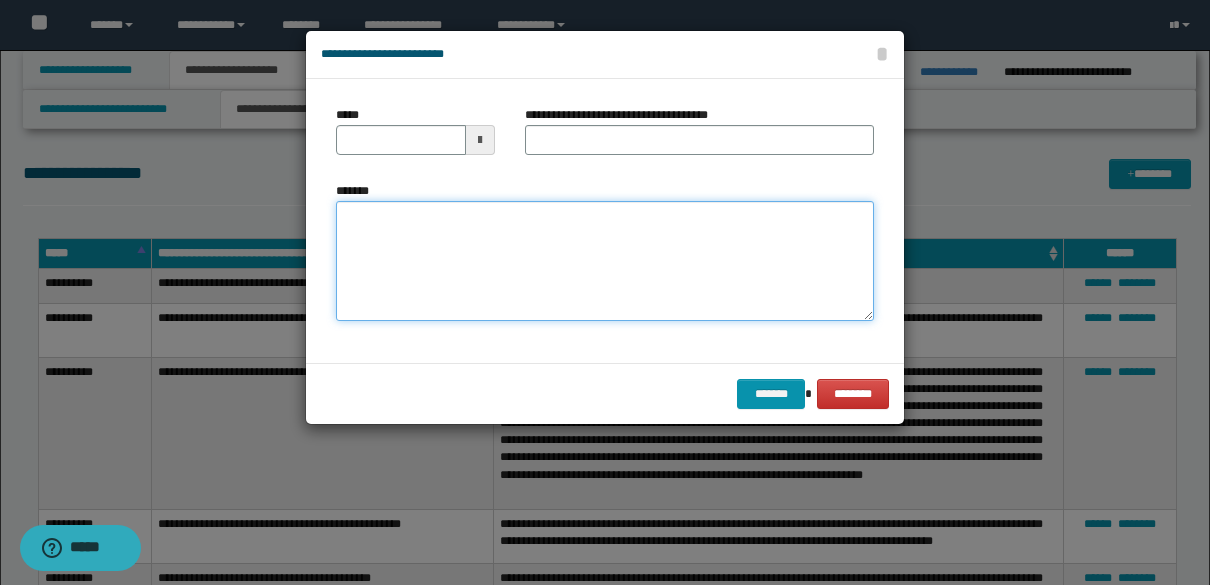 click on "*******" at bounding box center [605, 261] 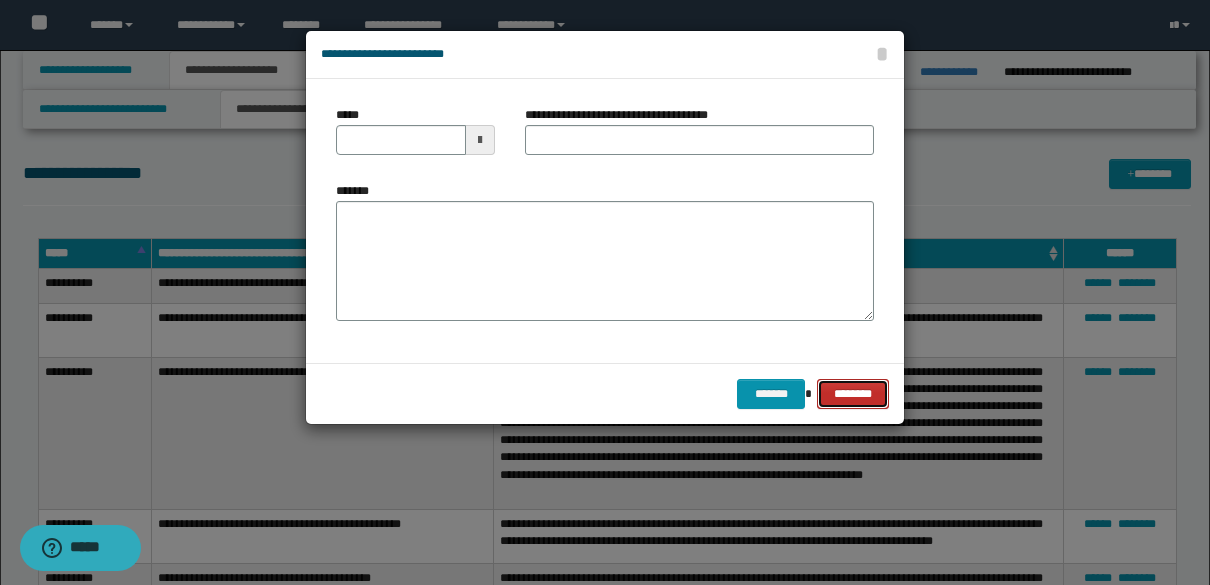 click on "********" at bounding box center (853, 394) 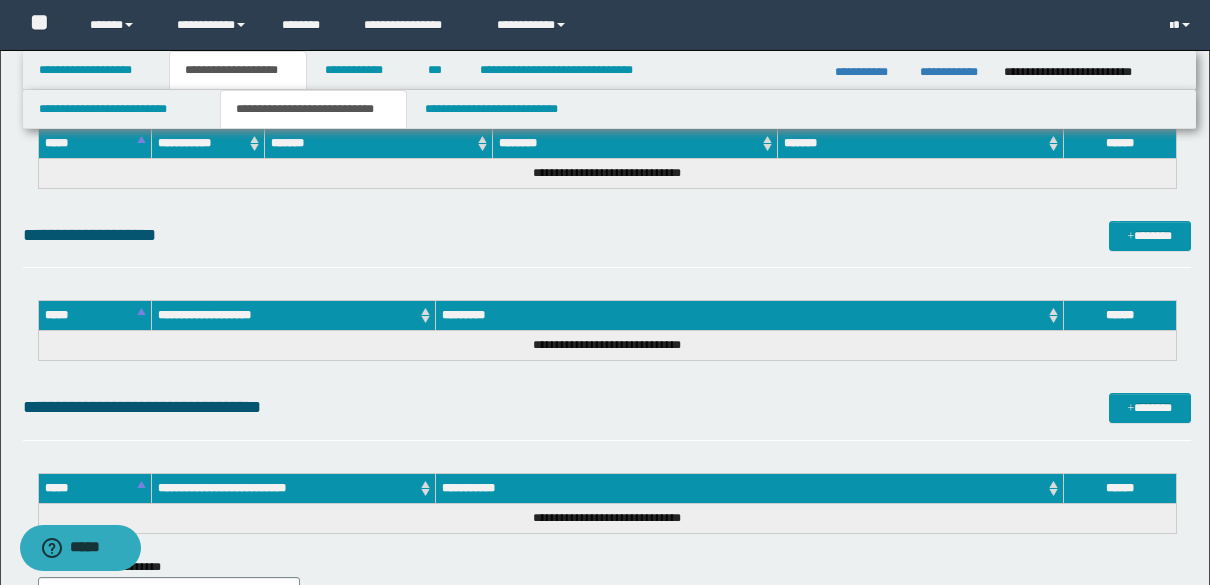 scroll, scrollTop: 1457, scrollLeft: 0, axis: vertical 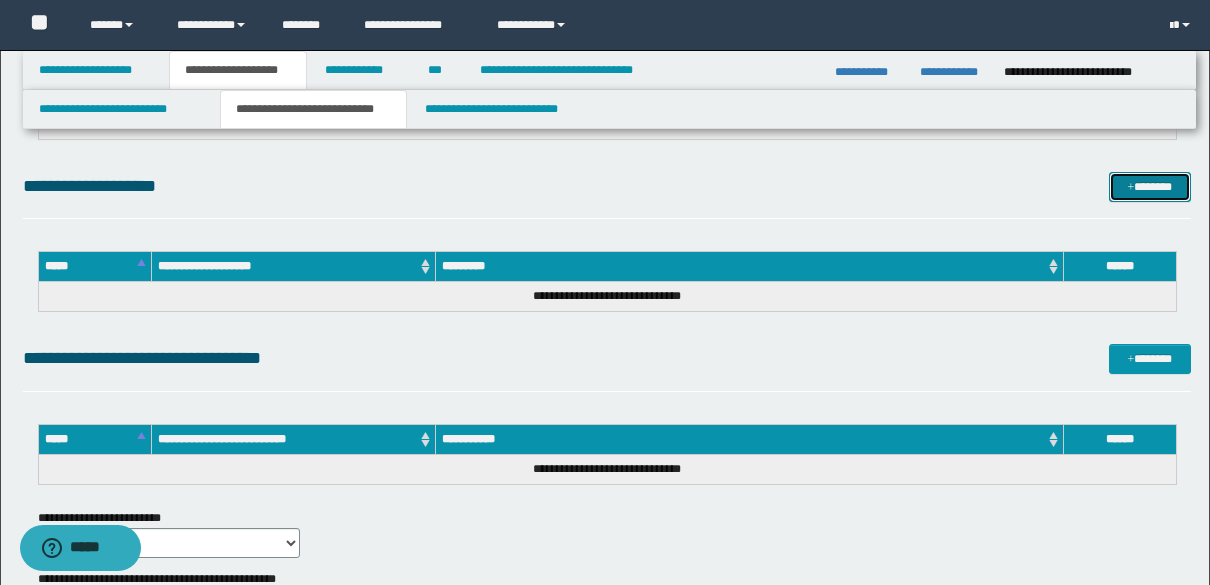 click on "*******" at bounding box center (1150, 187) 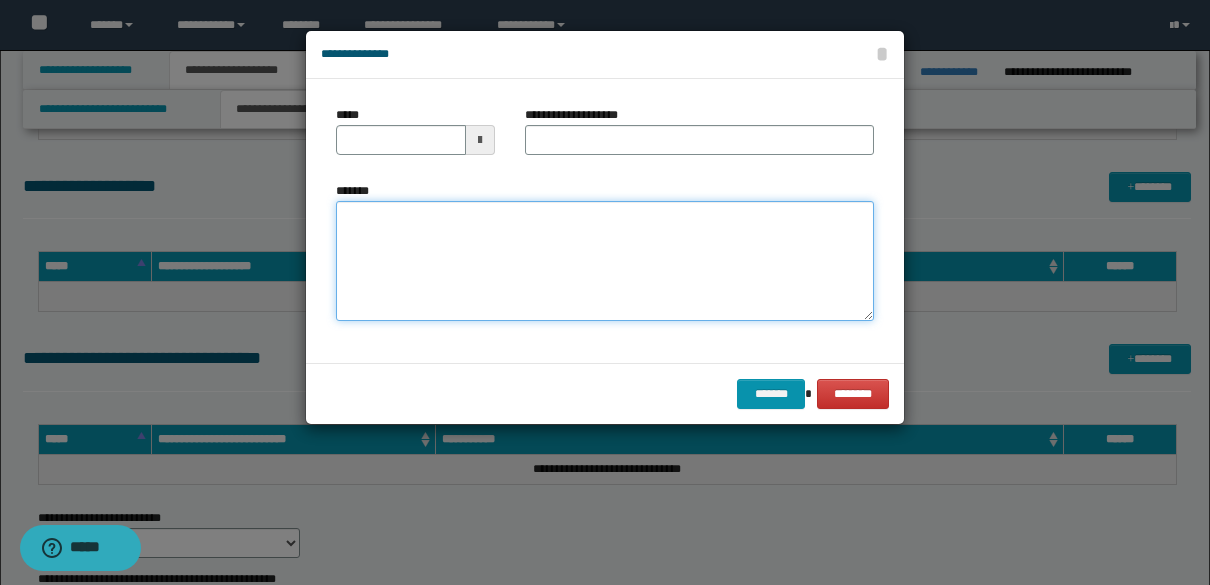 click on "*******" at bounding box center (605, 261) 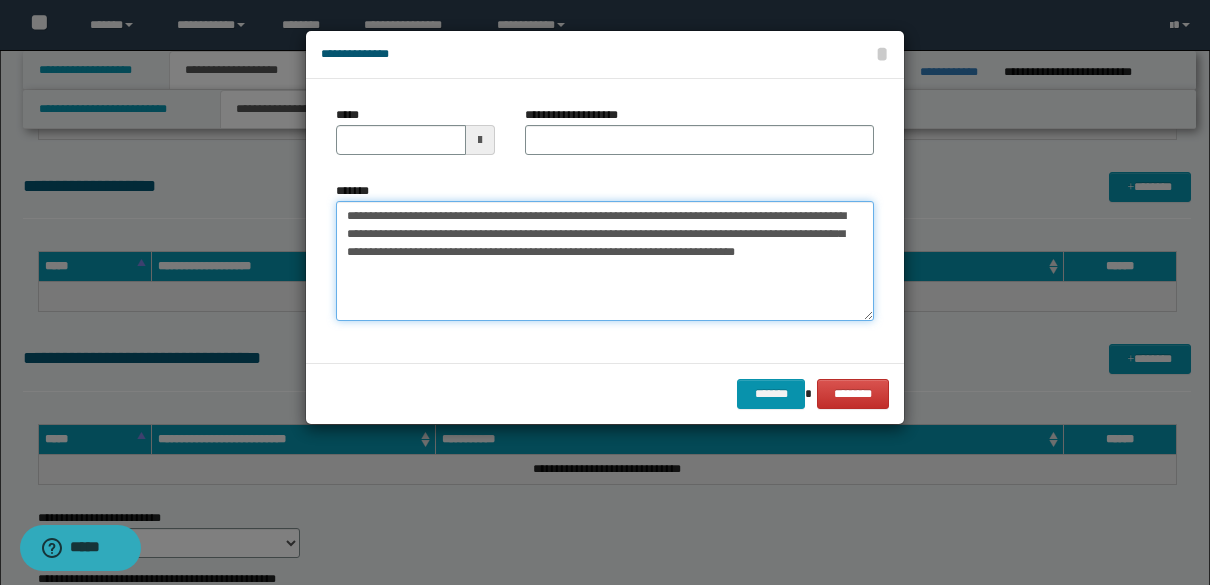 click on "**********" at bounding box center [605, 261] 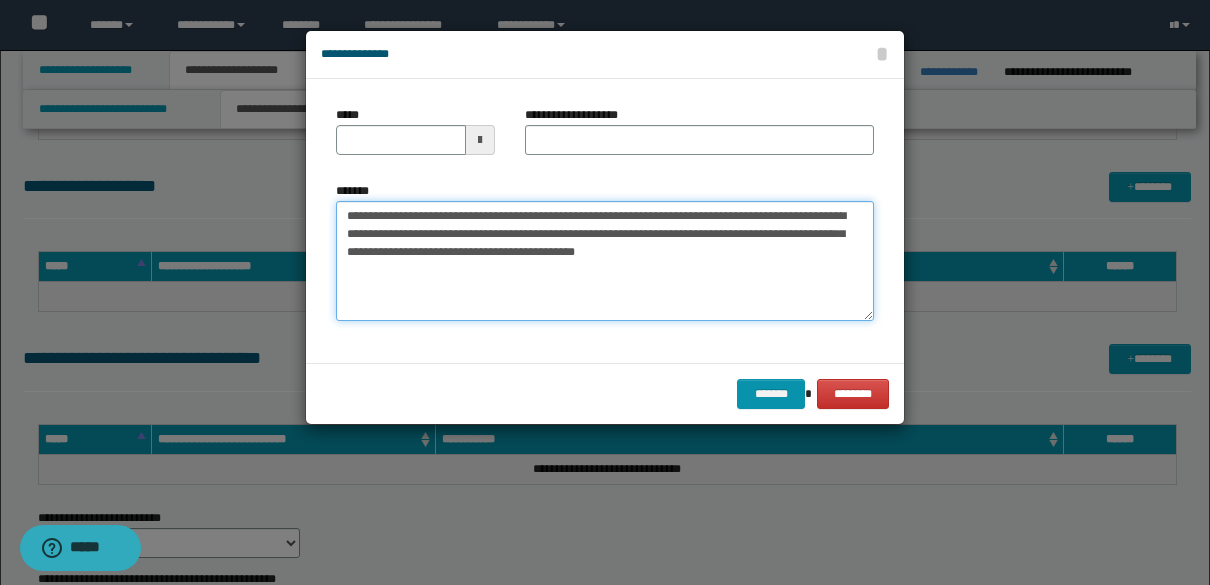 type on "**********" 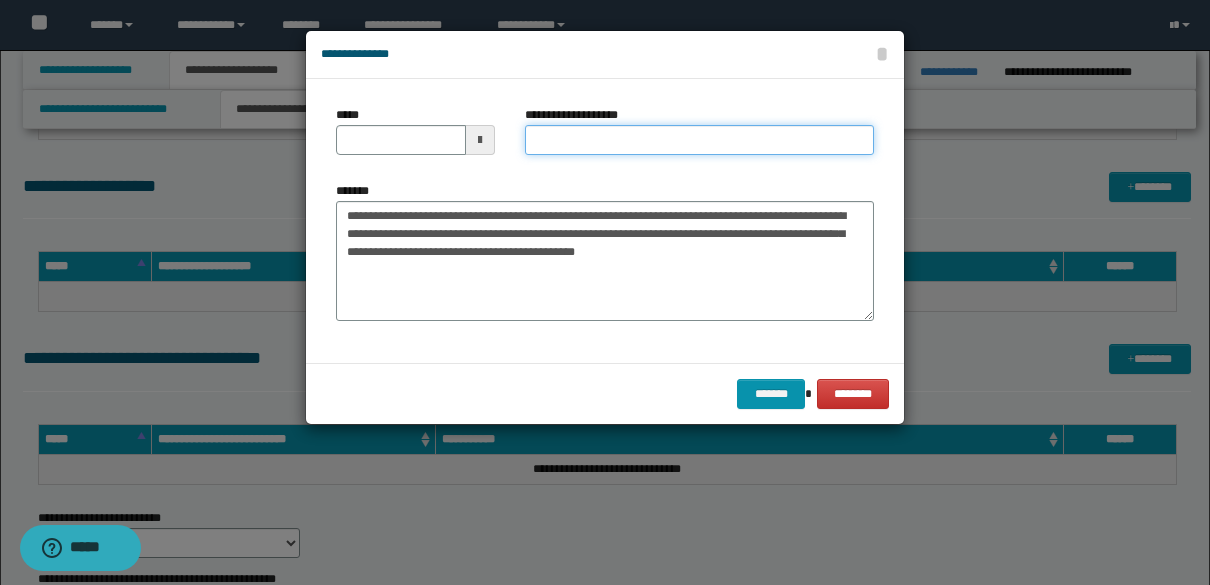 click on "**********" at bounding box center [699, 140] 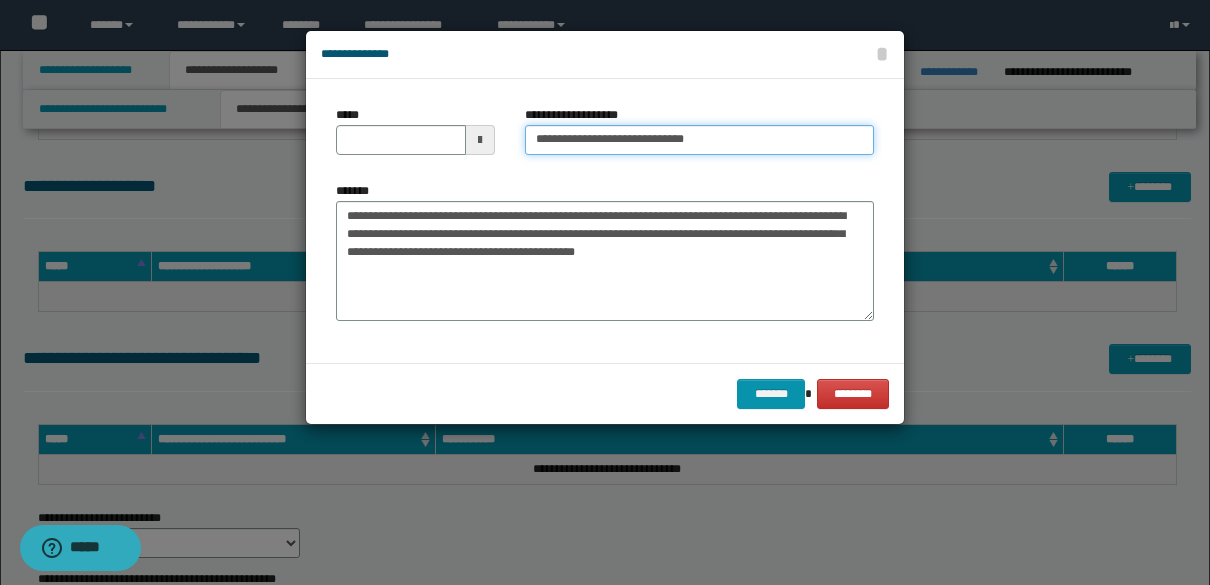 click on "**********" at bounding box center [699, 140] 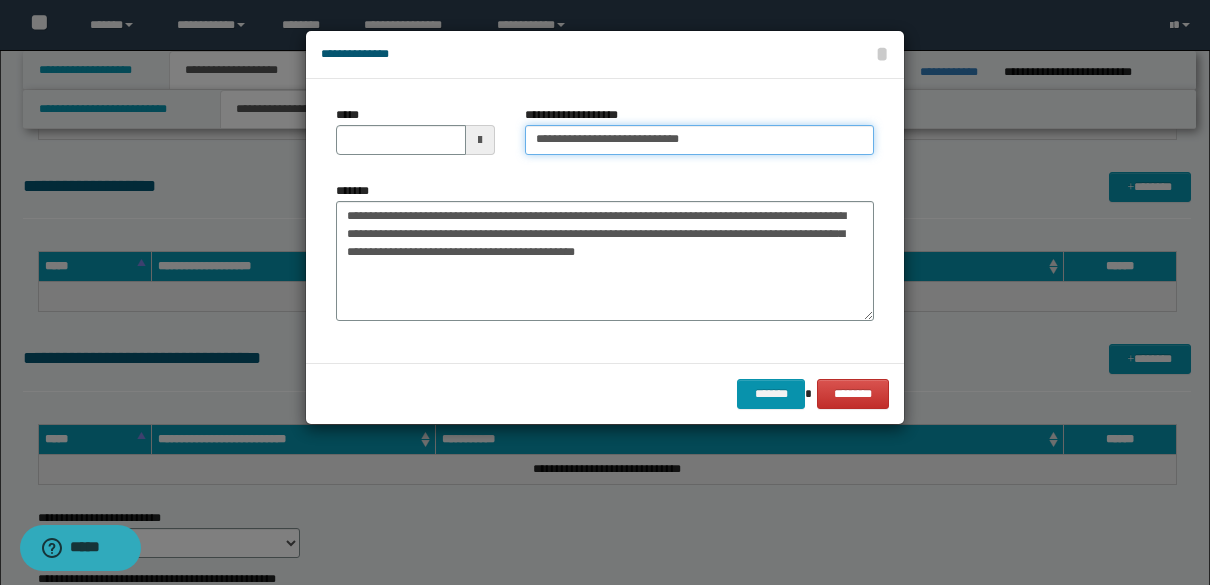 type on "**********" 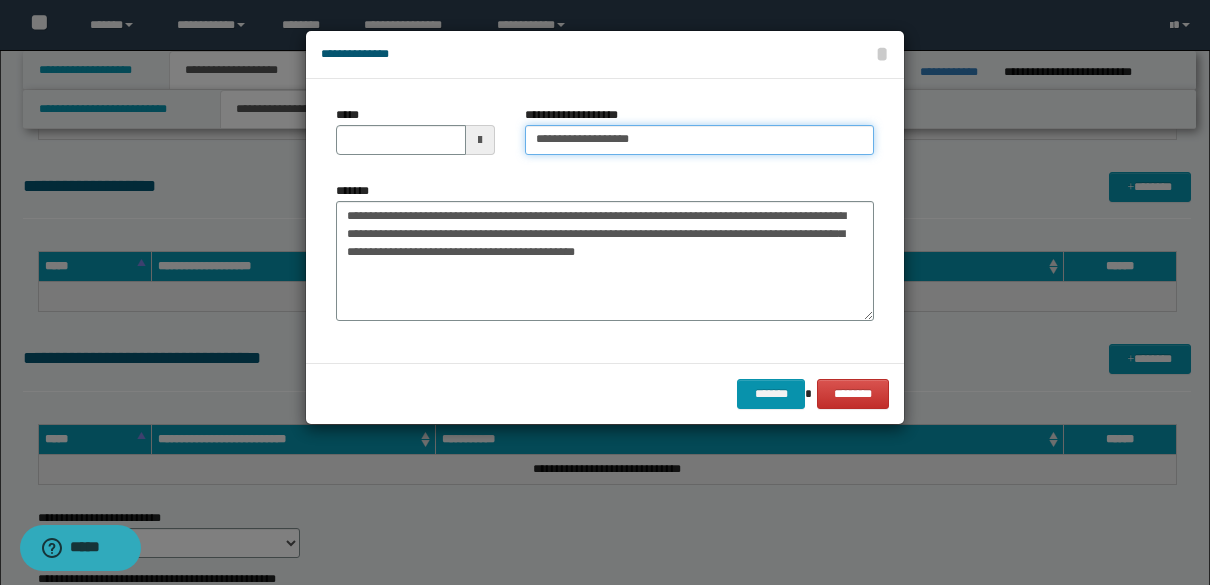 type 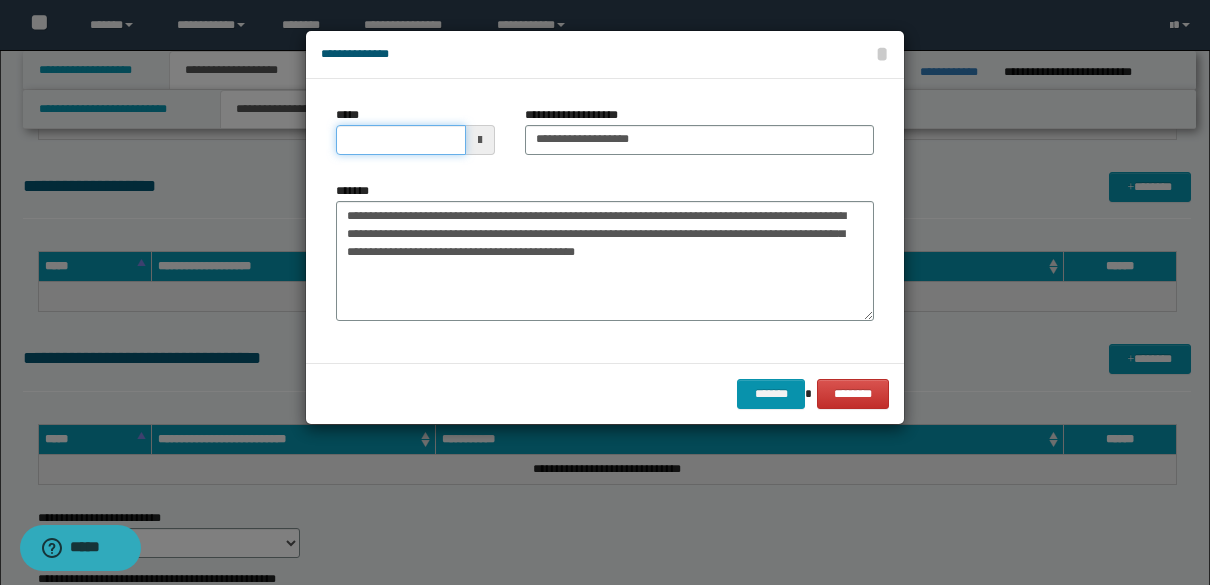 click on "*****" at bounding box center [401, 140] 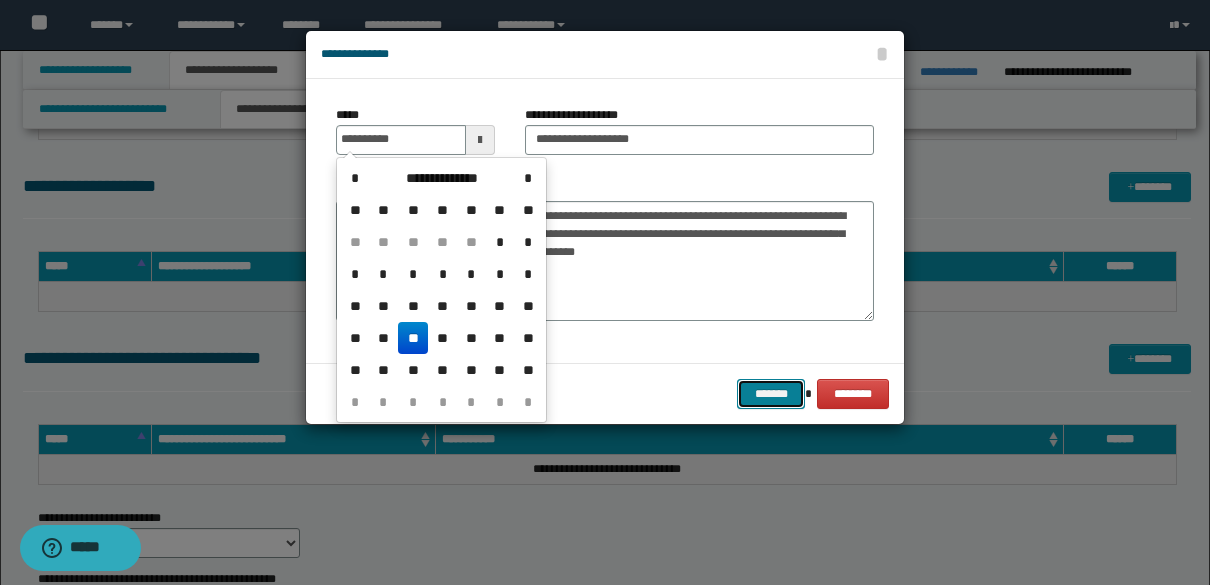 click on "*******" at bounding box center (771, 394) 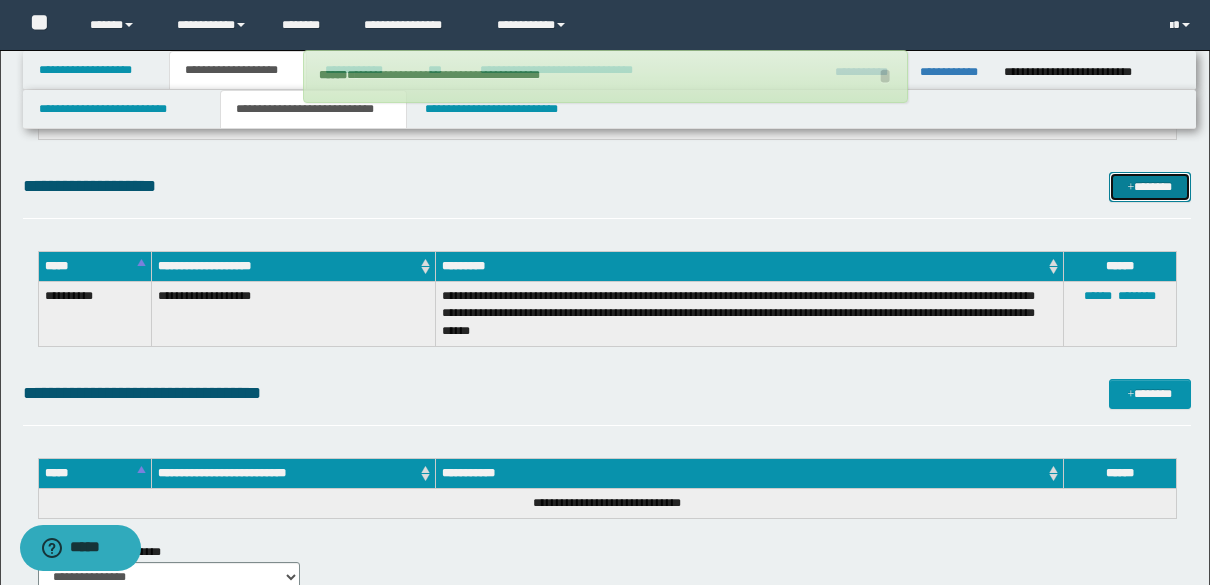type 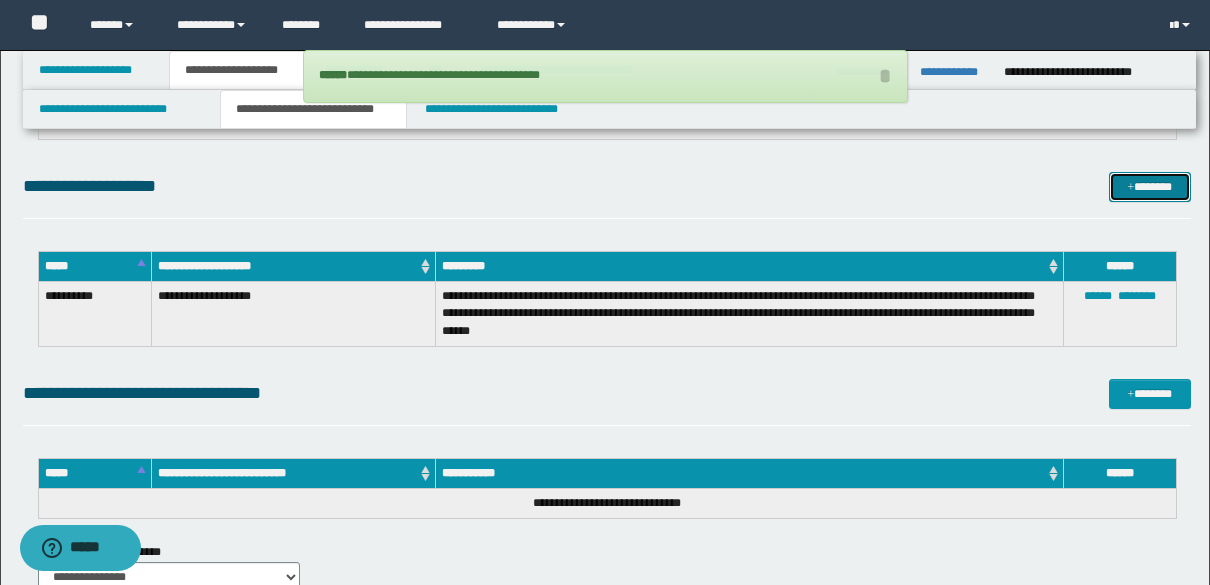 click on "*******" at bounding box center [1150, 187] 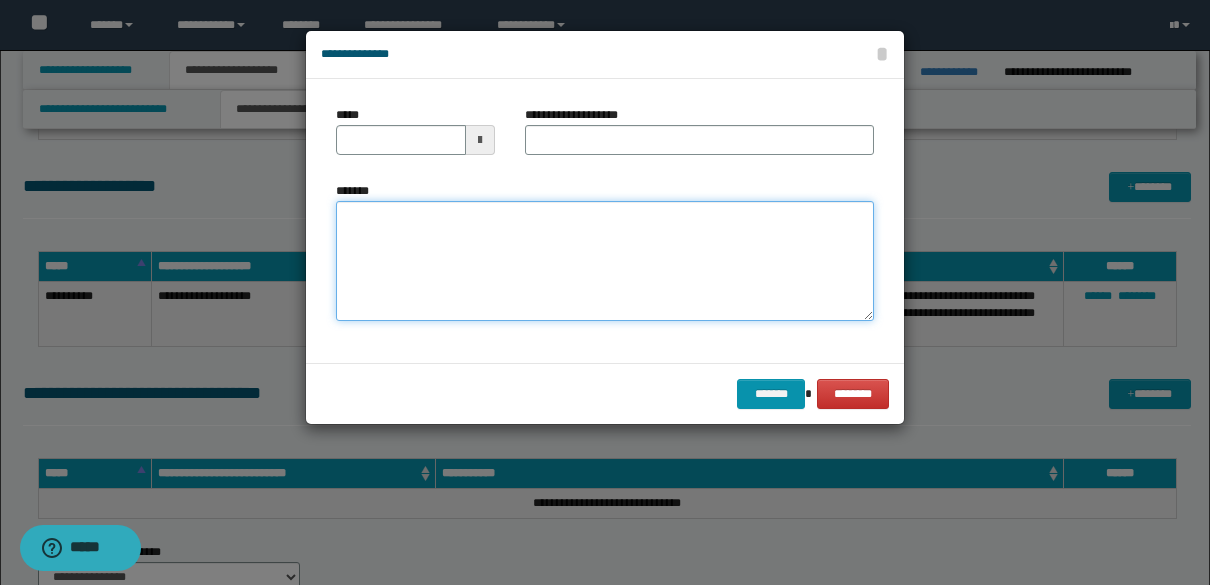 click on "*******" at bounding box center [605, 261] 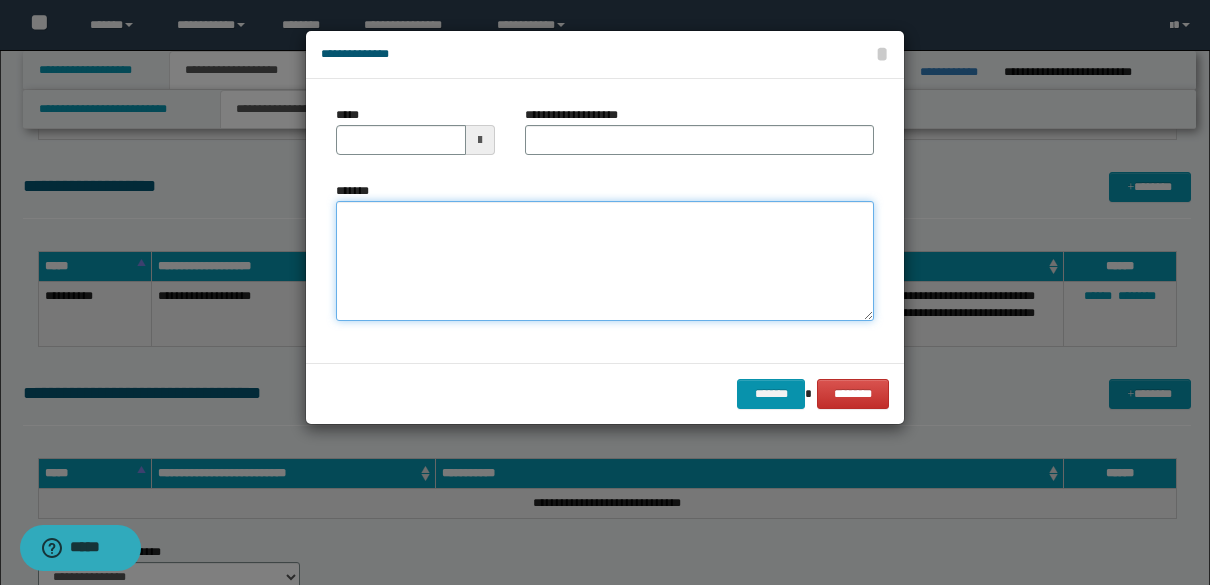 paste on "**********" 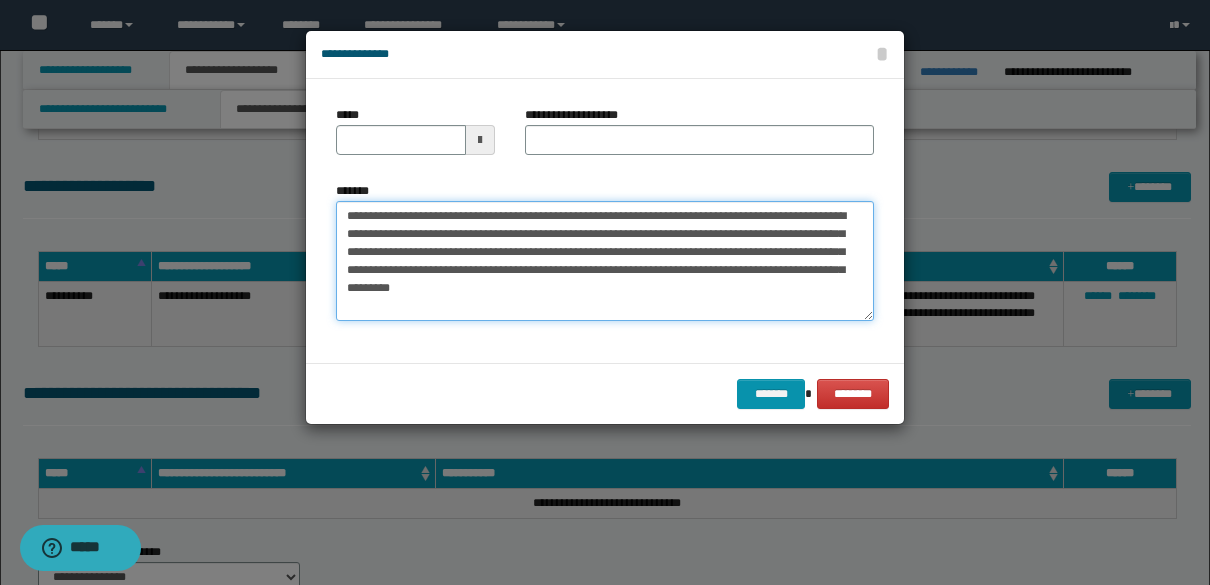 click on "**********" at bounding box center (605, 261) 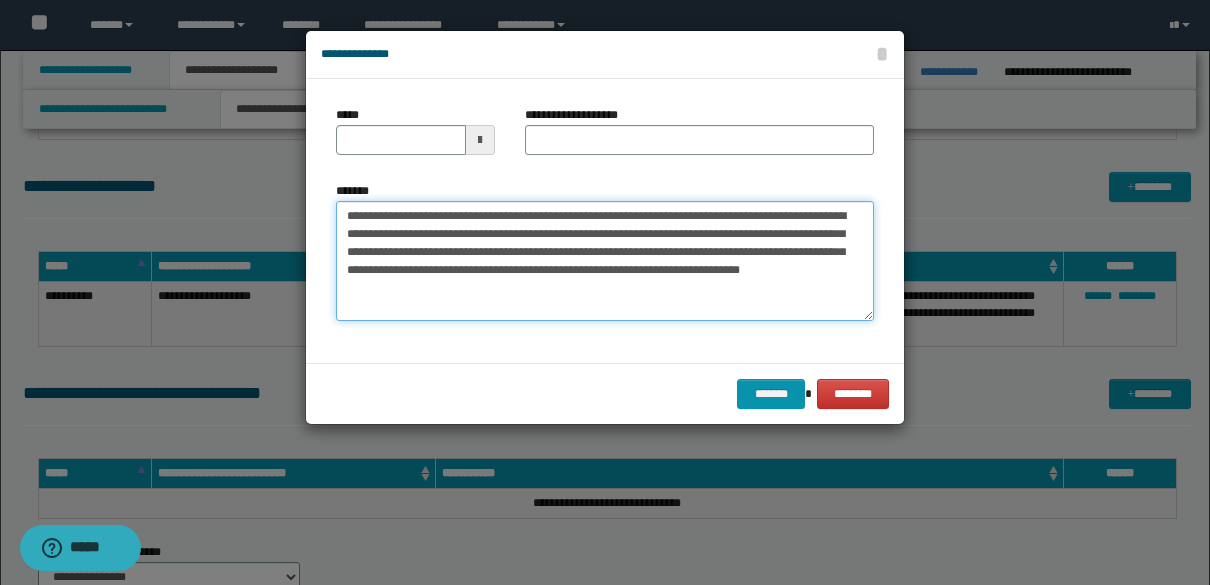 type on "**********" 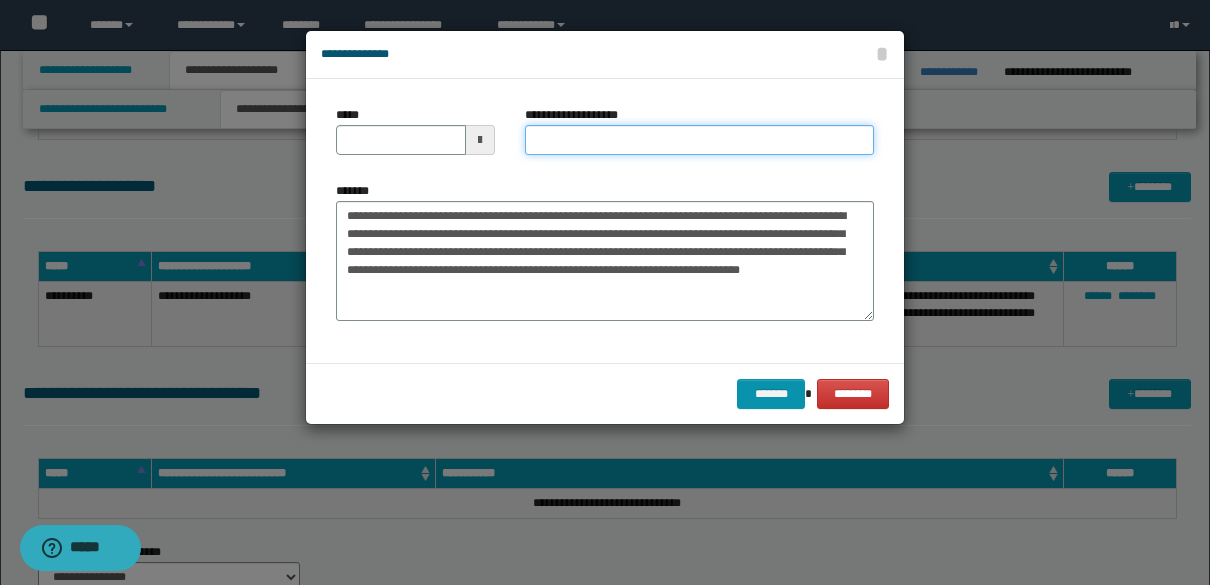 click on "**********" at bounding box center (699, 140) 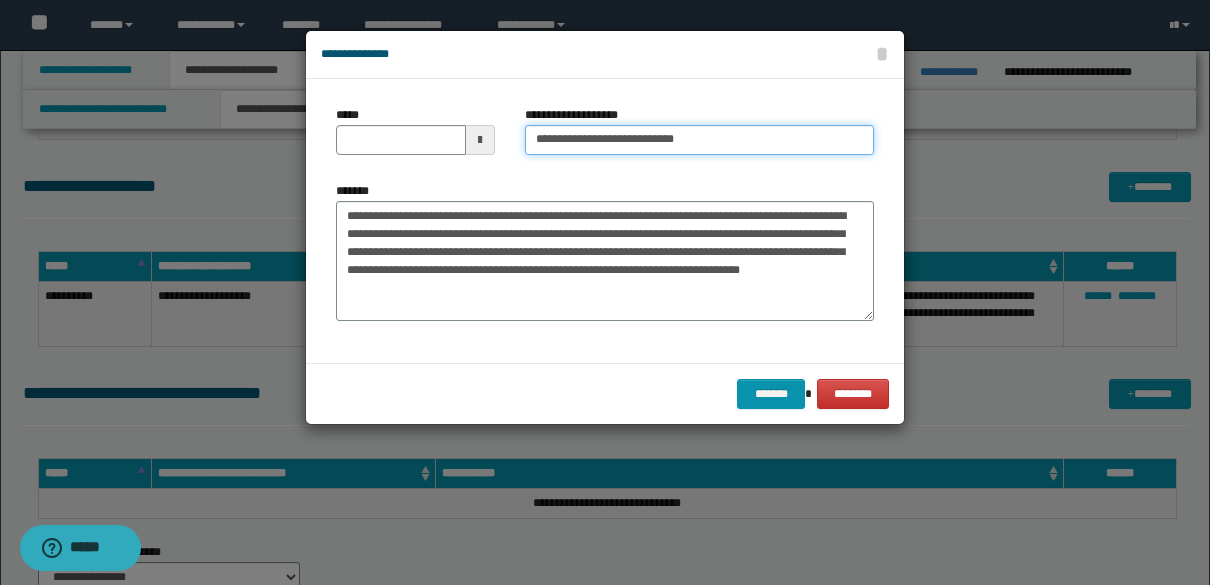 click on "**********" at bounding box center (699, 140) 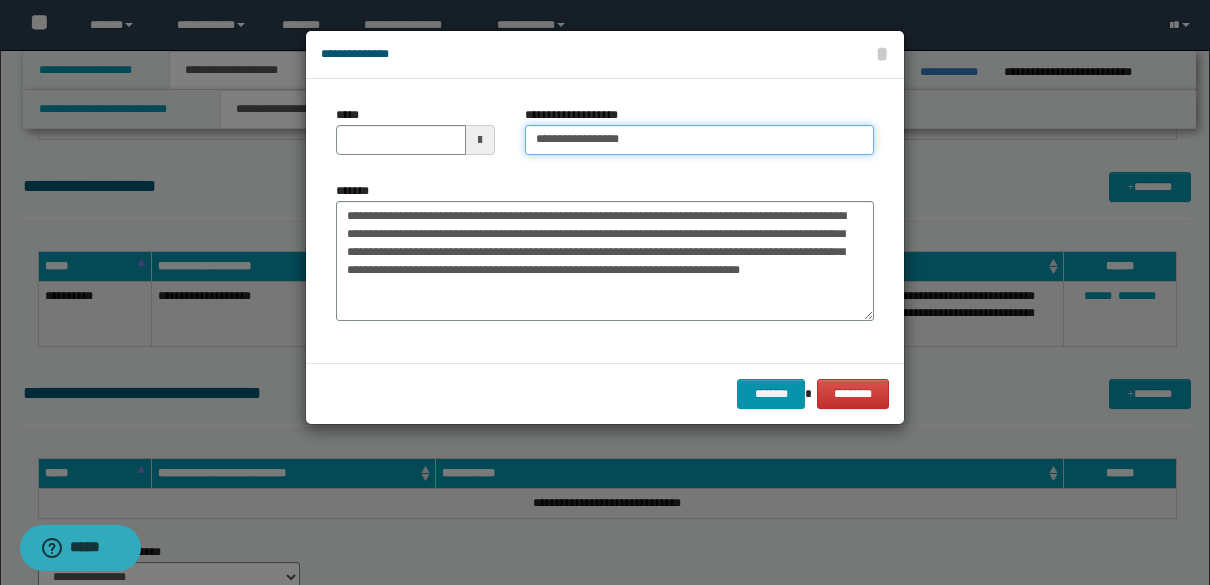 type 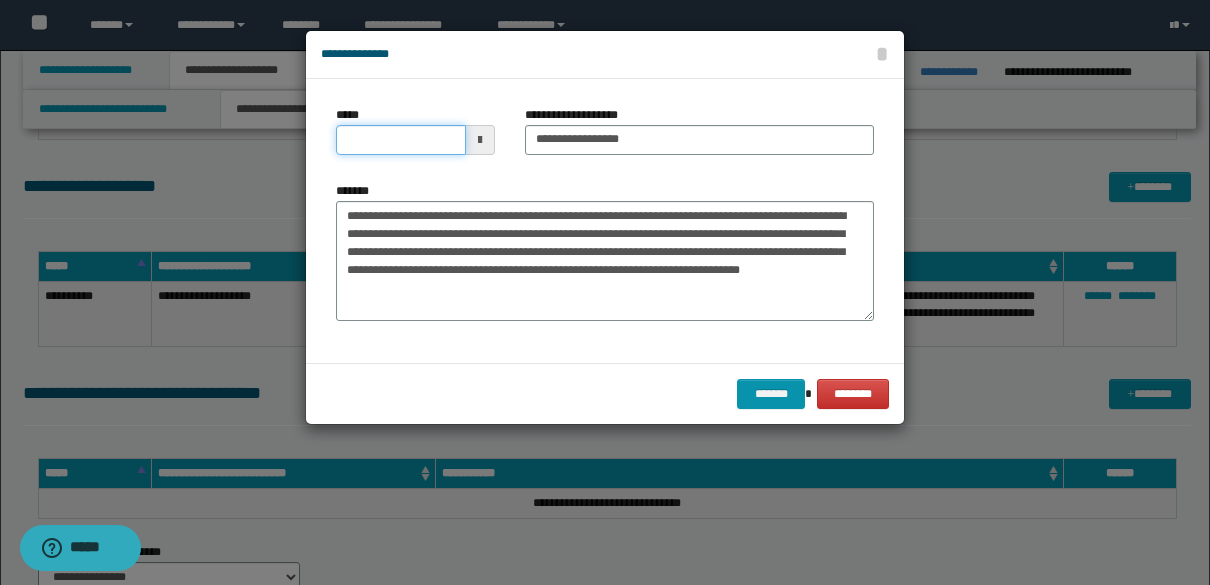 click on "*****" at bounding box center [401, 140] 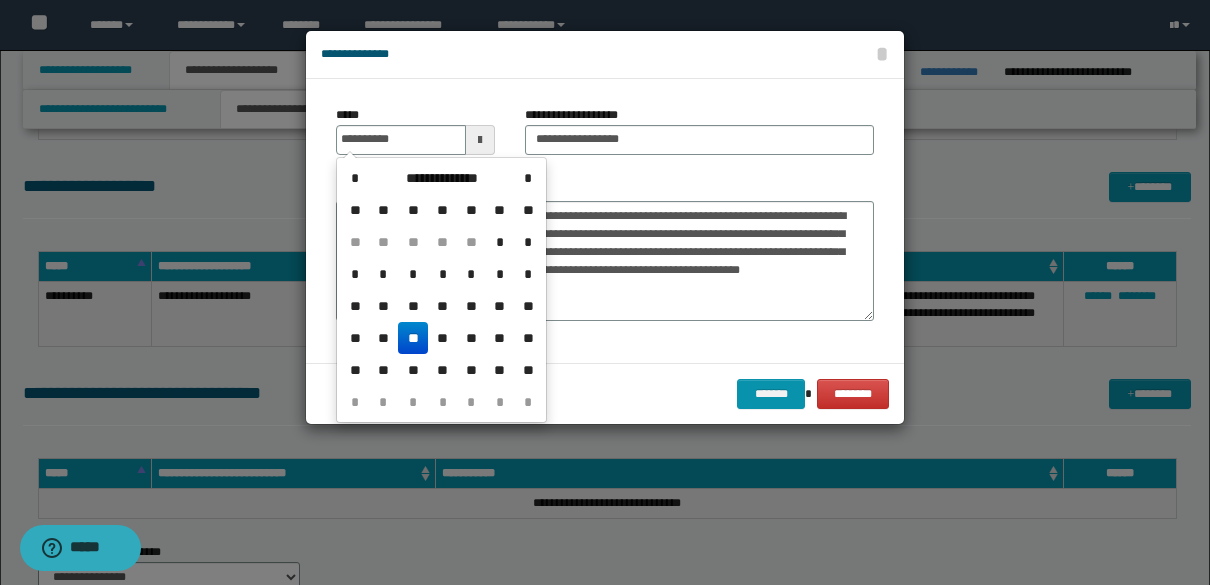 click on "**" at bounding box center (413, 338) 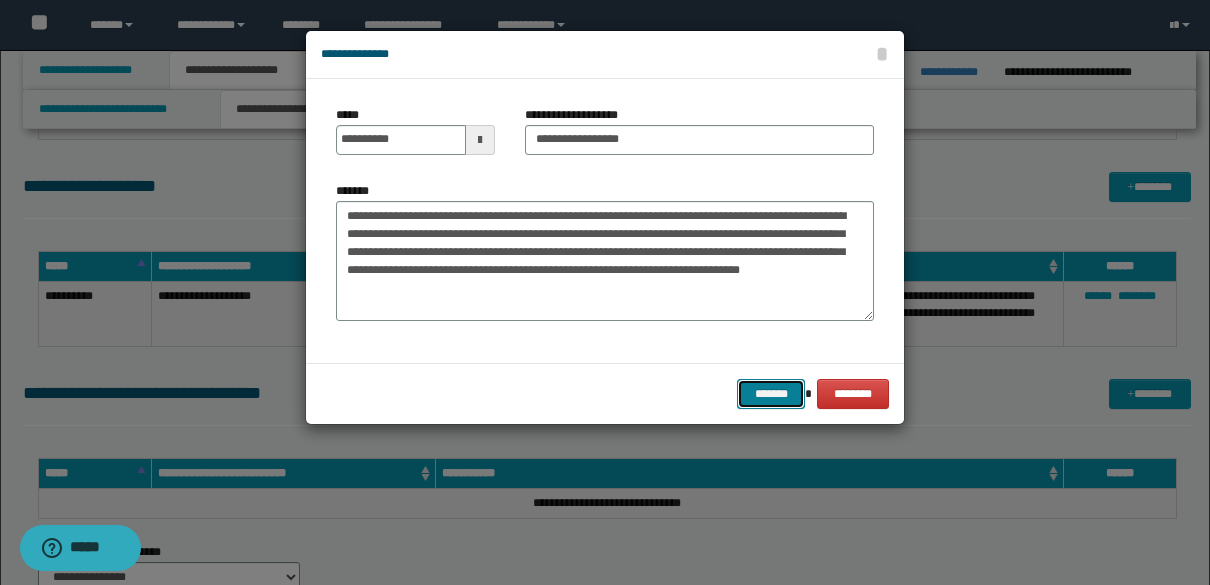 click on "*******" at bounding box center [771, 394] 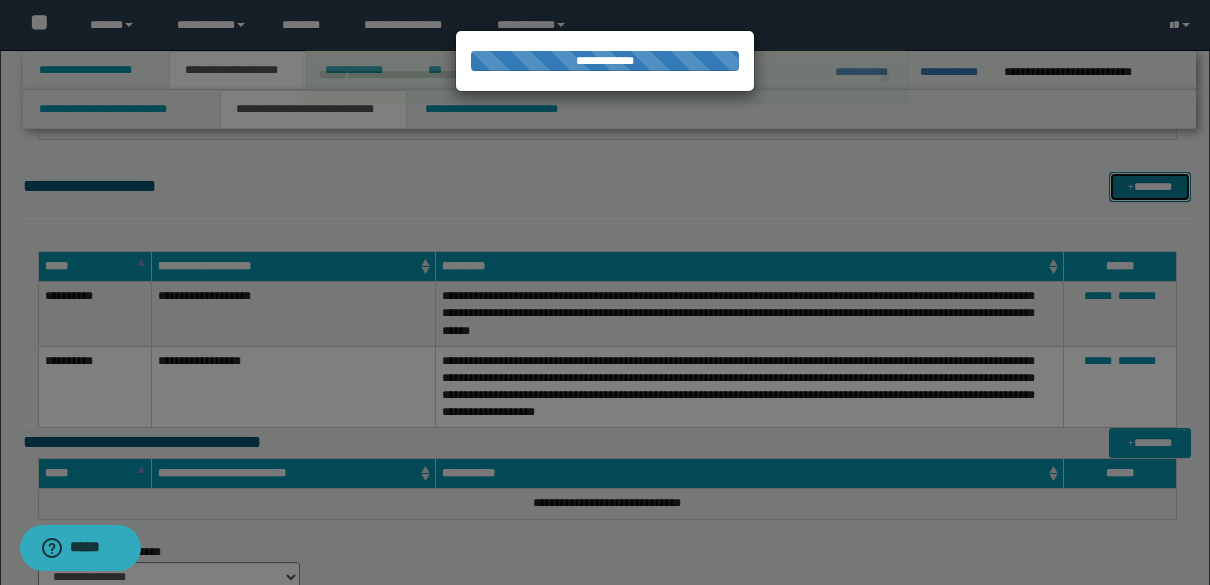 type 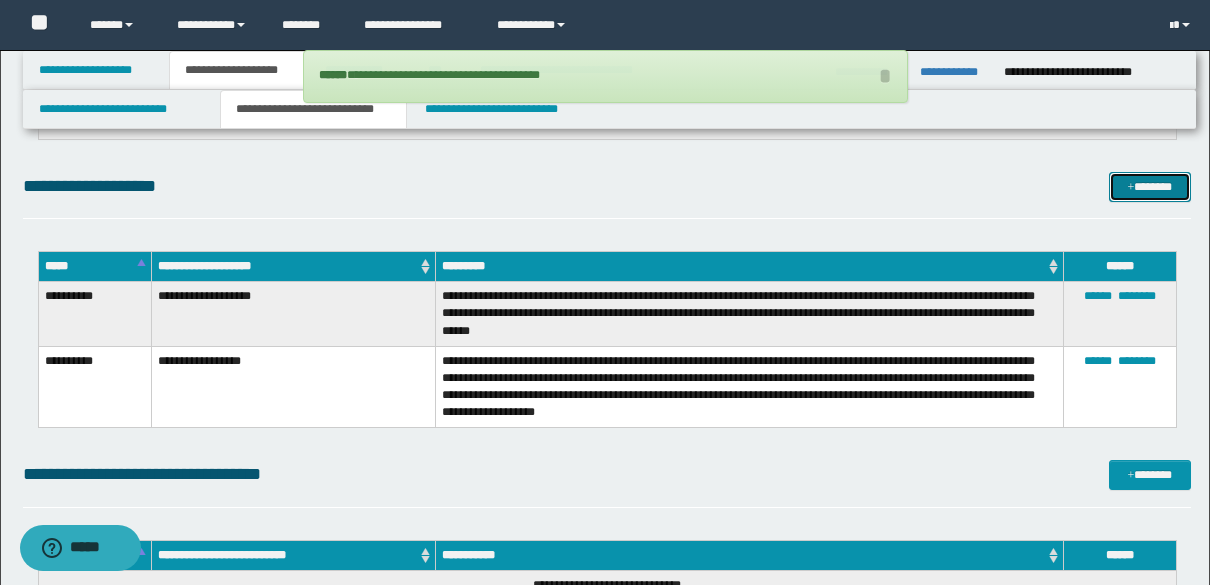 click on "*******" at bounding box center [1150, 187] 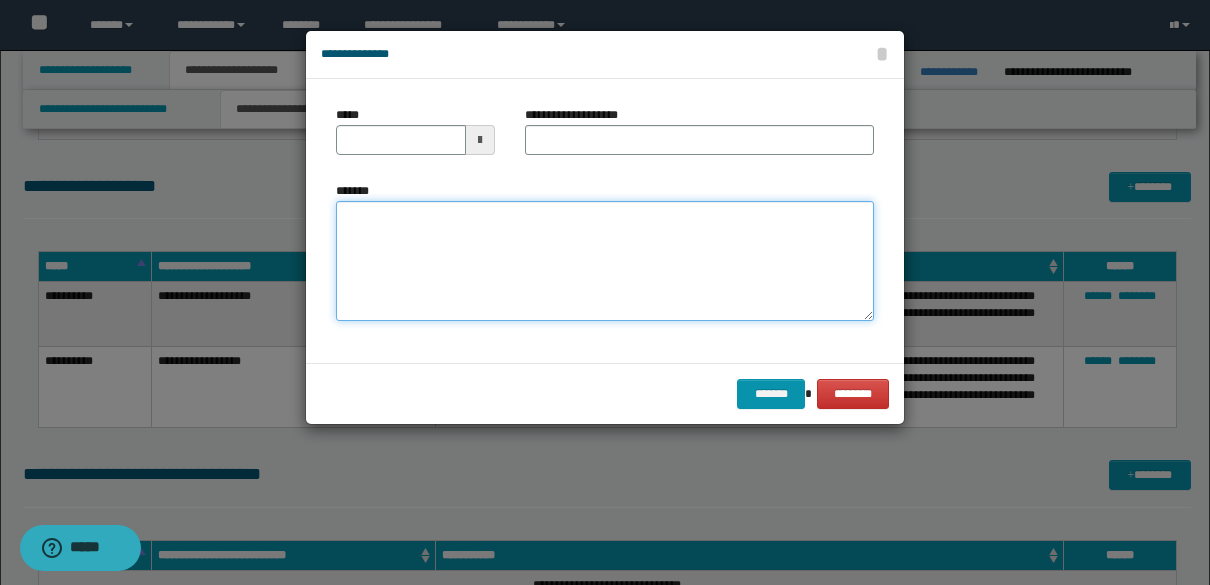 click on "*******" at bounding box center (605, 261) 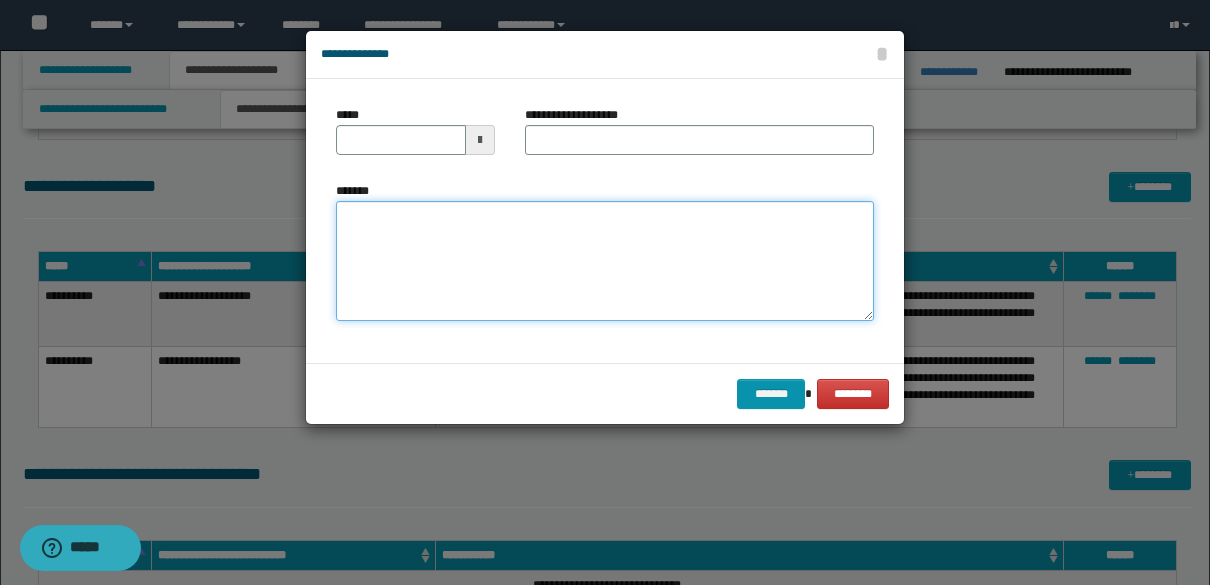 paste on "**********" 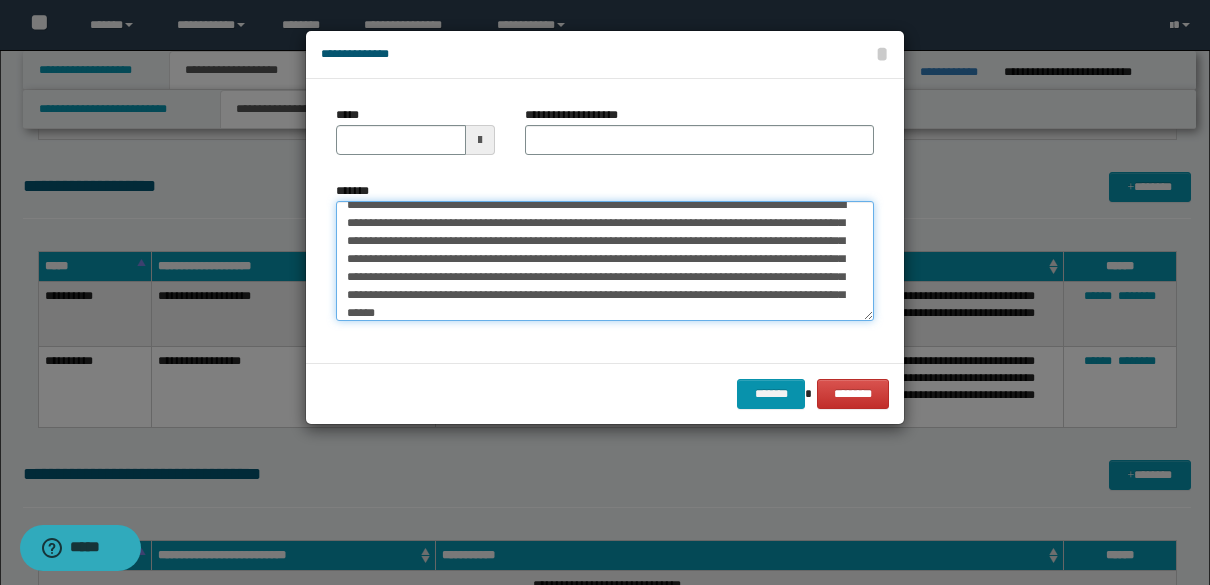 scroll, scrollTop: 0, scrollLeft: 0, axis: both 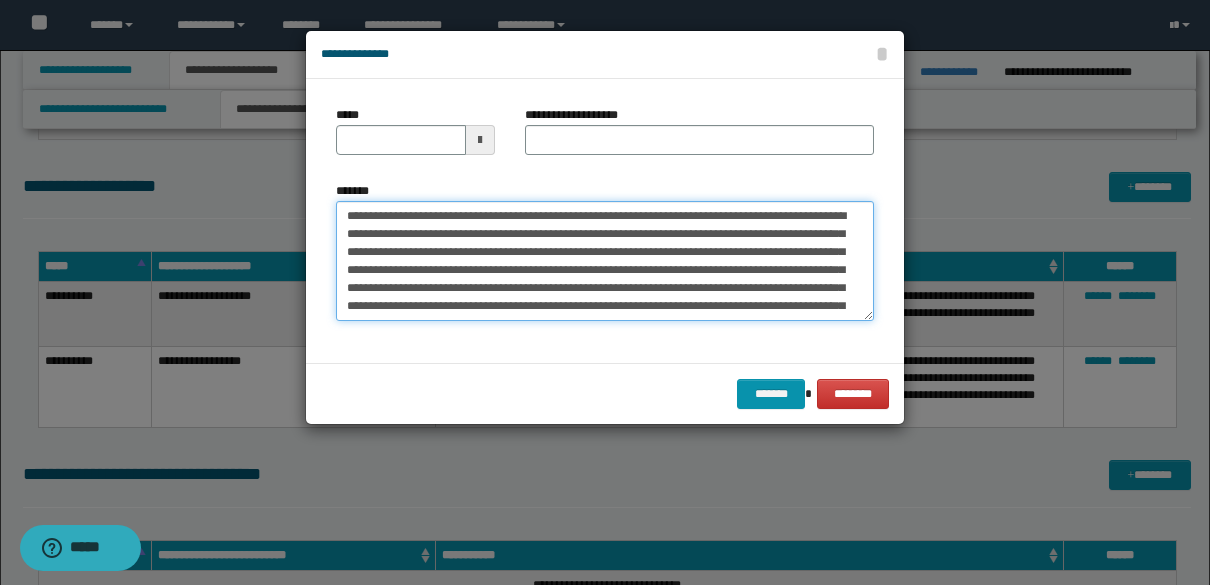 click on "**********" at bounding box center (605, 261) 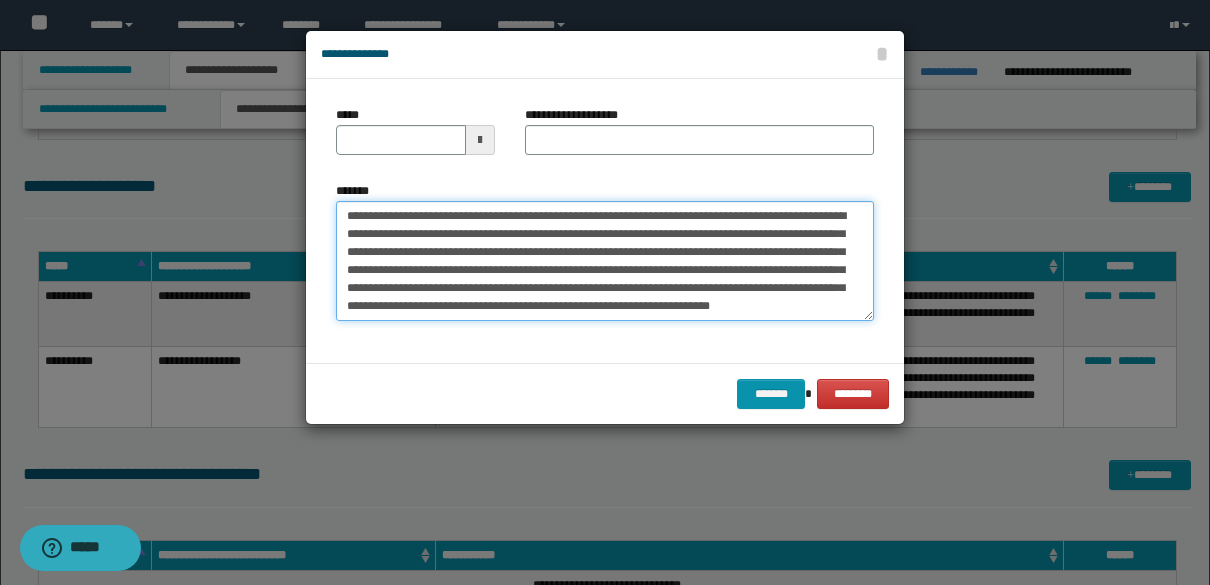 type on "**********" 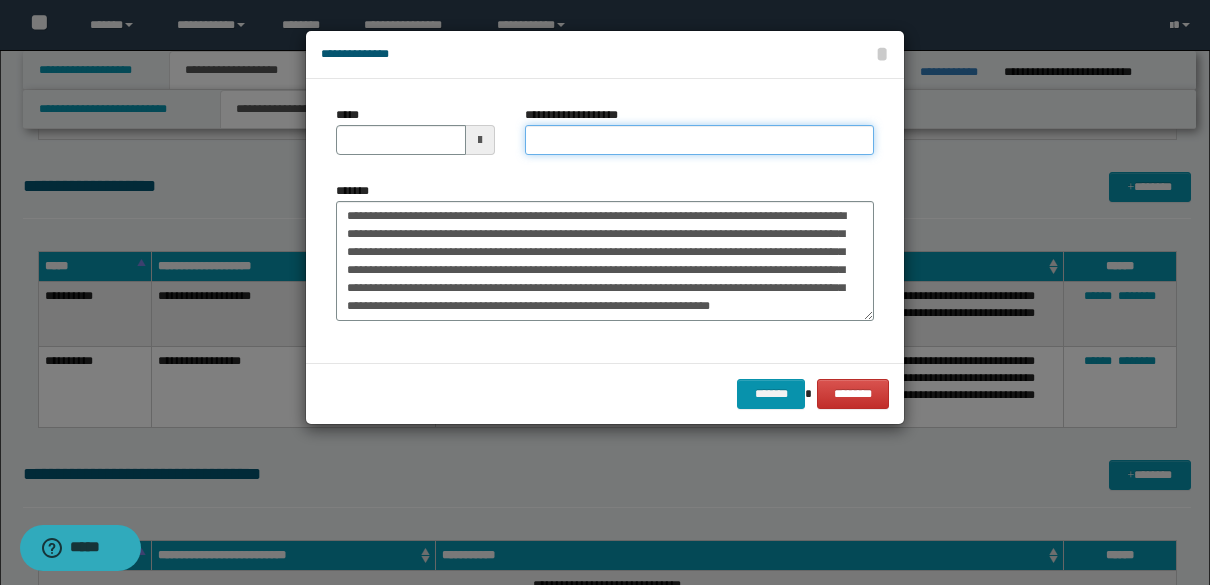 click on "**********" at bounding box center (699, 140) 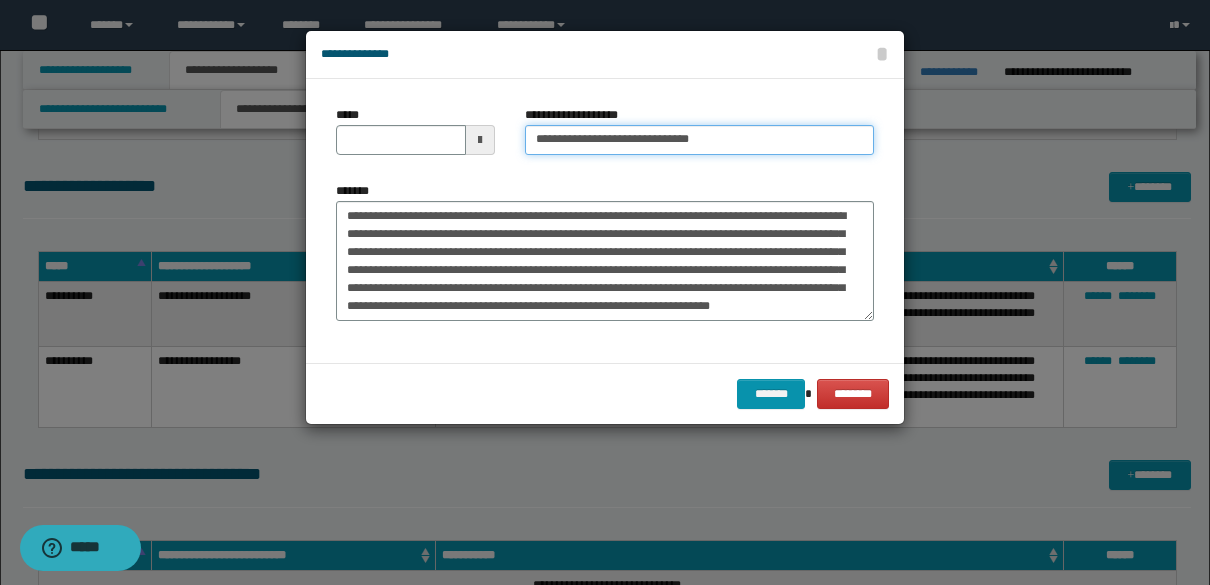 click on "**********" at bounding box center (699, 140) 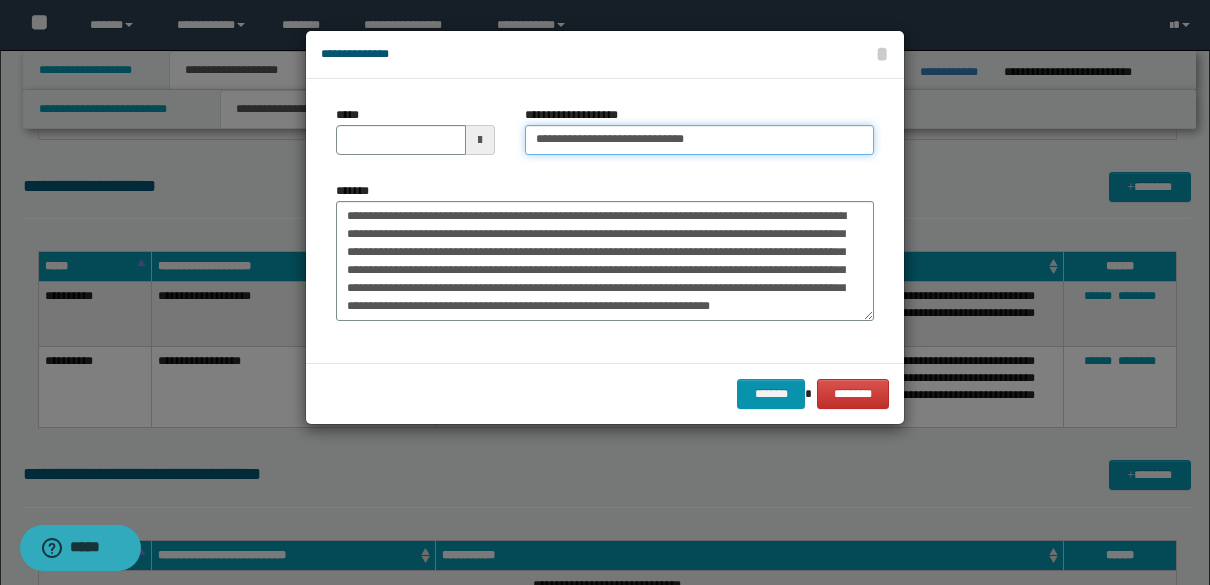 type on "**********" 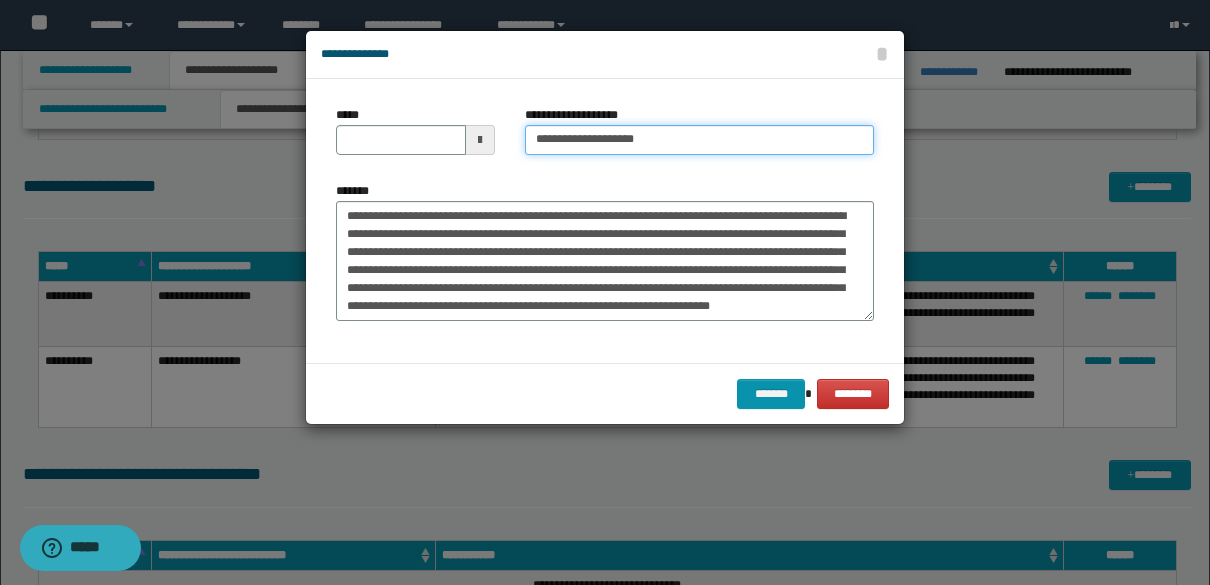 type 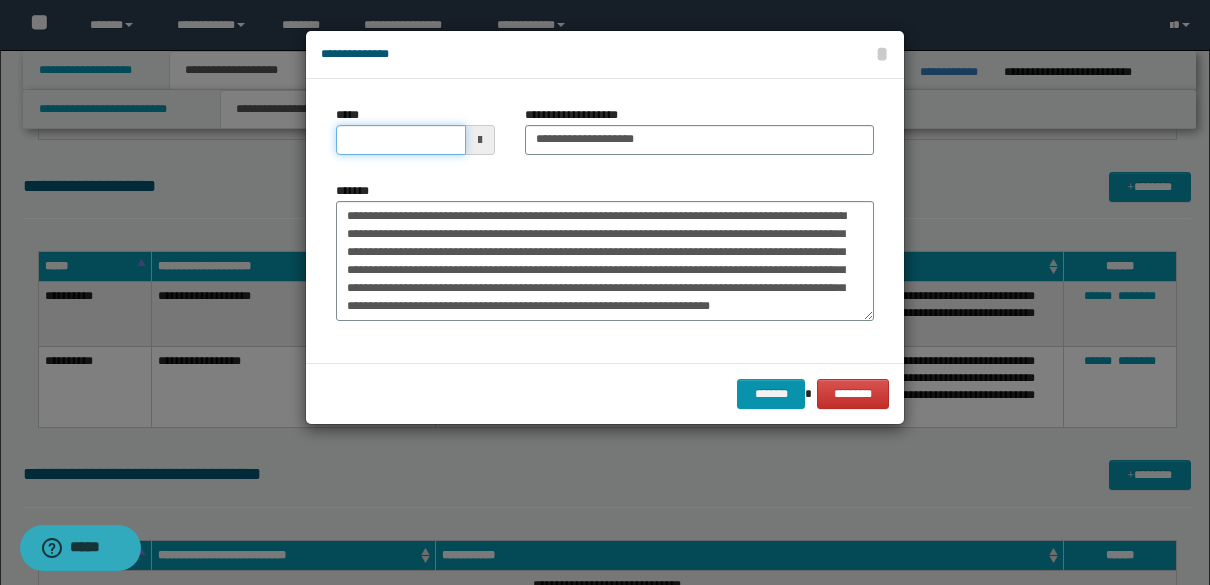 click on "*****" at bounding box center (401, 140) 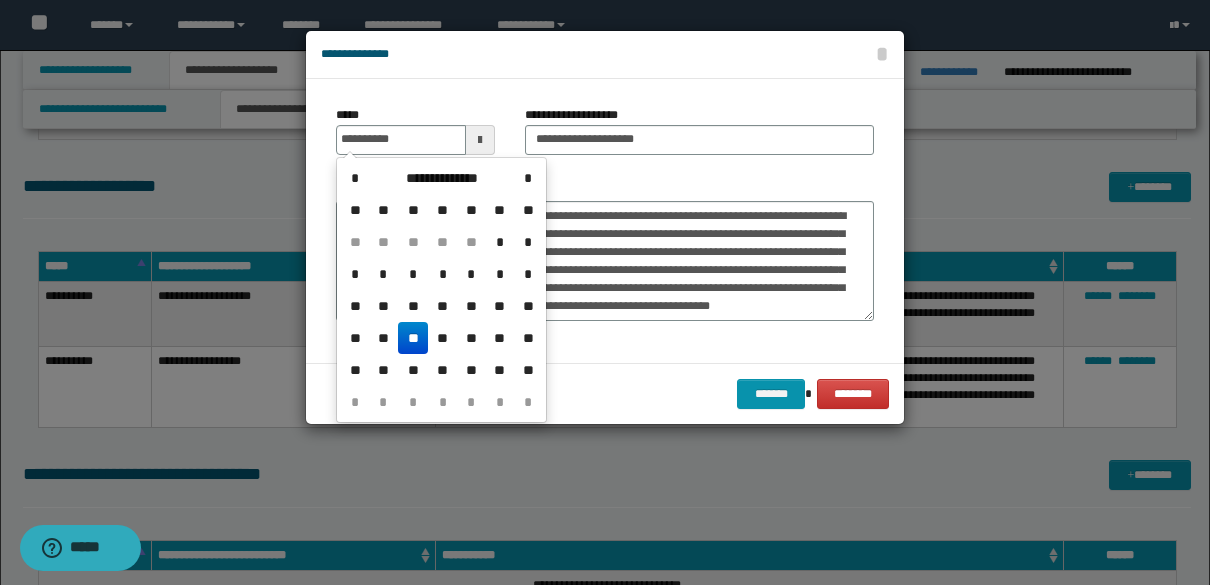 click on "**" at bounding box center (413, 338) 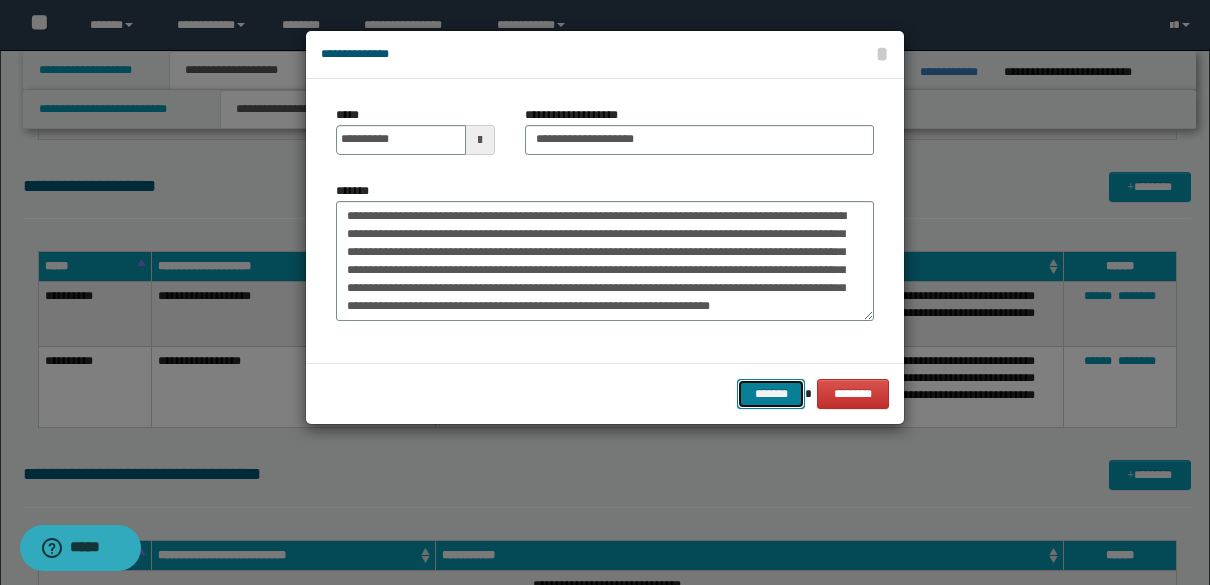 click on "*******" at bounding box center [771, 394] 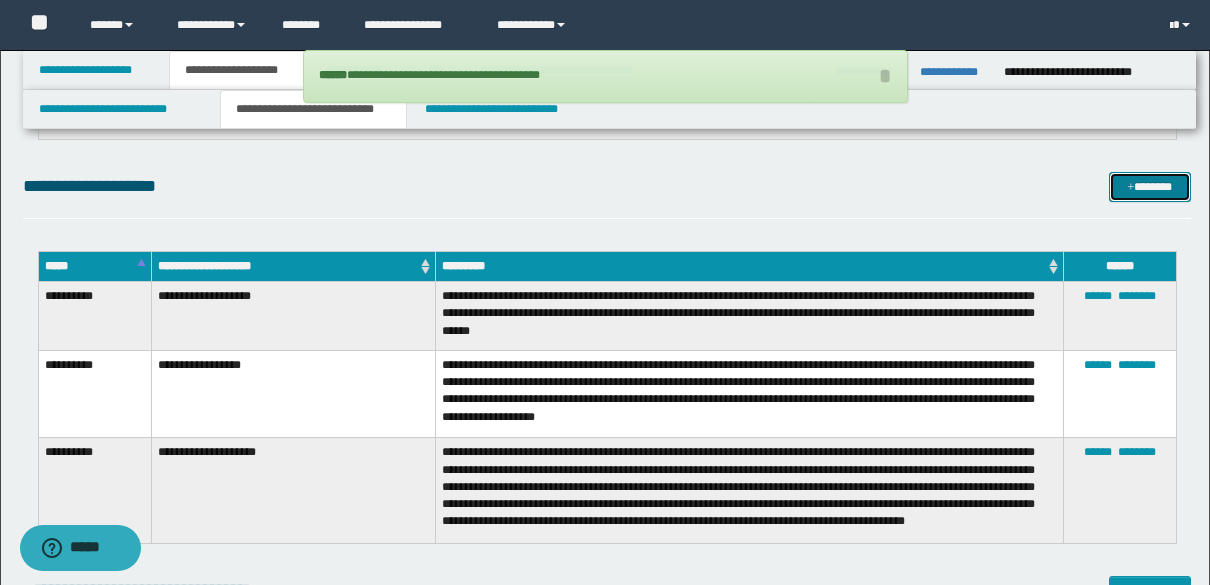 click on "*******" at bounding box center (1150, 187) 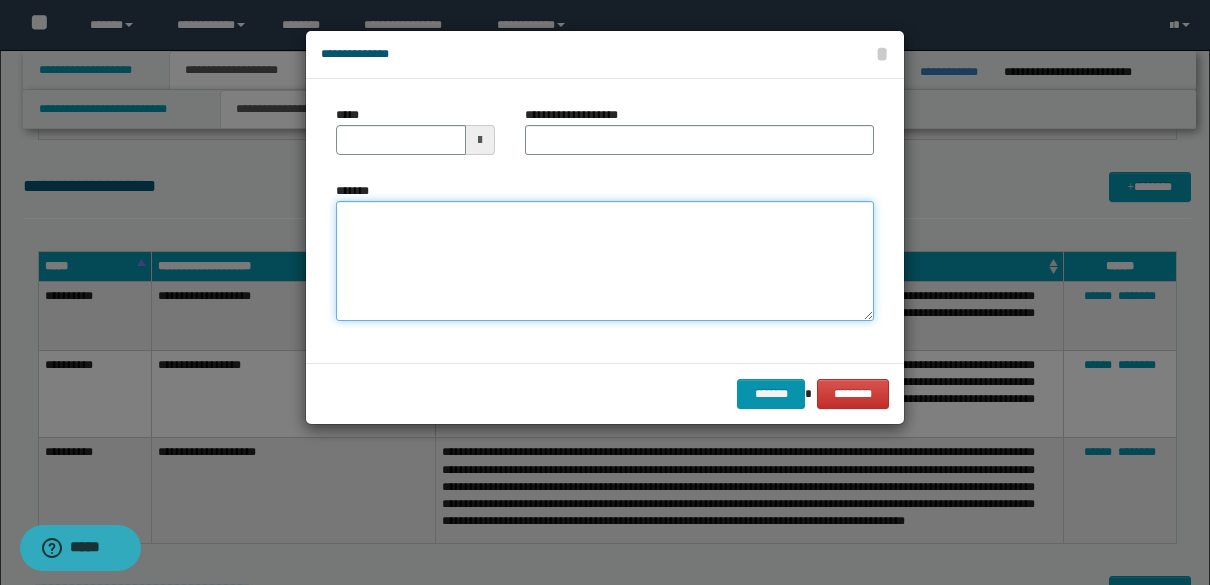 click on "*******" at bounding box center [605, 261] 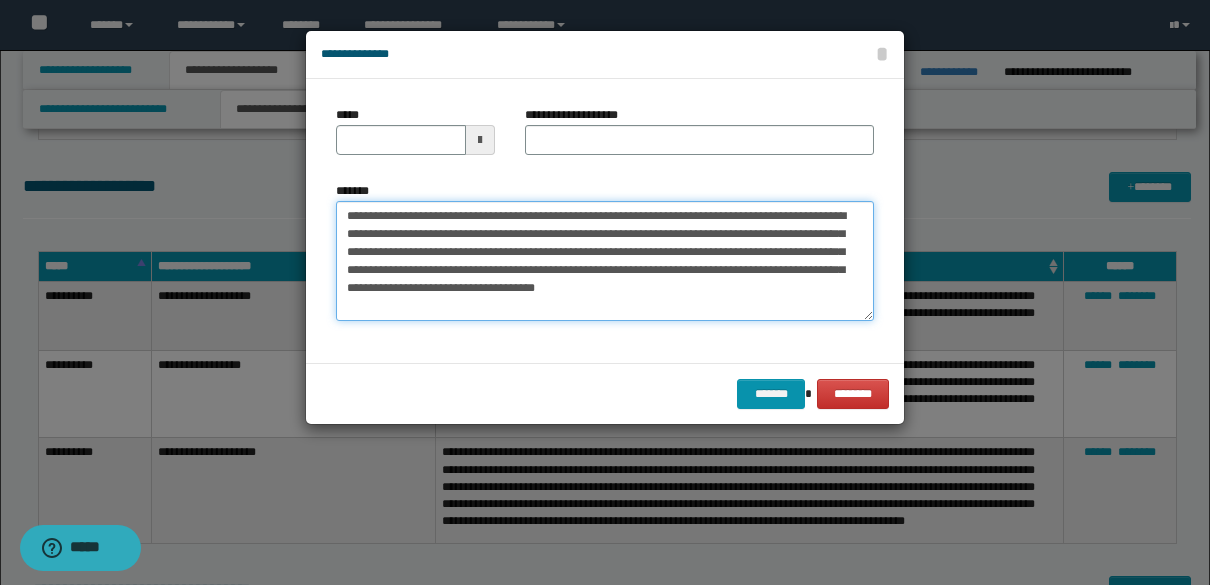 click on "**********" at bounding box center (605, 261) 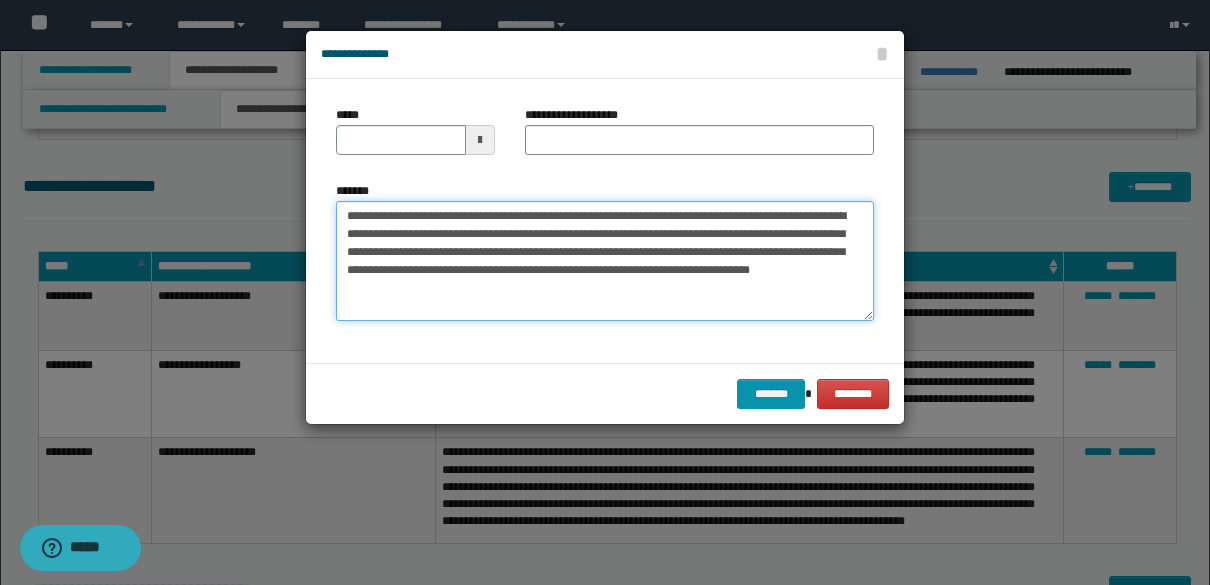type on "**********" 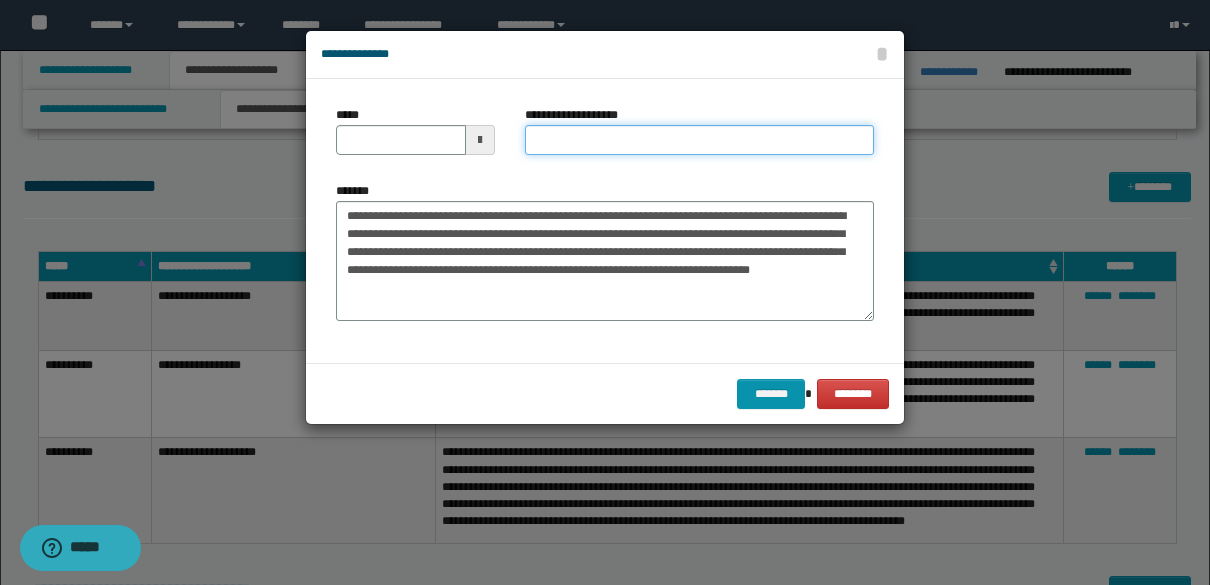 click on "**********" at bounding box center [699, 140] 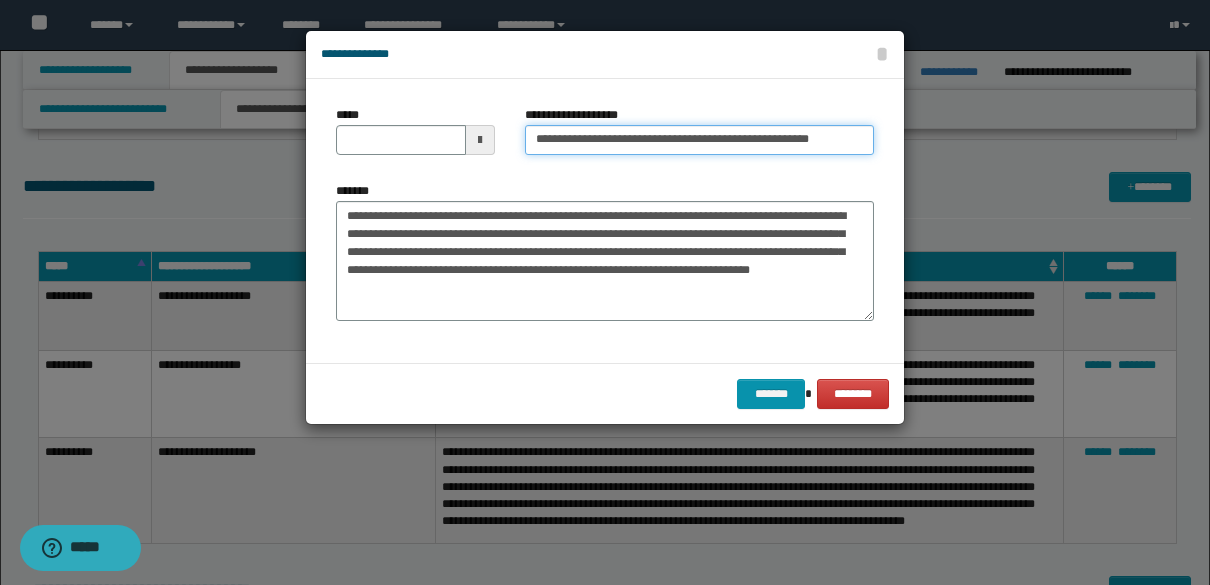 scroll, scrollTop: 0, scrollLeft: 4, axis: horizontal 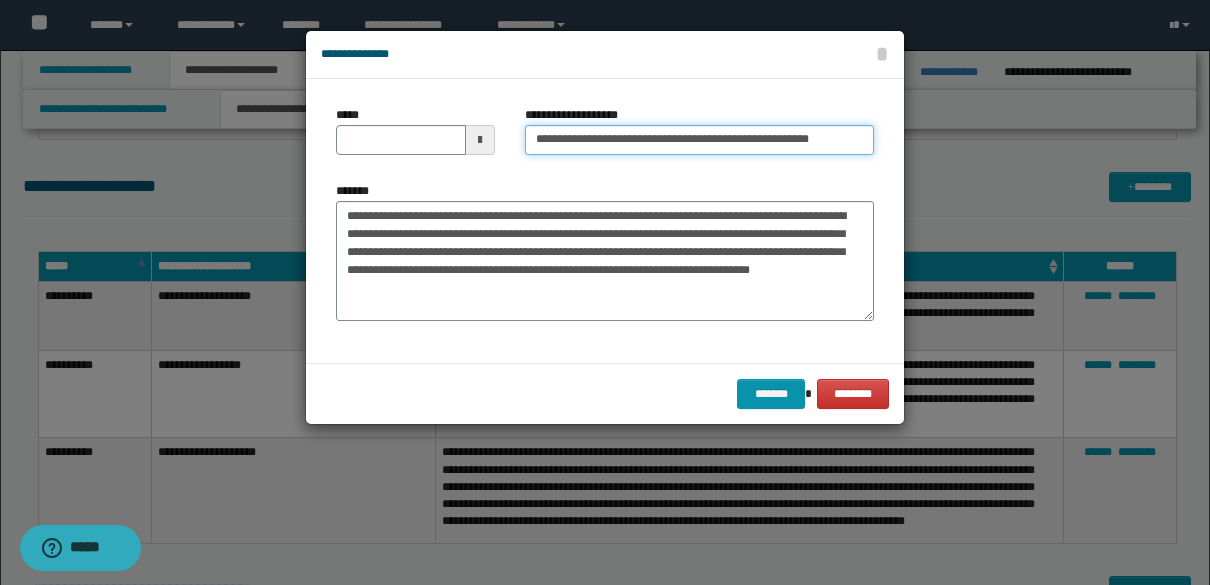 click on "**********" at bounding box center (699, 140) 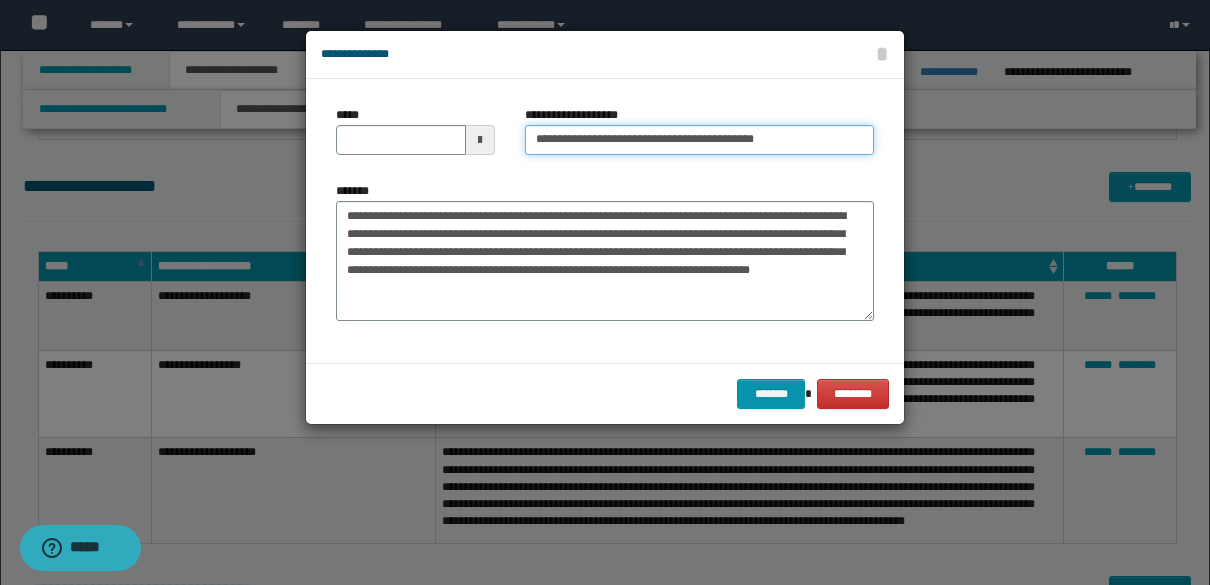 type 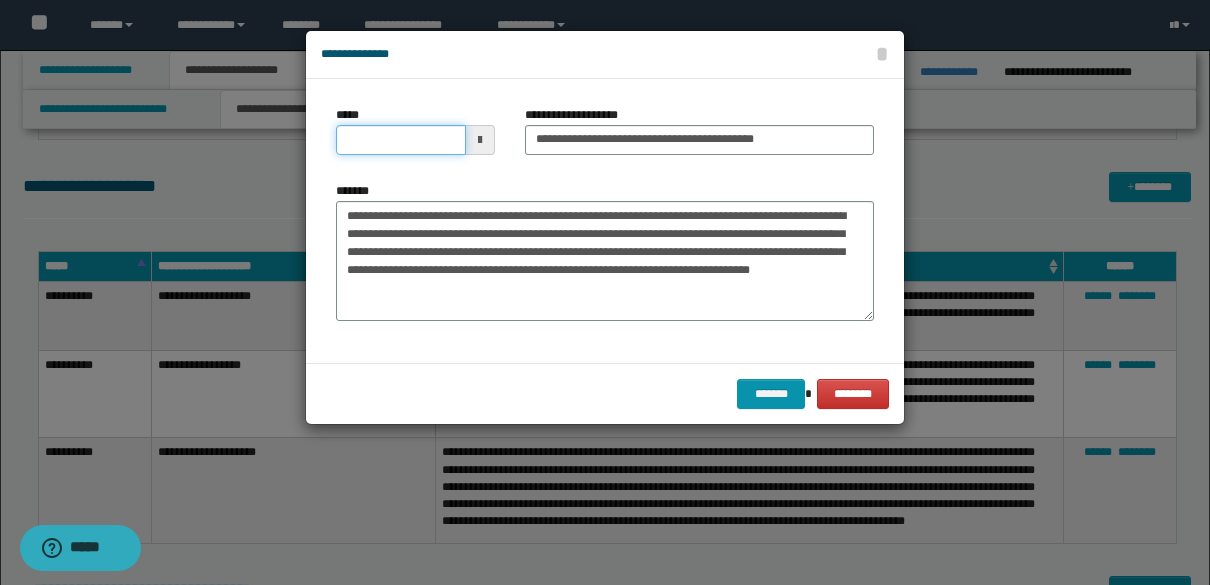 click on "*****" at bounding box center (401, 140) 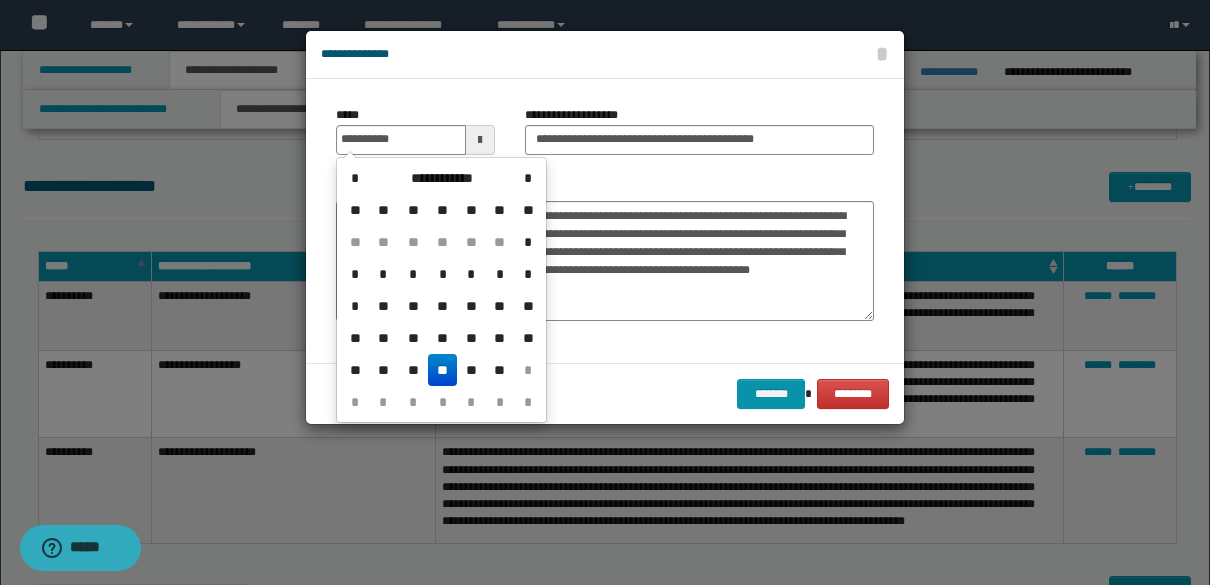 click on "**" at bounding box center [442, 370] 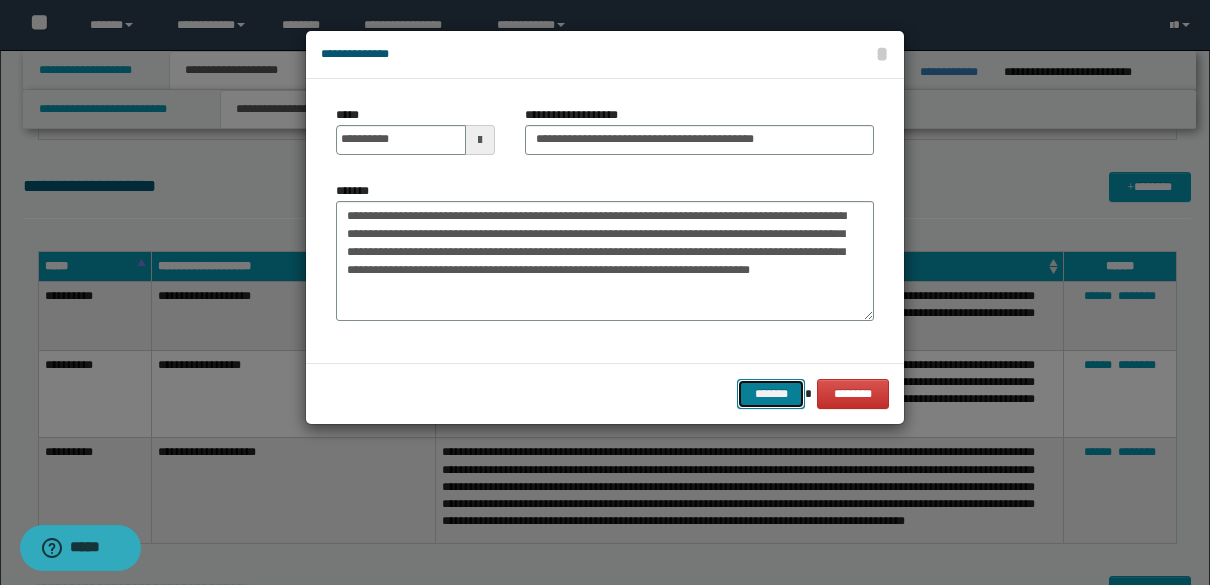 click on "*******" at bounding box center [771, 394] 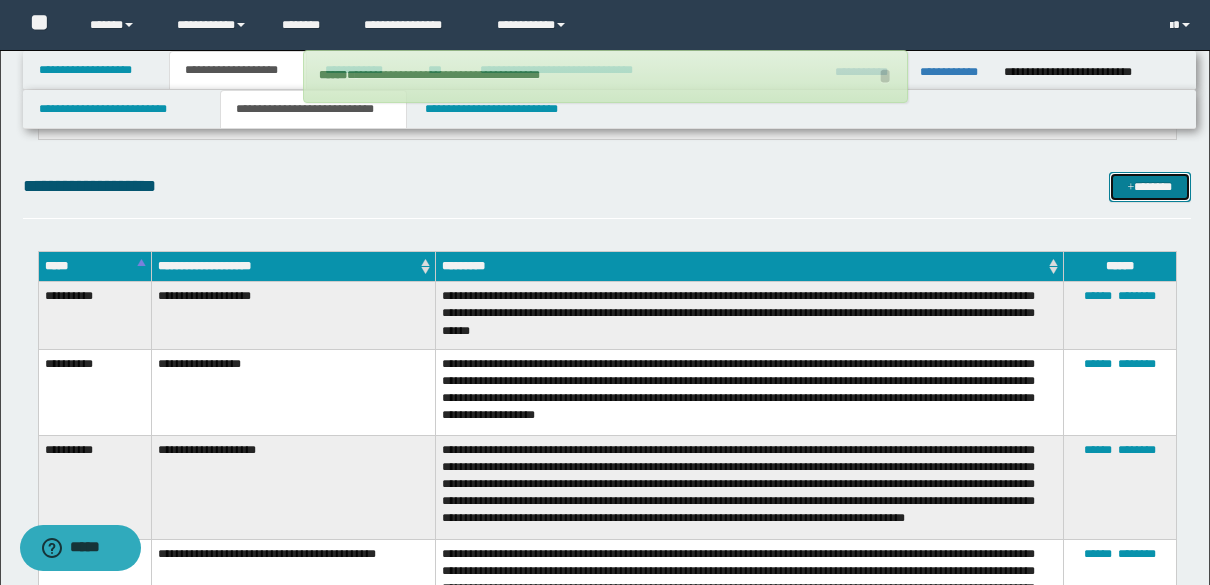 type 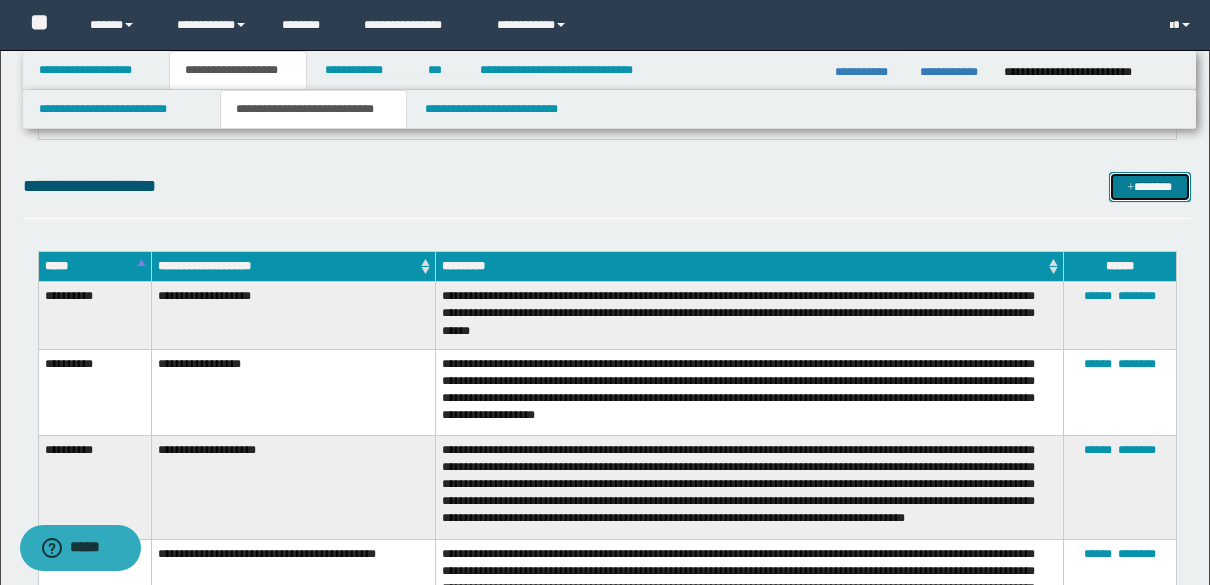 click at bounding box center (1131, 188) 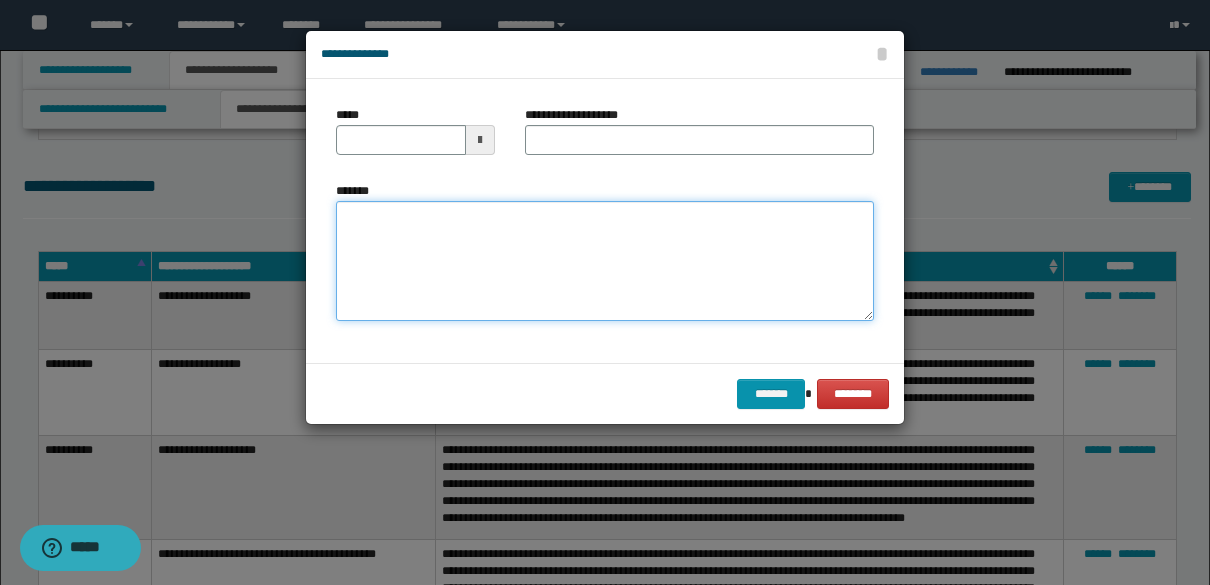 click on "*******" at bounding box center (605, 261) 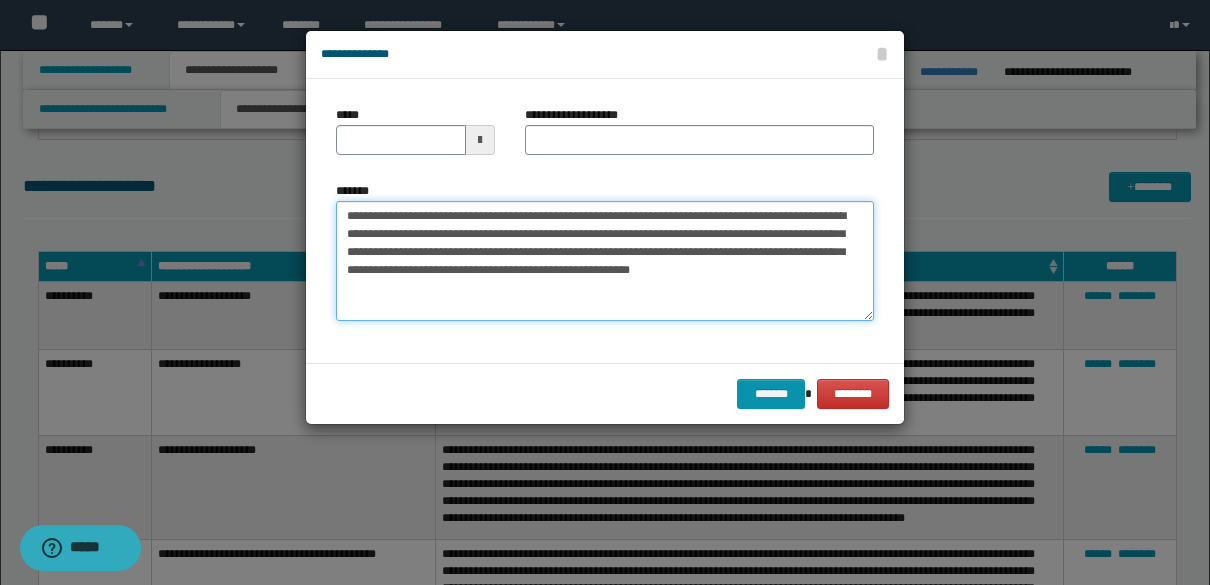 type 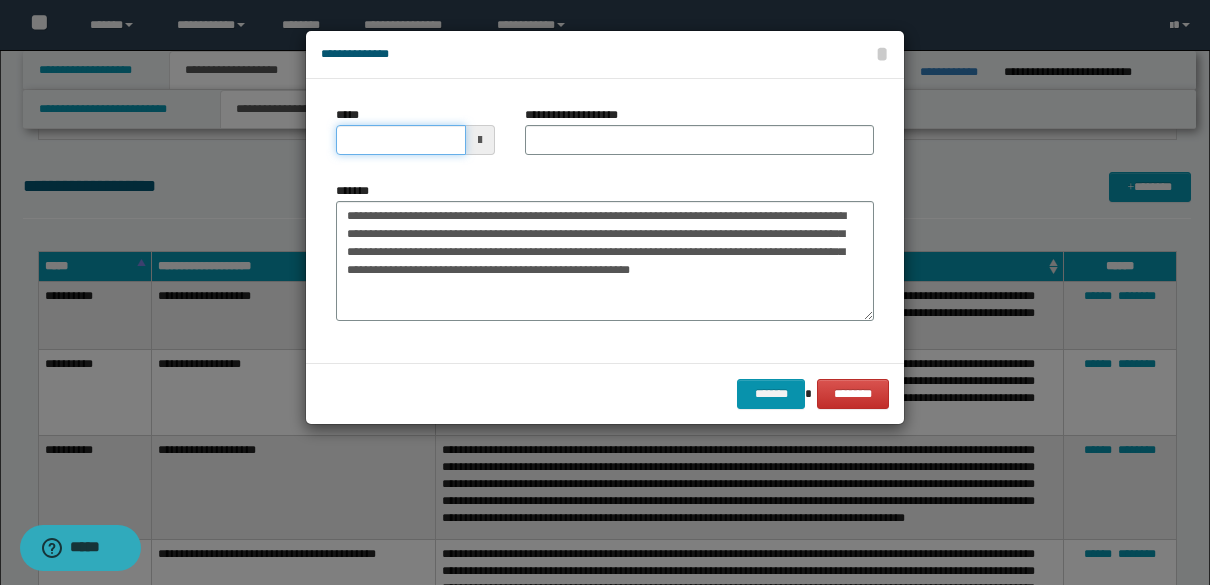 click on "*****" at bounding box center [401, 140] 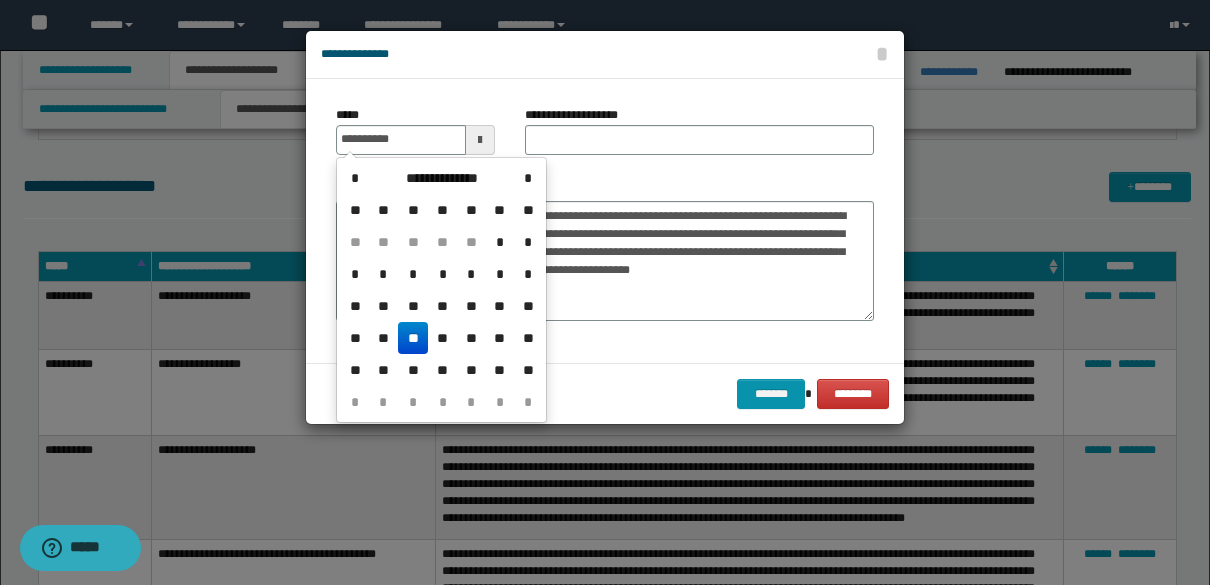 click on "**" at bounding box center [413, 338] 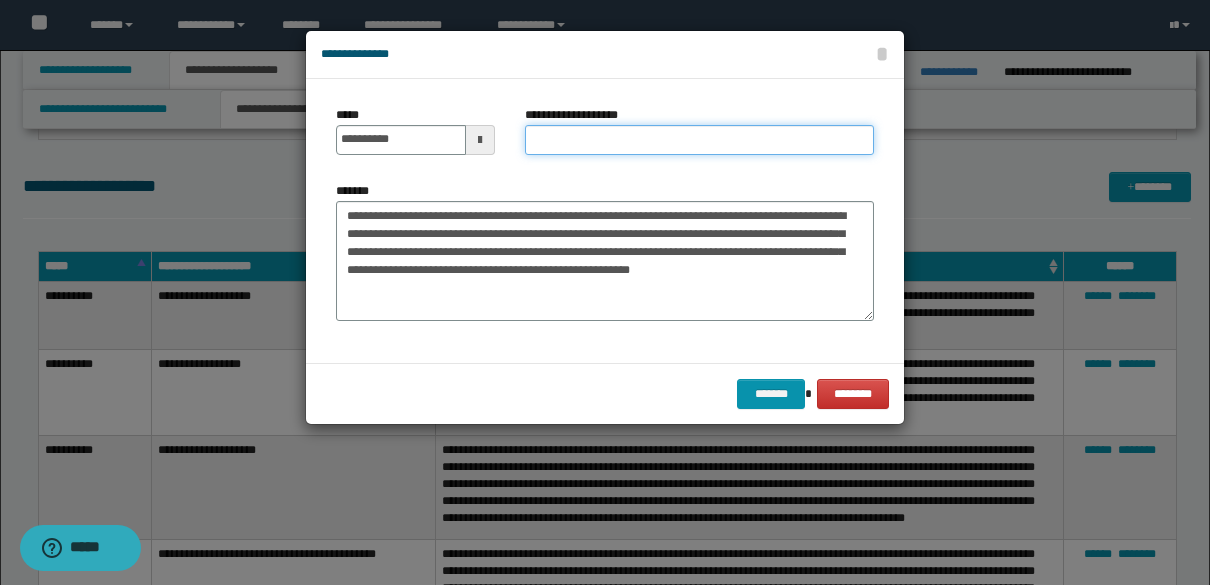 click on "**********" at bounding box center [699, 140] 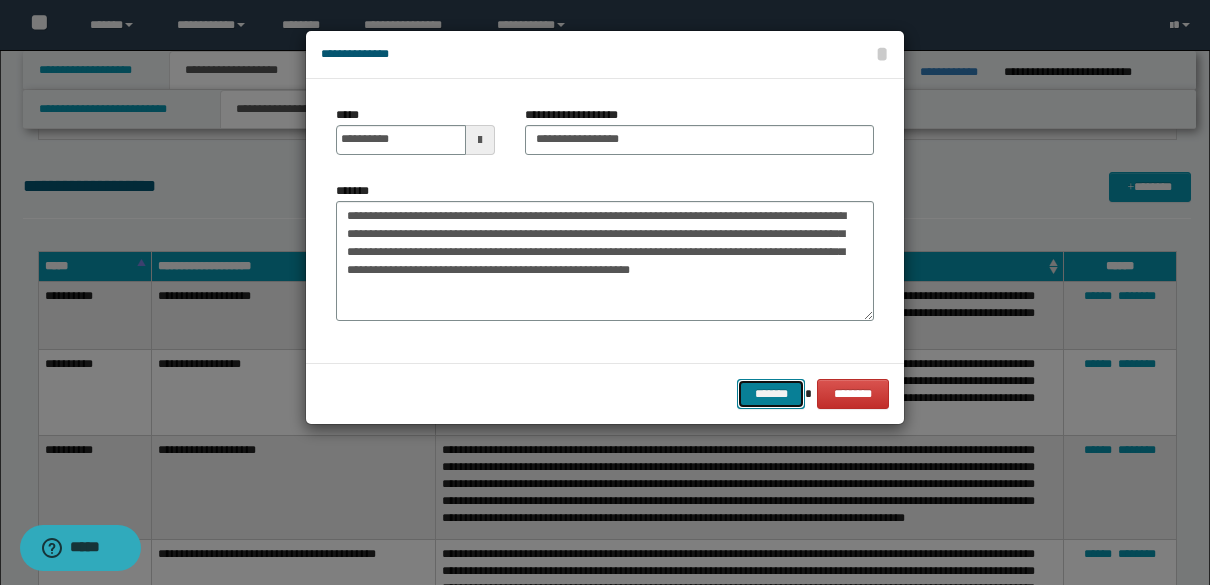 click on "*******" at bounding box center (771, 394) 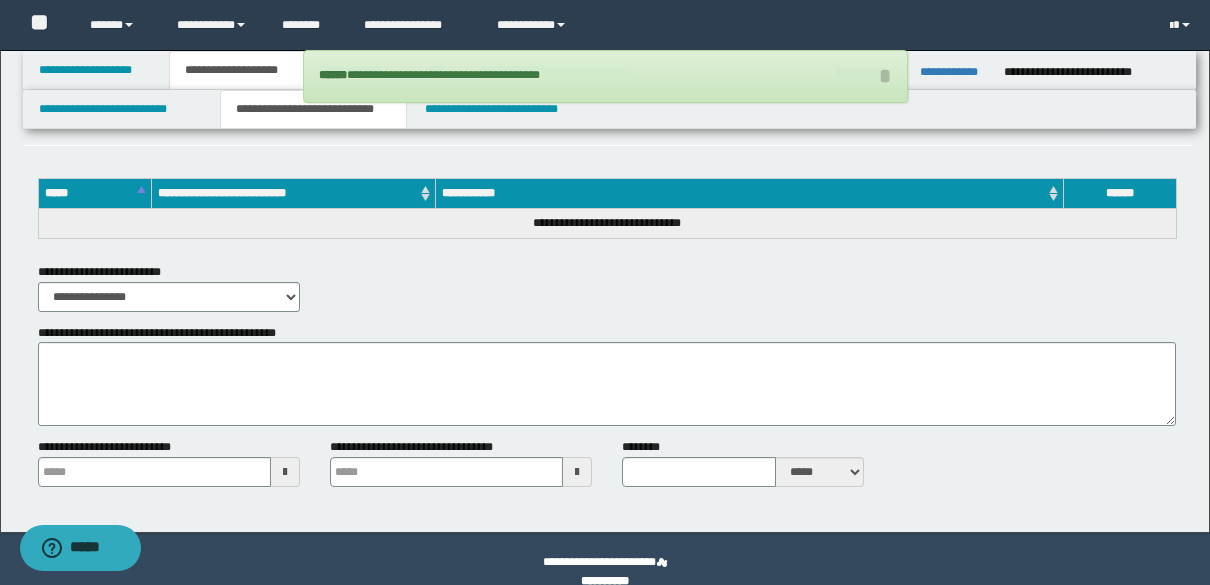 scroll, scrollTop: 2124, scrollLeft: 0, axis: vertical 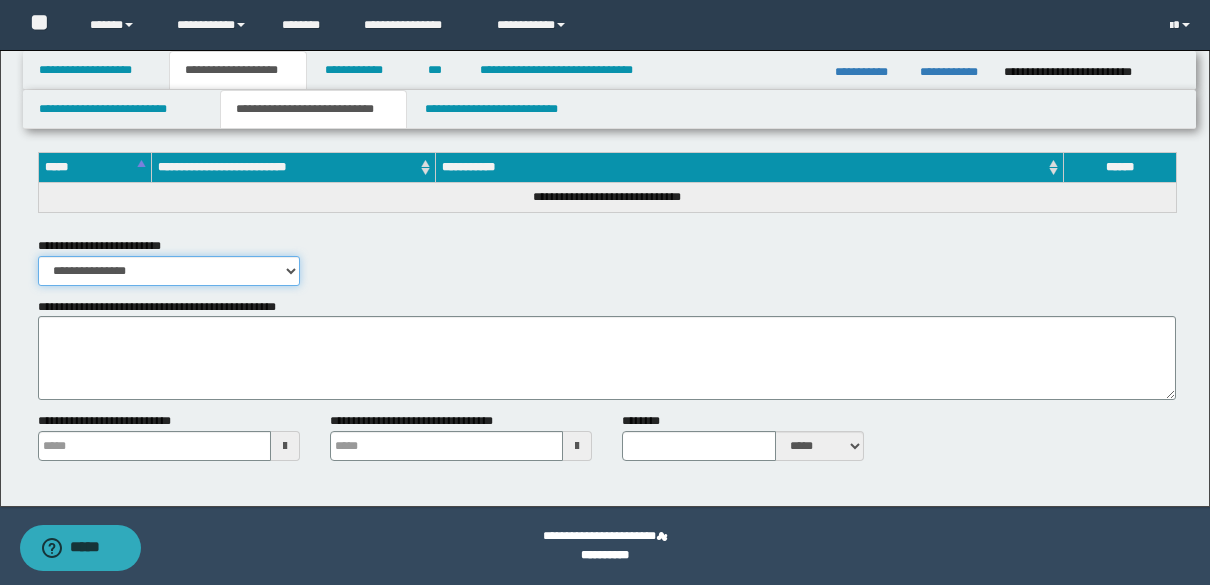 click on "**********" at bounding box center [169, 271] 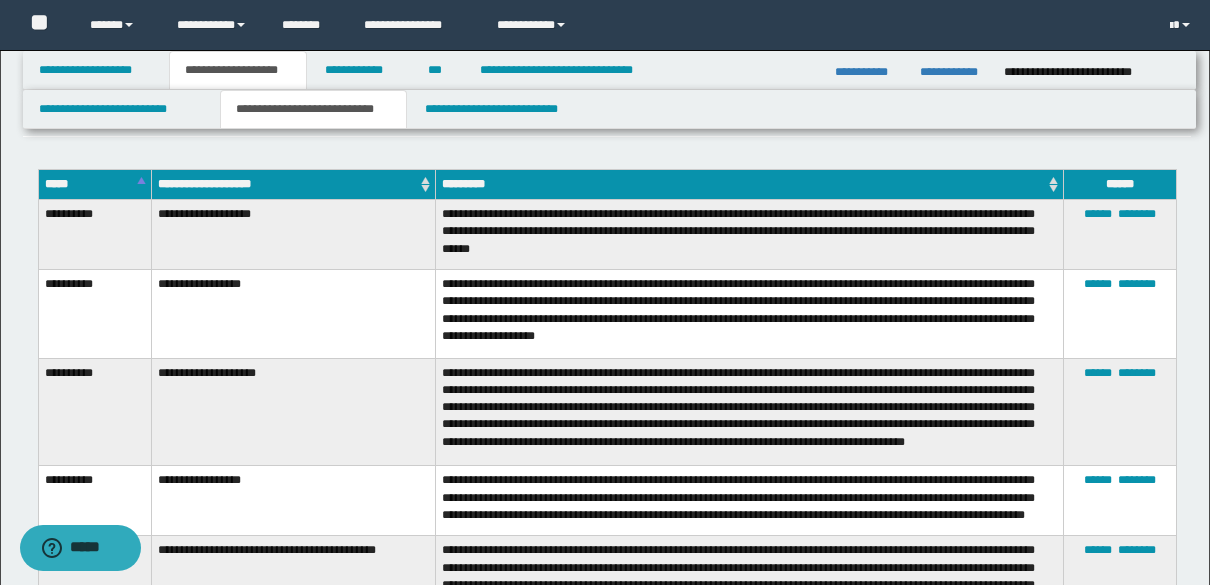 scroll, scrollTop: 1471, scrollLeft: 0, axis: vertical 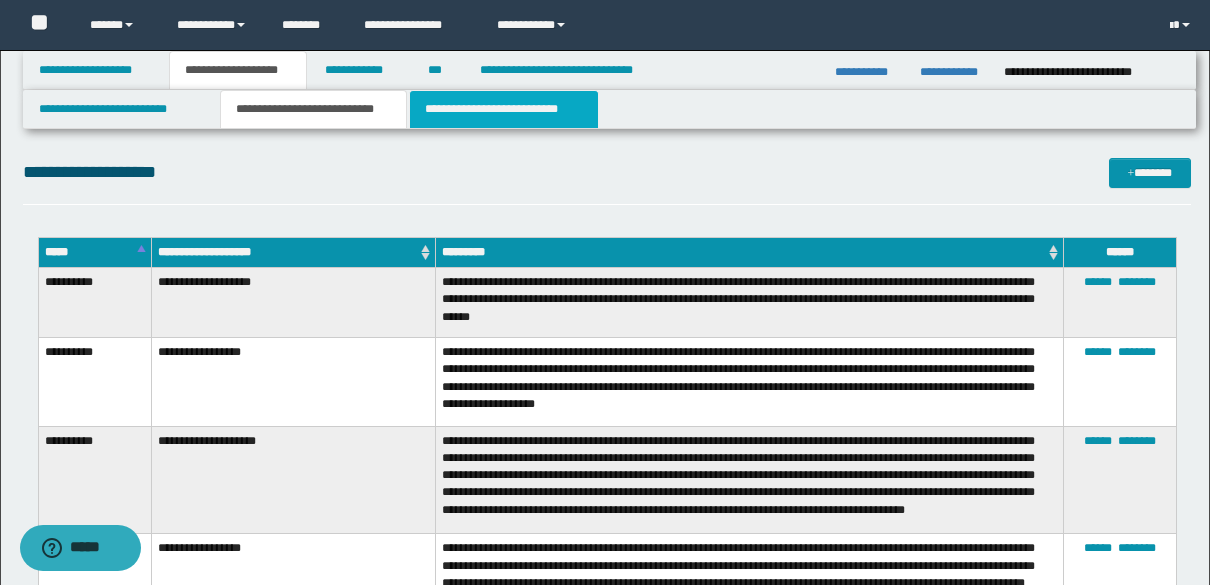 click on "**********" at bounding box center [504, 109] 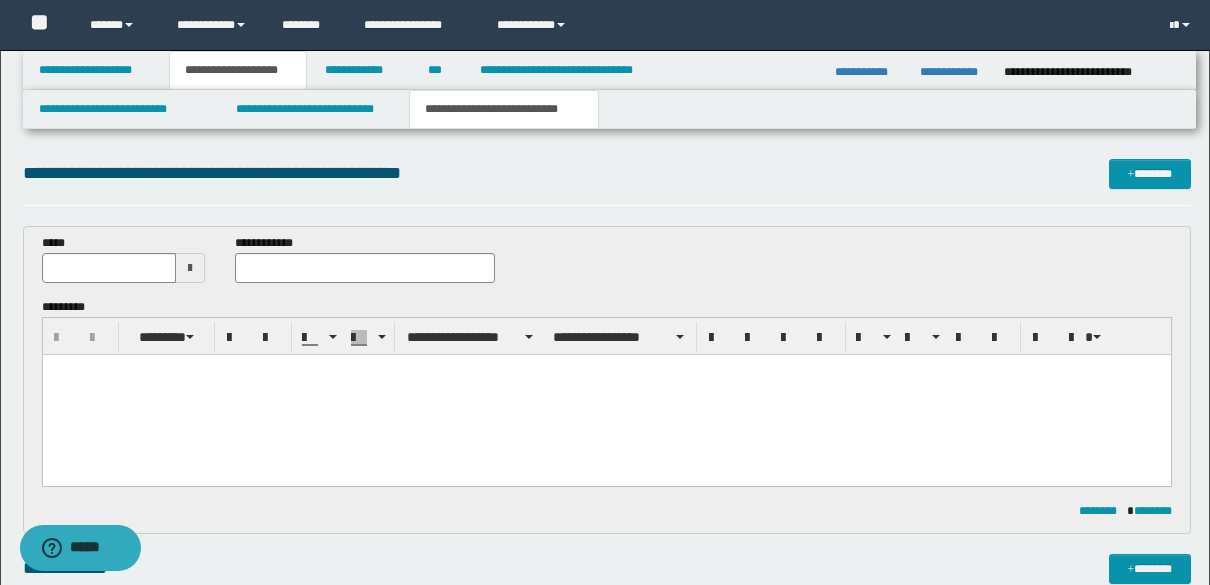 scroll, scrollTop: 0, scrollLeft: 0, axis: both 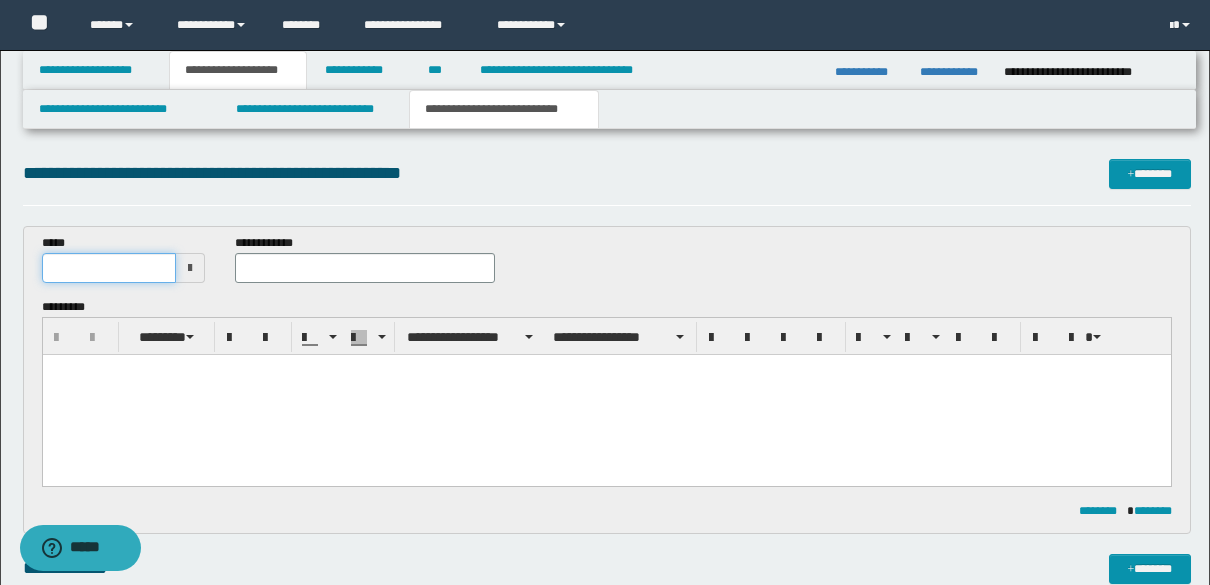 click at bounding box center (109, 268) 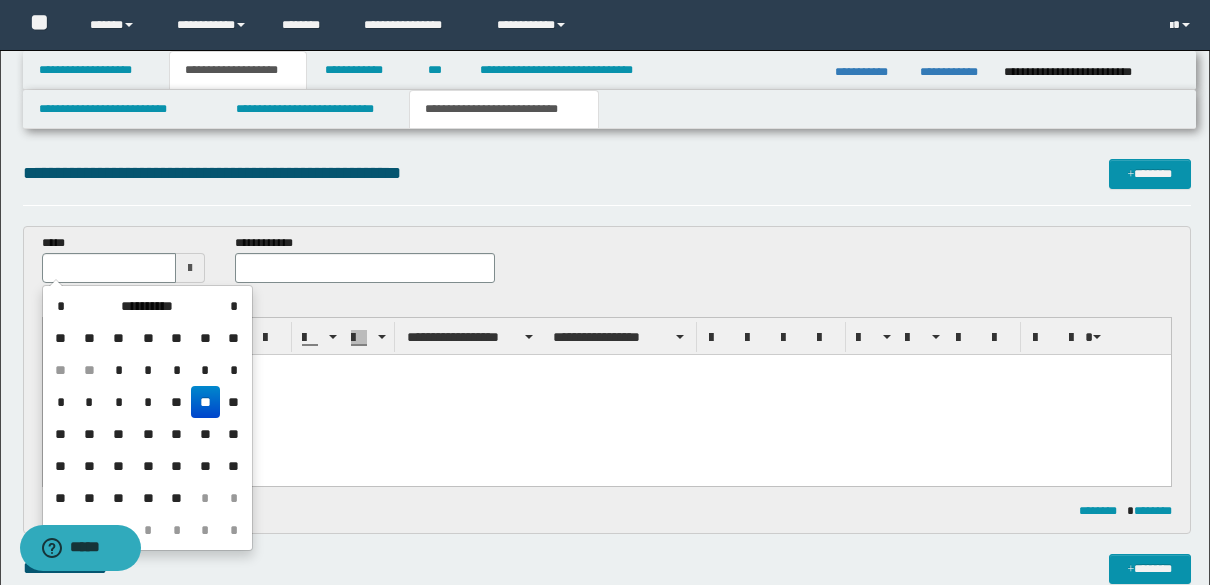 click on "**" at bounding box center (205, 402) 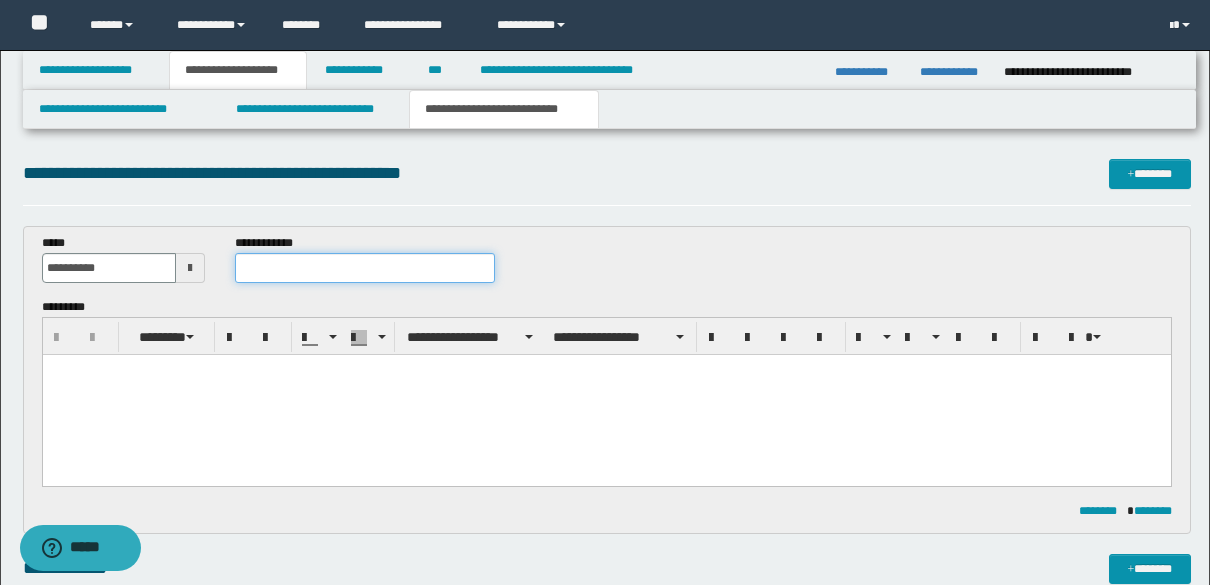 click at bounding box center [365, 268] 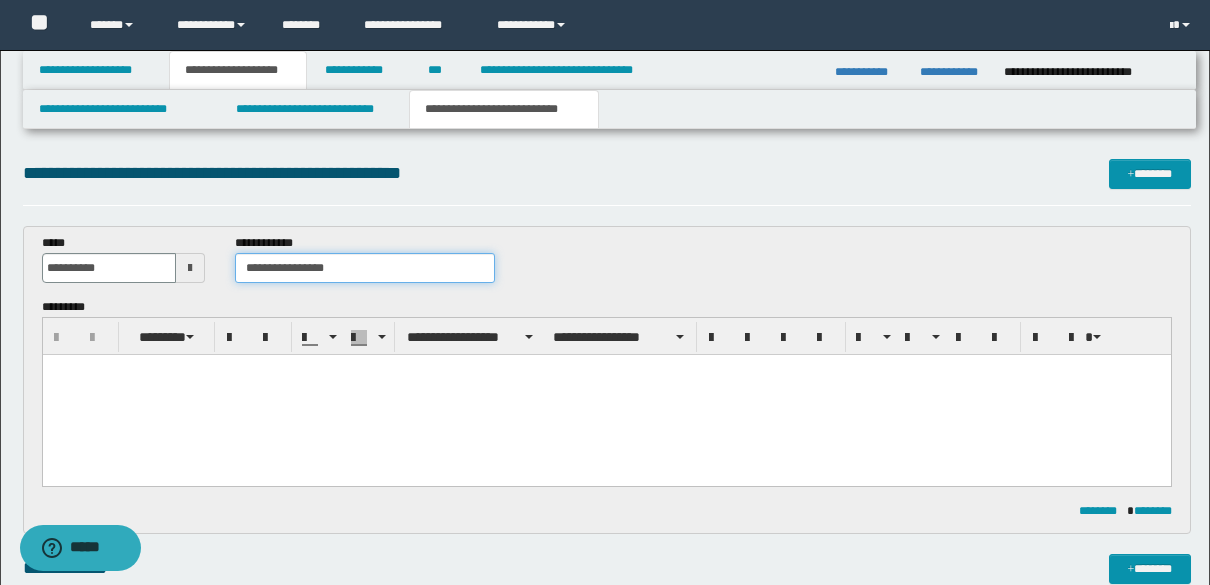 type on "**********" 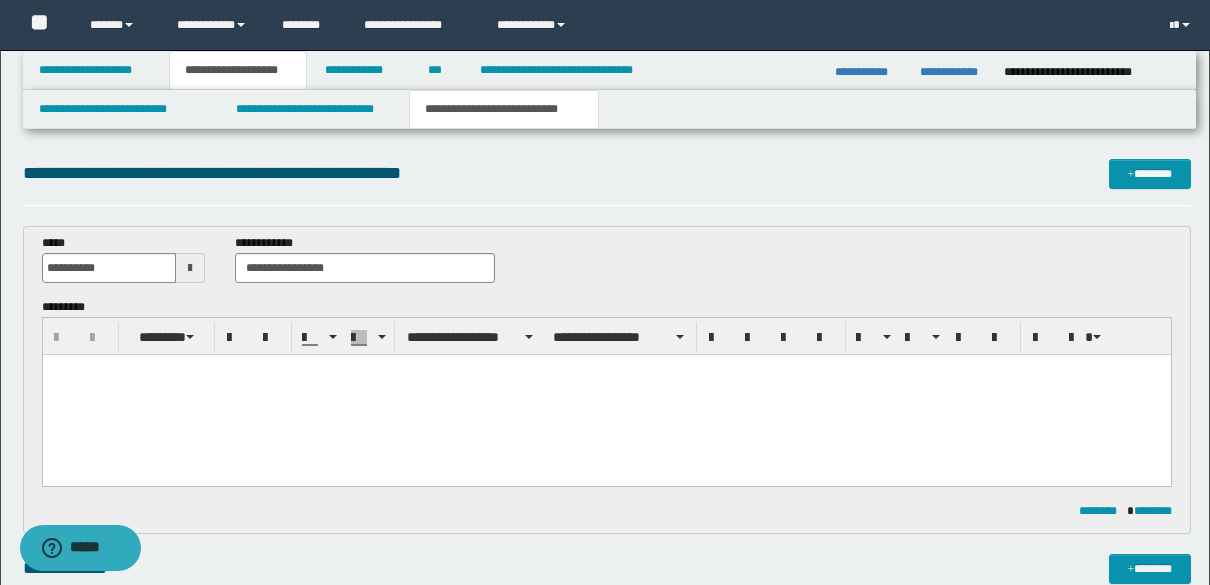 click at bounding box center (606, 395) 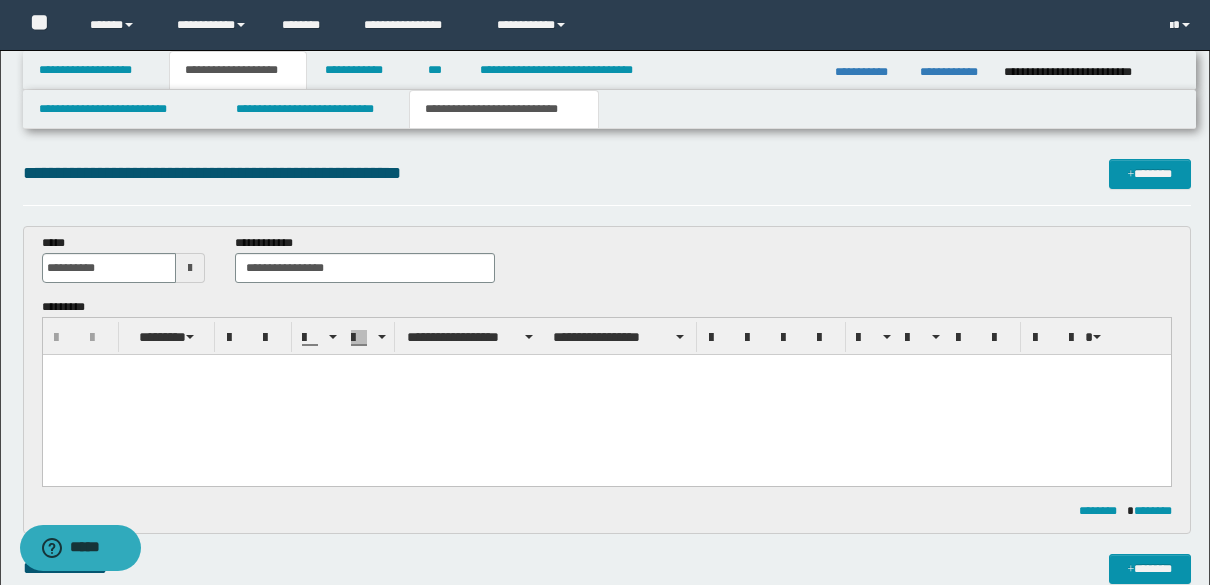 paste 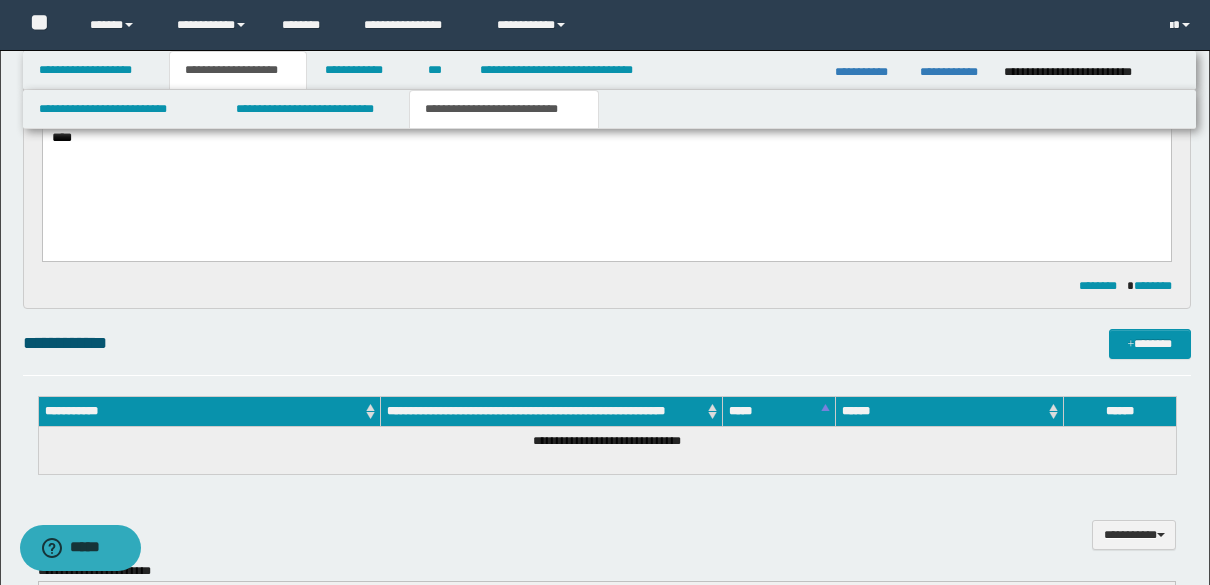 scroll, scrollTop: 661, scrollLeft: 0, axis: vertical 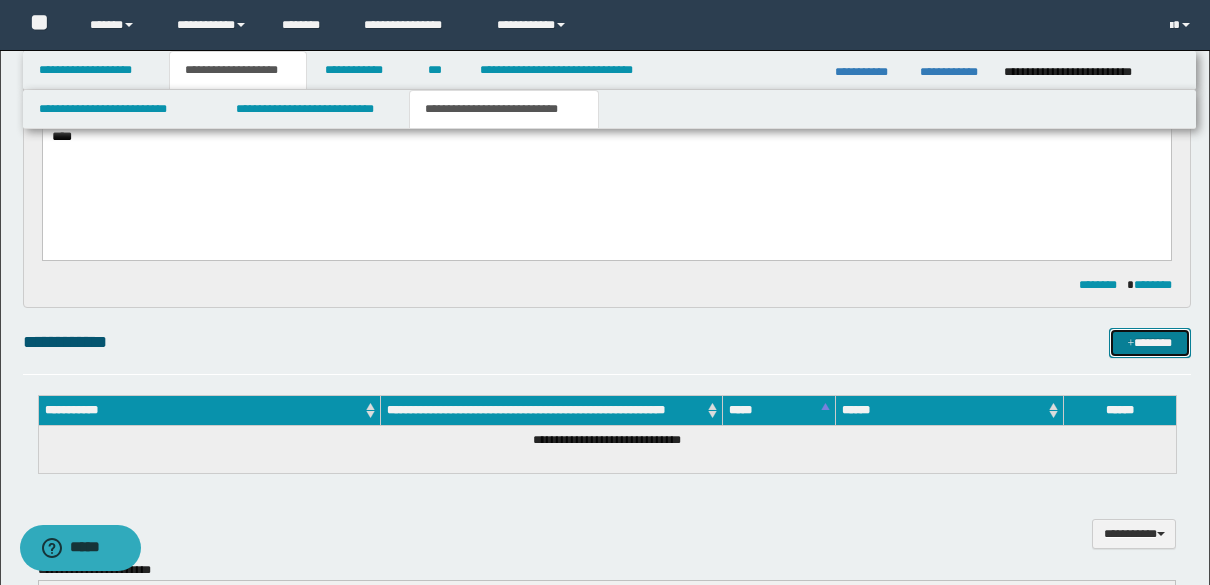 click on "*******" at bounding box center (1150, 343) 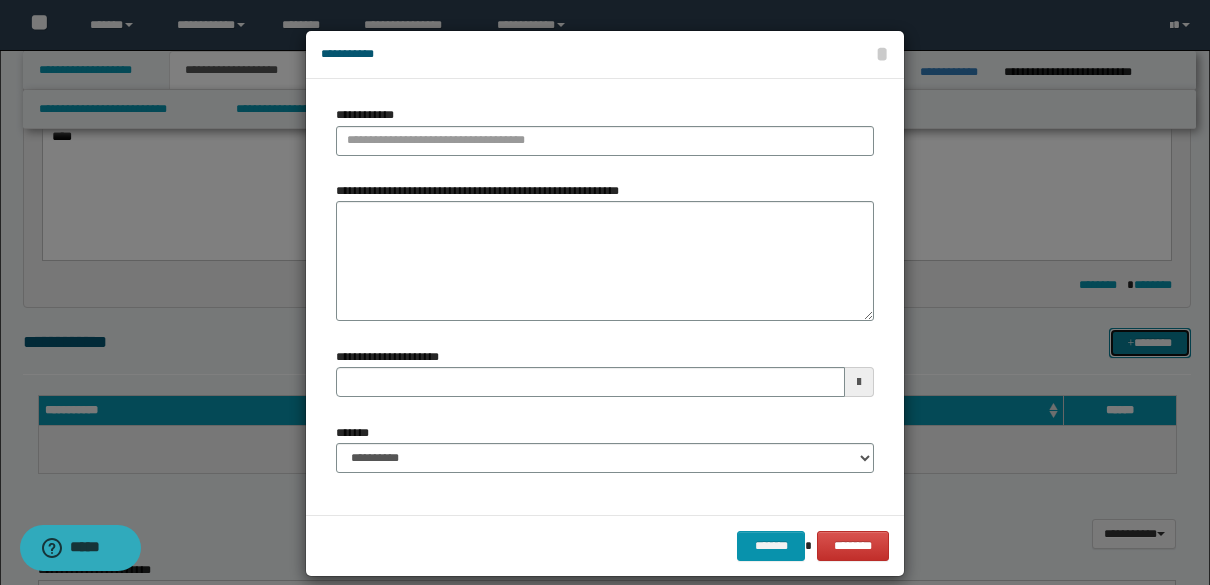 type 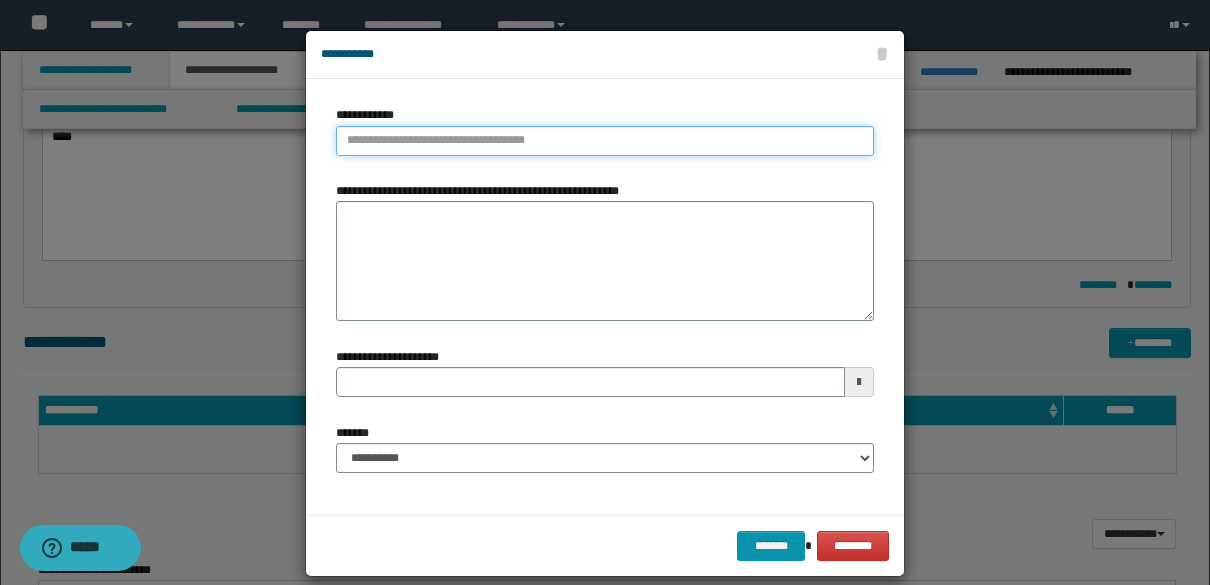 click on "**********" at bounding box center [605, 141] 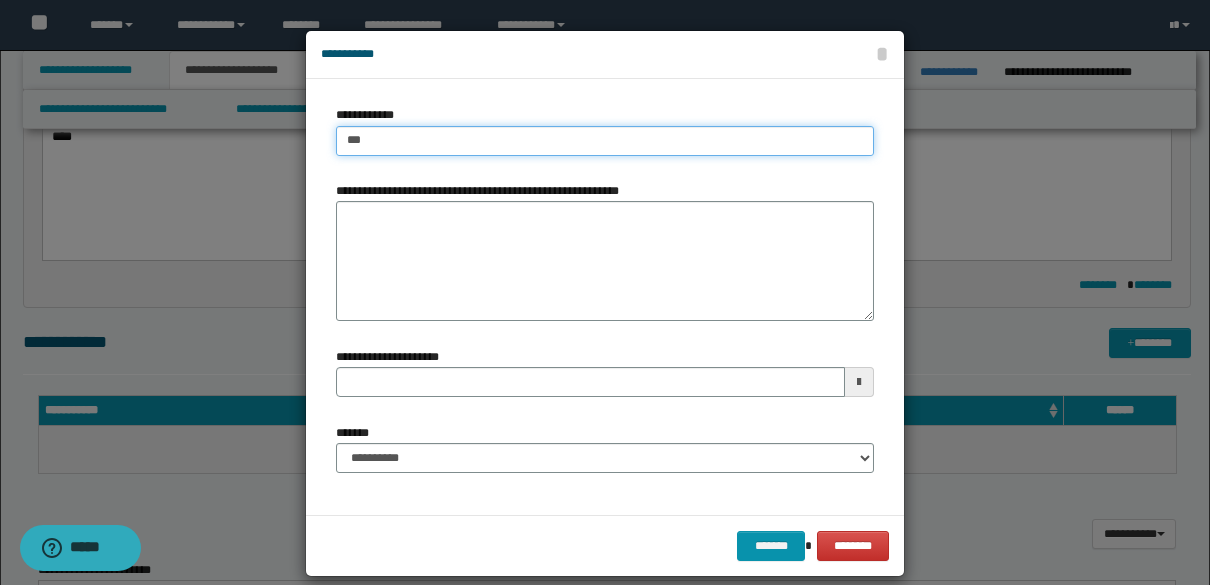 type on "****" 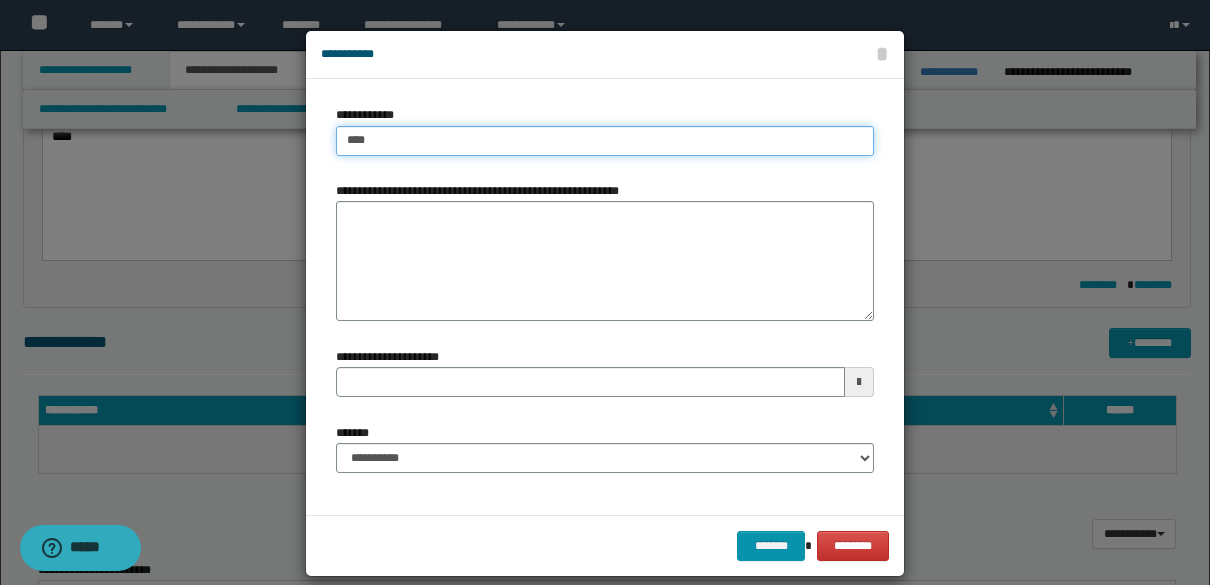 type on "**********" 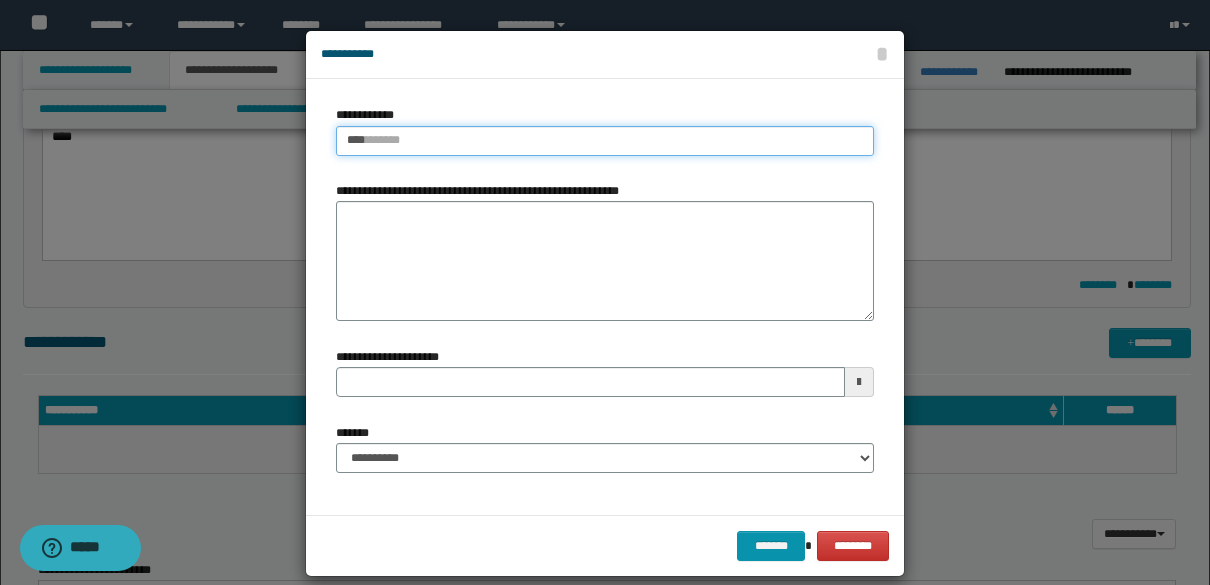 type 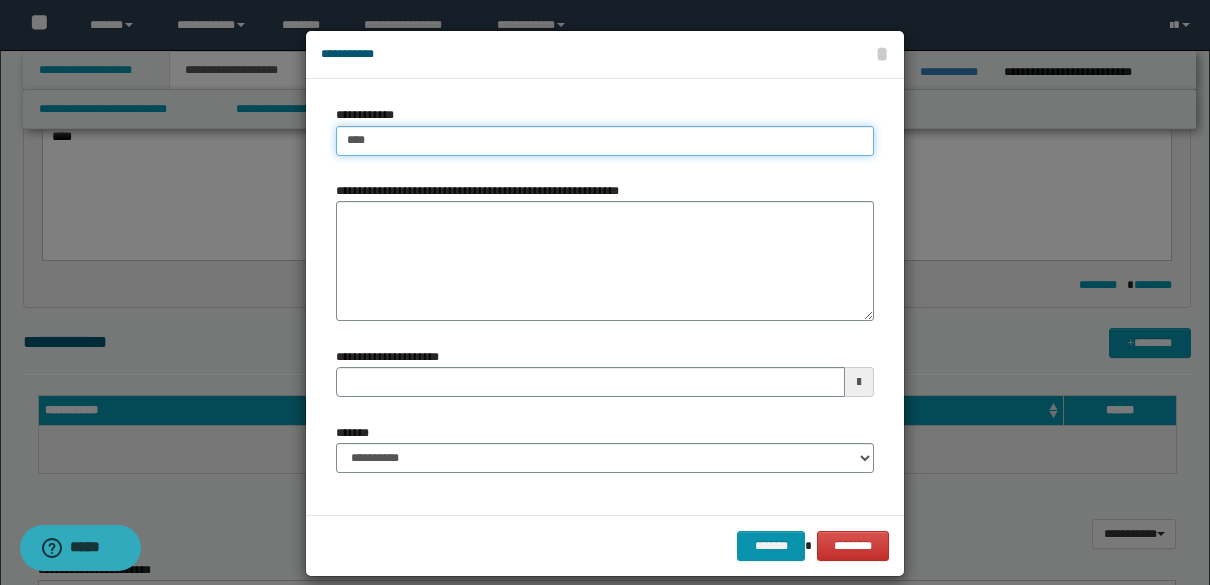 type on "*****" 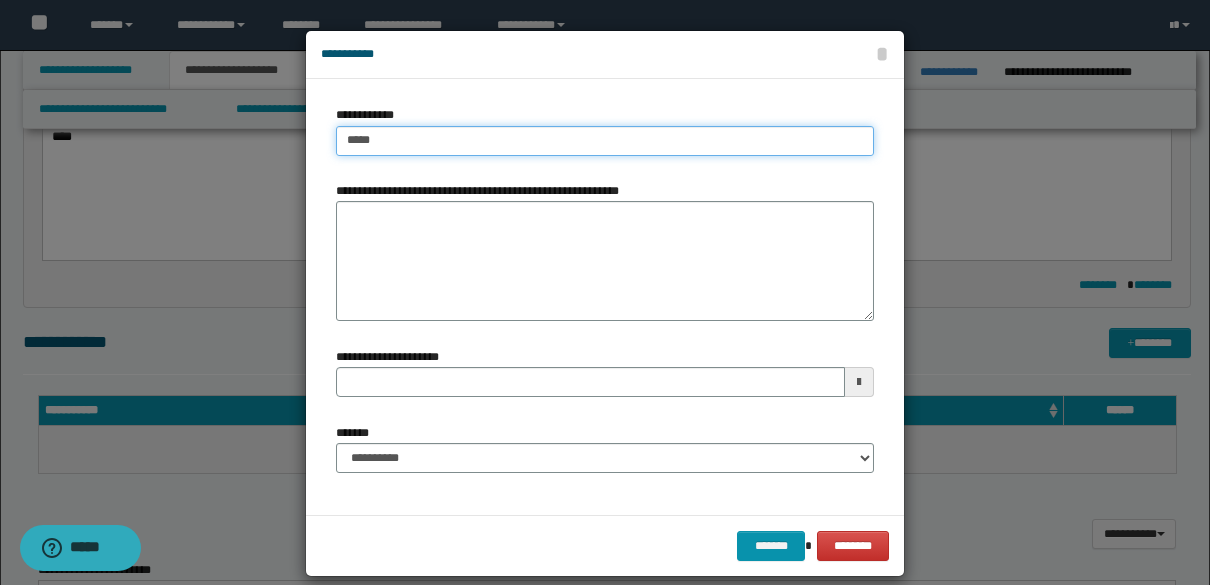 type on "*****" 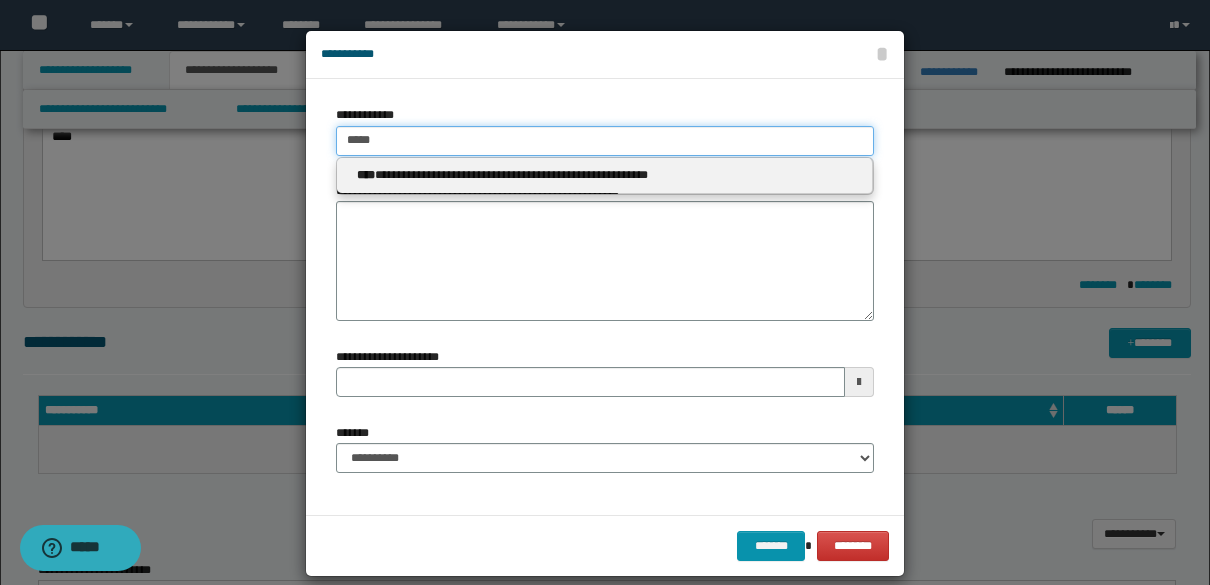 type 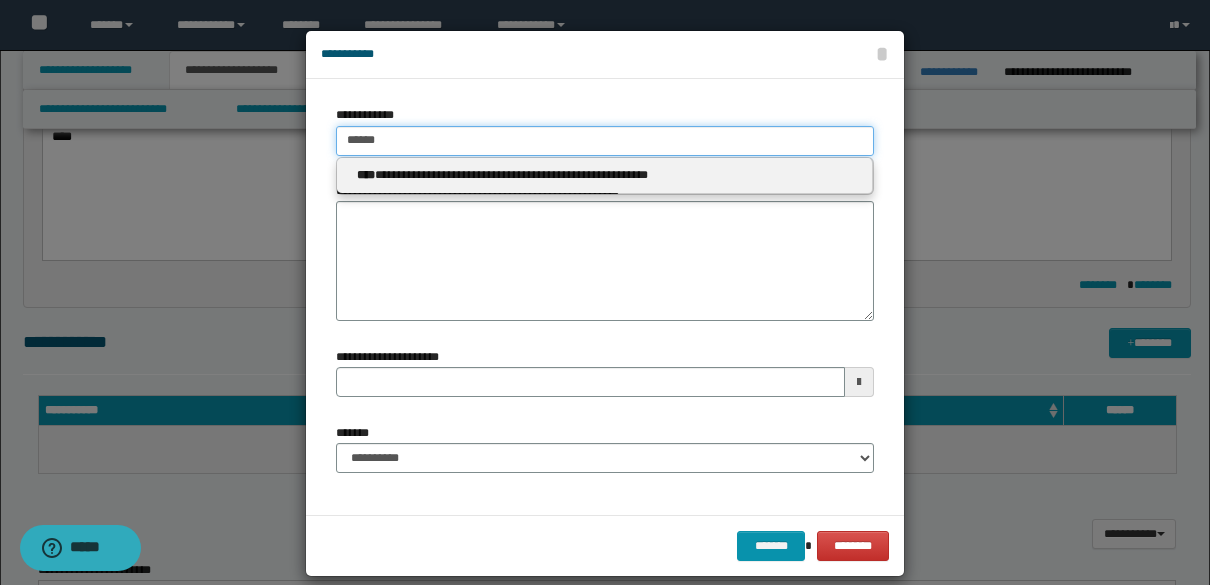type on "******" 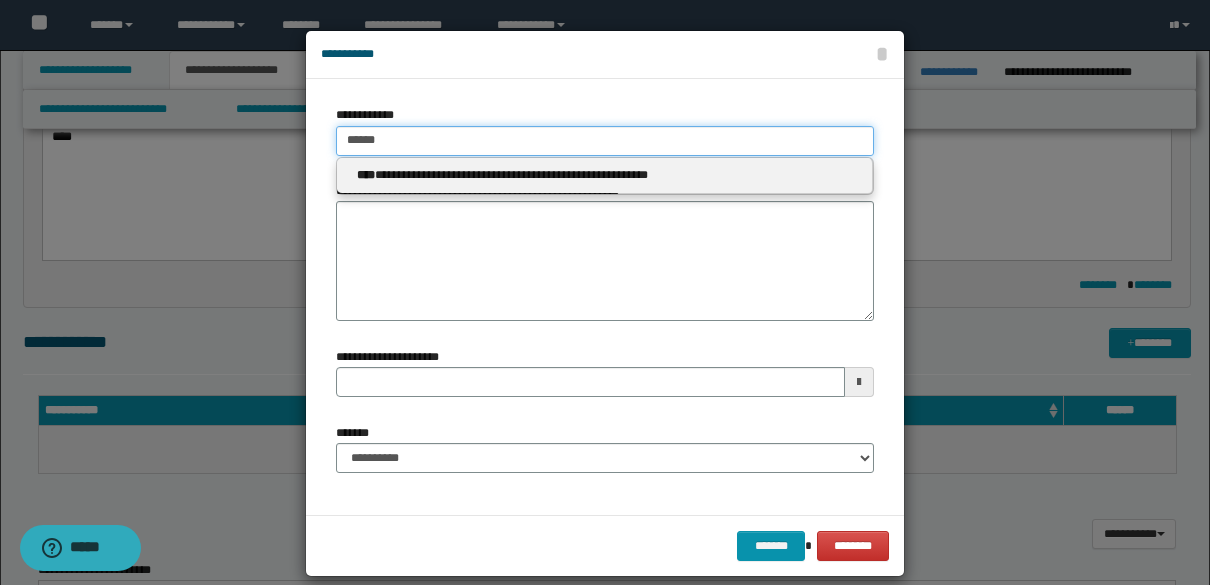 type 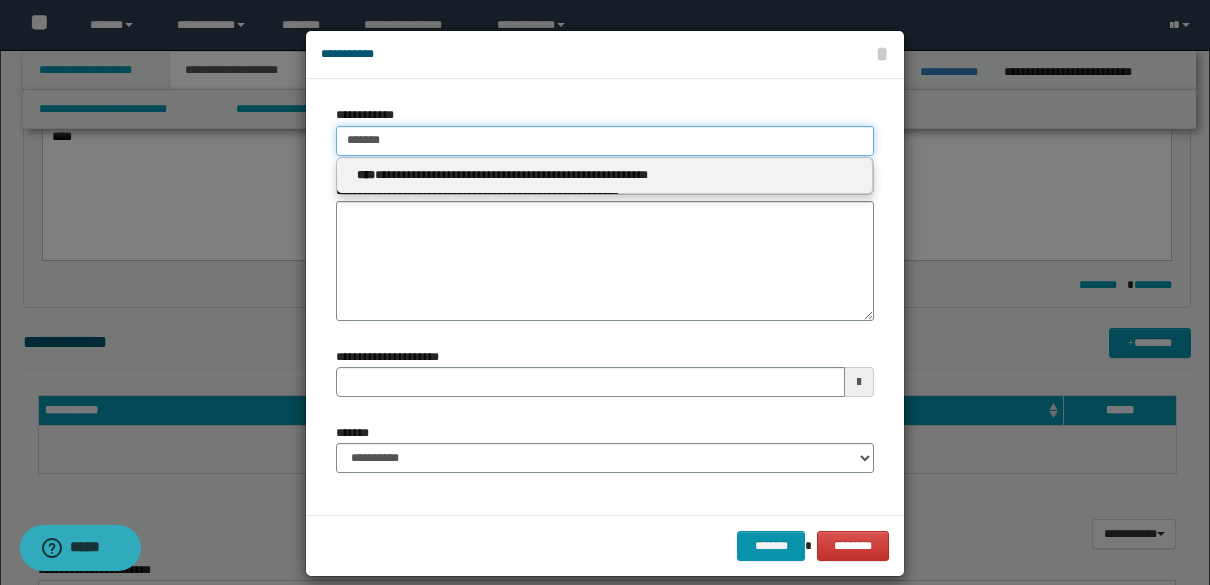 type on "*******" 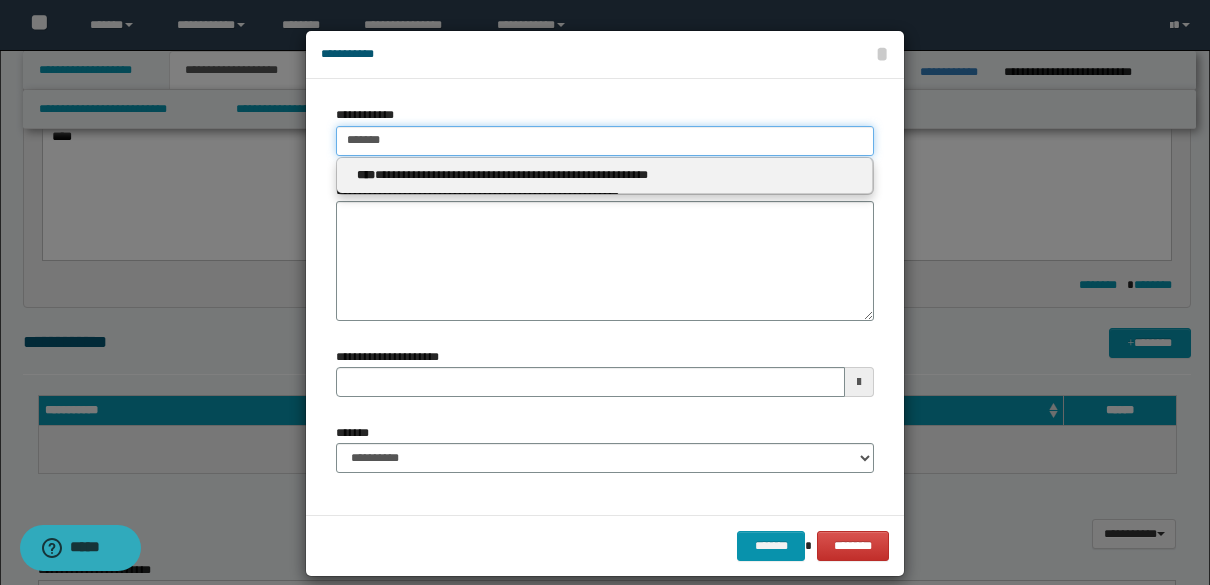 type 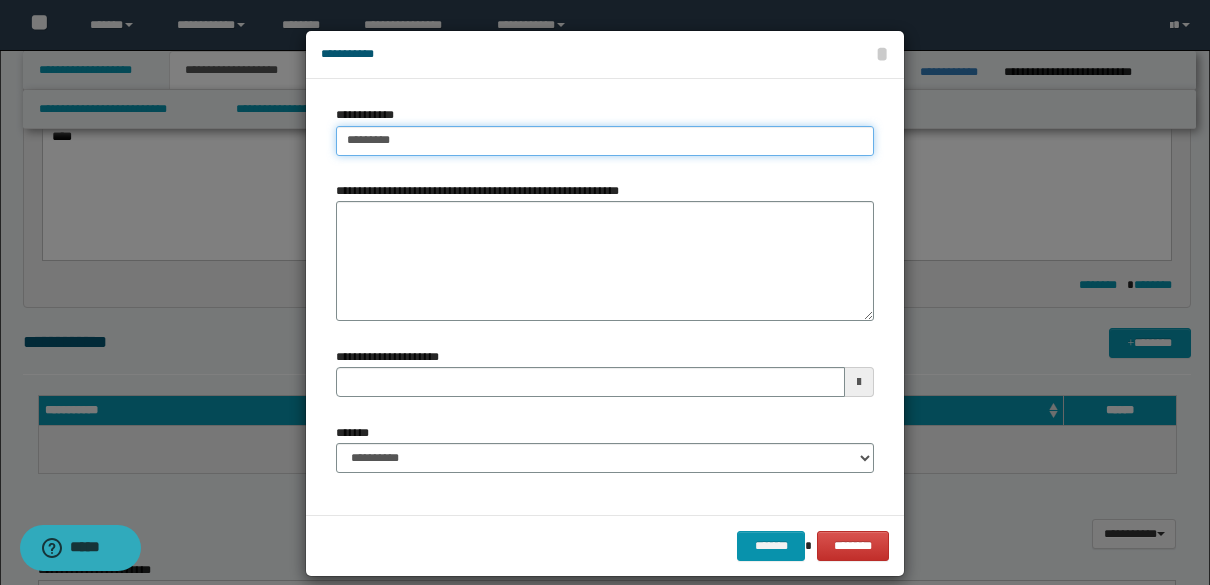 type on "**********" 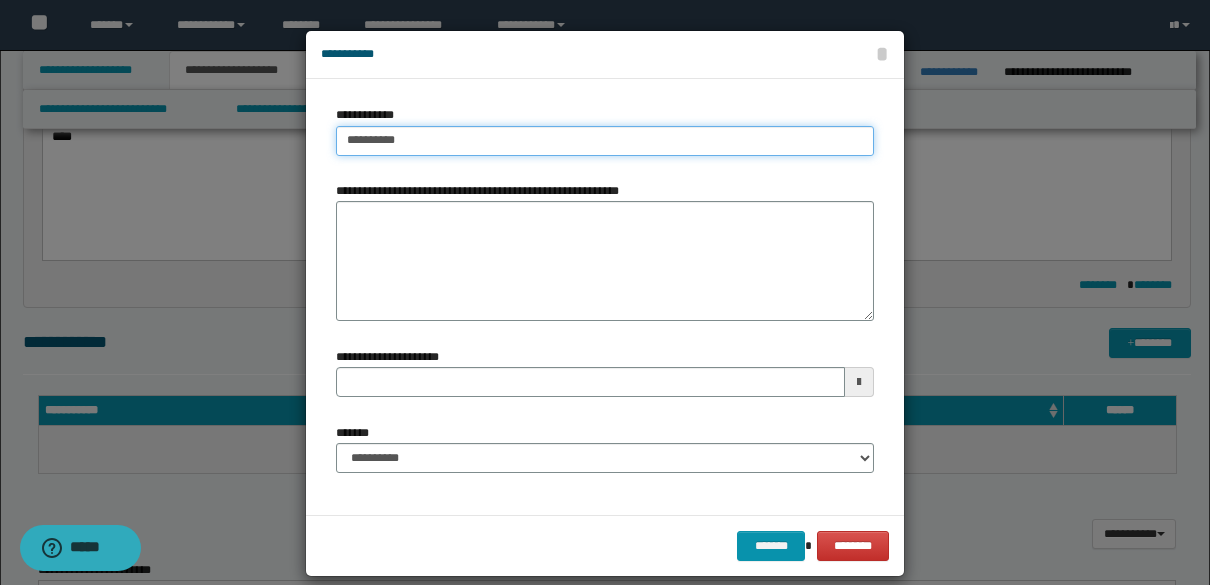 type on "**********" 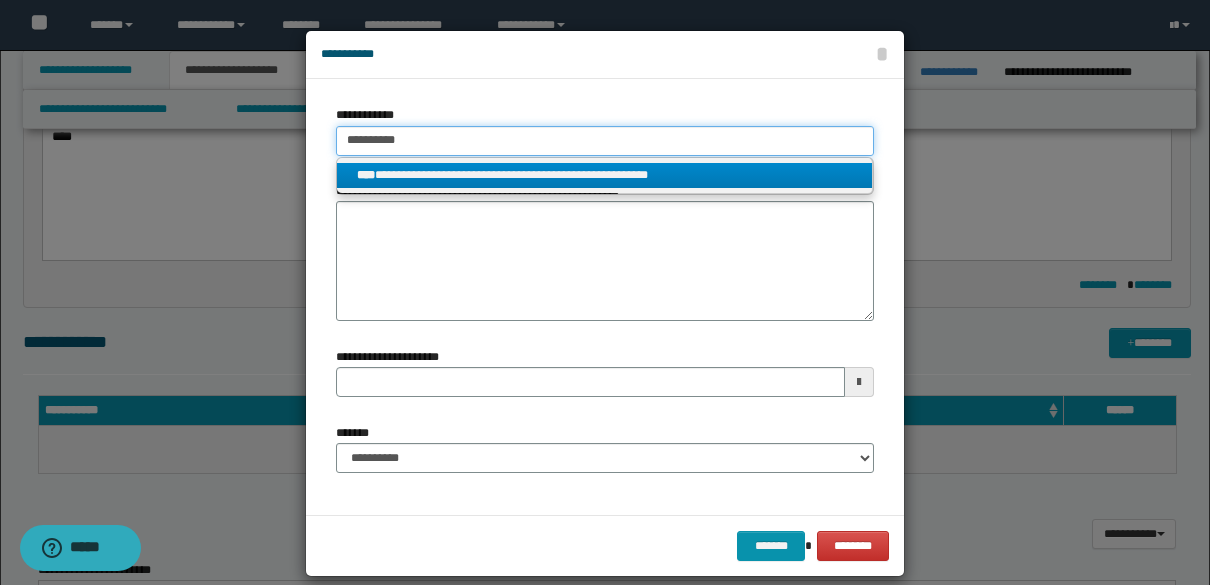 type on "**********" 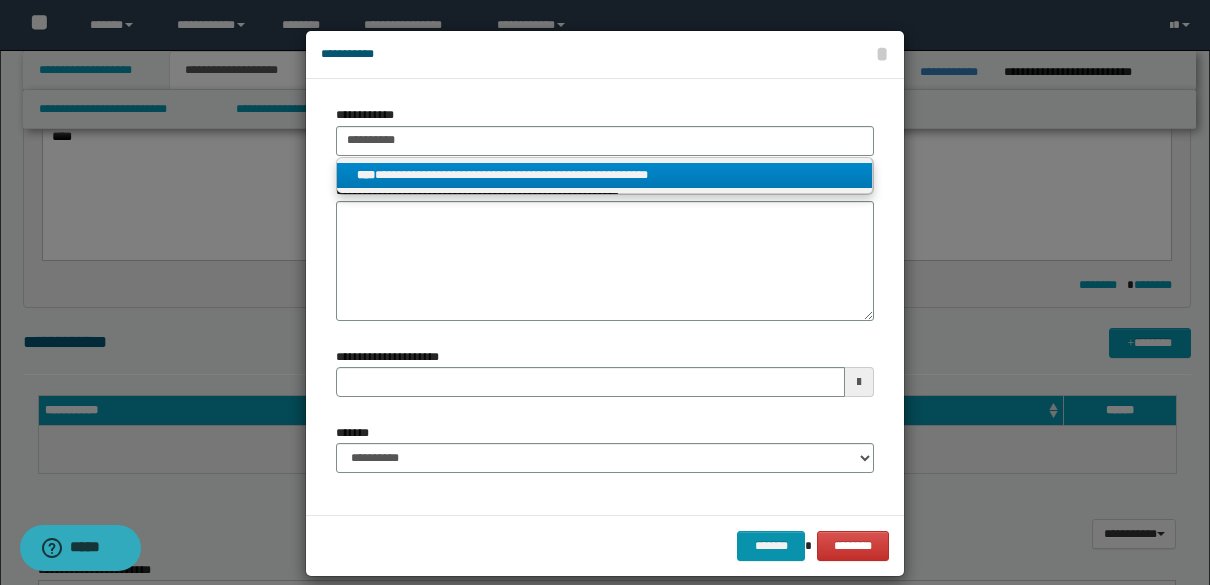 click on "**********" at bounding box center (604, 175) 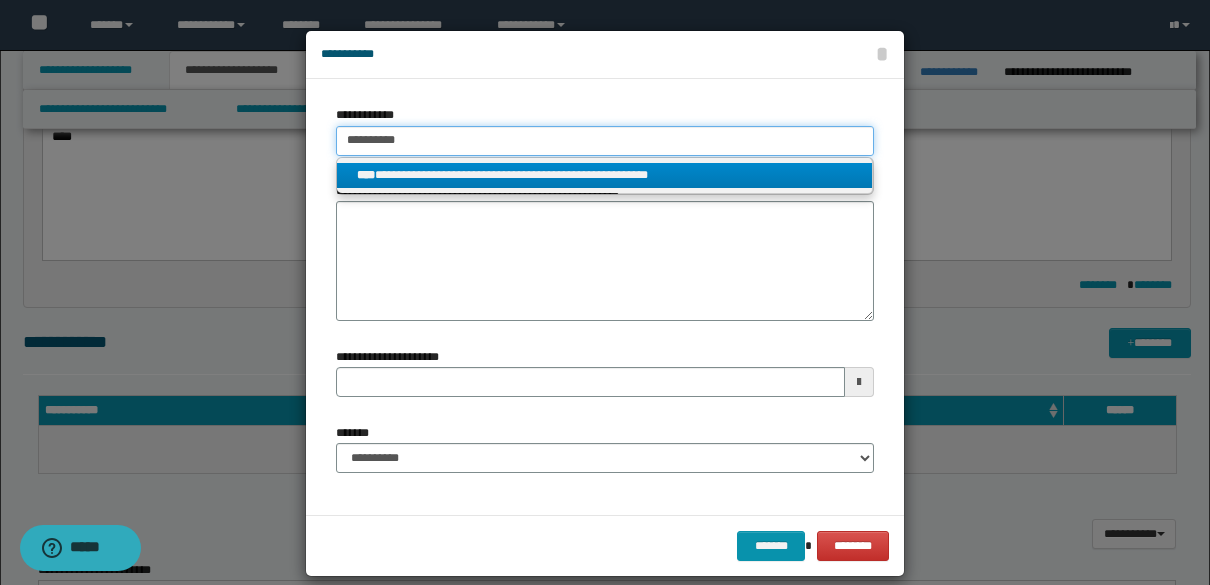 type 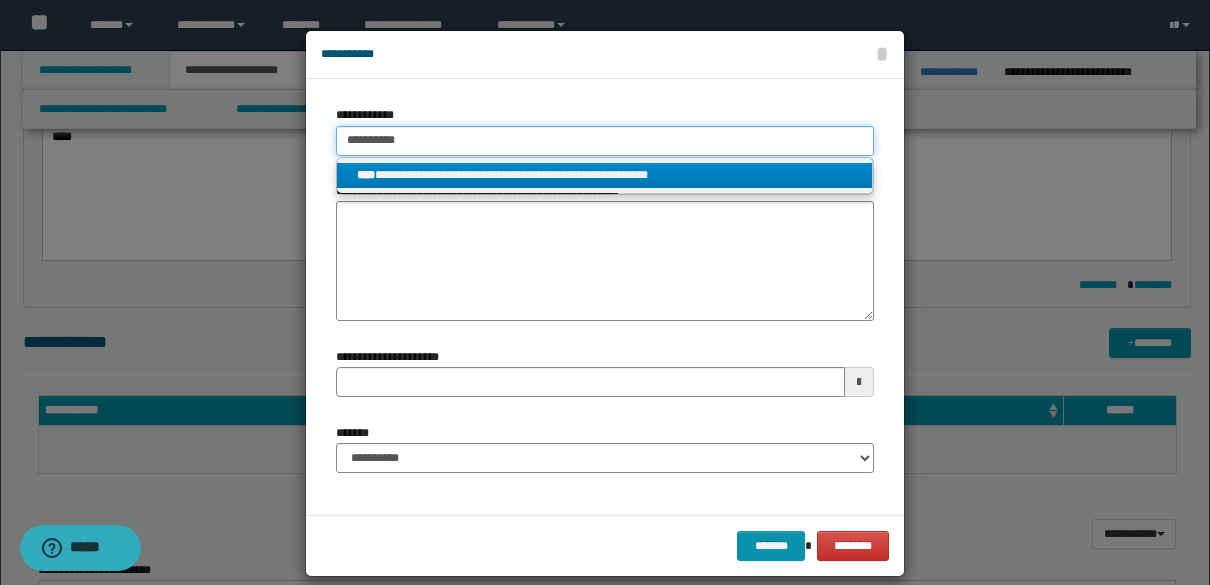 type on "**********" 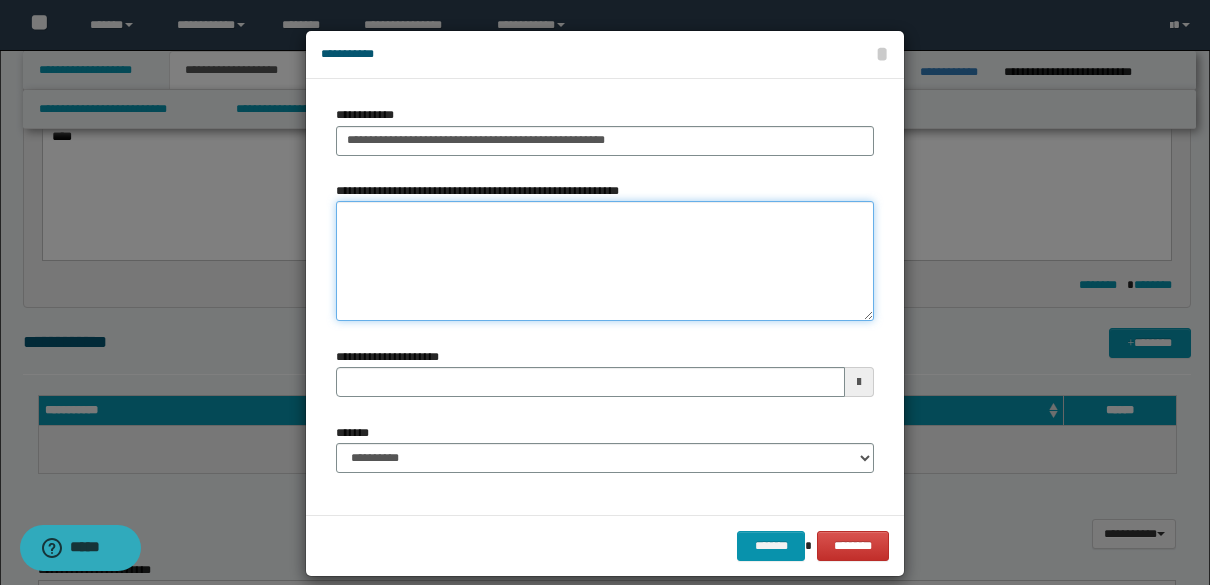 click on "**********" at bounding box center [605, 261] 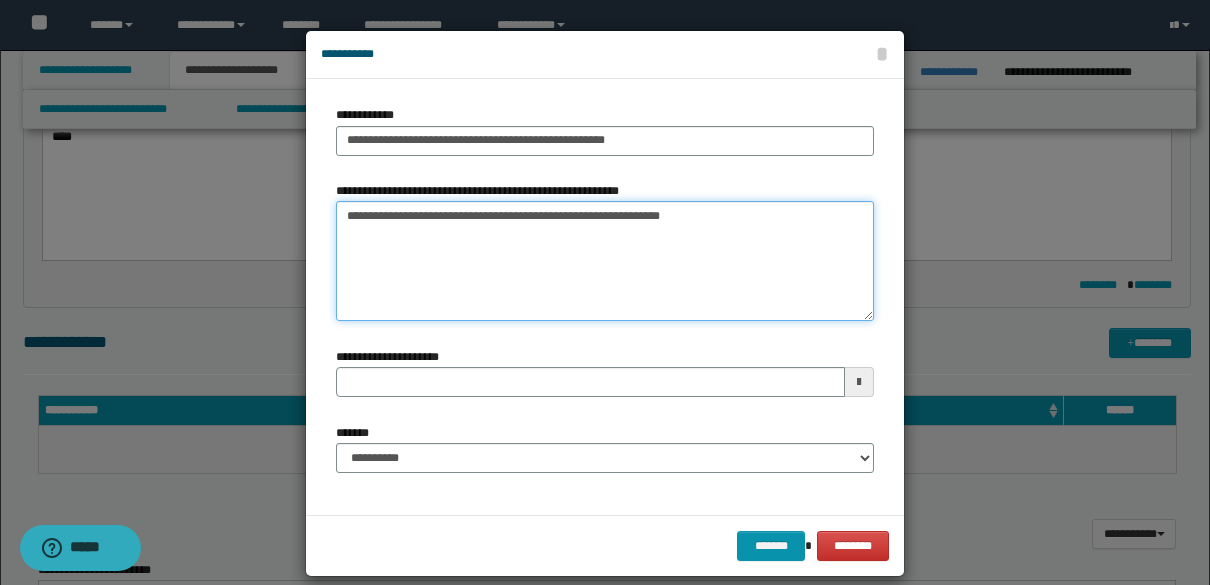 type on "**********" 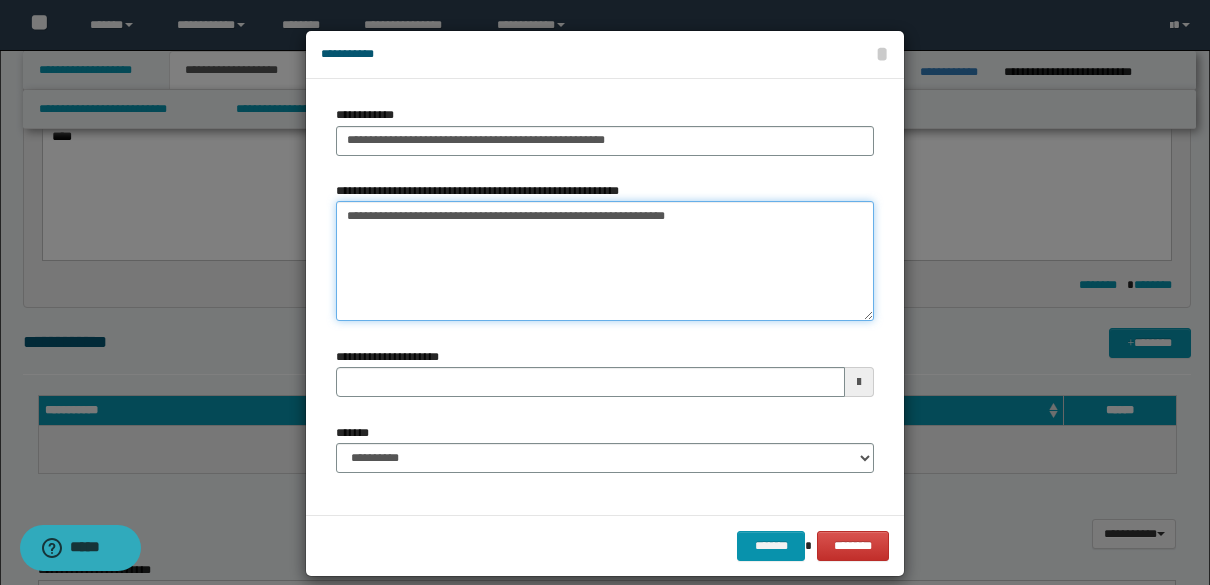 type 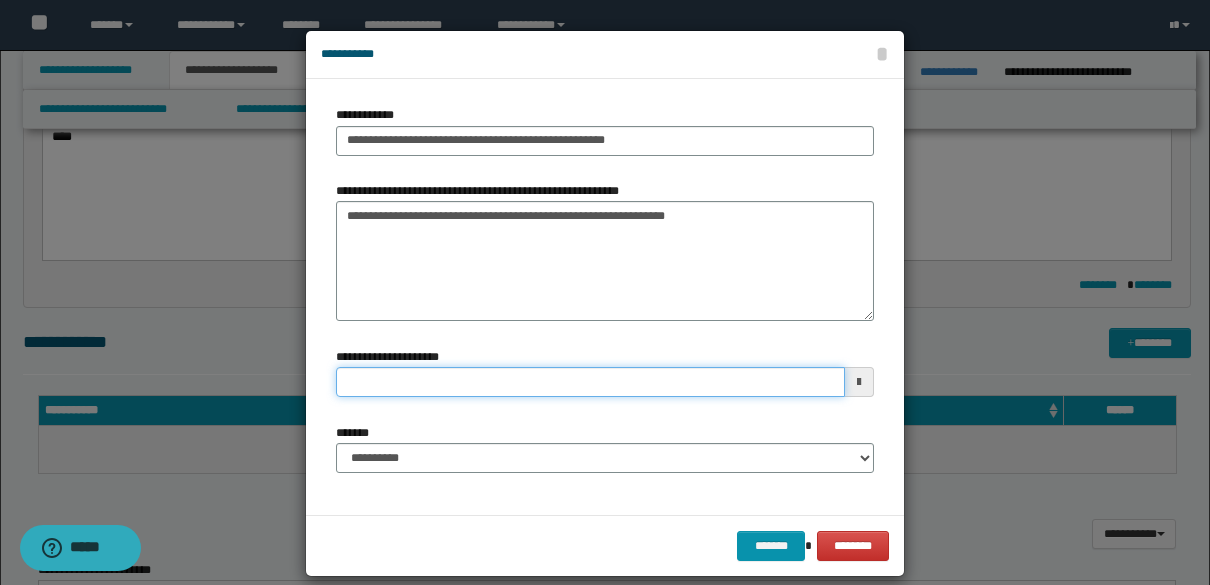 click on "**********" at bounding box center (590, 382) 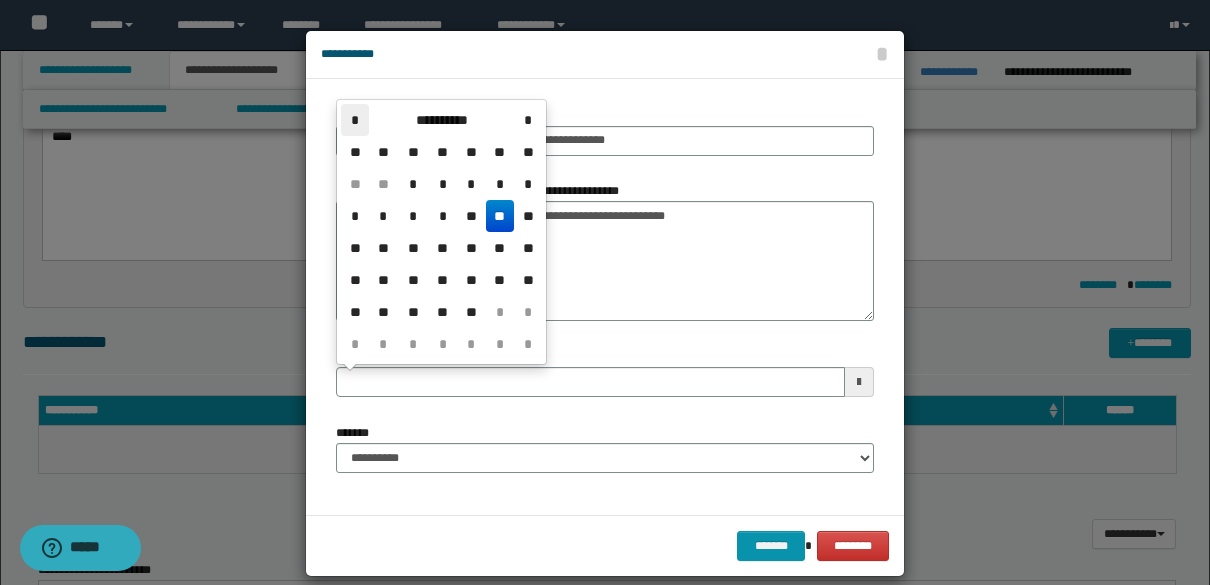 click on "*" at bounding box center (355, 120) 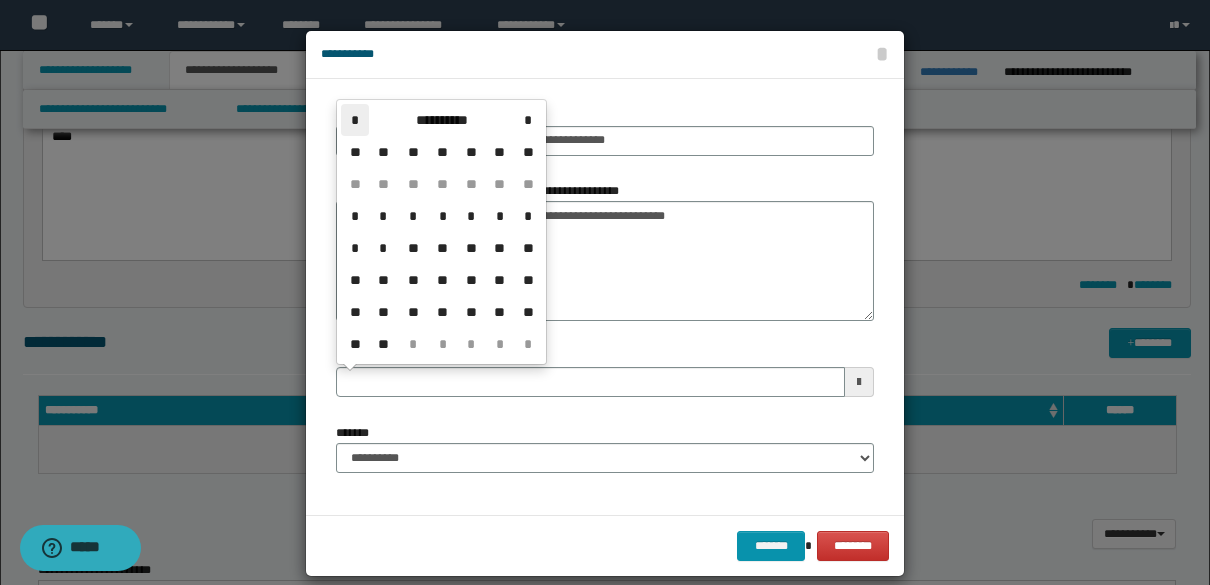 click on "*" at bounding box center (355, 120) 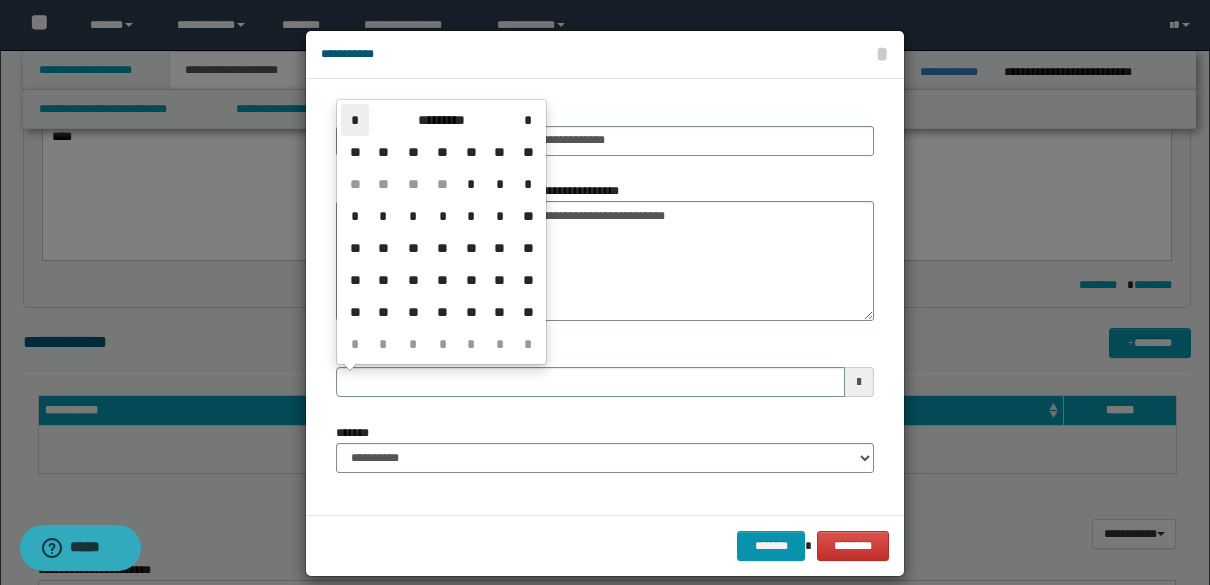 click on "*" at bounding box center [355, 120] 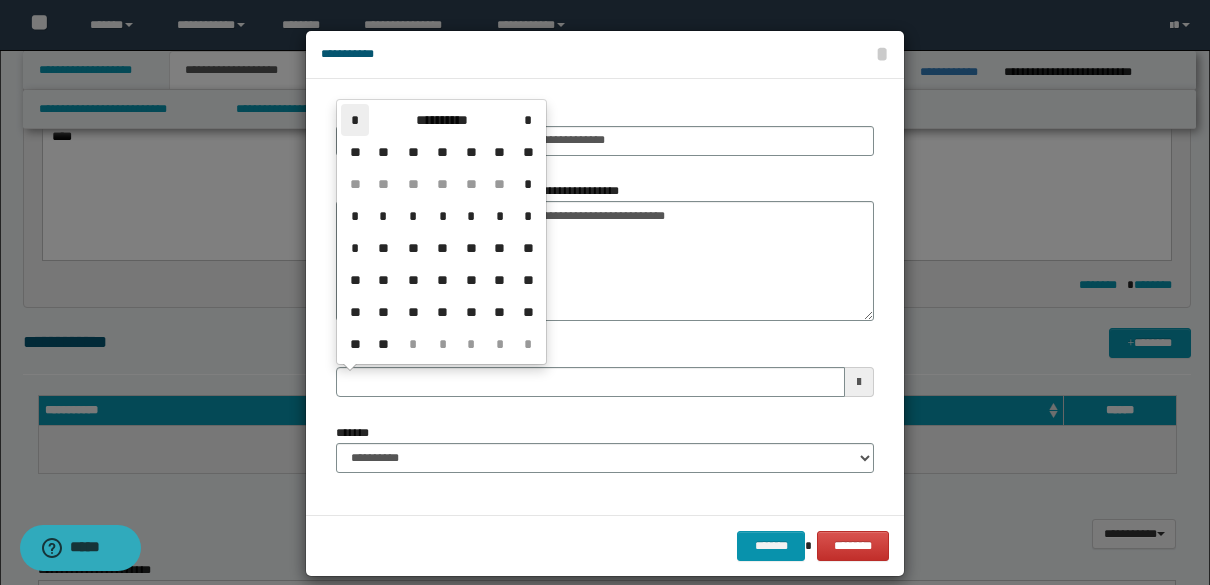 click on "*" at bounding box center (355, 120) 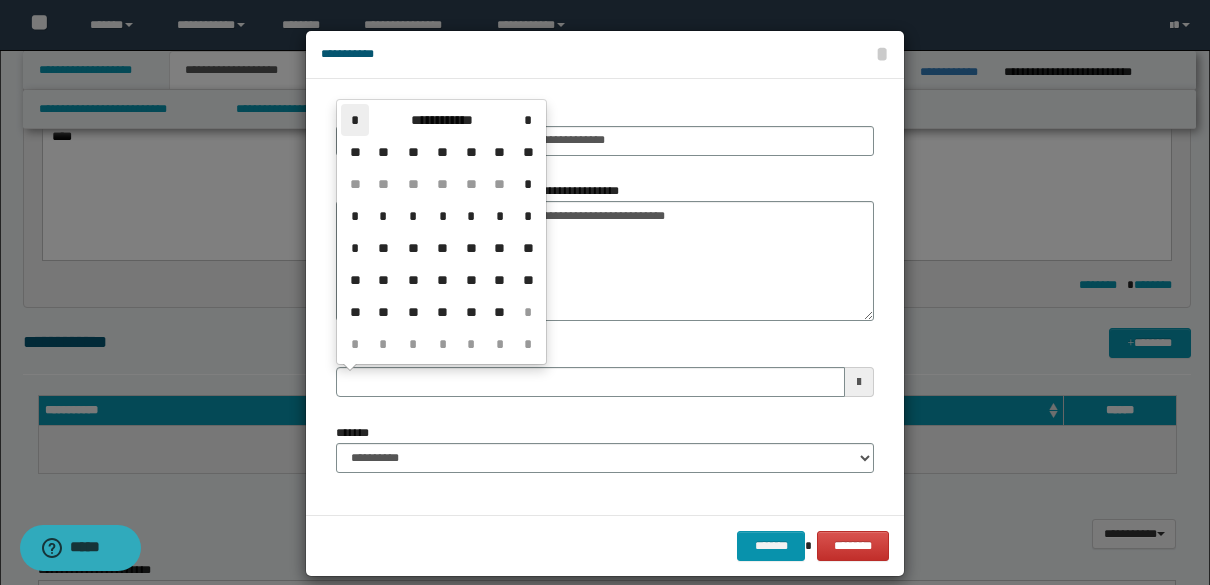 click on "*" at bounding box center (355, 120) 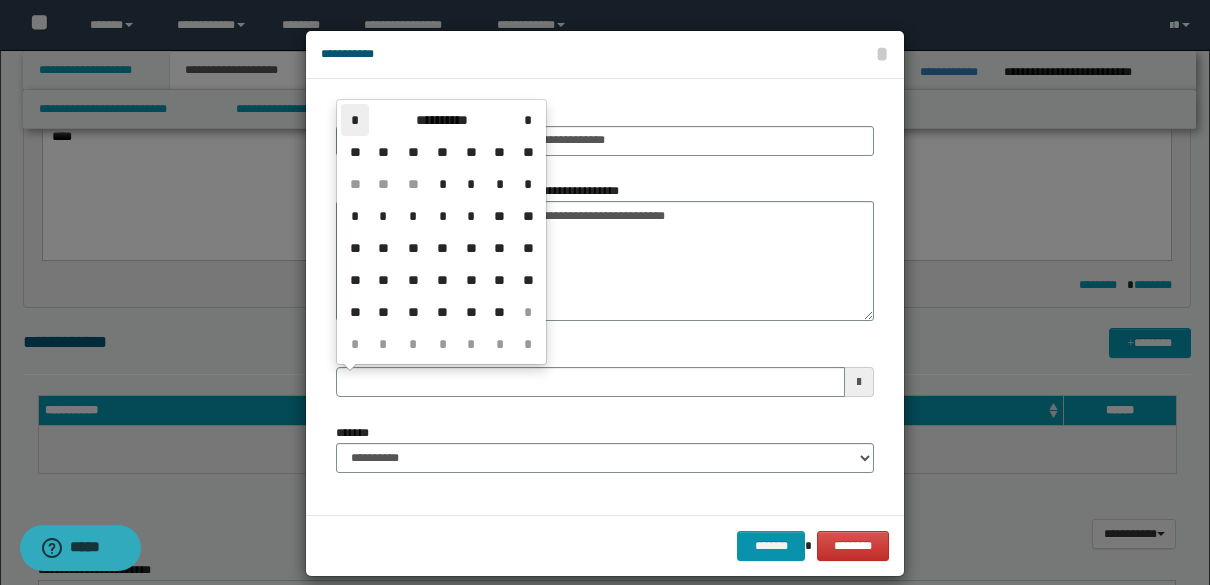 click on "*" at bounding box center (355, 120) 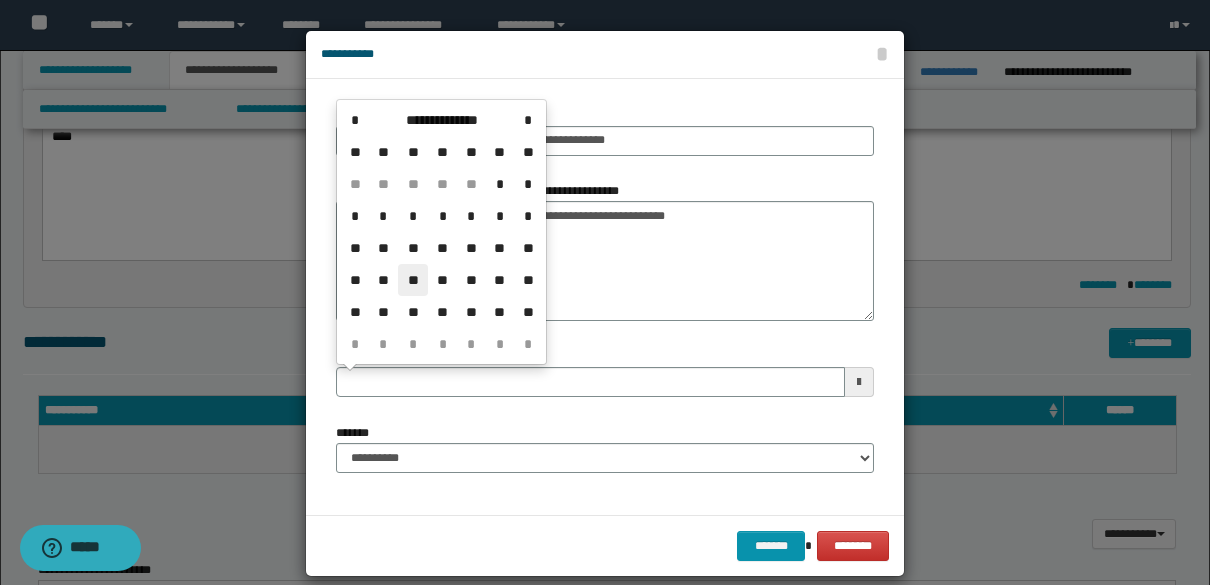 click on "**" at bounding box center [413, 280] 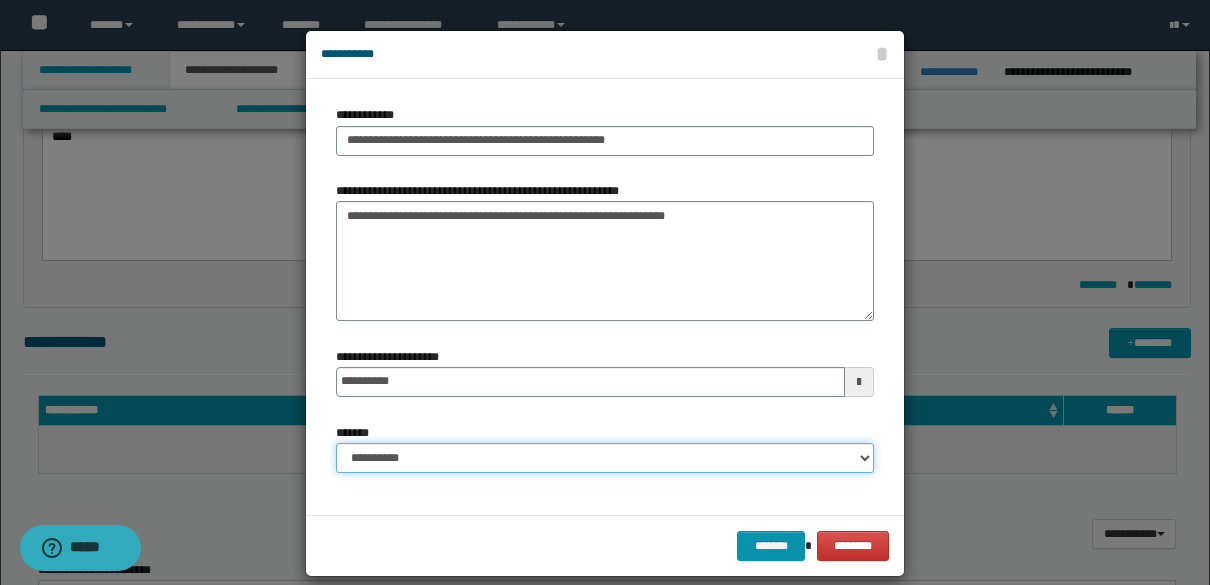 click on "**********" at bounding box center [605, 458] 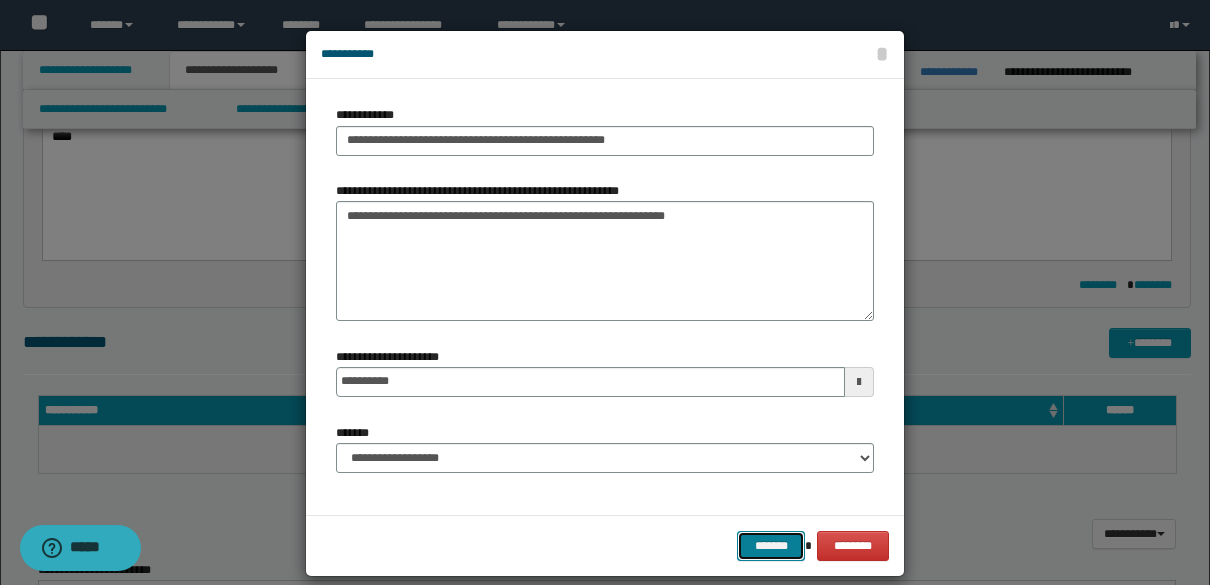 click on "*******" at bounding box center (771, 546) 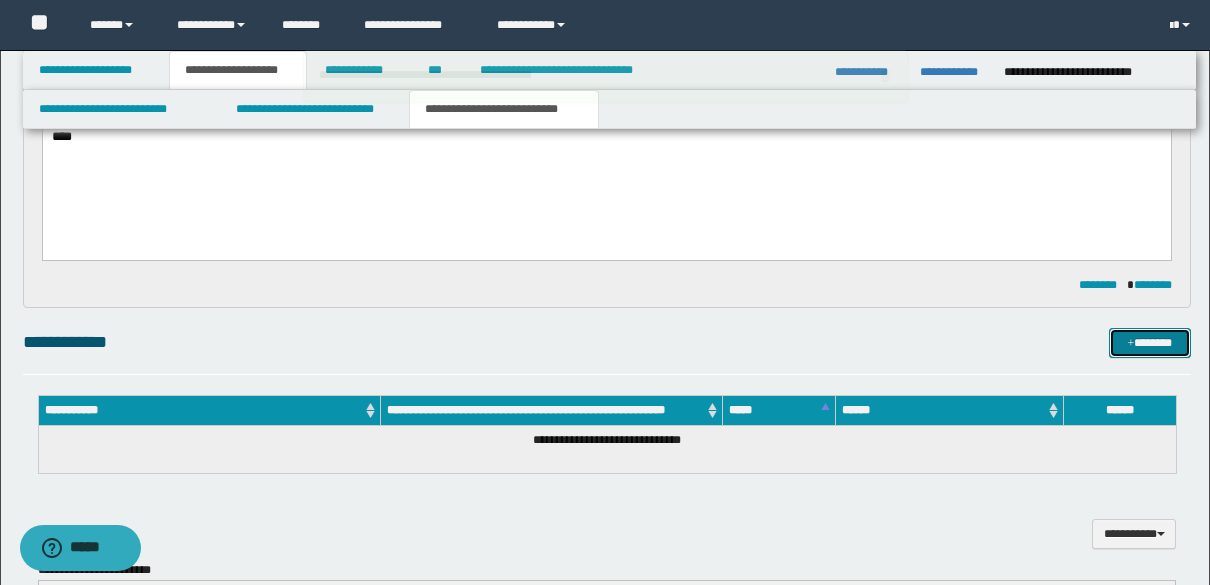type 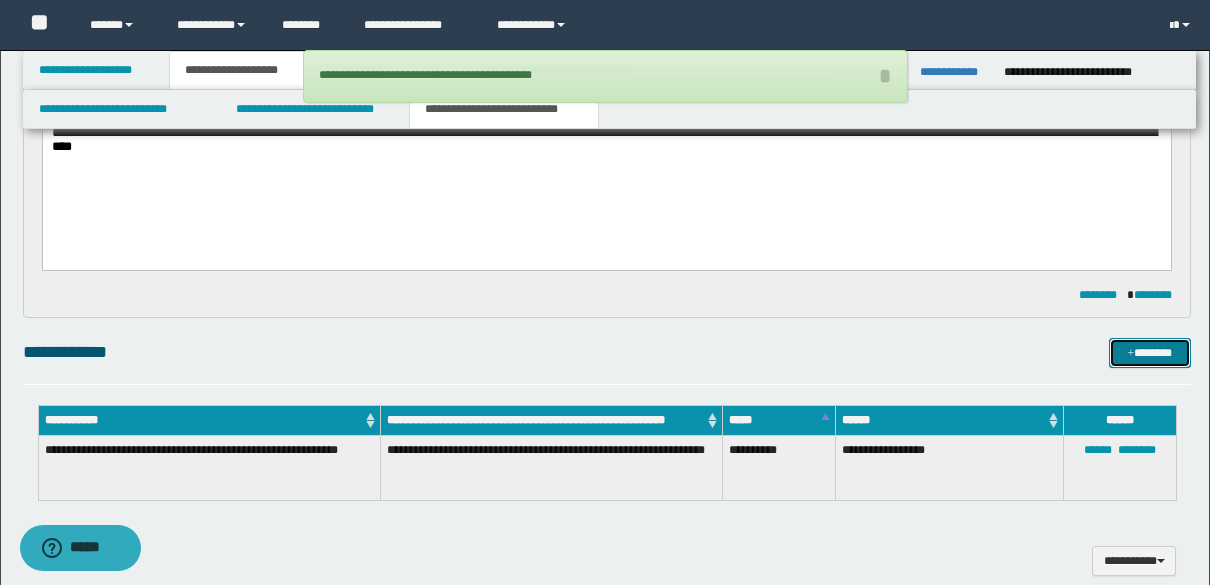scroll, scrollTop: 729, scrollLeft: 0, axis: vertical 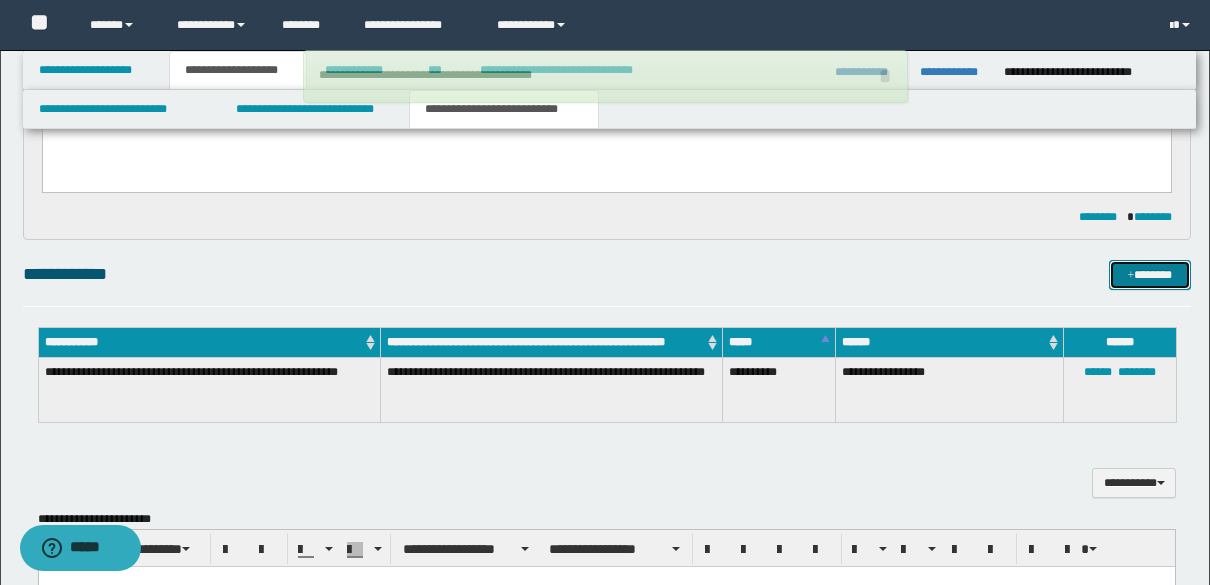 click on "*******" at bounding box center (1150, 275) 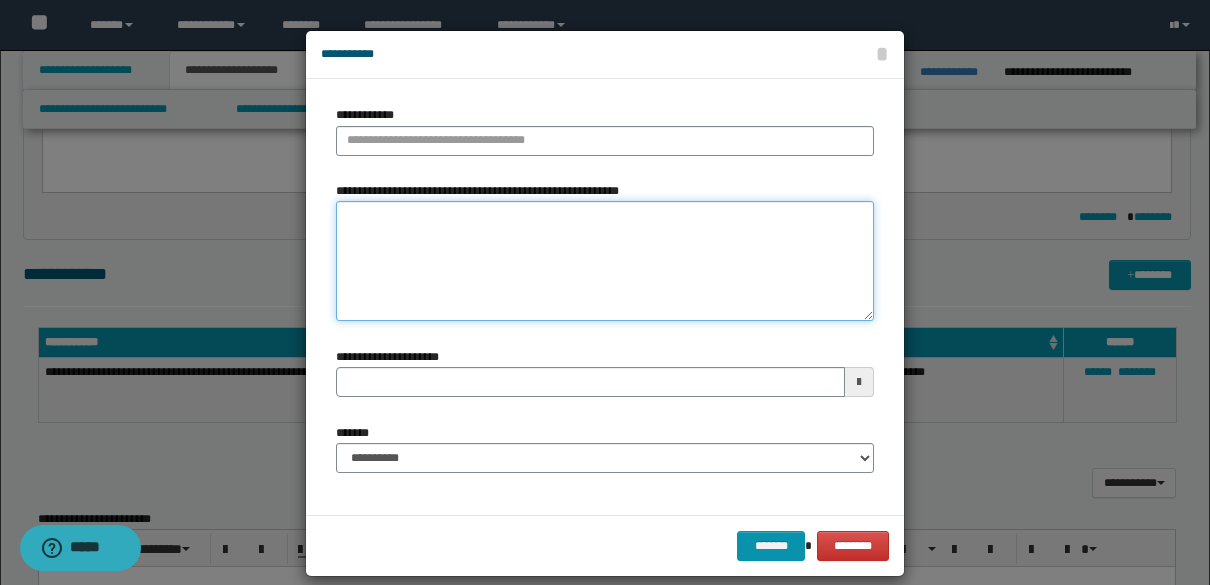 click on "**********" at bounding box center (605, 261) 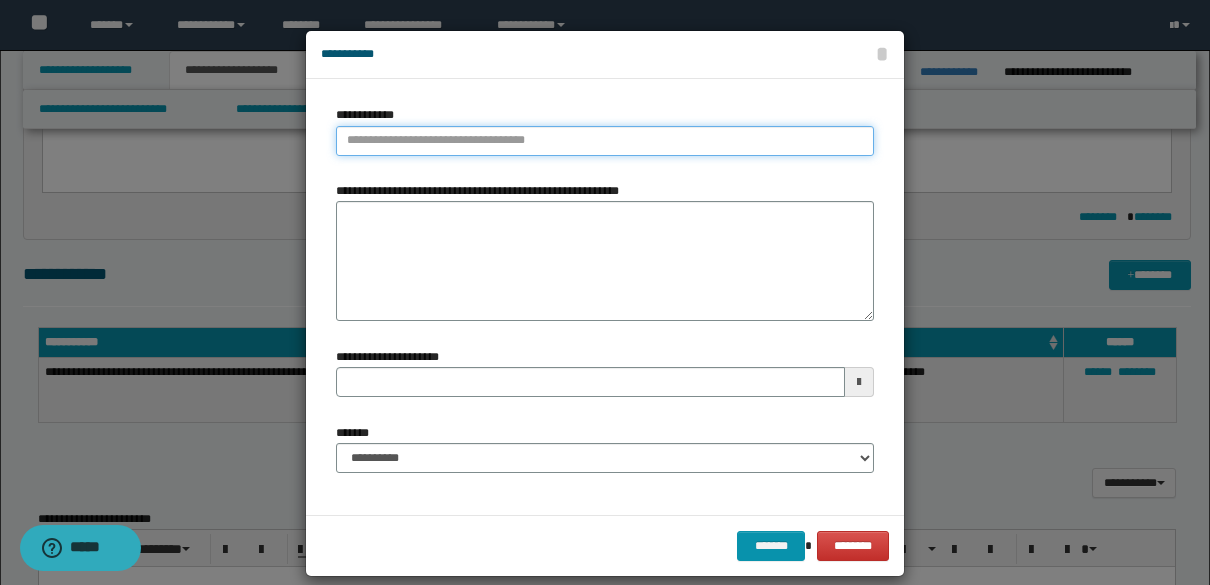 click on "**********" at bounding box center [605, 141] 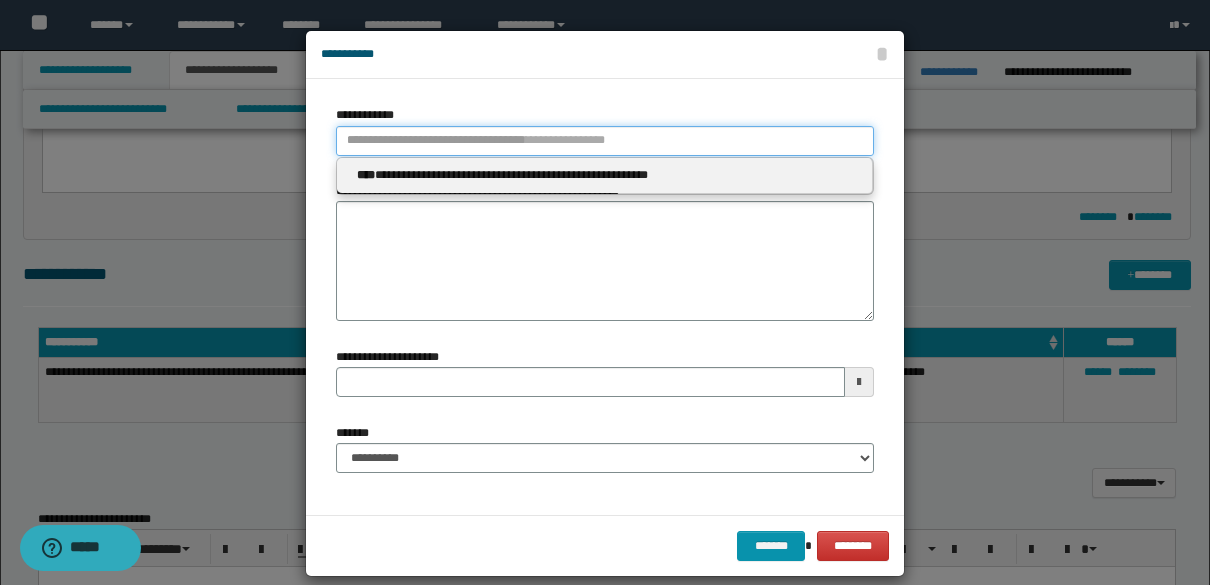 type 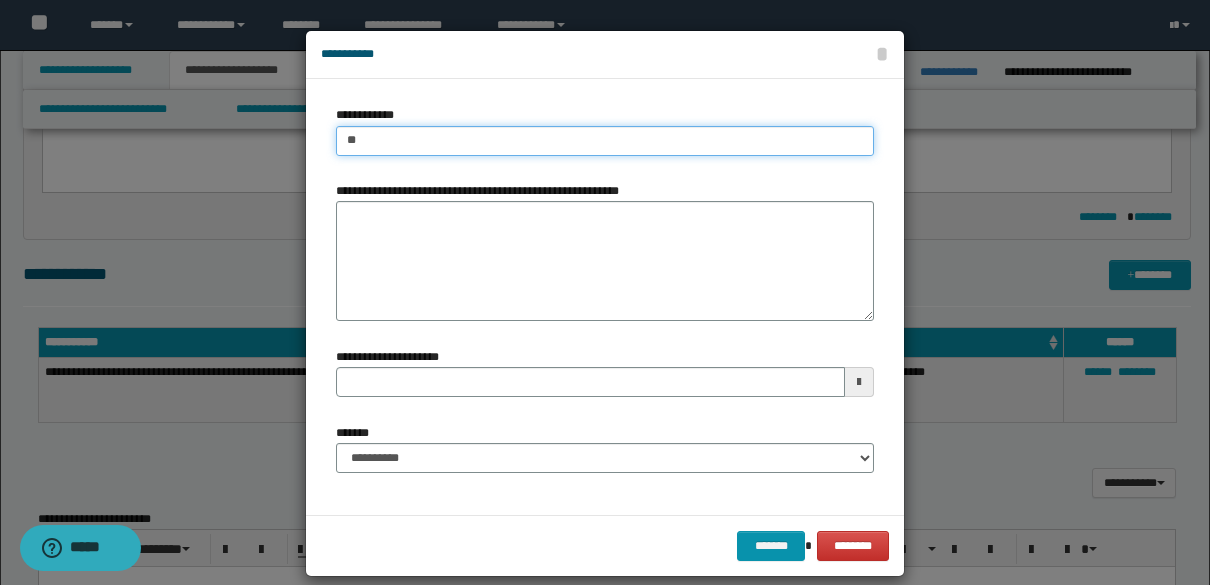 type on "***" 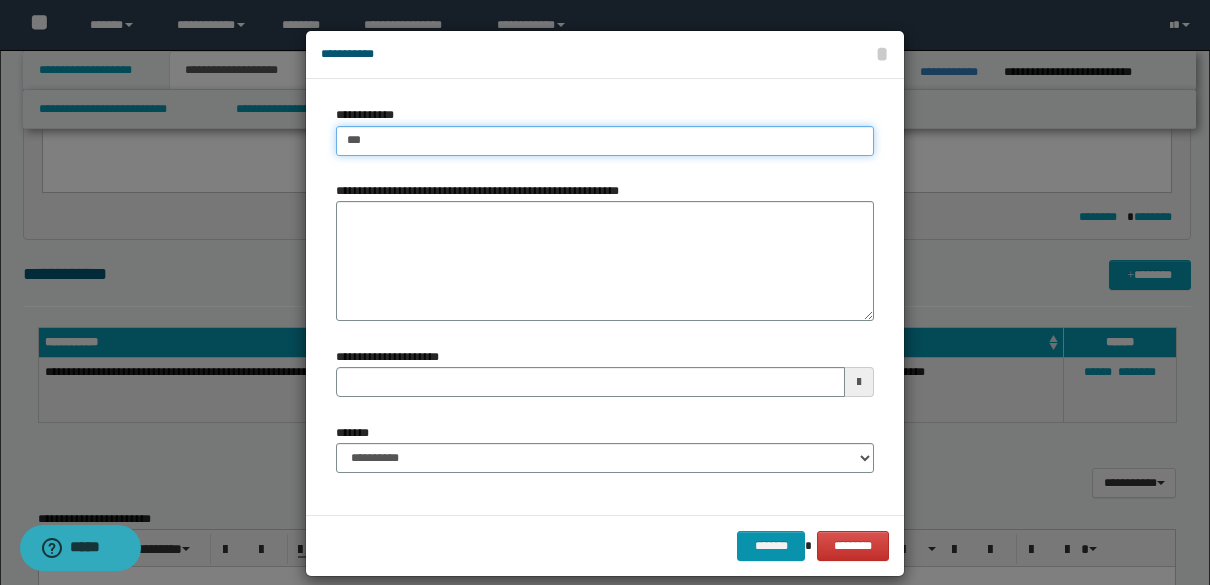 type on "**********" 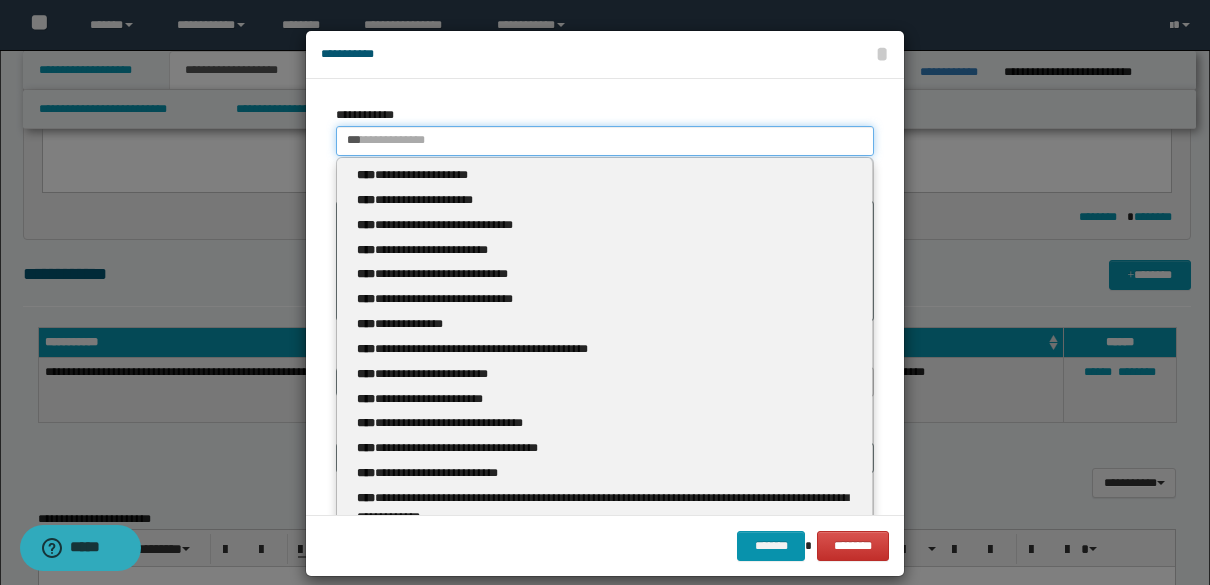 type 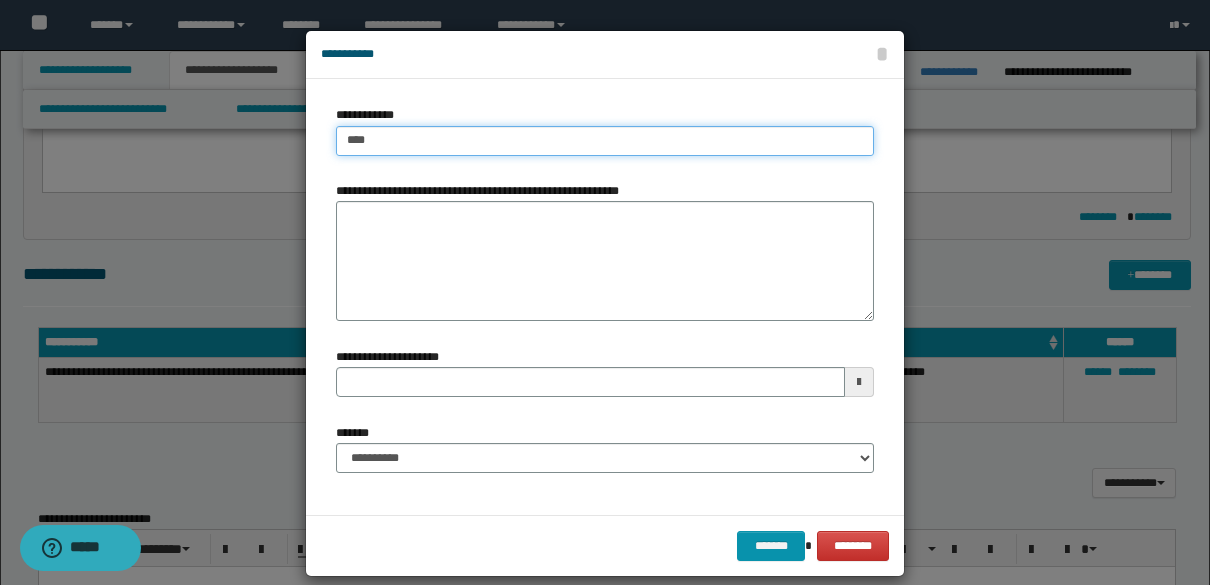 type on "*****" 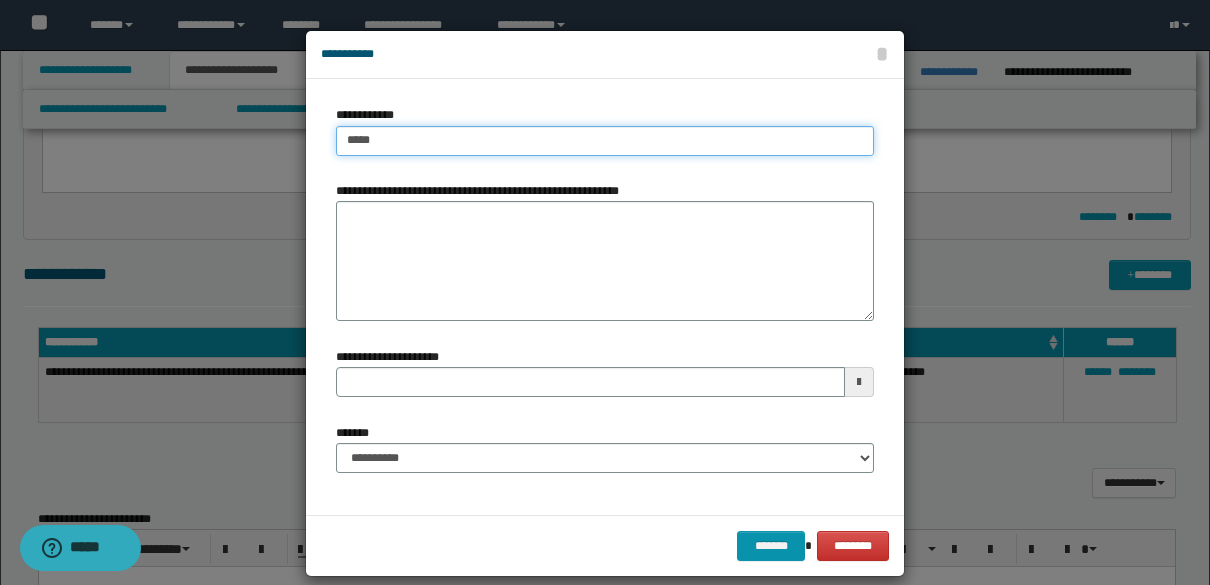 type on "*****" 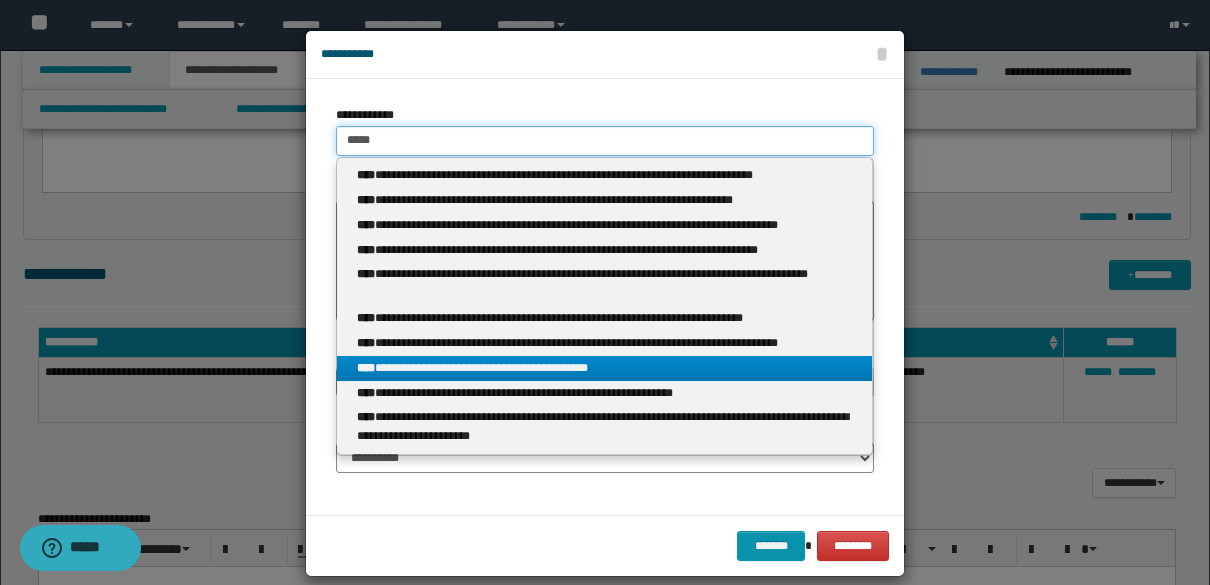 type on "*****" 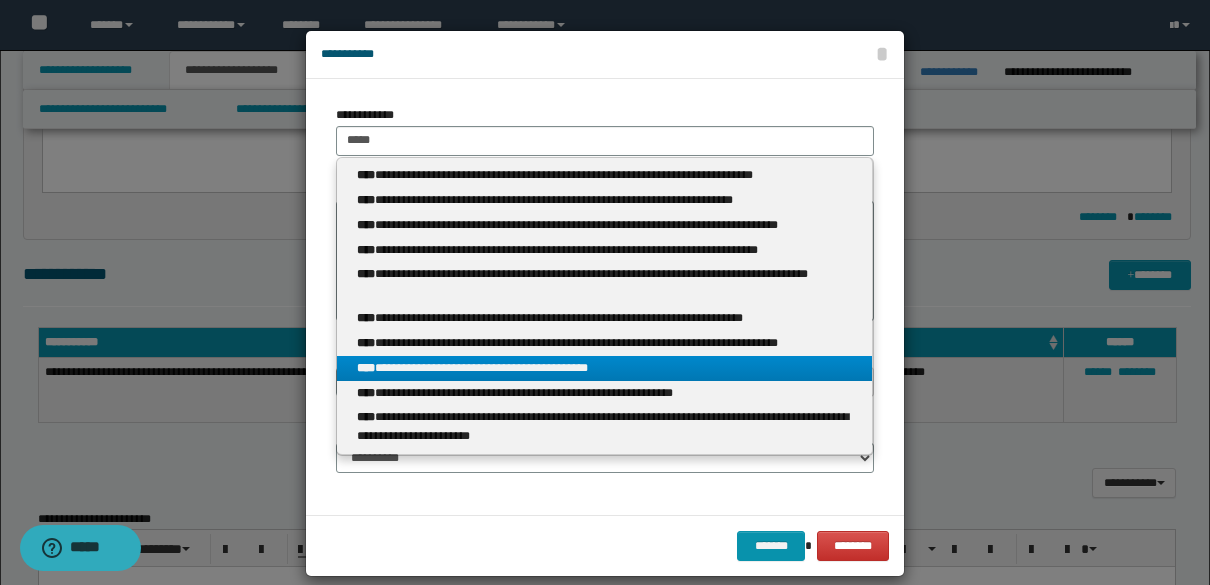 click on "**********" at bounding box center [604, 368] 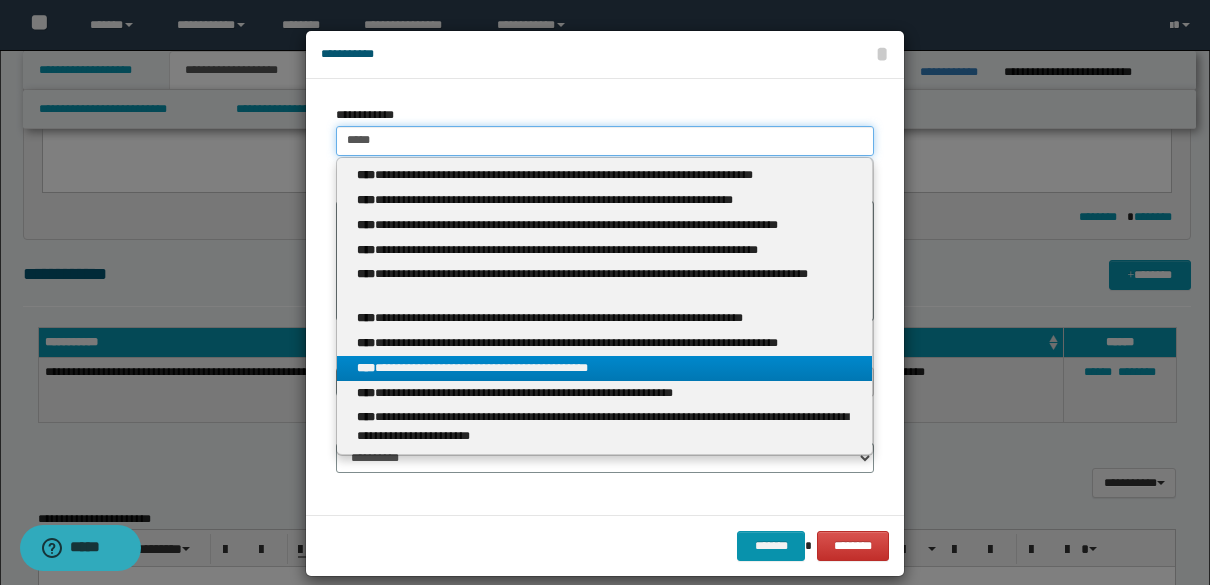 type 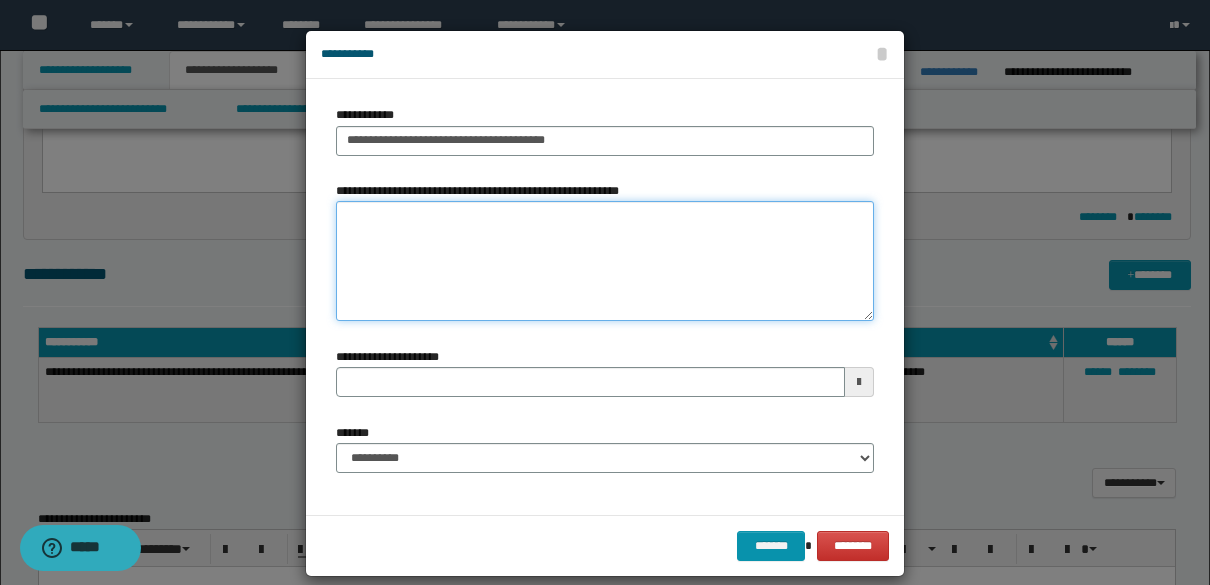 click on "**********" at bounding box center [605, 261] 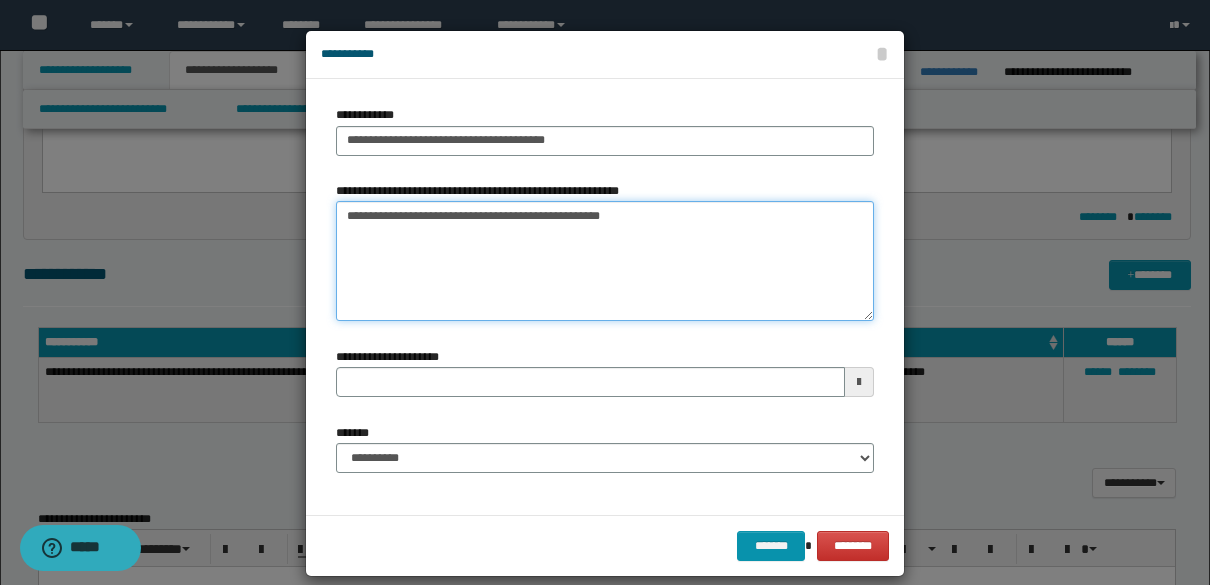 type on "**********" 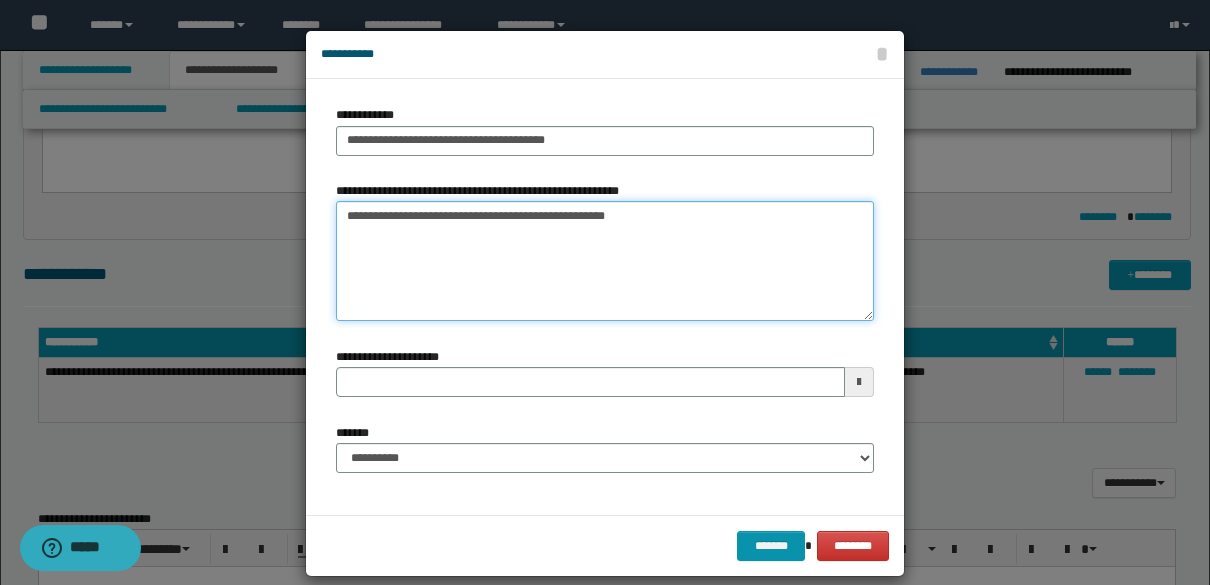 type 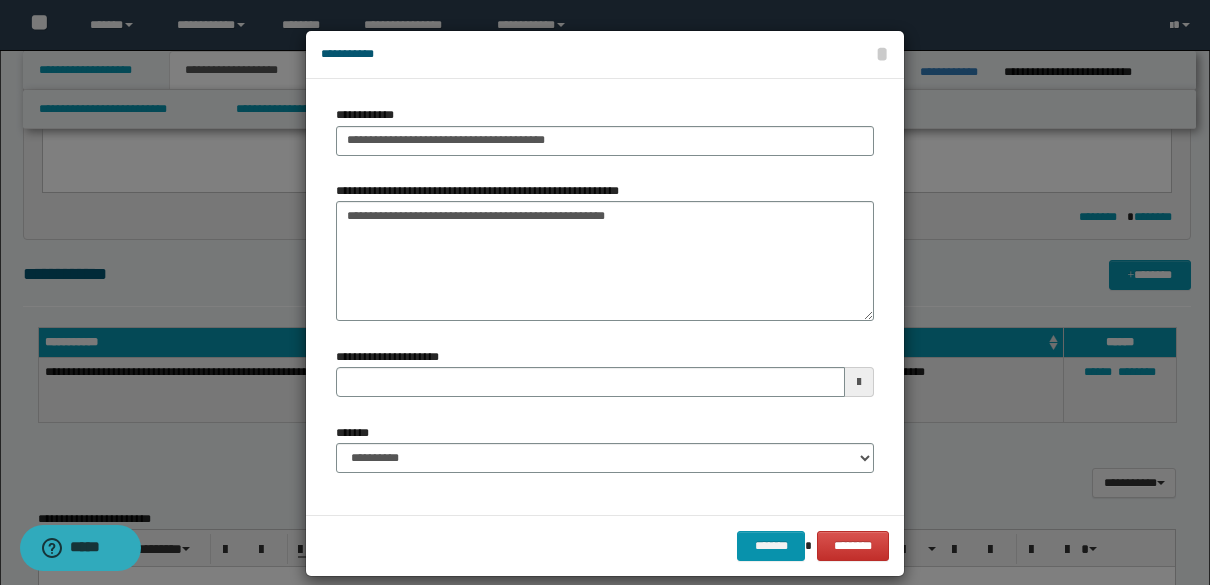 click on "**********" at bounding box center [398, 357] 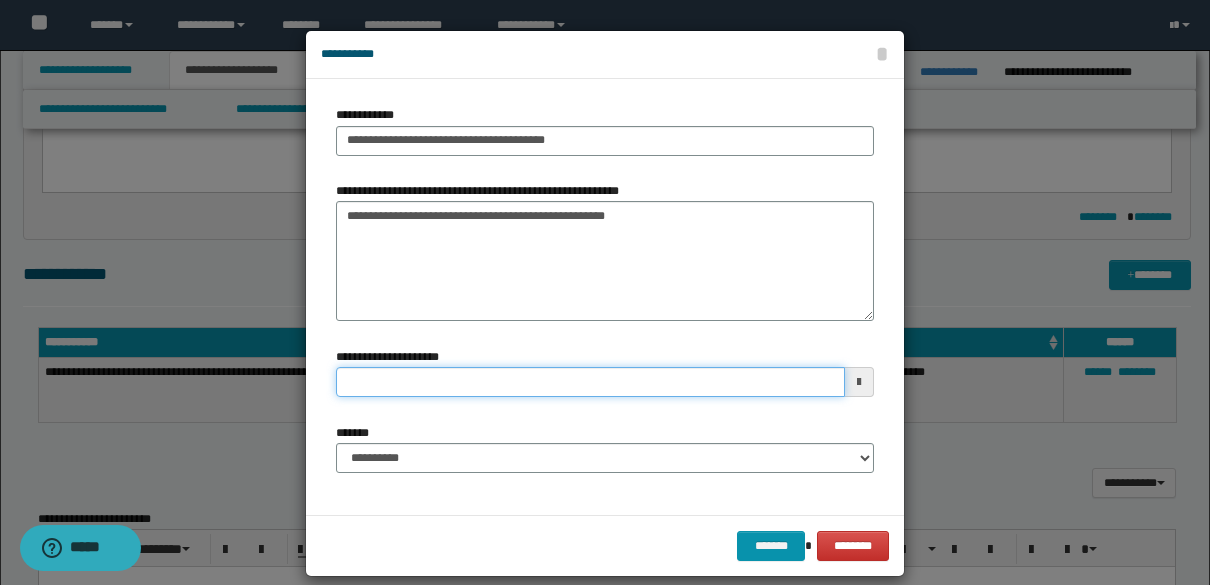 click on "**********" at bounding box center (590, 382) 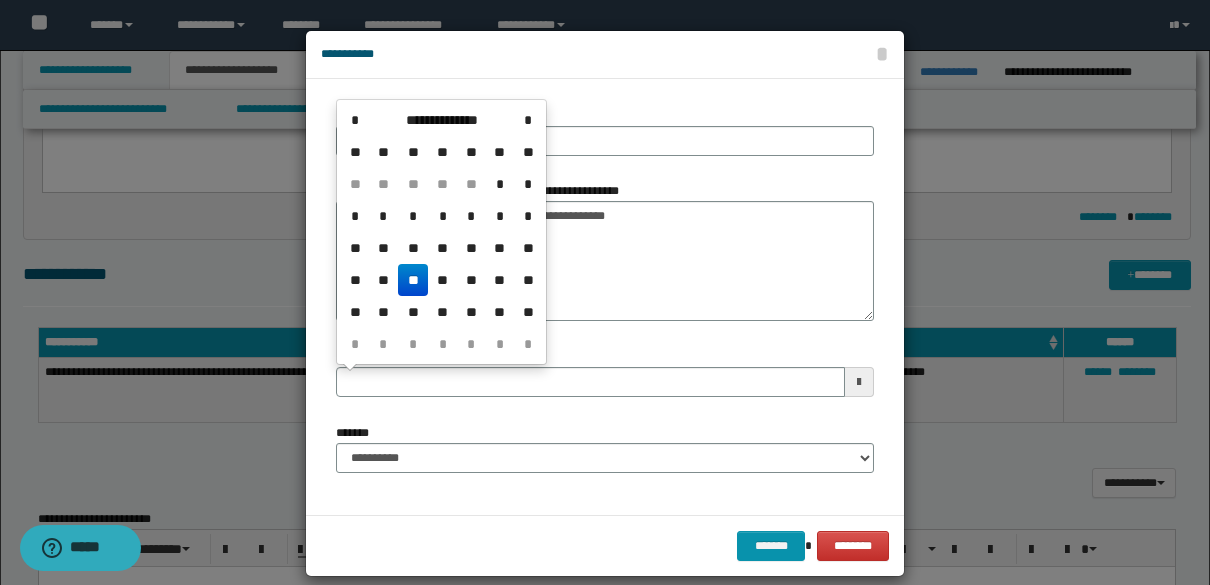 click on "**" at bounding box center [413, 280] 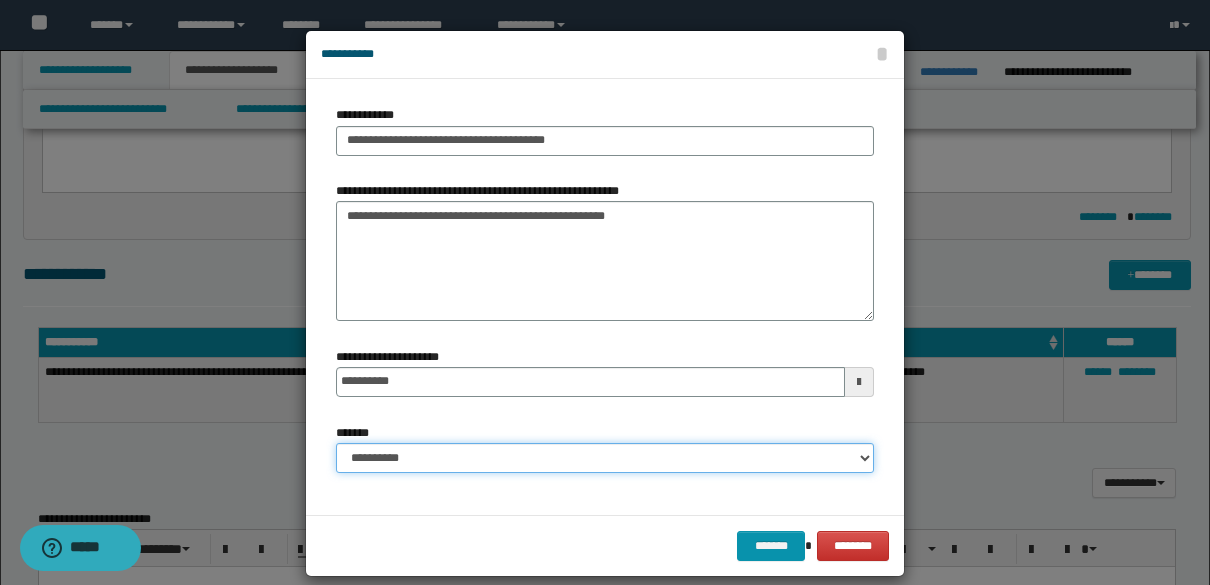 click on "**********" at bounding box center [605, 458] 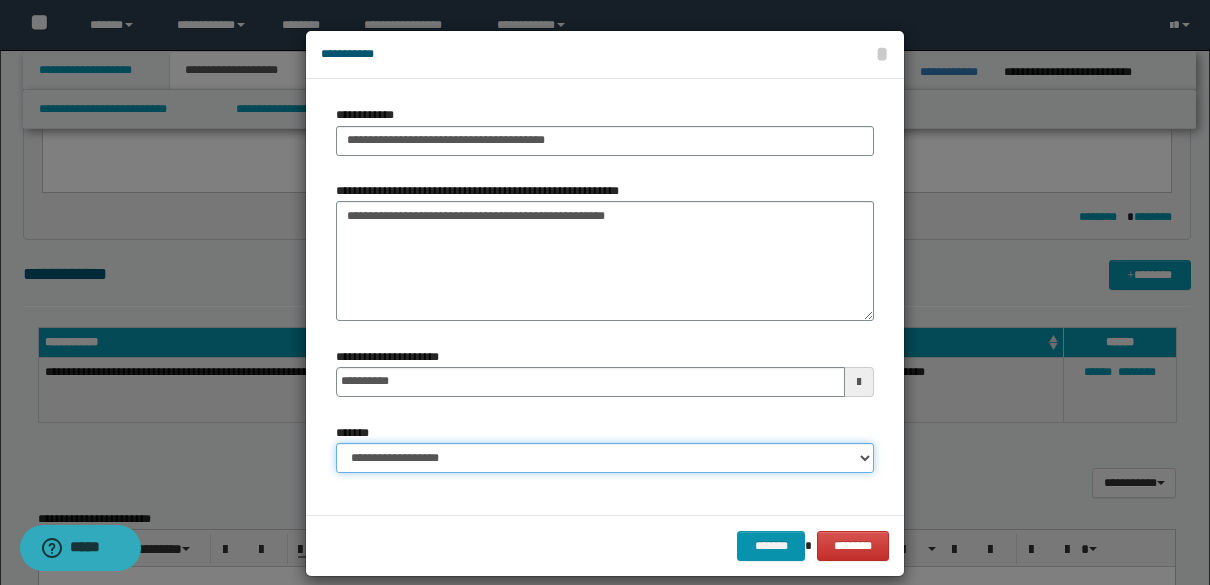 scroll, scrollTop: 8, scrollLeft: 0, axis: vertical 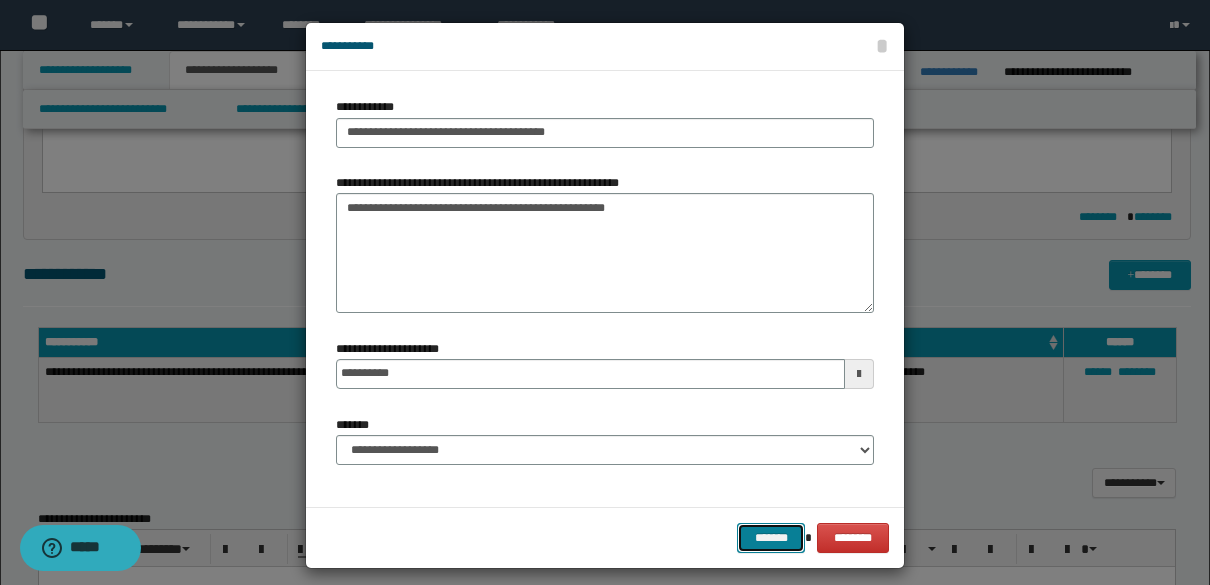 click on "*******" at bounding box center (771, 538) 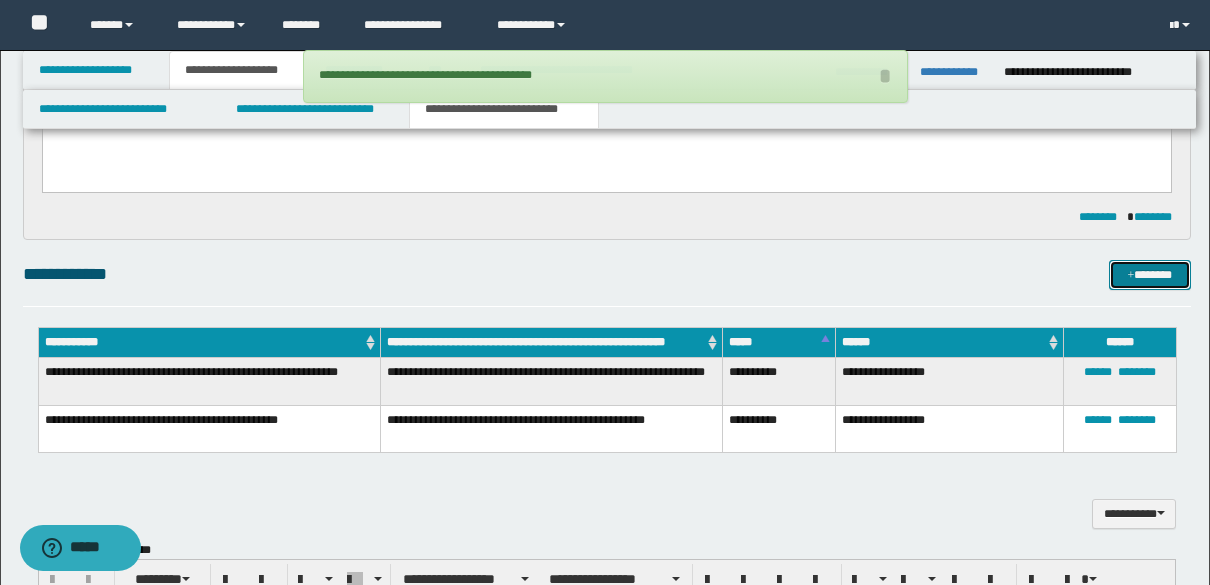 click on "*******" at bounding box center [1150, 275] 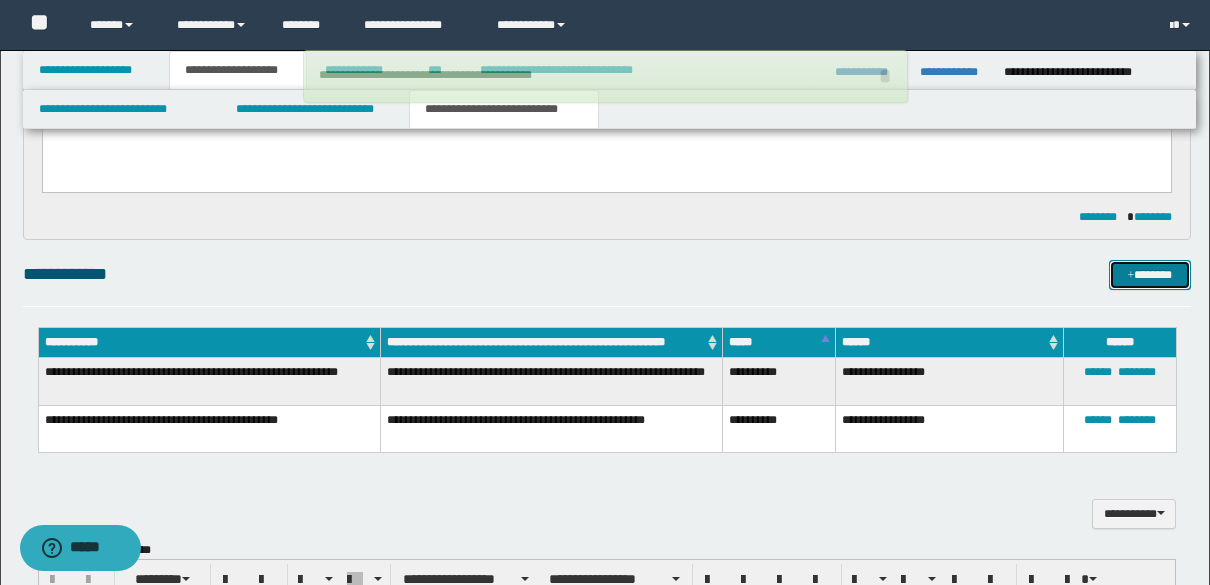 scroll, scrollTop: 0, scrollLeft: 0, axis: both 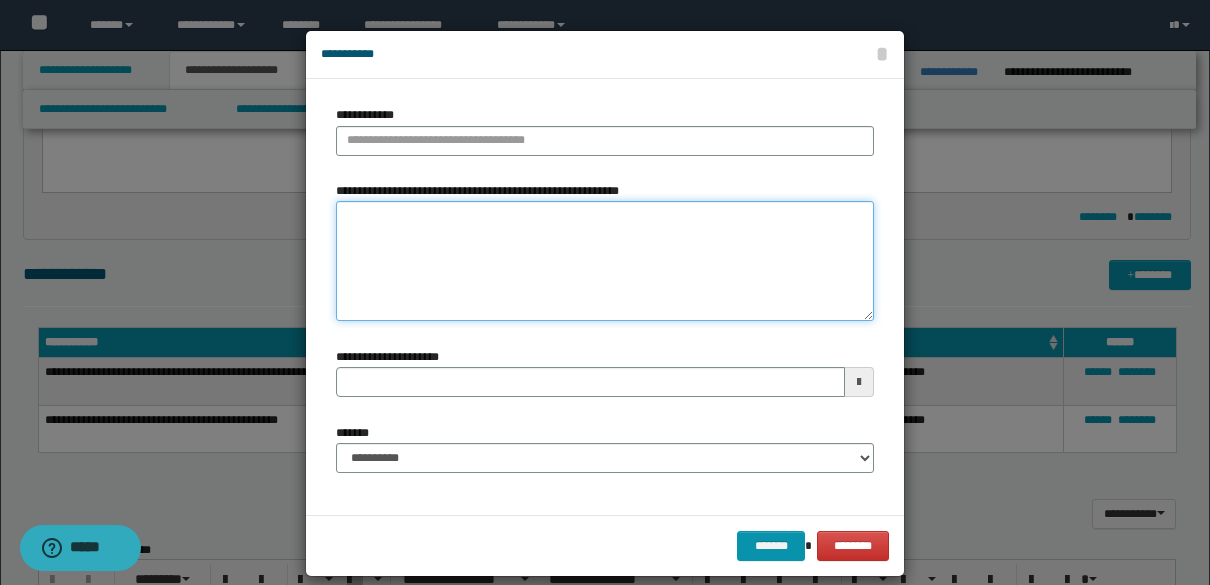 click on "**********" at bounding box center [605, 261] 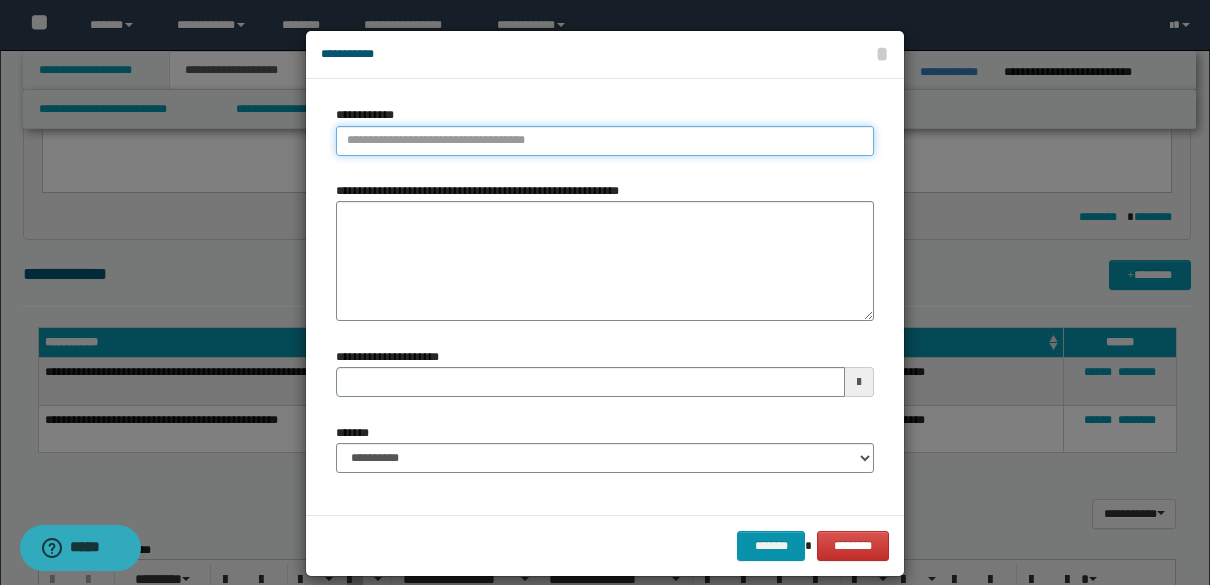 click on "**********" at bounding box center [605, 141] 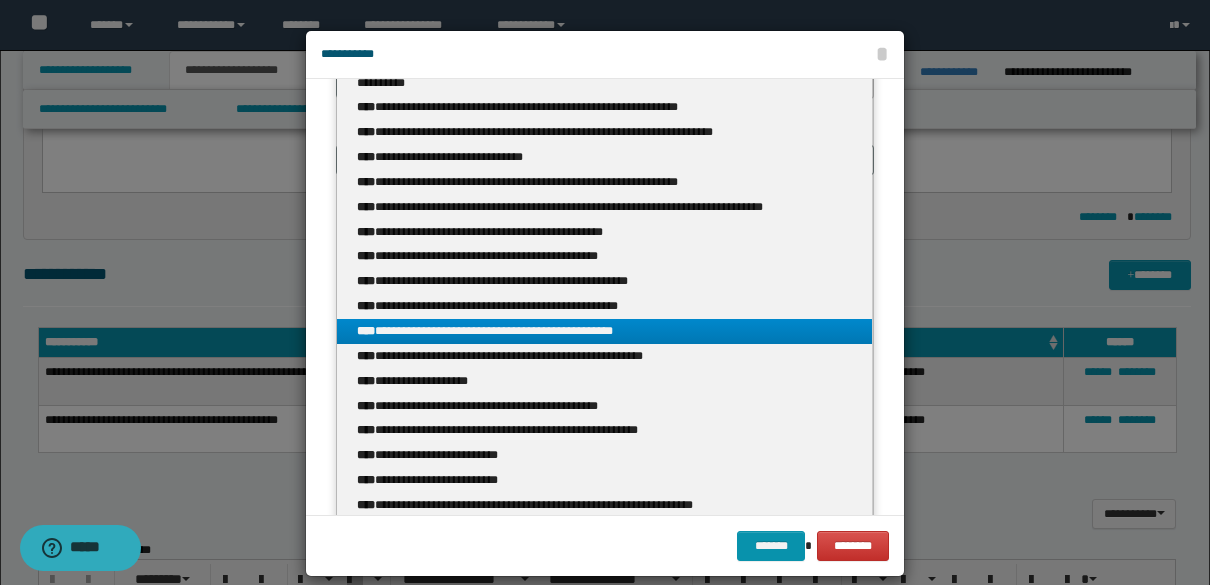 scroll, scrollTop: 333, scrollLeft: 0, axis: vertical 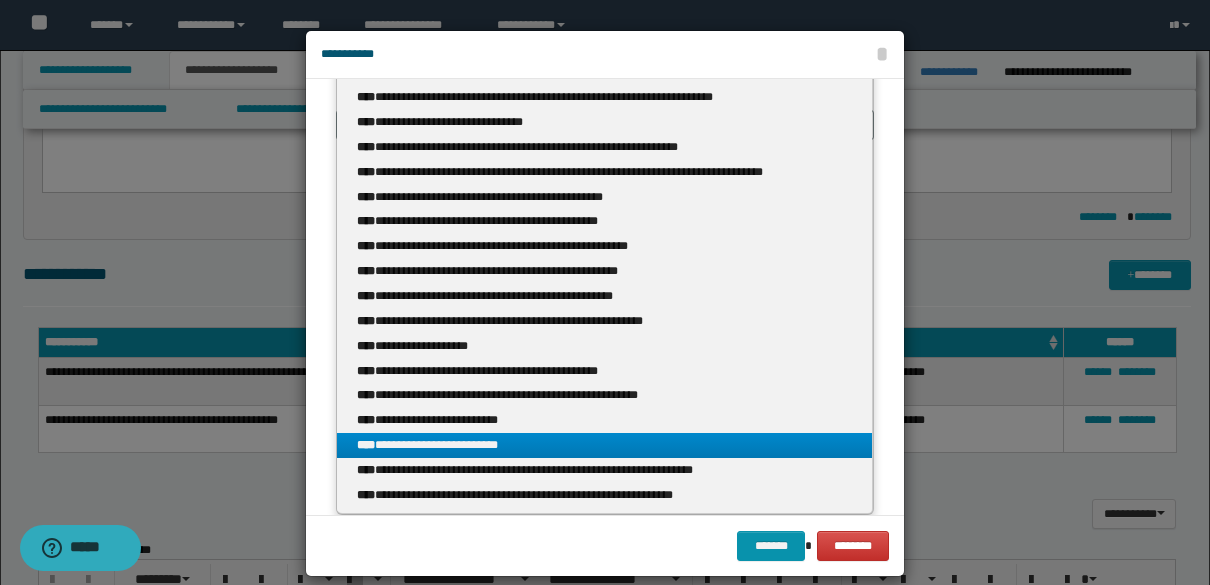 click on "**********" at bounding box center [604, 445] 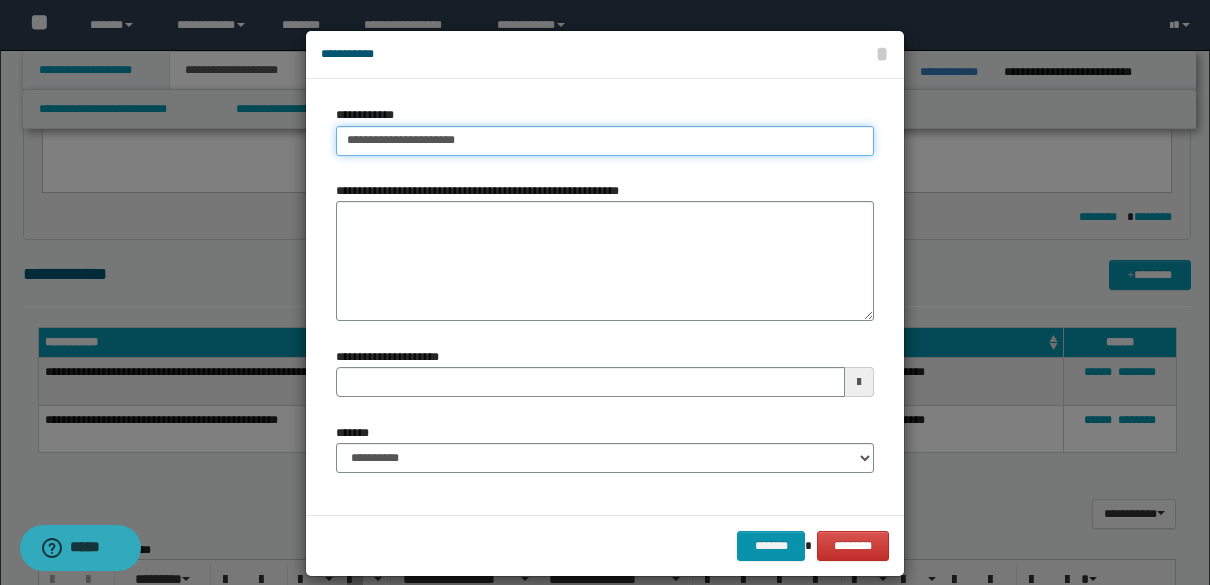 scroll, scrollTop: 0, scrollLeft: 0, axis: both 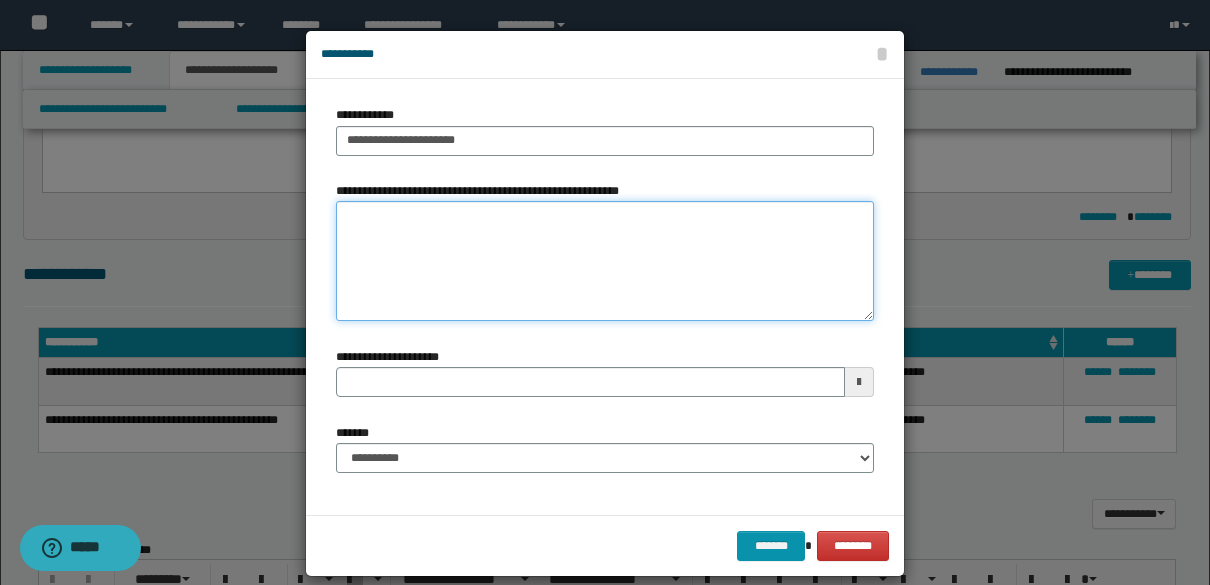 click on "**********" at bounding box center [605, 261] 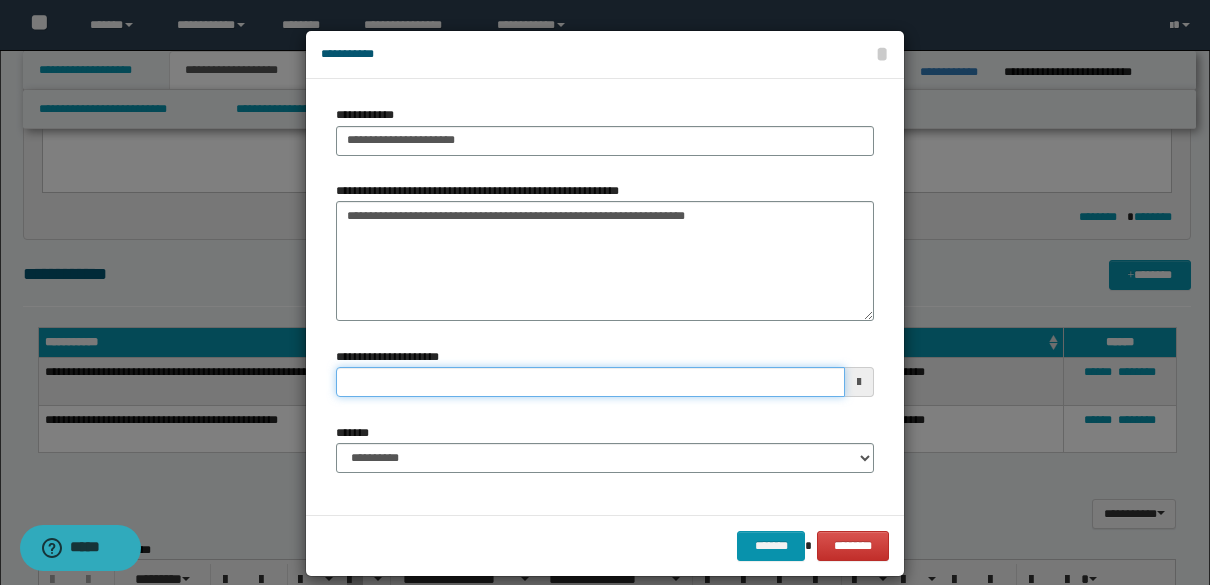 click on "**********" at bounding box center [590, 382] 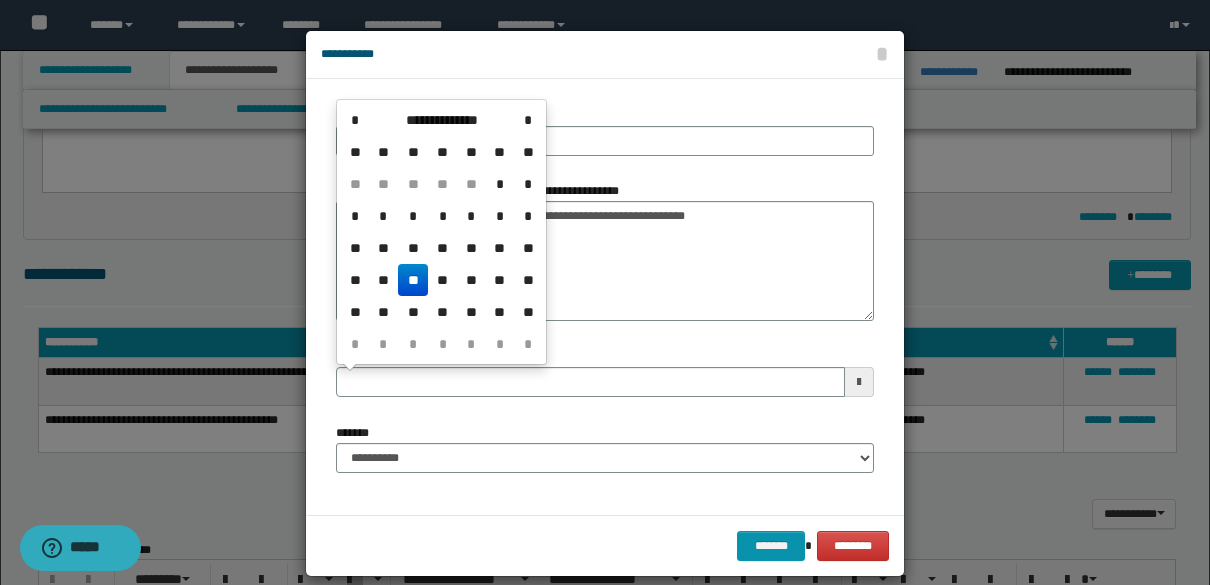 click on "**" at bounding box center [413, 280] 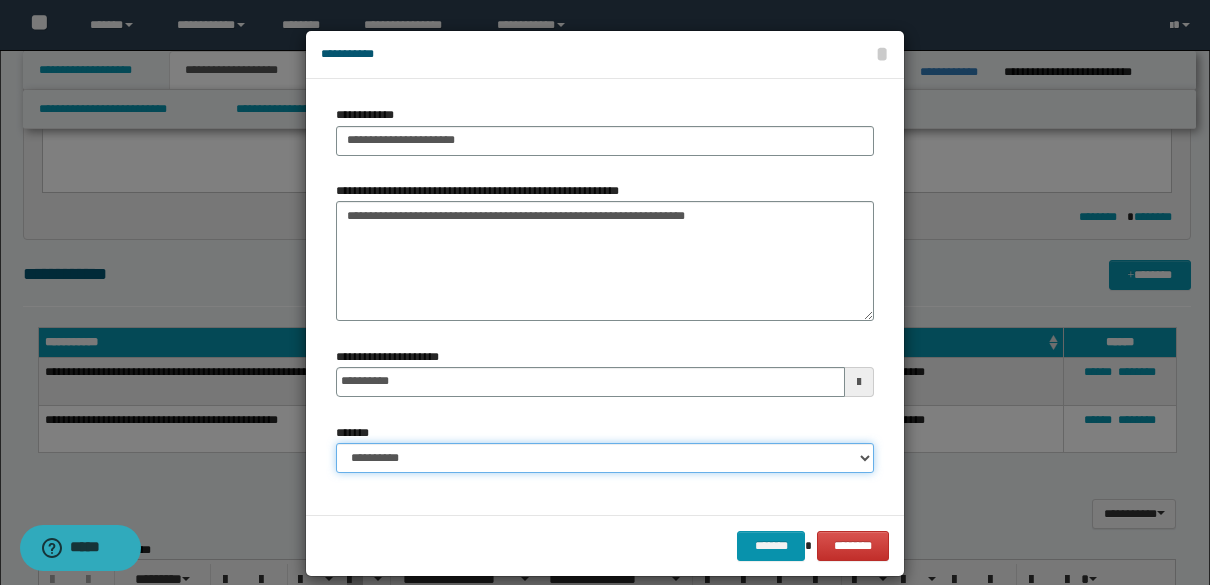 click on "**********" at bounding box center [605, 458] 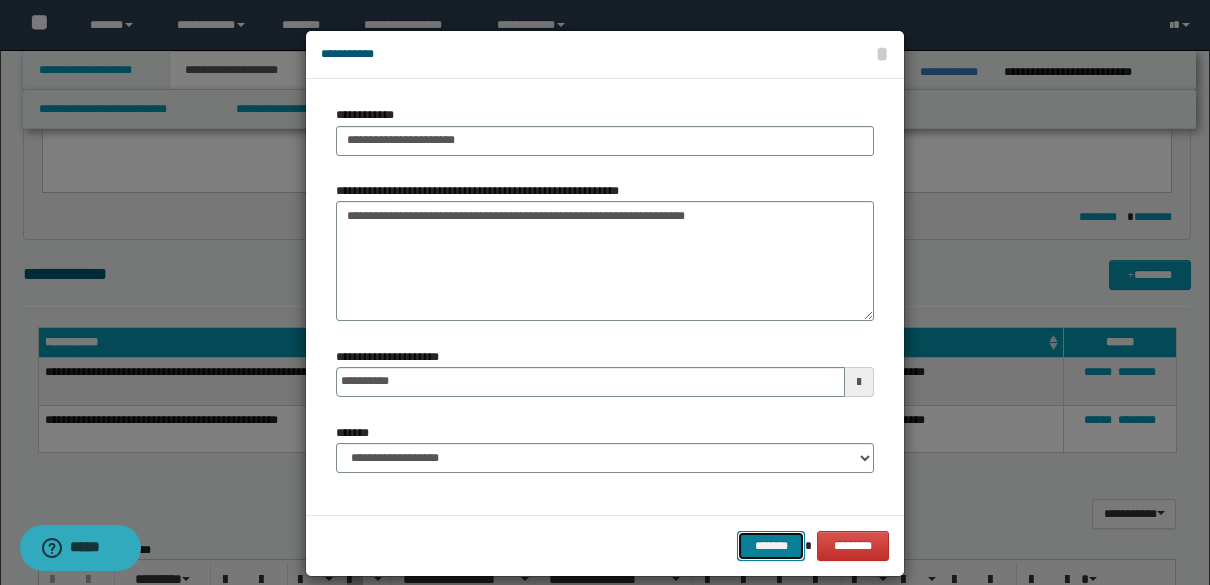 click on "*******" at bounding box center (771, 546) 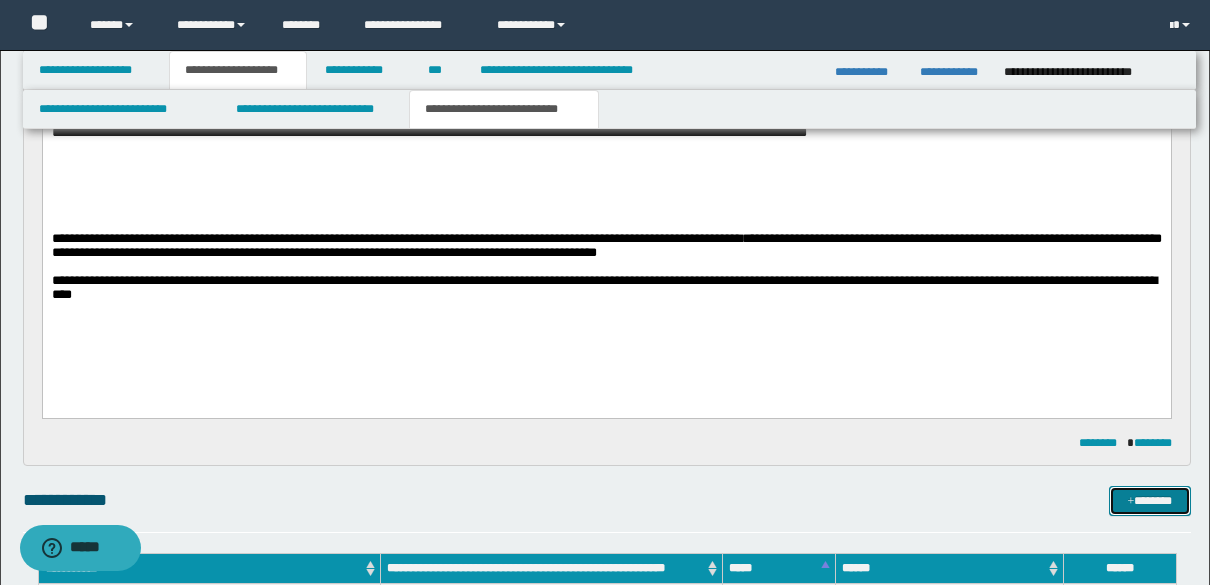scroll, scrollTop: 525, scrollLeft: 0, axis: vertical 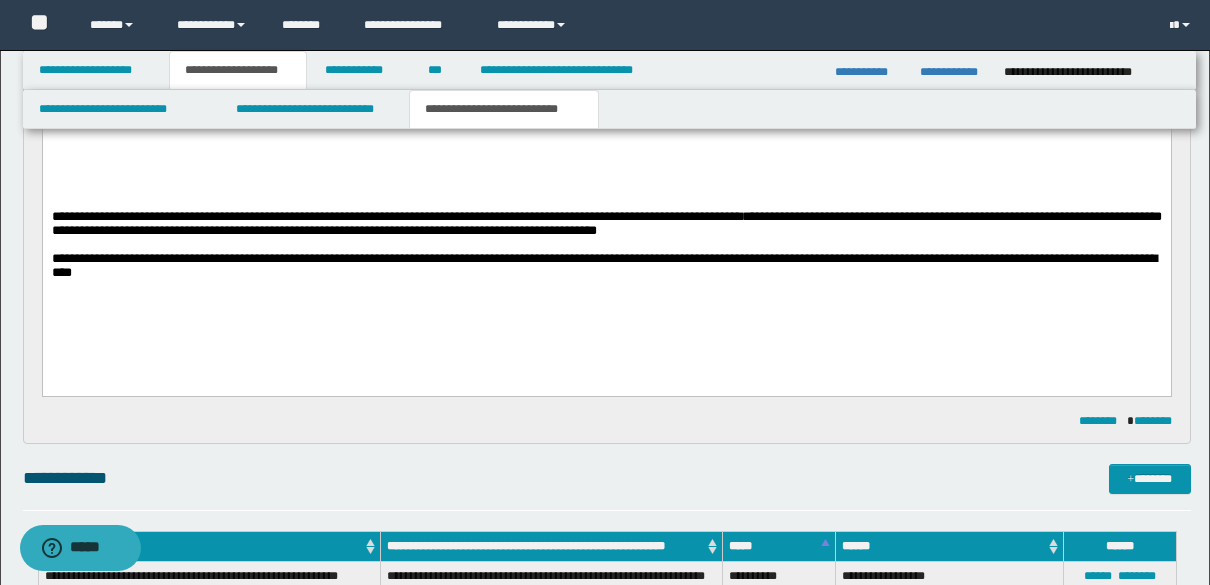 click on "**********" at bounding box center [606, 85] 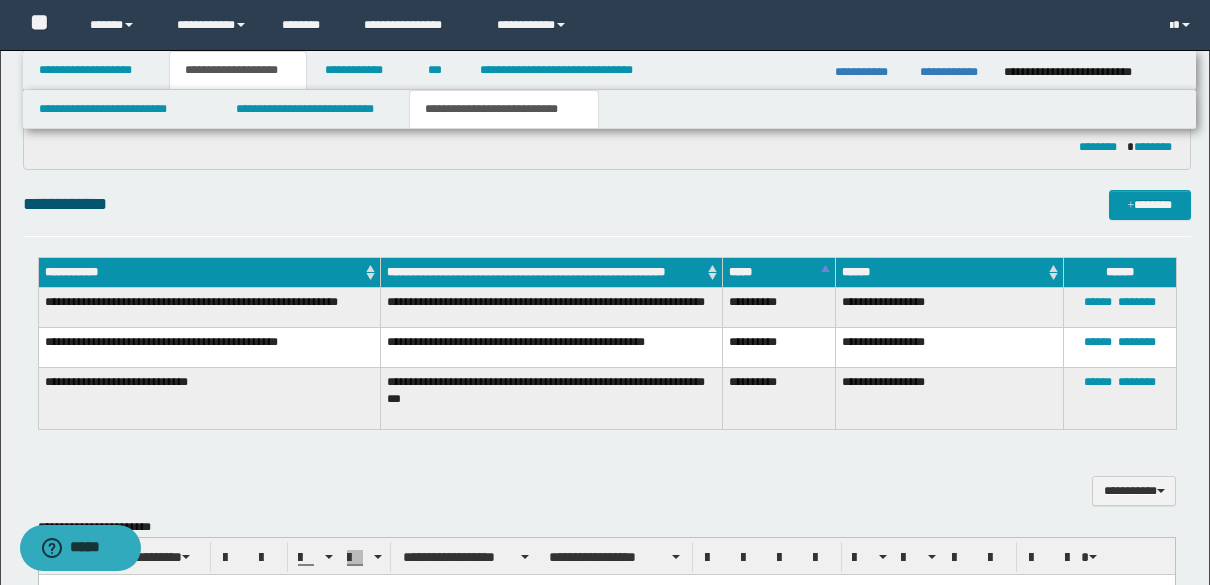 scroll, scrollTop: 816, scrollLeft: 0, axis: vertical 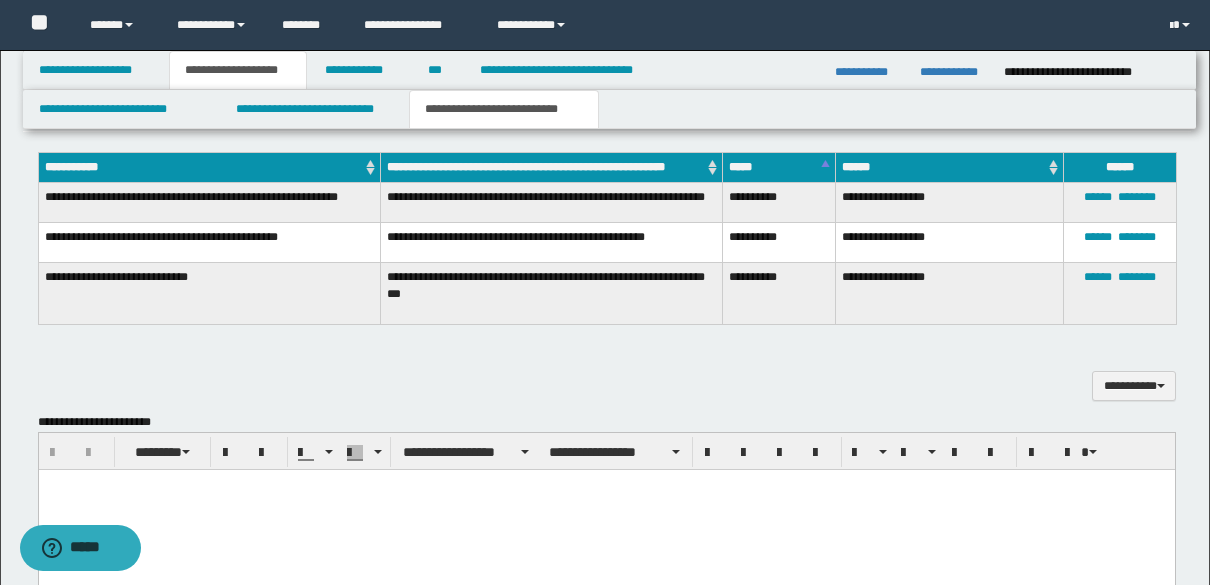 click at bounding box center [606, 484] 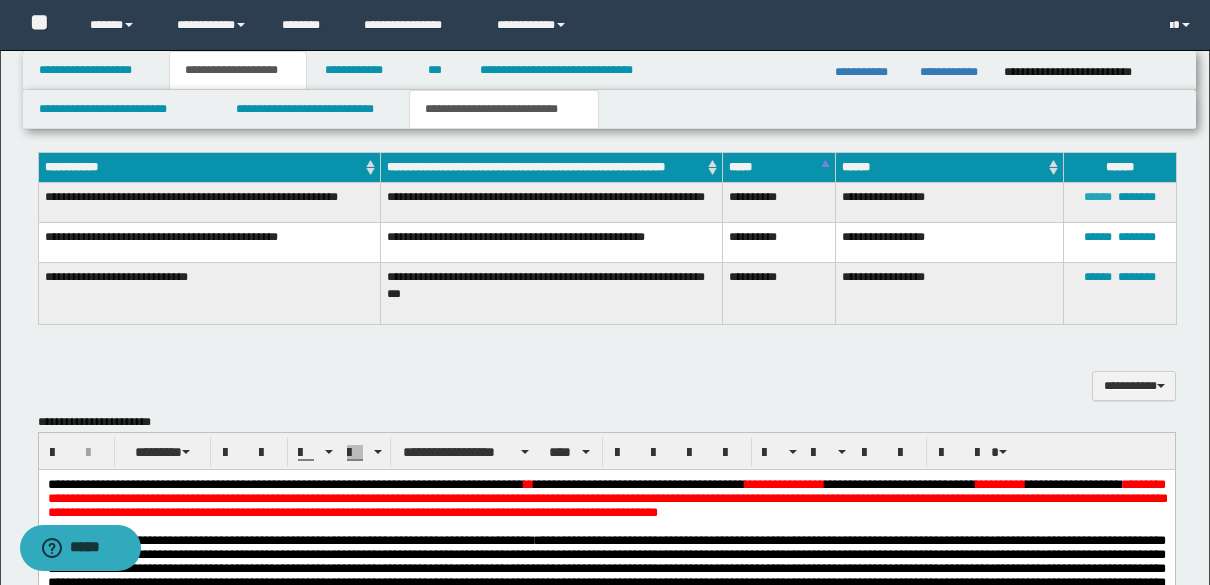 click on "******" at bounding box center [1098, 197] 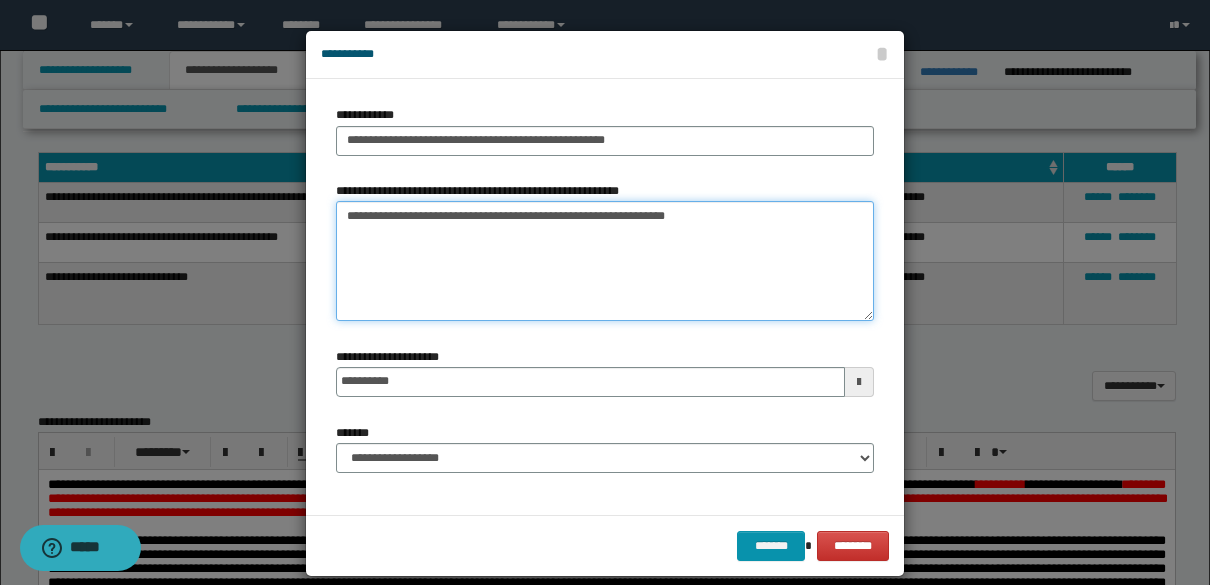 click on "**********" at bounding box center (605, 261) 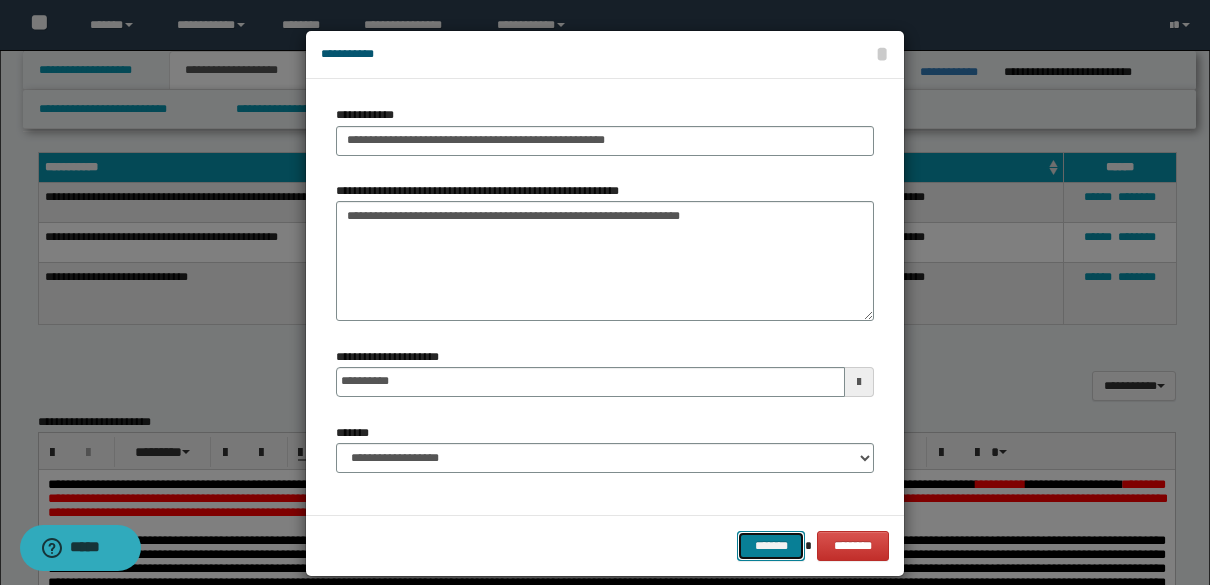 click on "*******" at bounding box center [771, 546] 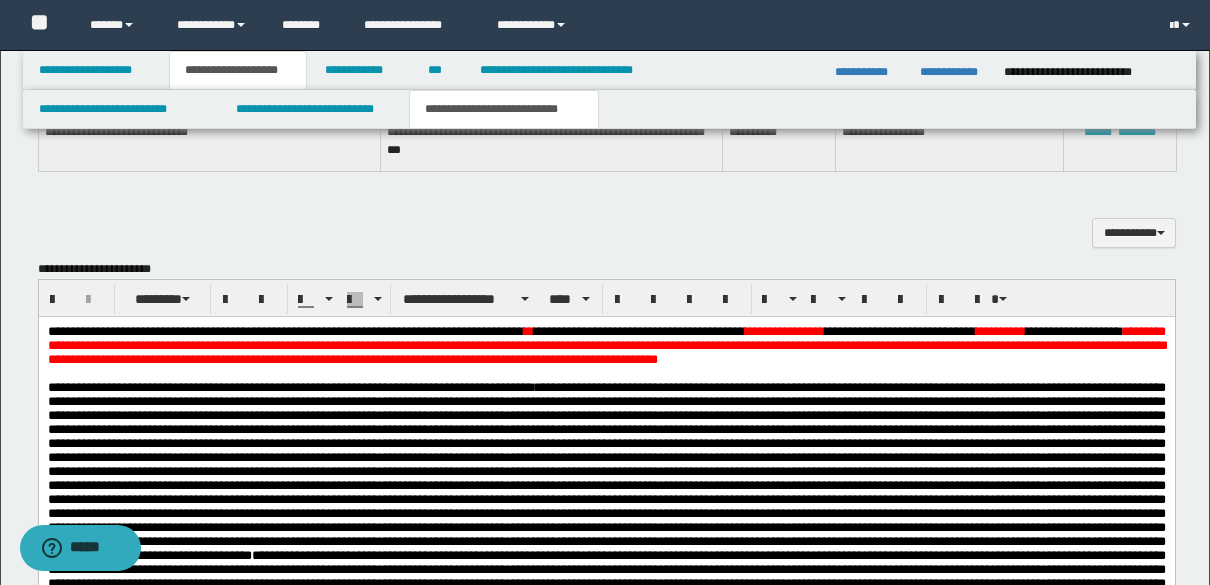 scroll, scrollTop: 1053, scrollLeft: 0, axis: vertical 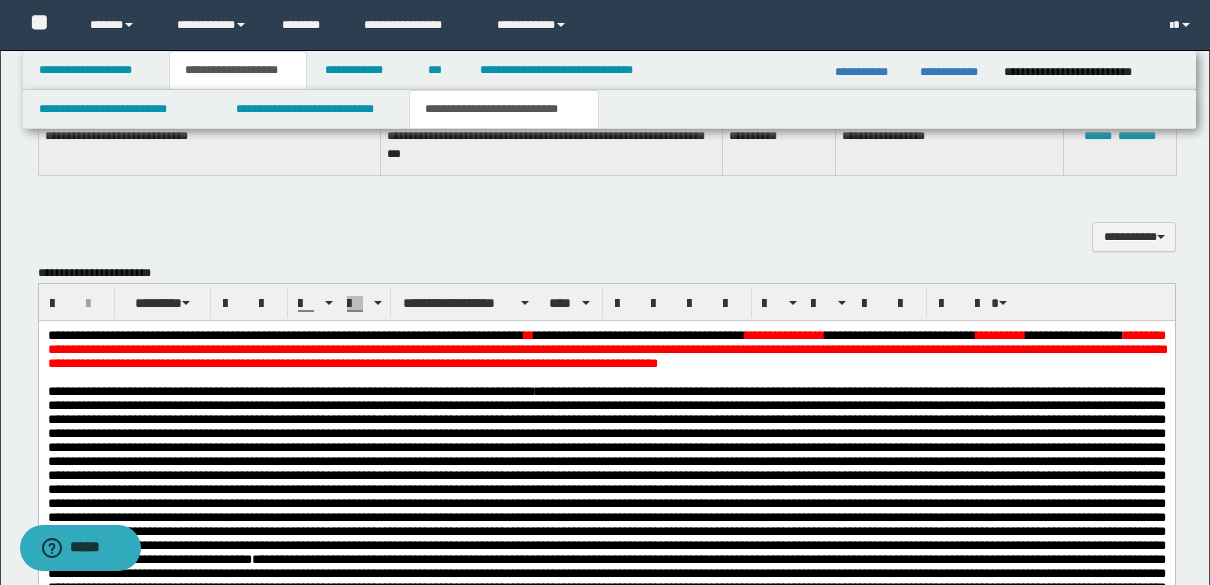 click on "**********" at bounding box center (581, 334) 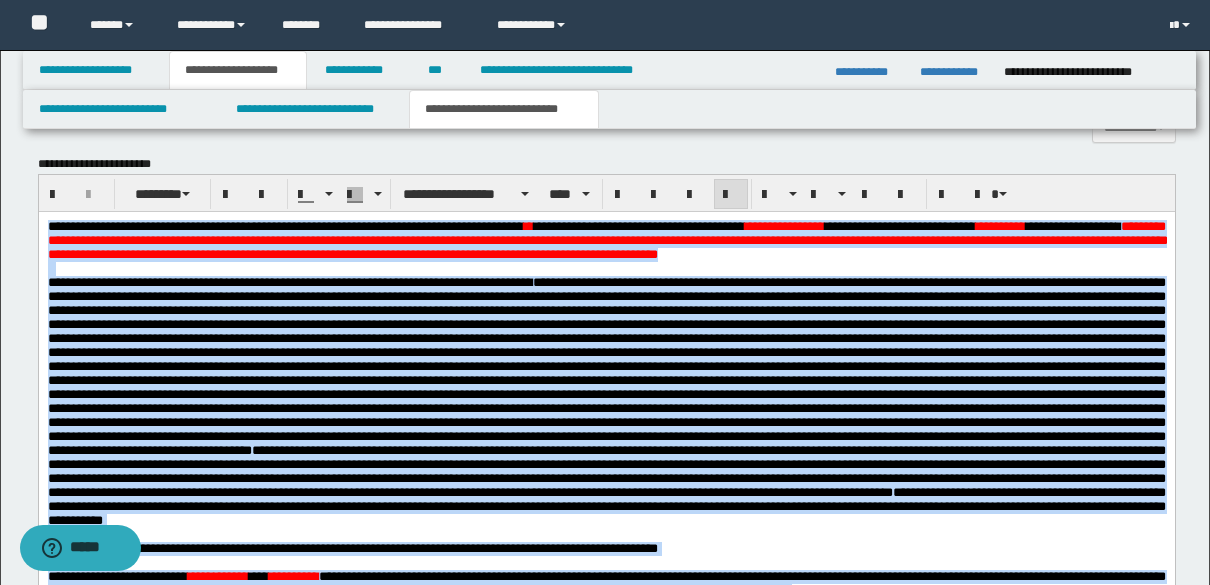 scroll, scrollTop: 1155, scrollLeft: 0, axis: vertical 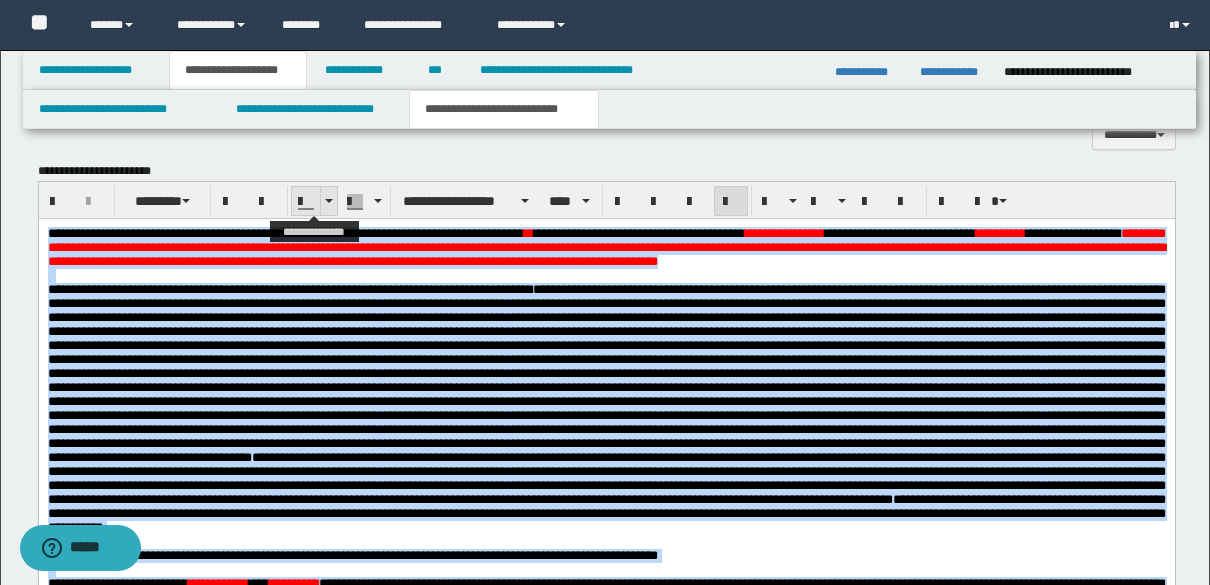 click at bounding box center [328, 201] 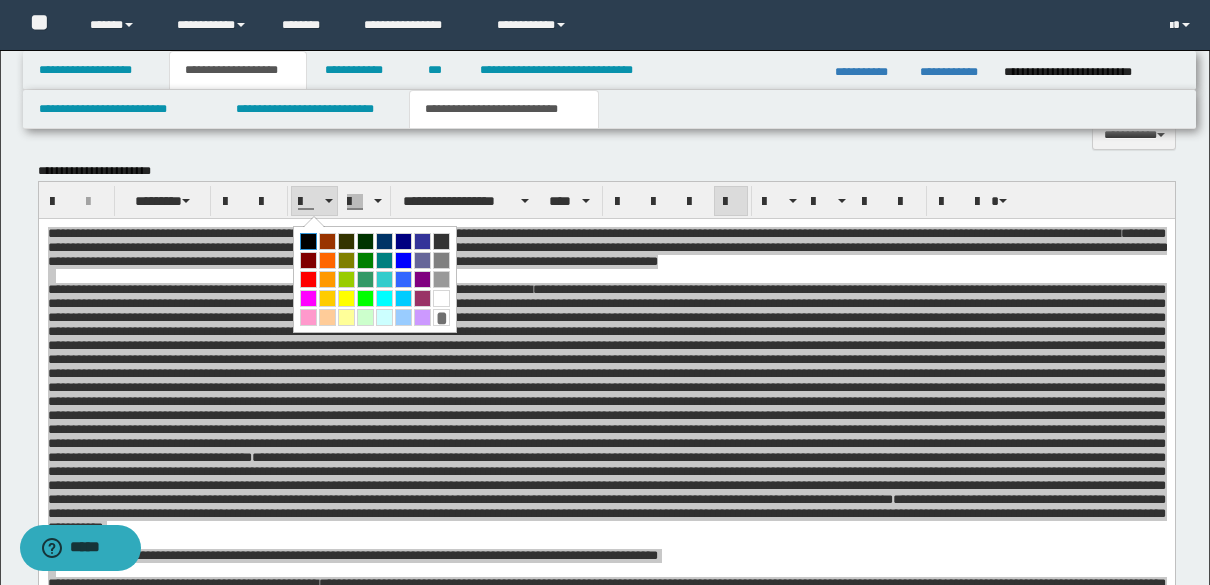 click at bounding box center (308, 241) 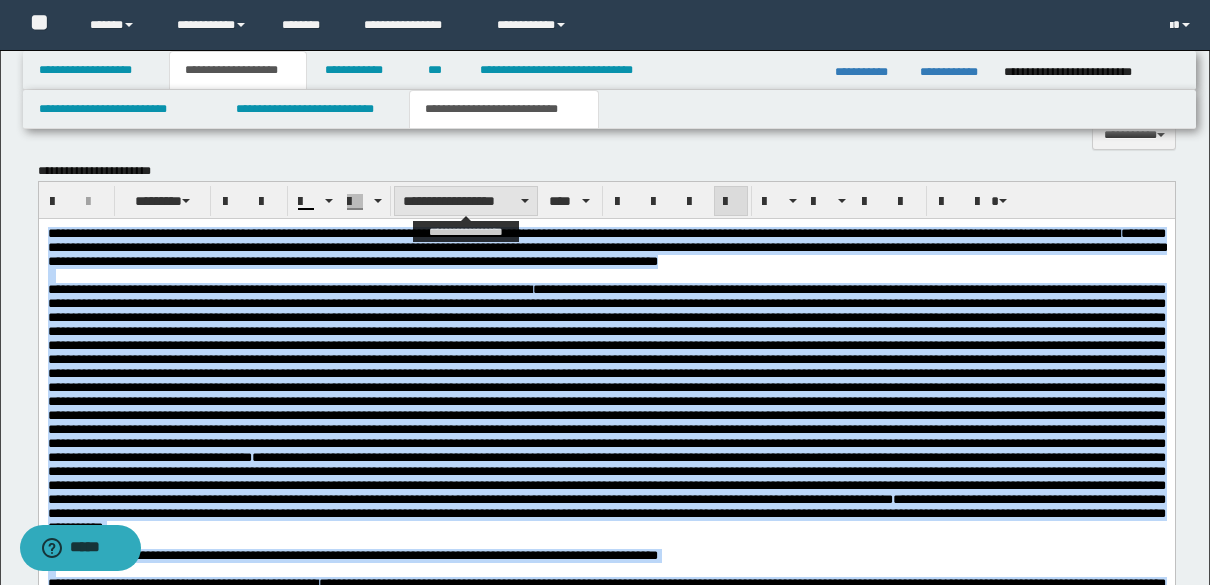 click on "**********" at bounding box center [466, 201] 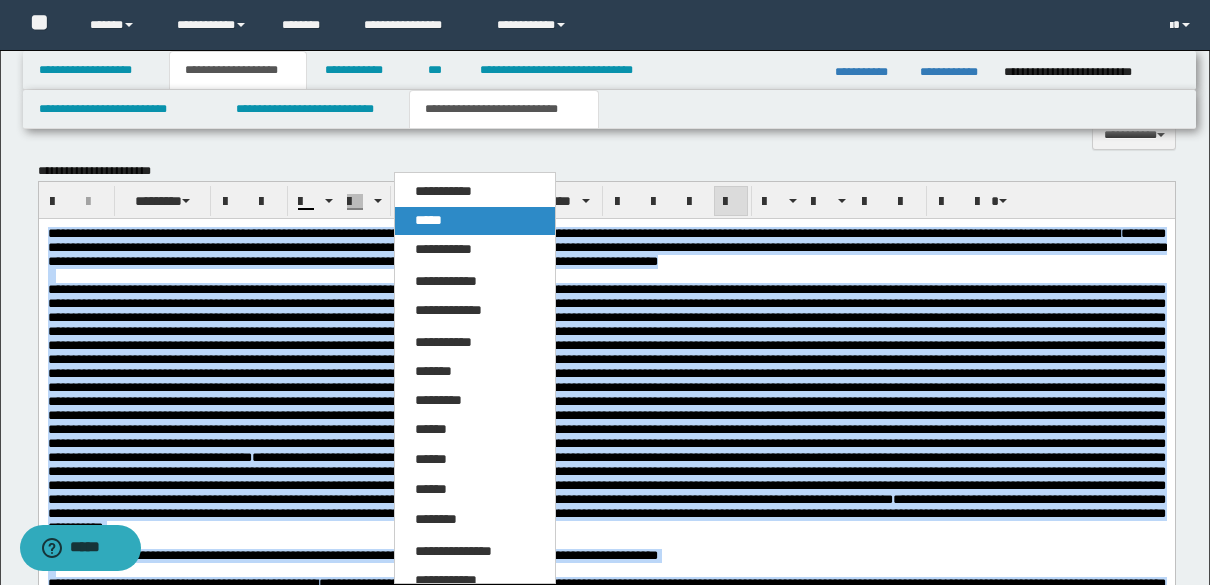click on "*****" at bounding box center [475, 221] 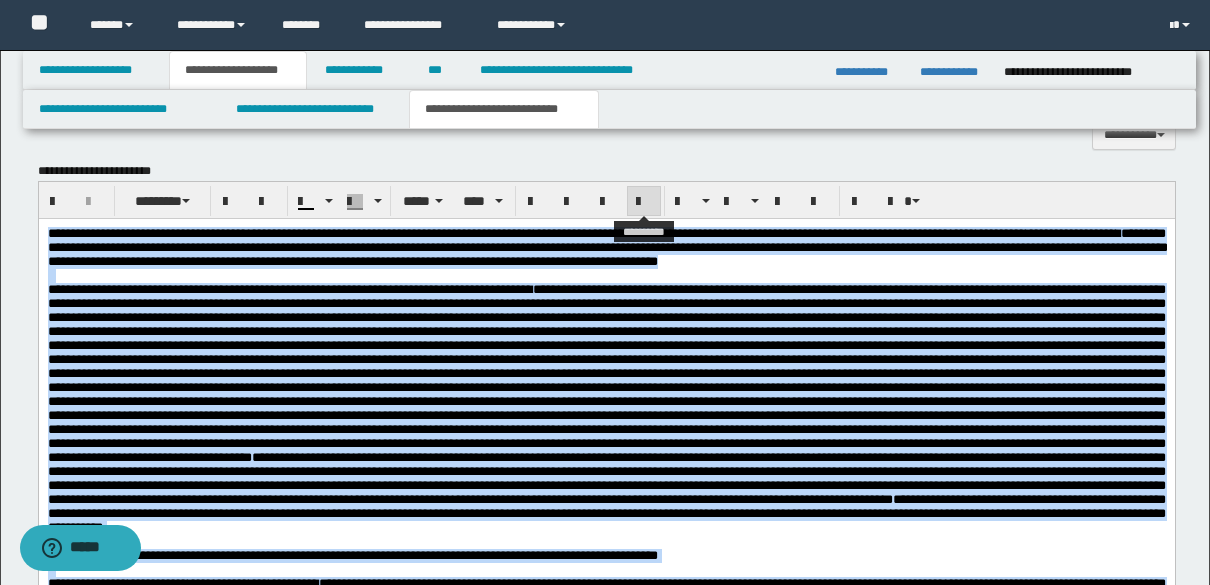 click at bounding box center [644, 202] 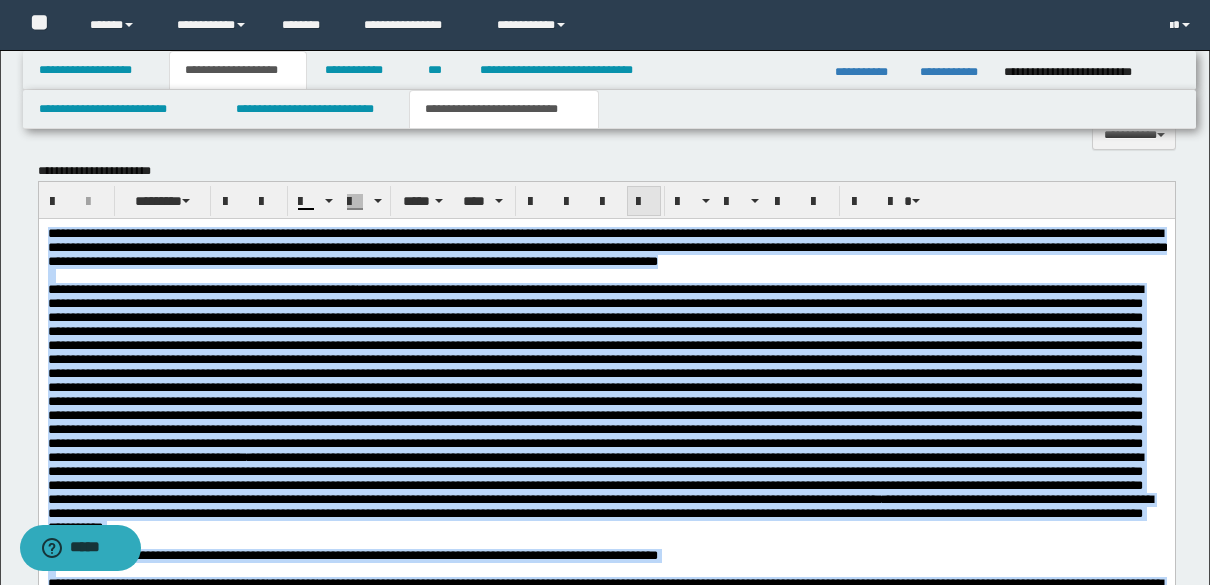 click at bounding box center [644, 202] 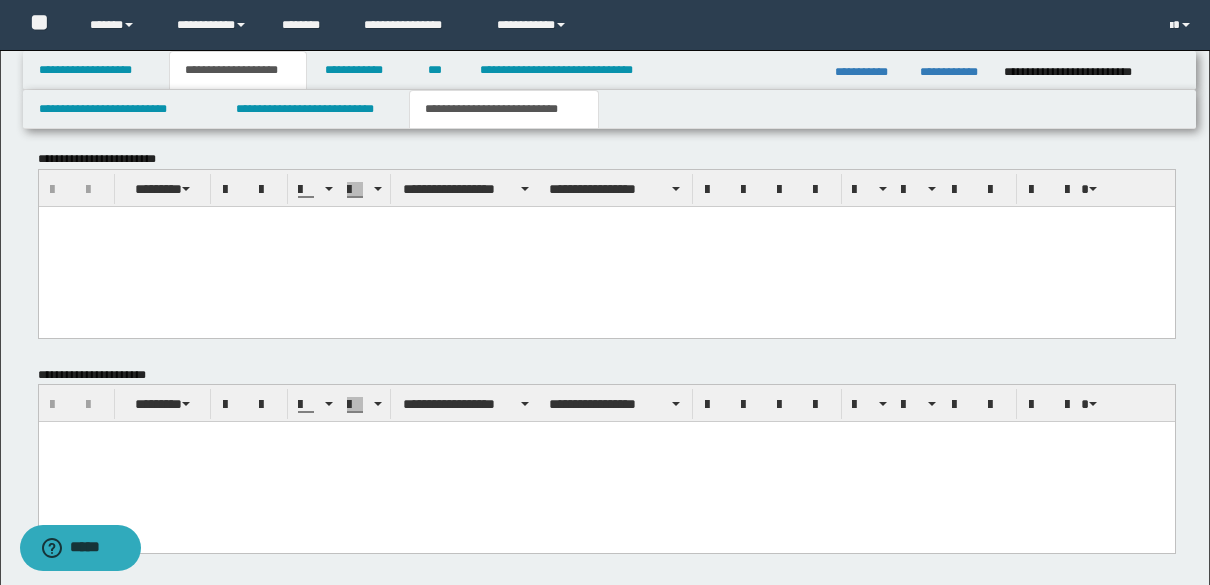 scroll, scrollTop: 2121, scrollLeft: 0, axis: vertical 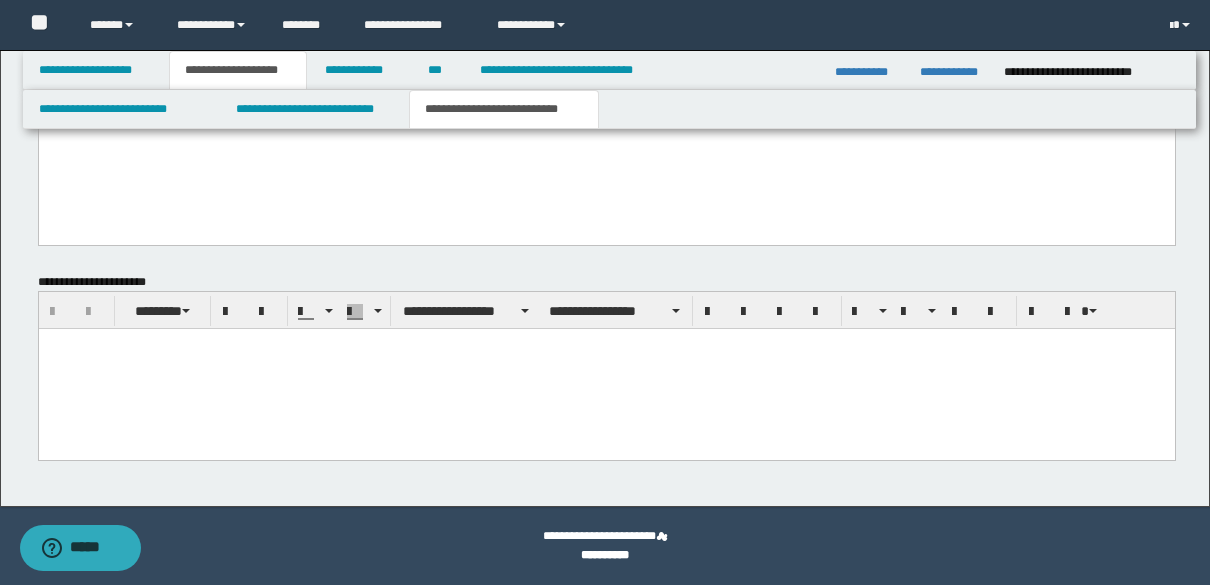 click at bounding box center (606, 369) 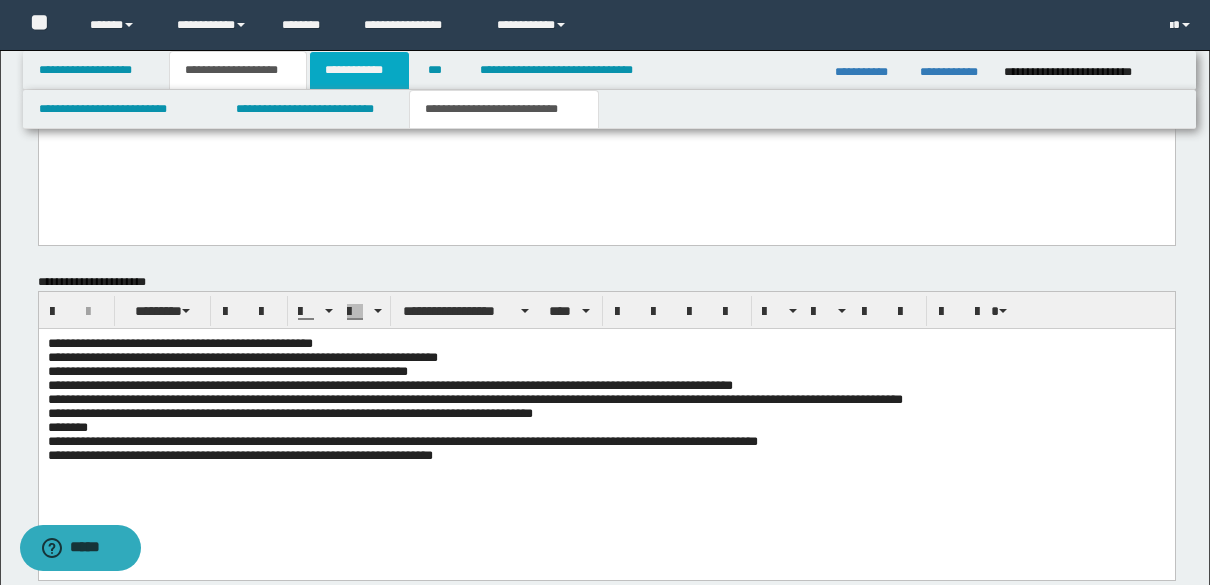 click on "**********" at bounding box center [359, 70] 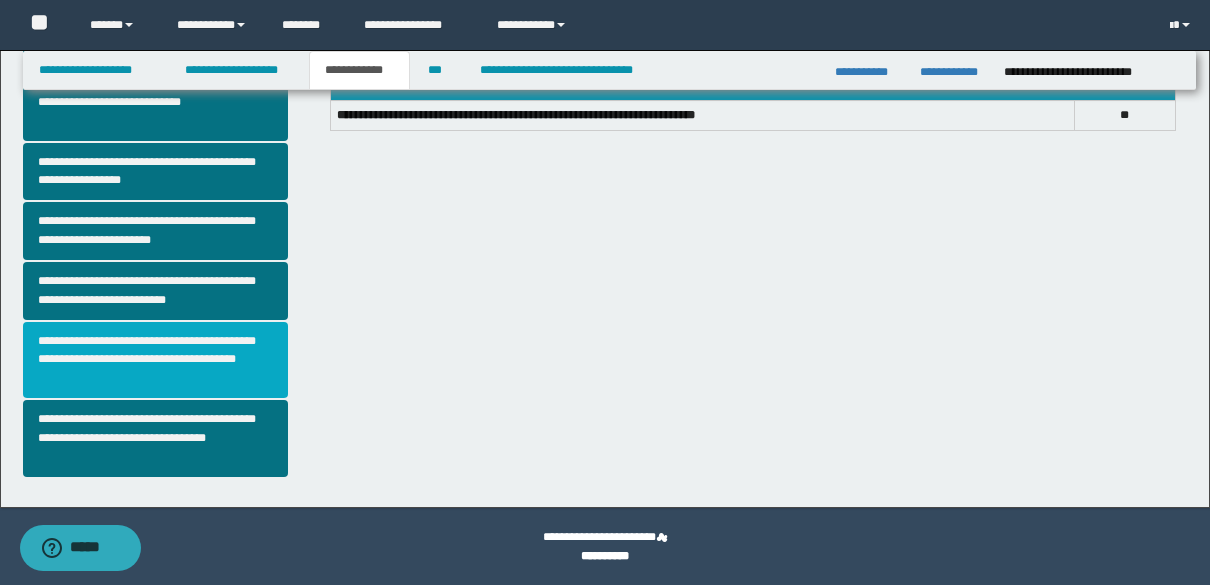 click on "**********" at bounding box center (155, 360) 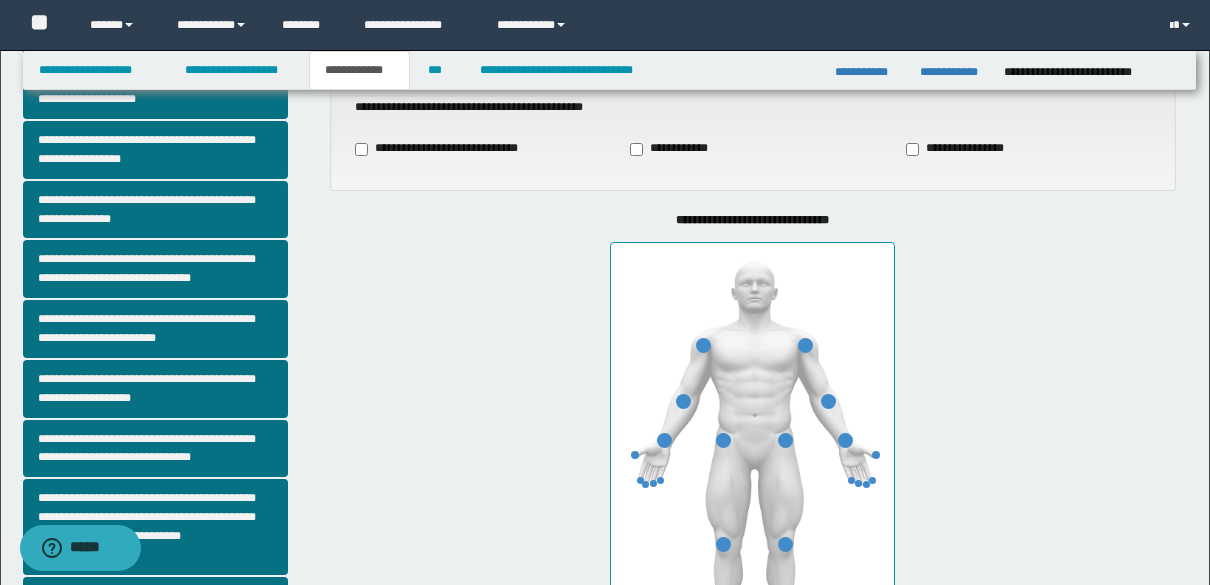 scroll, scrollTop: 197, scrollLeft: 0, axis: vertical 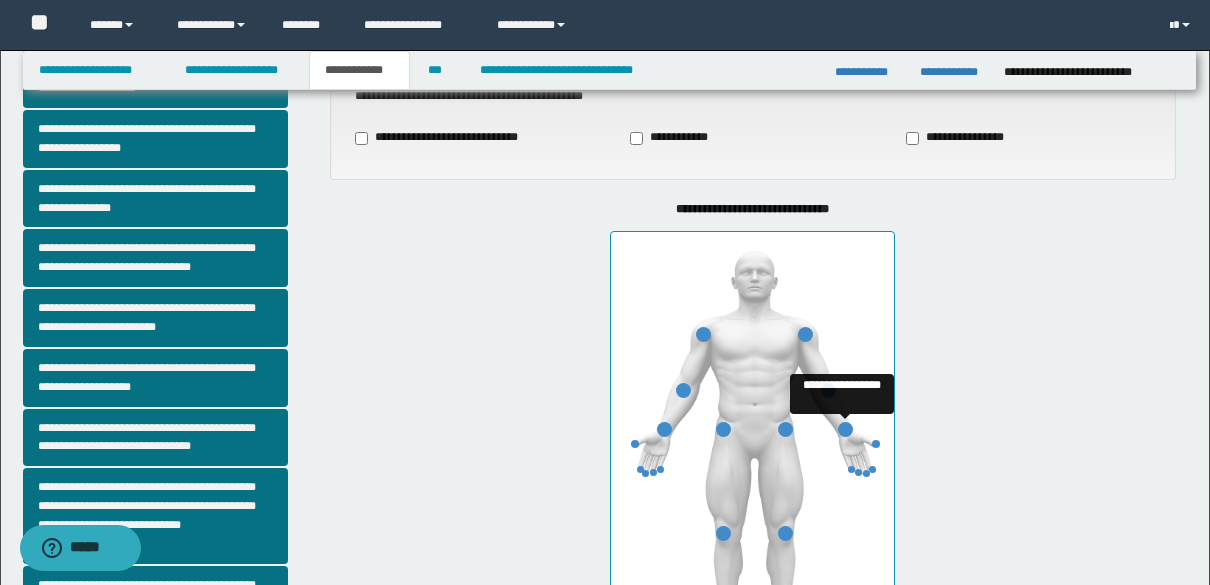 click at bounding box center (845, 429) 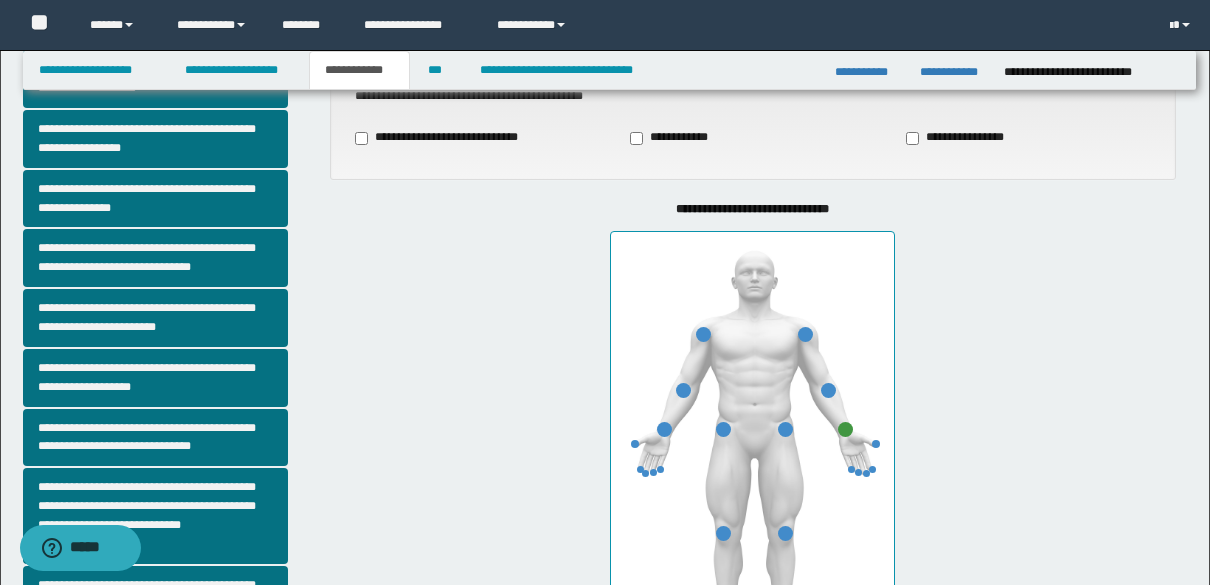 click on "**********" at bounding box center (753, 433) 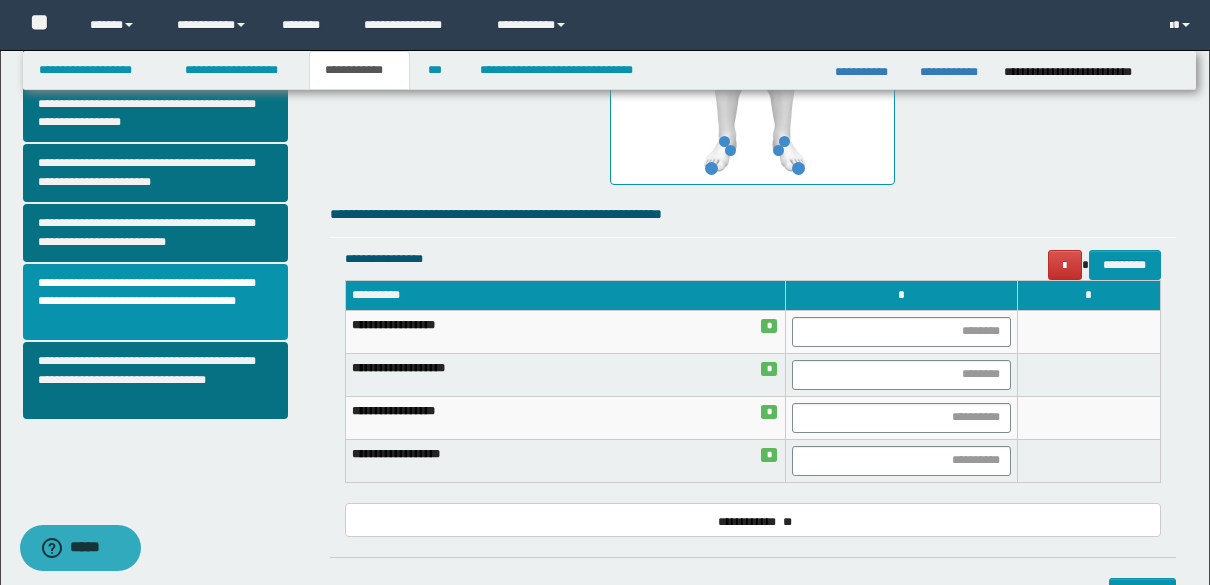 scroll, scrollTop: 699, scrollLeft: 0, axis: vertical 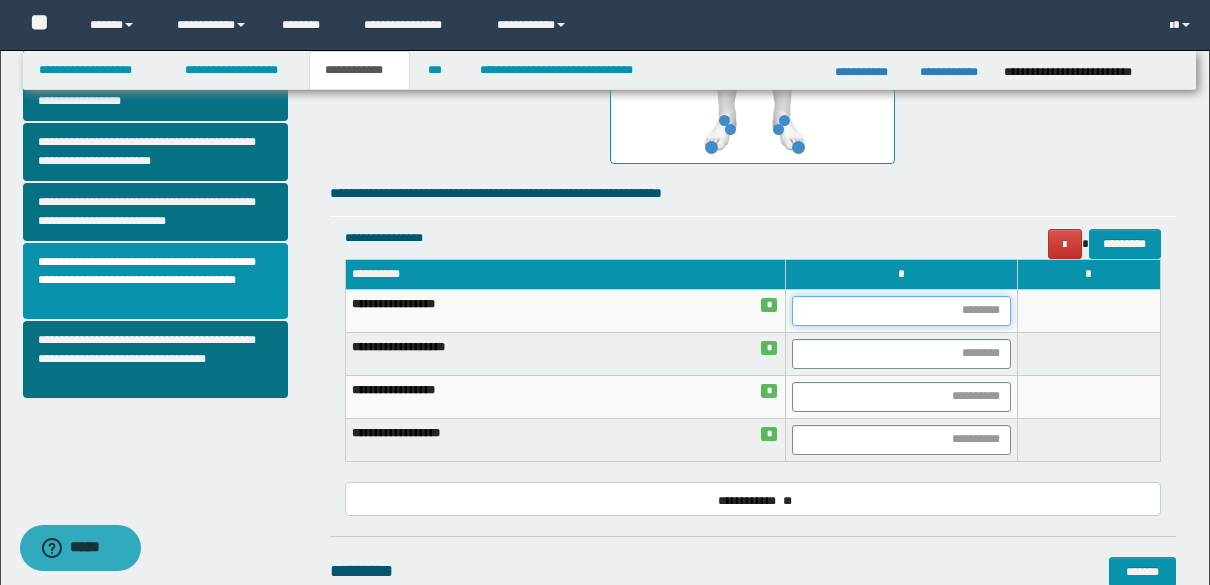 click at bounding box center (901, 311) 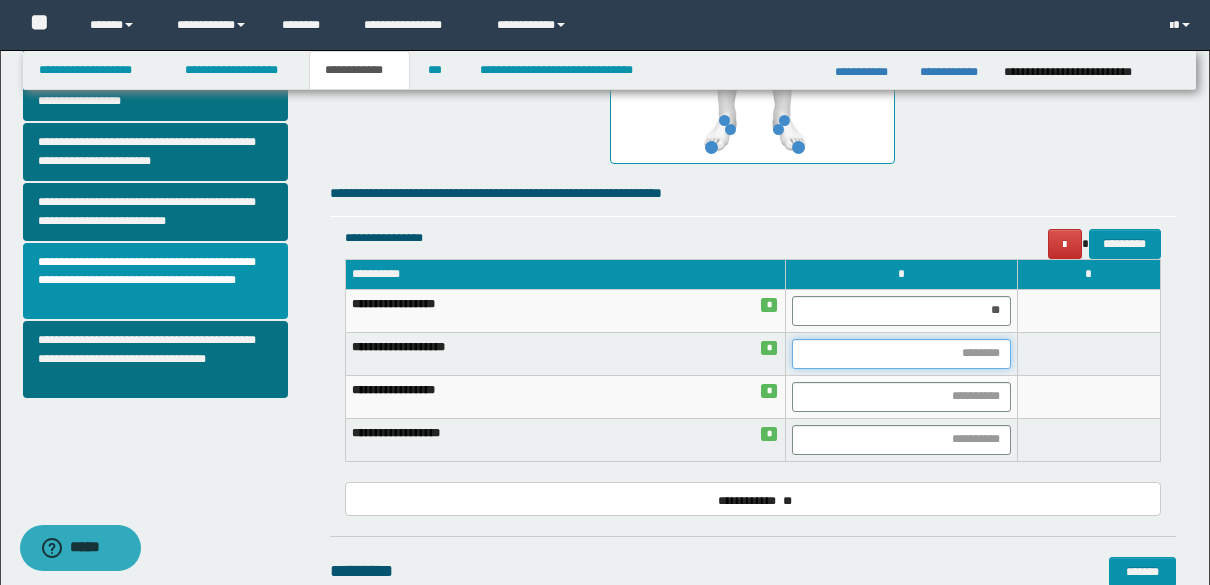 click at bounding box center (901, 354) 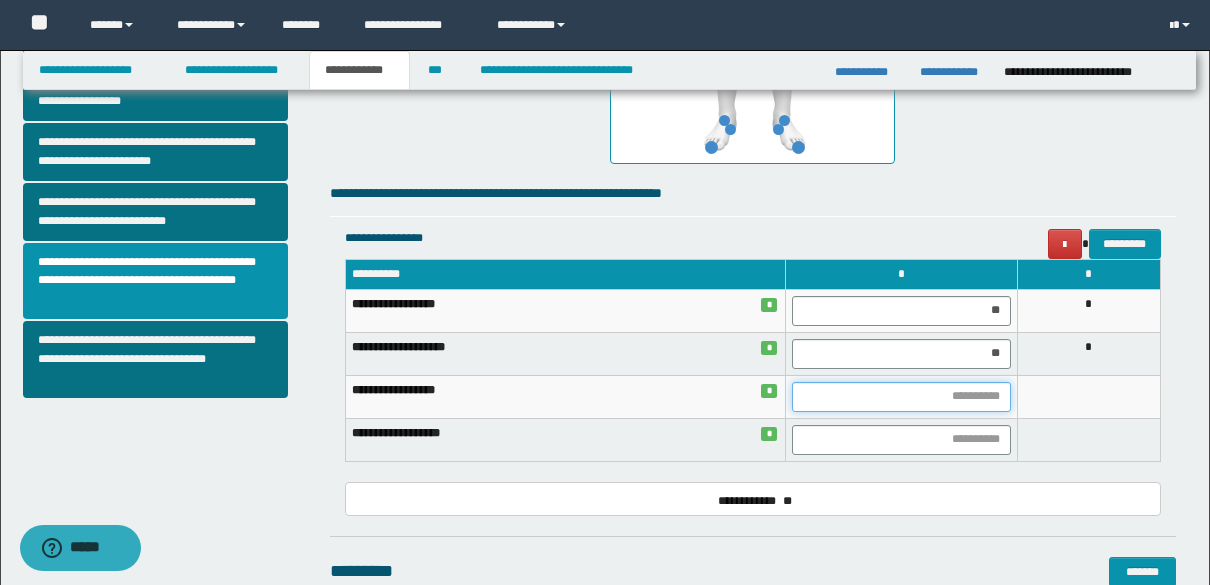 click at bounding box center (901, 397) 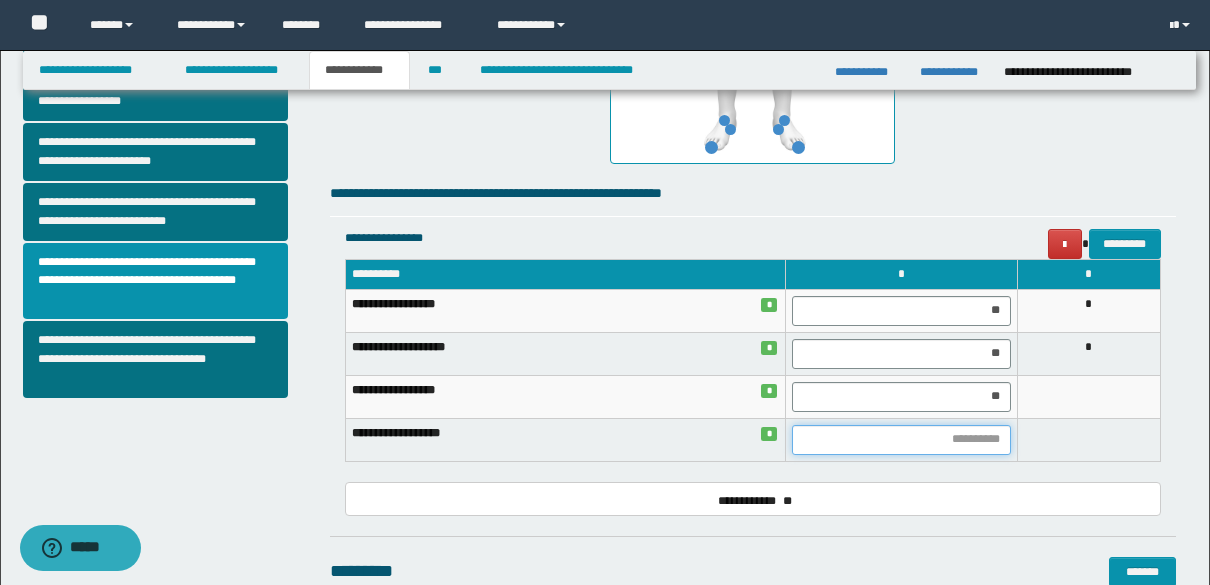 click at bounding box center [901, 440] 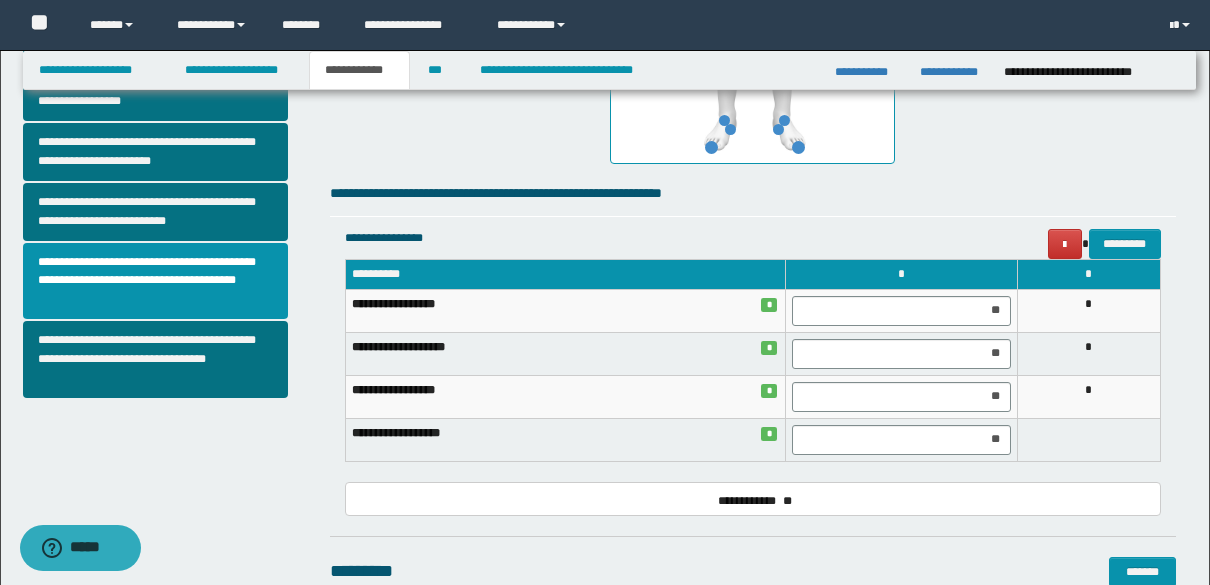 click at bounding box center [1088, 439] 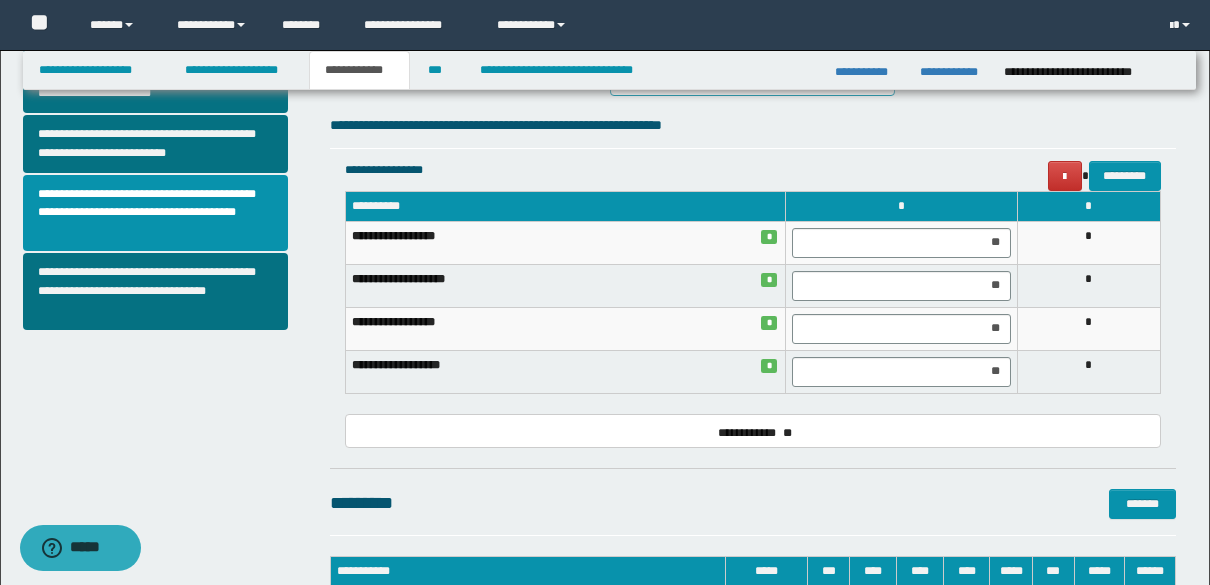 scroll, scrollTop: 710, scrollLeft: 0, axis: vertical 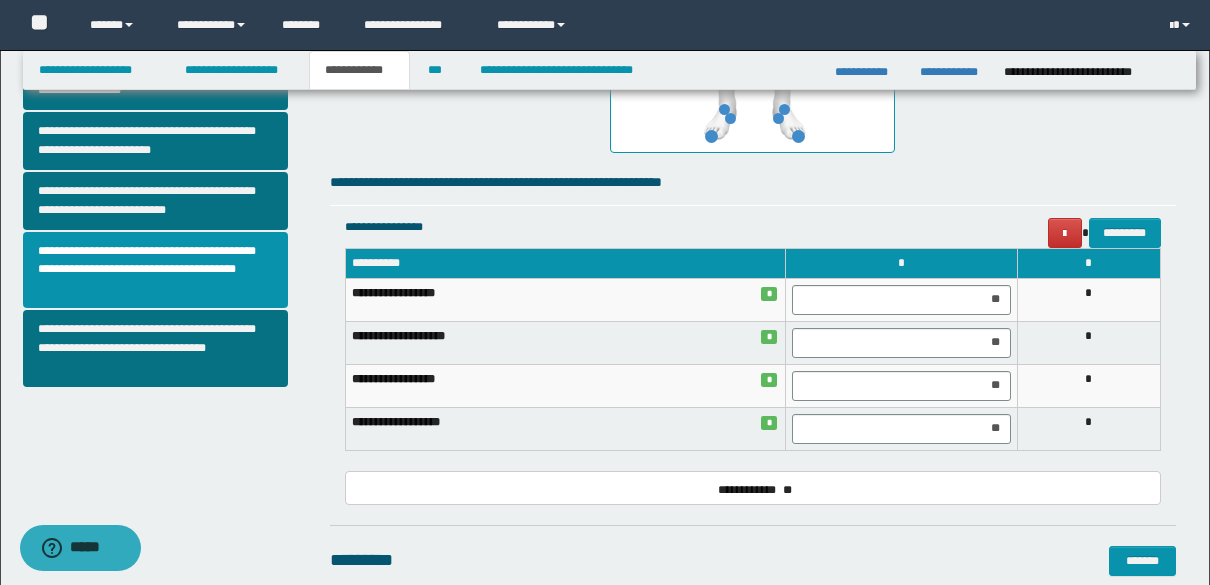 click on "**********" at bounding box center (753, 188) 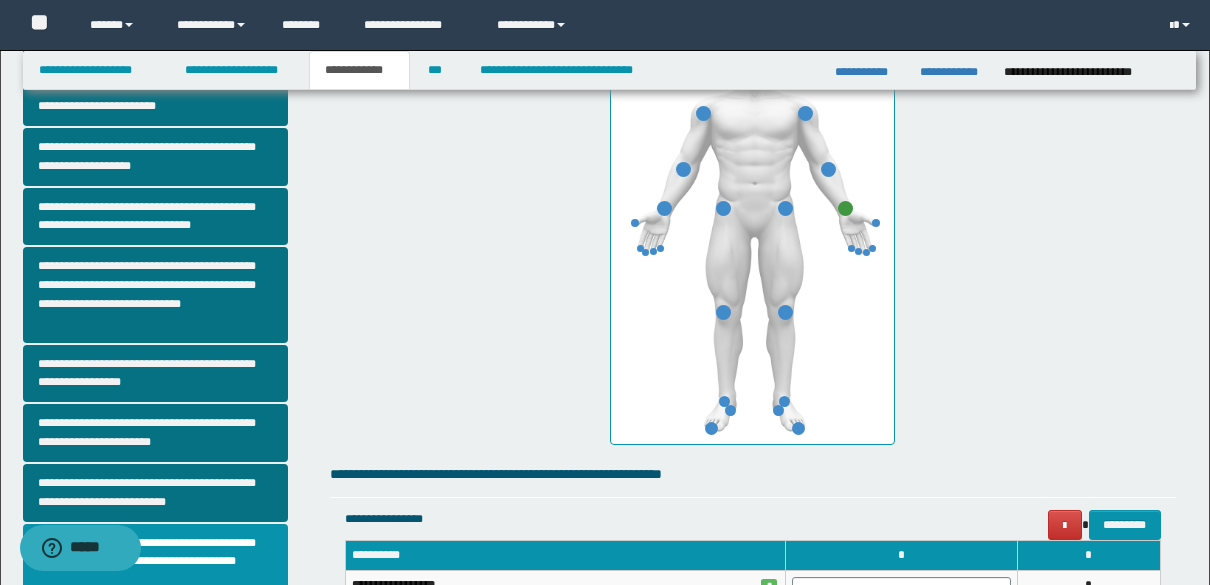 scroll, scrollTop: 392, scrollLeft: 0, axis: vertical 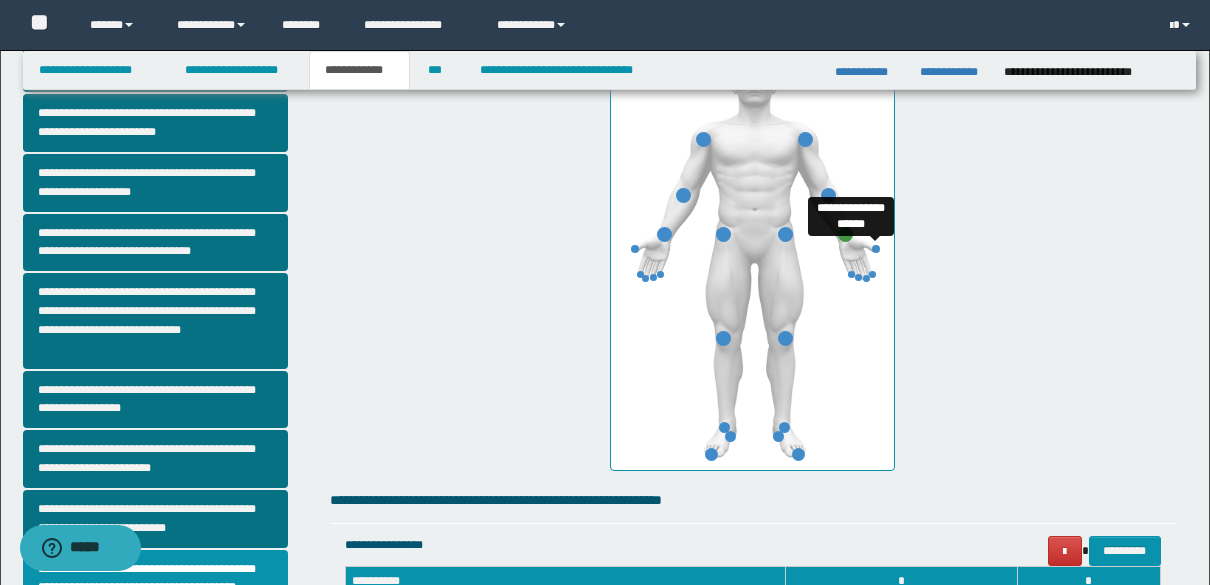 click at bounding box center (876, 249) 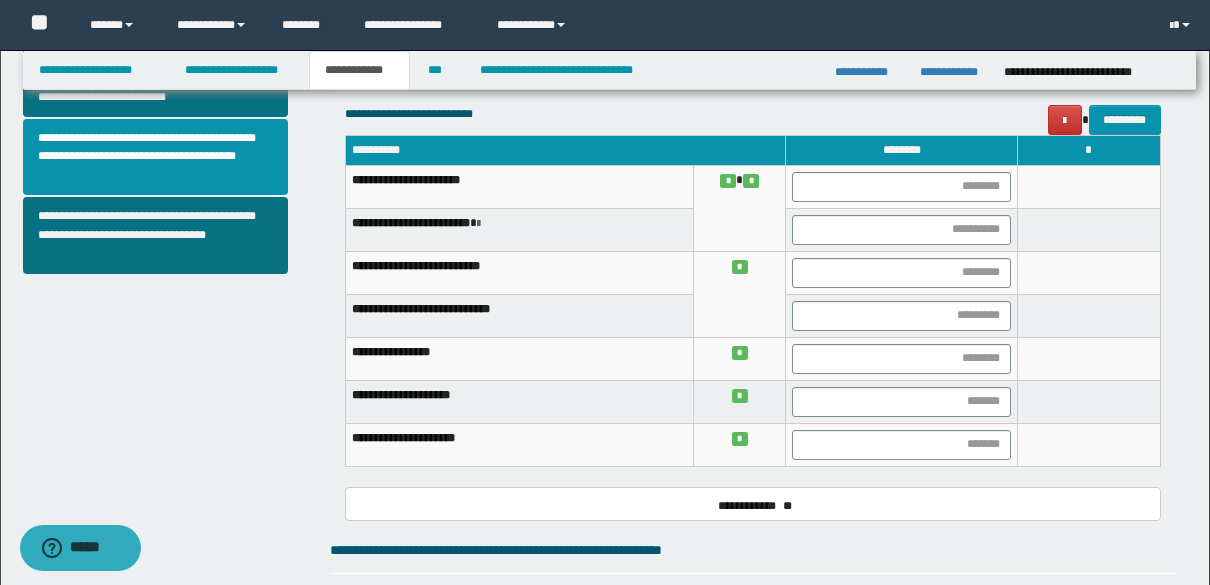 scroll, scrollTop: 768, scrollLeft: 0, axis: vertical 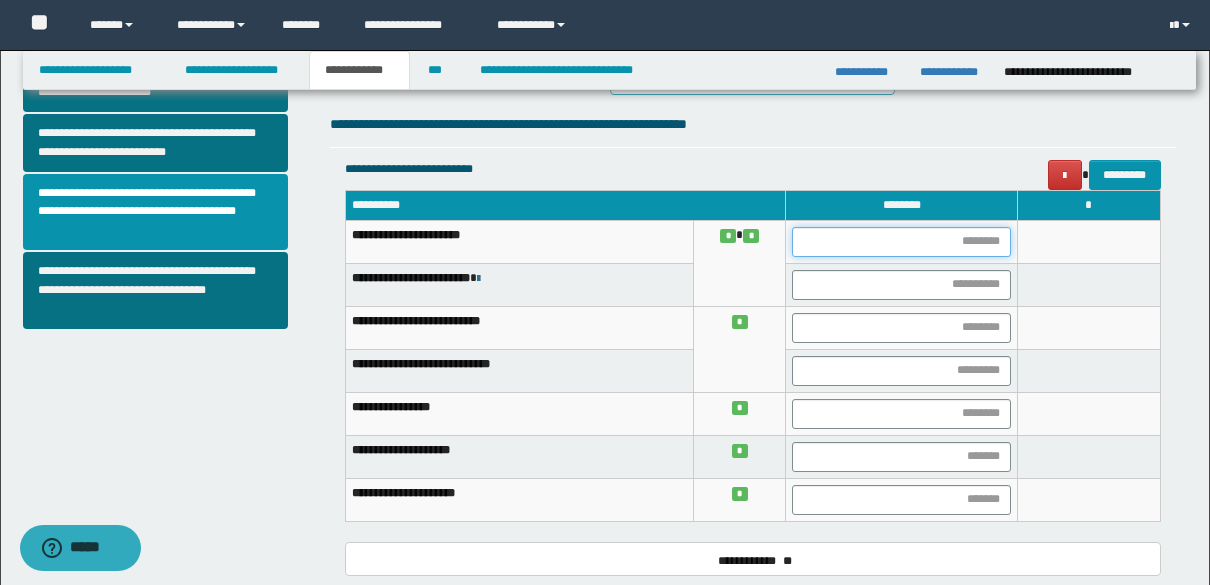 click at bounding box center (901, 242) 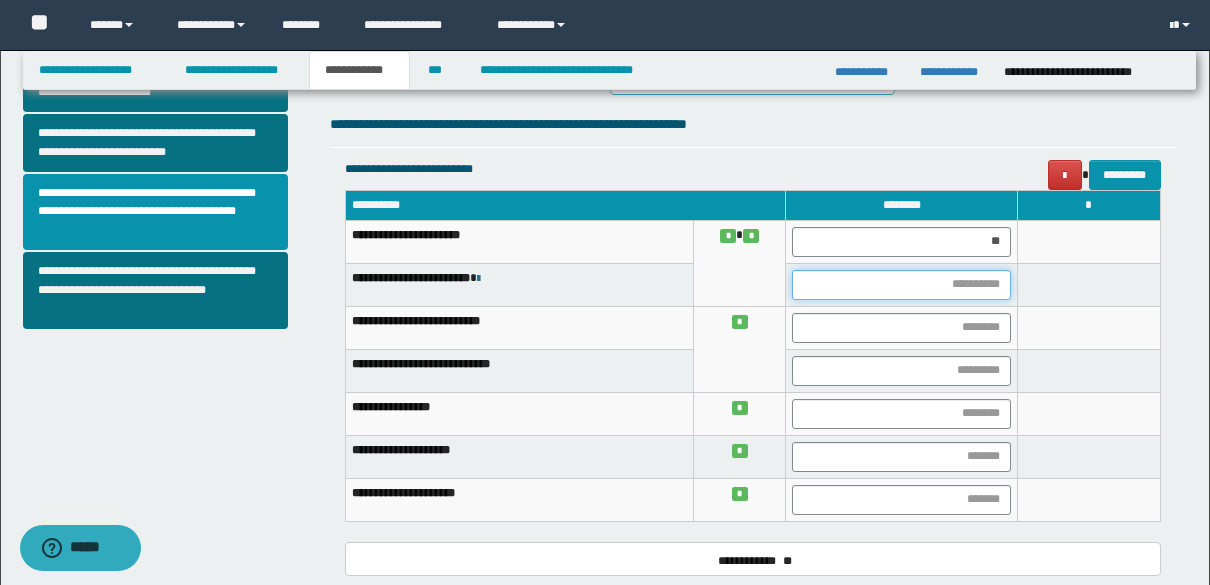 click at bounding box center (901, 285) 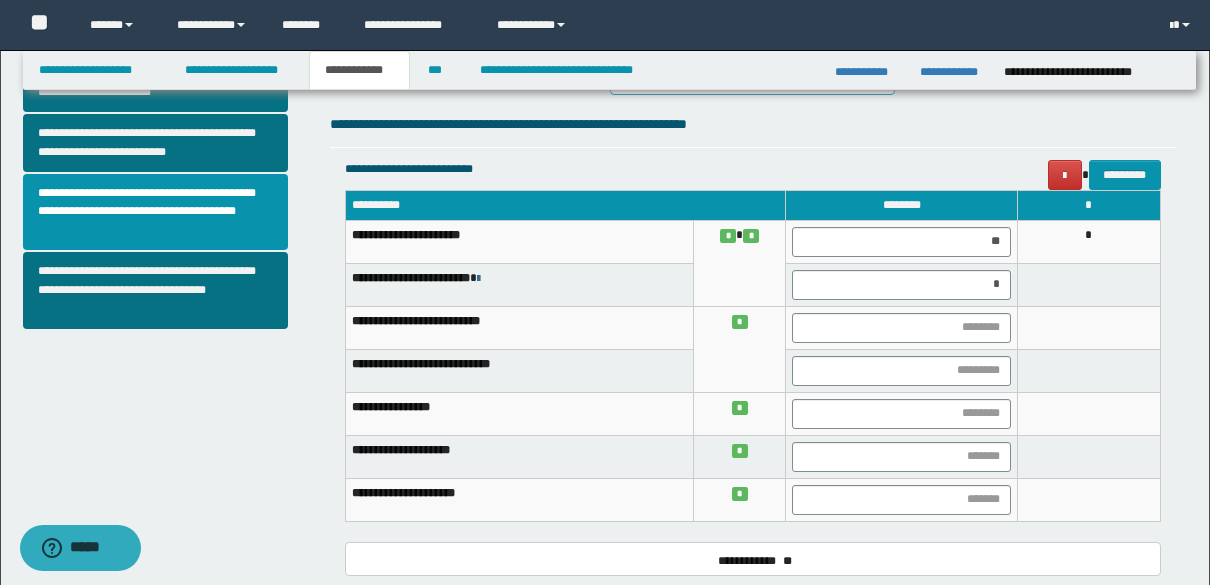 click at bounding box center (1088, 284) 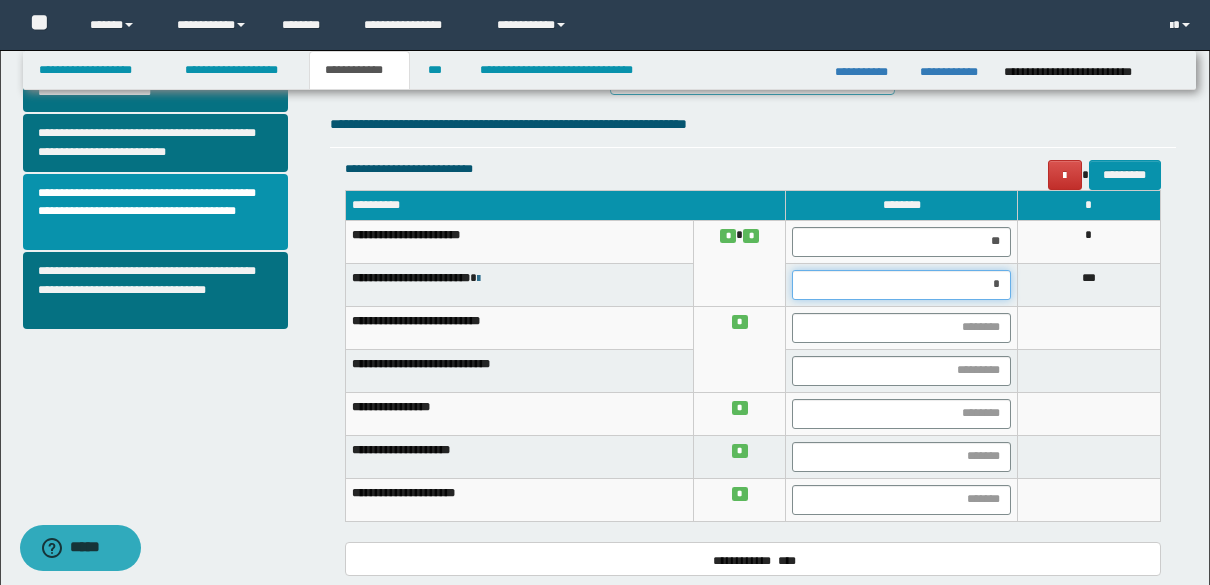click on "*" at bounding box center [901, 285] 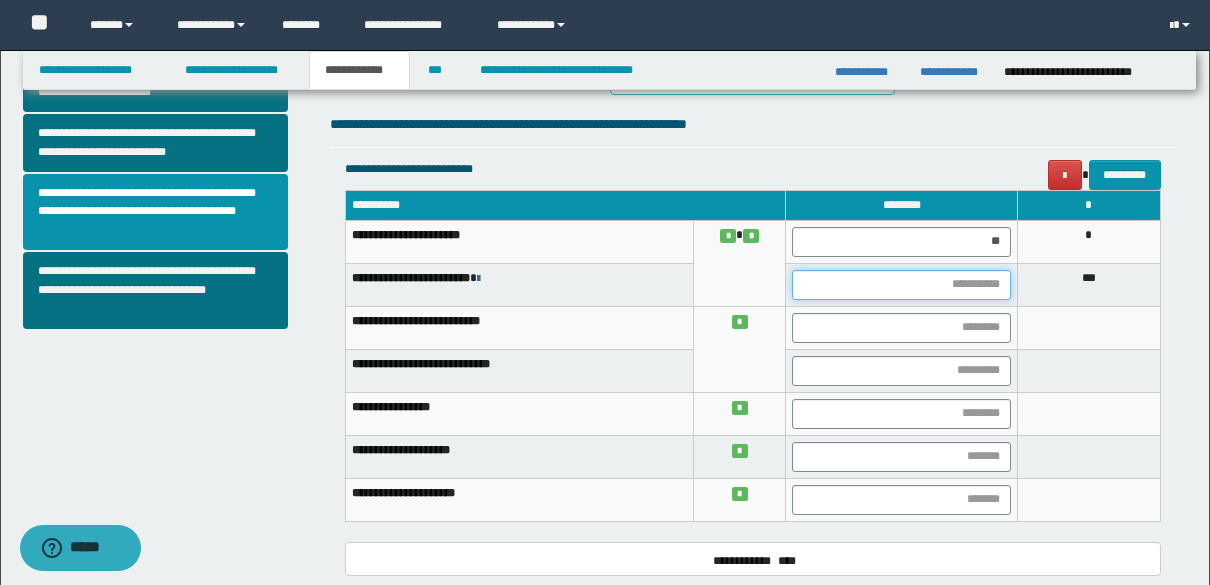 click at bounding box center (901, 285) 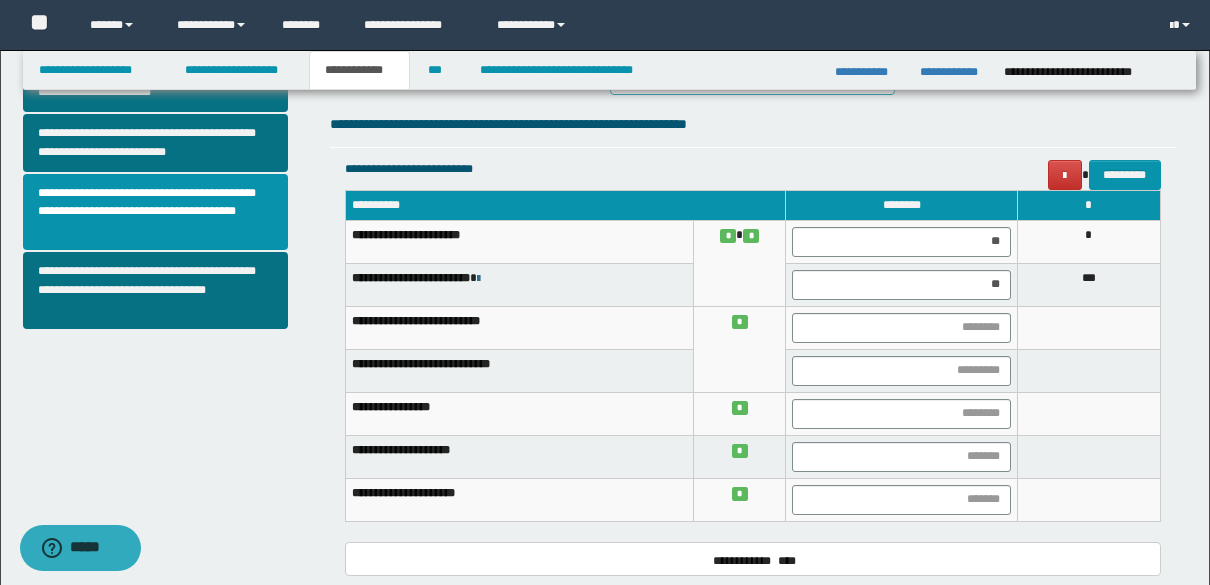 click on "***" at bounding box center (1088, 284) 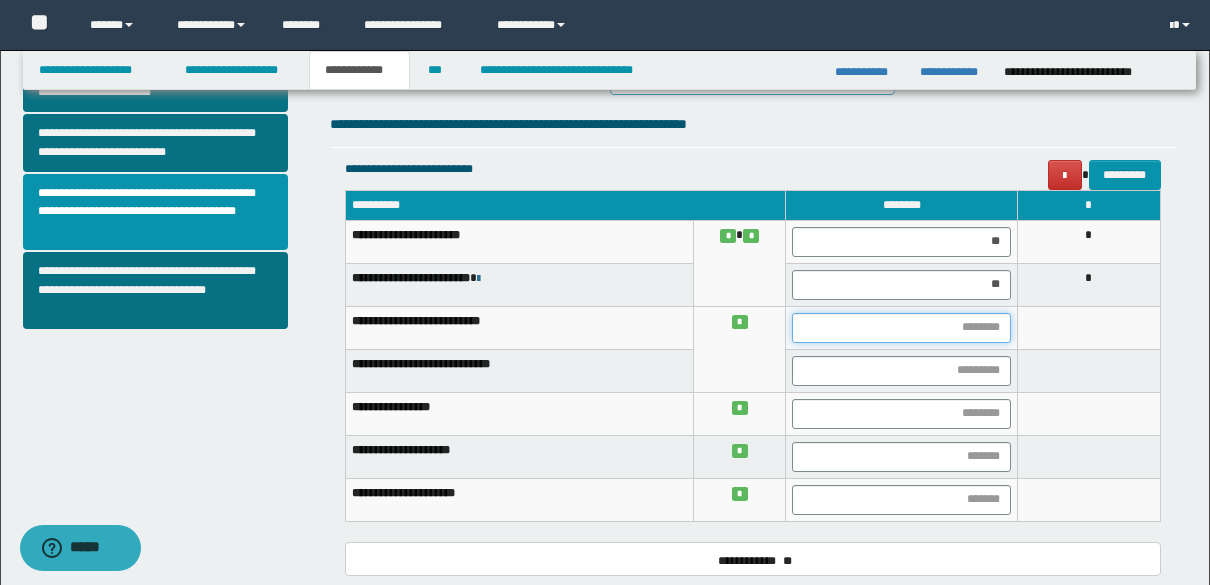 click at bounding box center [901, 328] 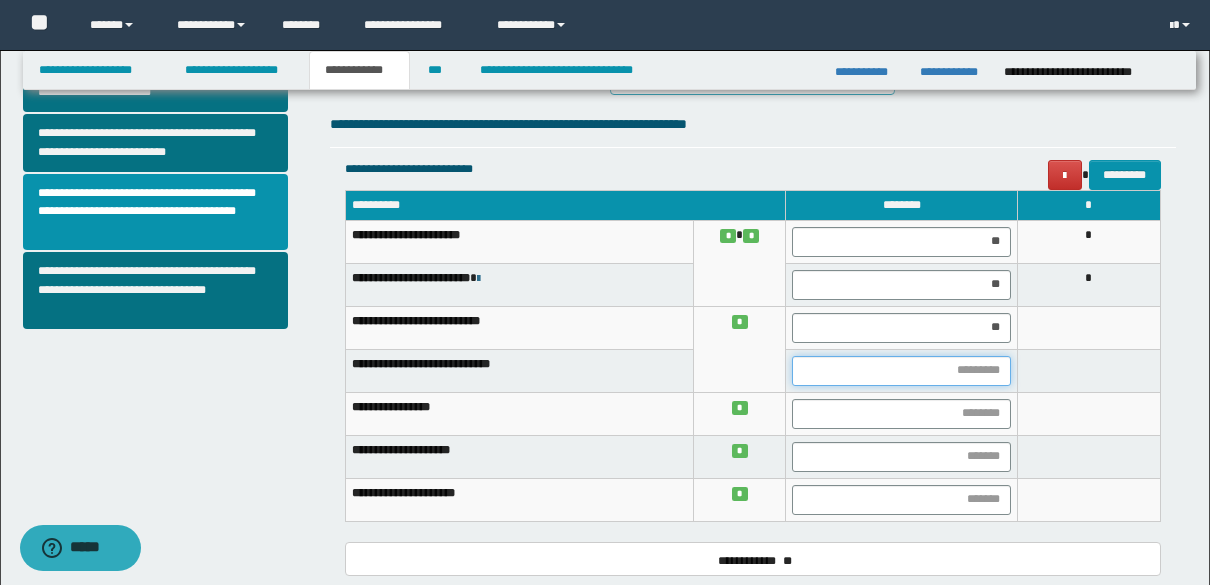 click at bounding box center [901, 371] 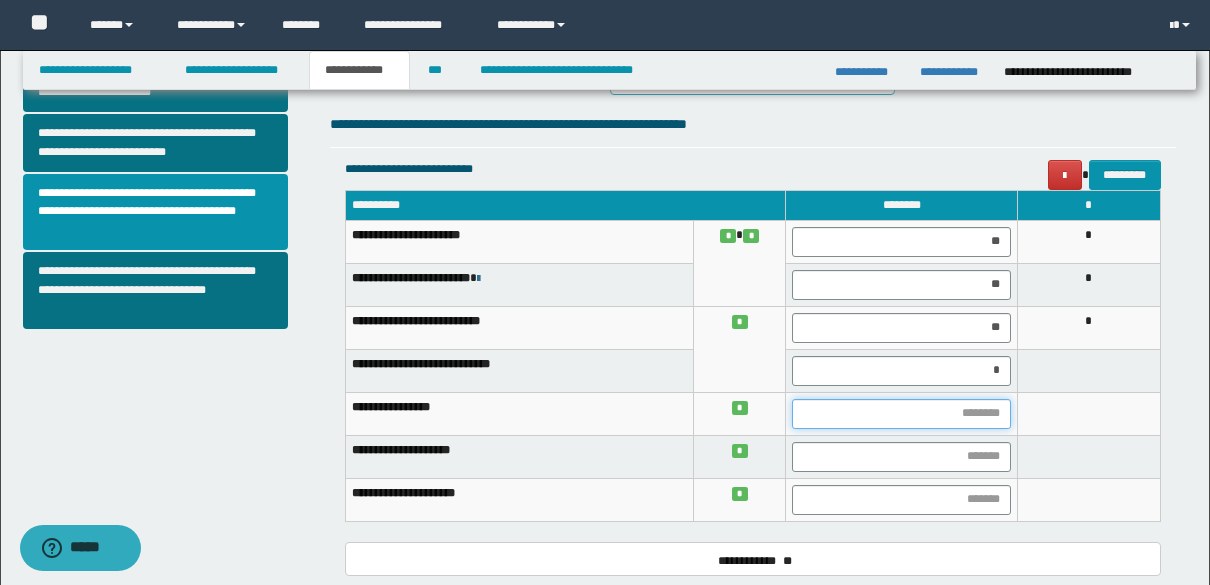 click at bounding box center [901, 414] 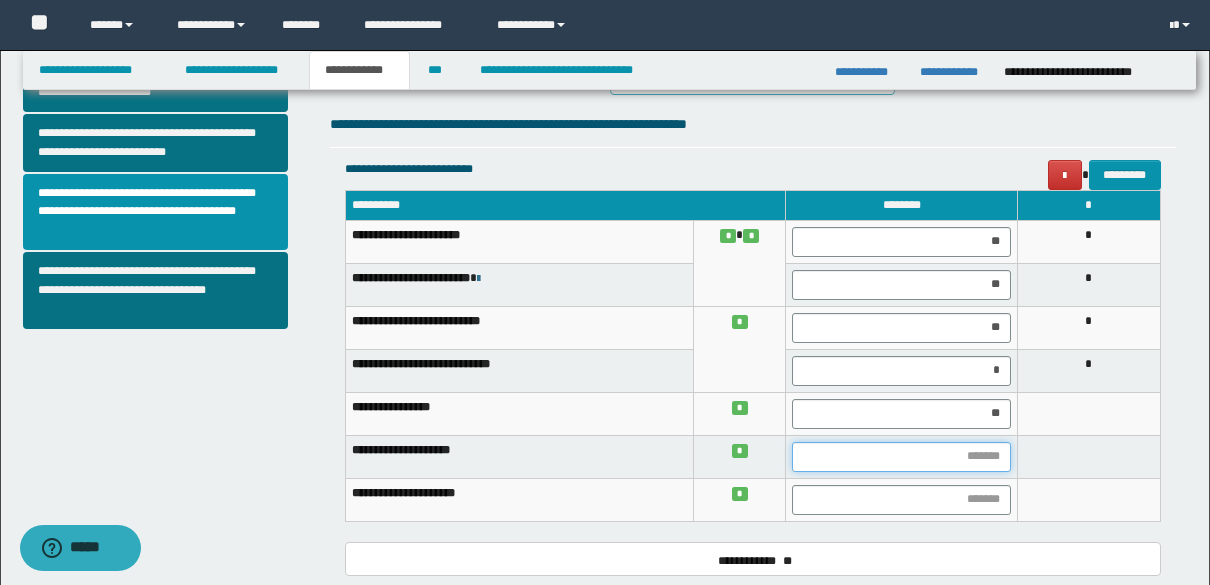 click at bounding box center [901, 457] 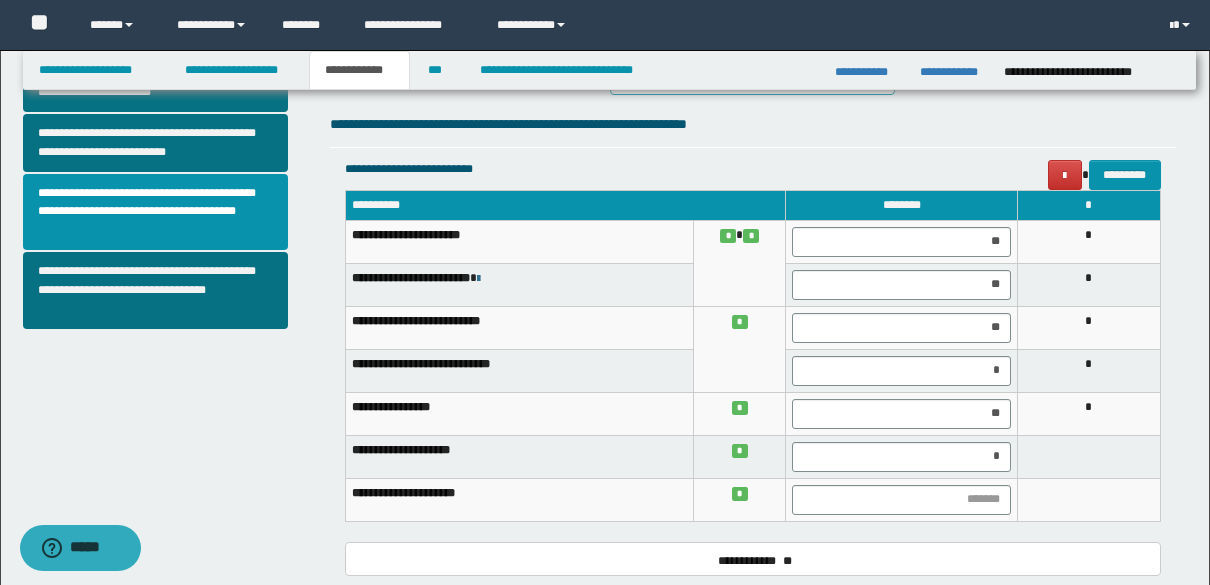 click on "**" at bounding box center (901, 413) 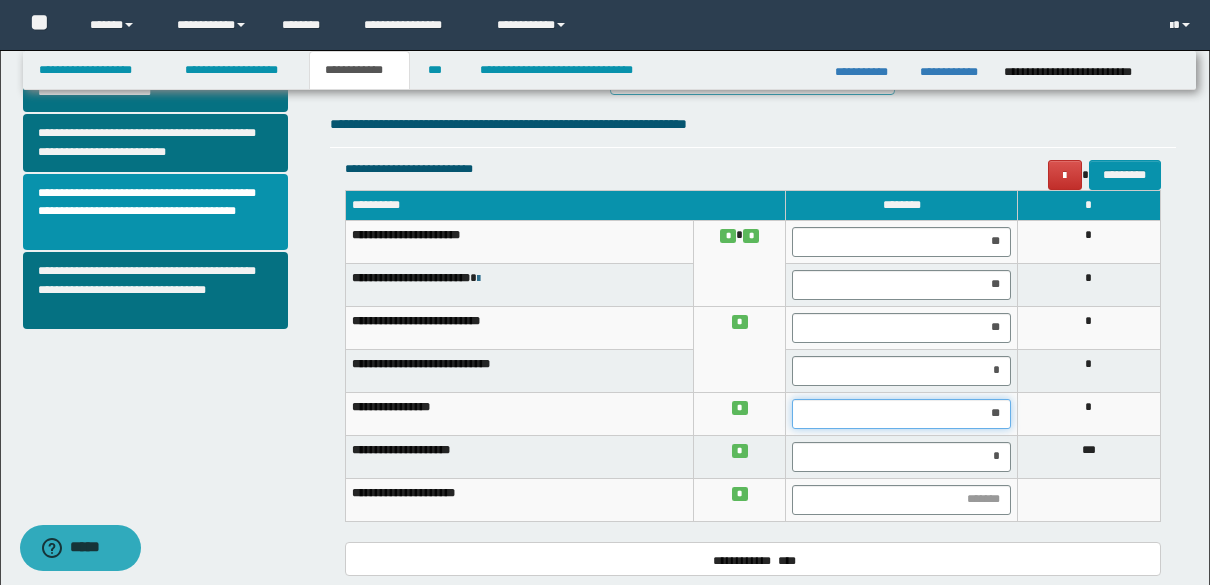 click on "**" at bounding box center (901, 414) 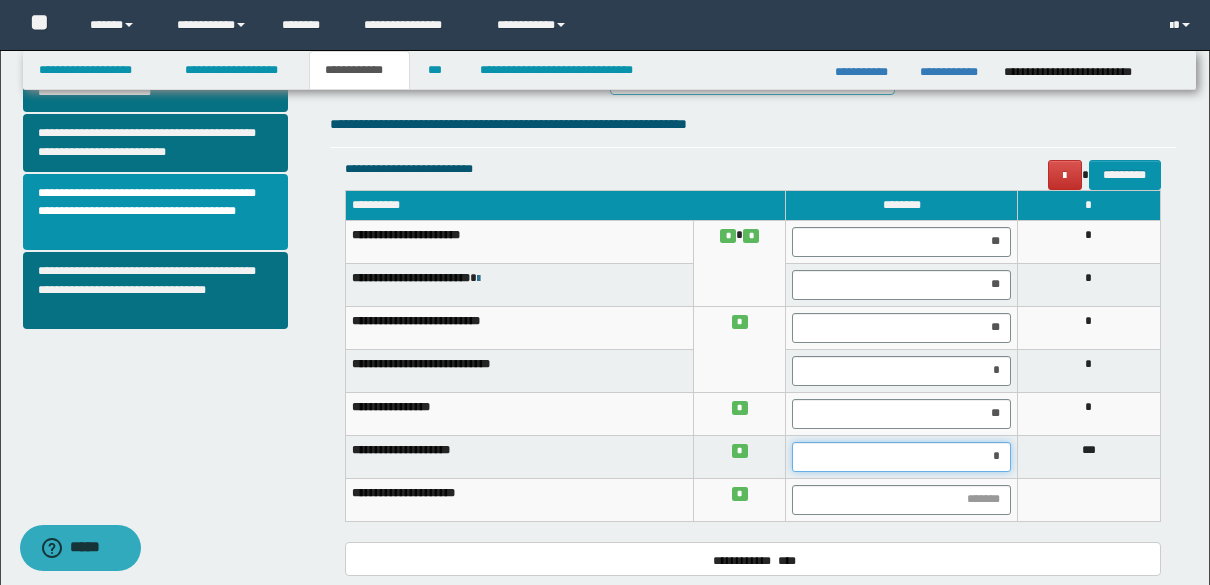 click on "*" at bounding box center (901, 457) 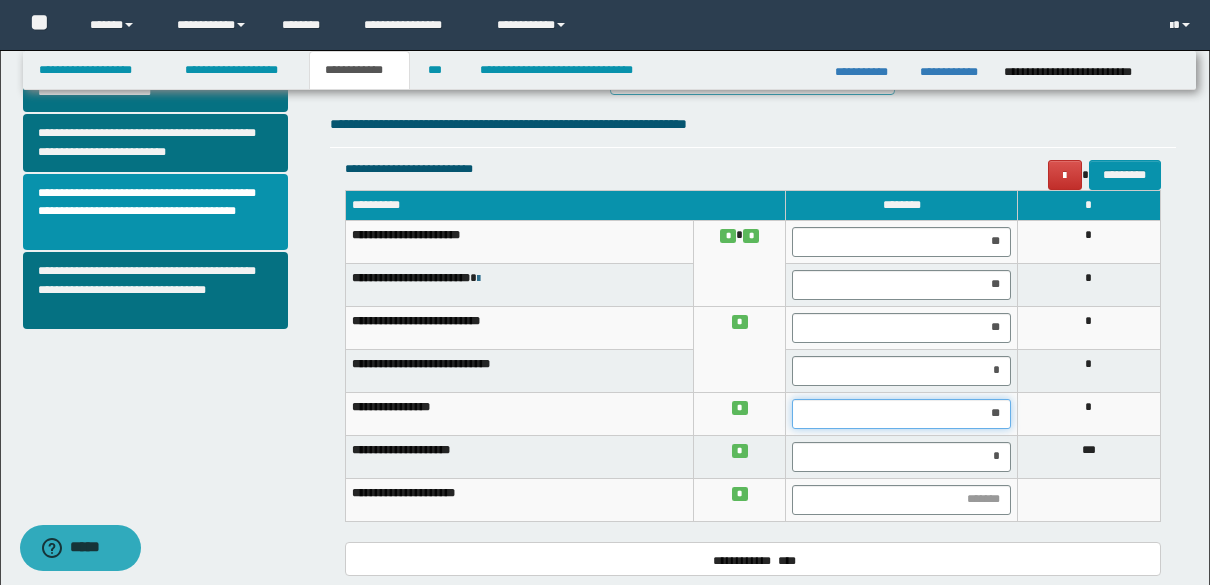 click on "**" at bounding box center [901, 414] 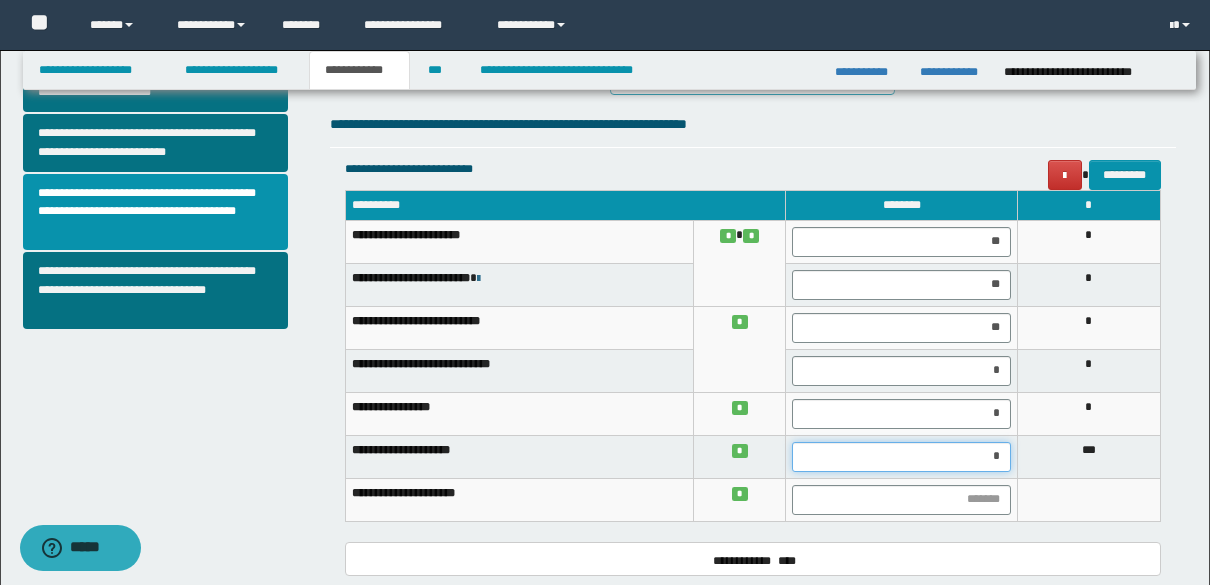 click on "*" at bounding box center (901, 457) 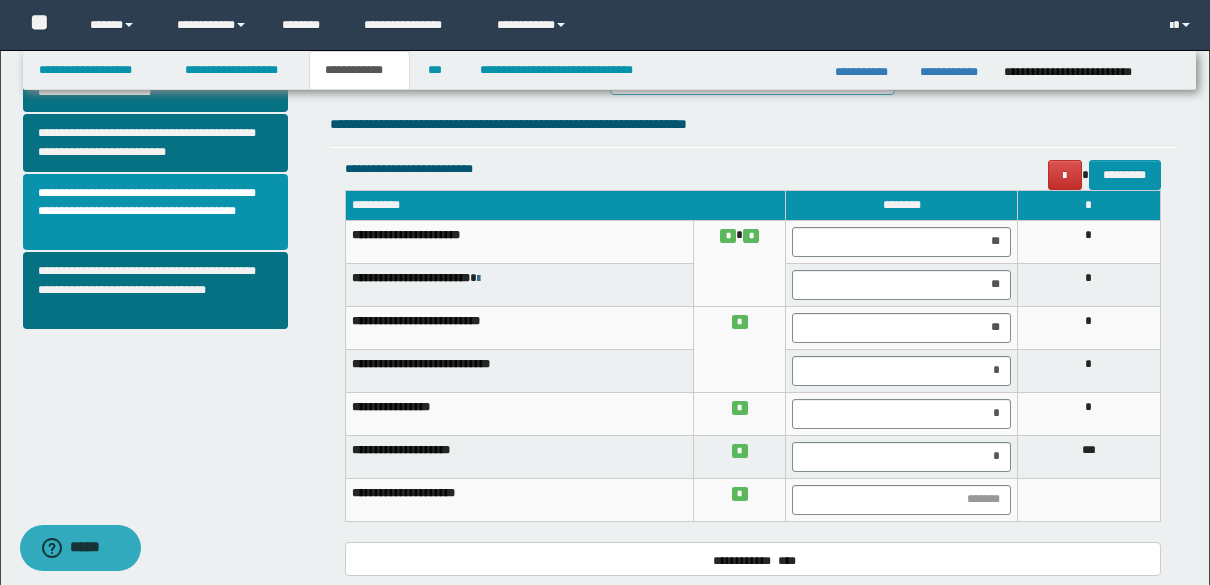 click on "***" at bounding box center (1088, 456) 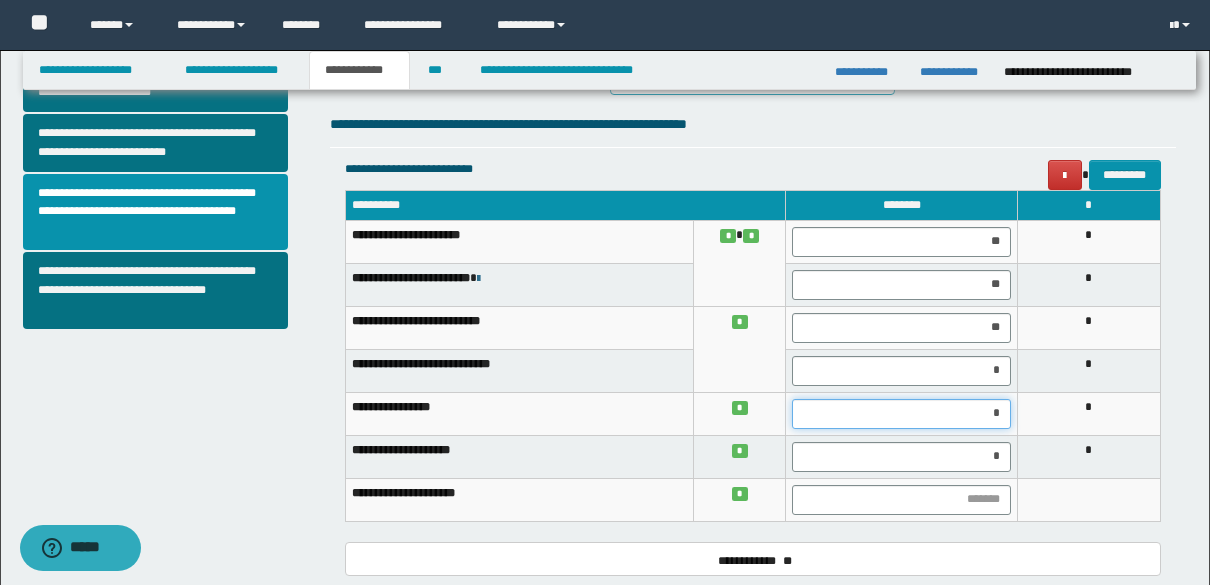 click on "*" at bounding box center (901, 414) 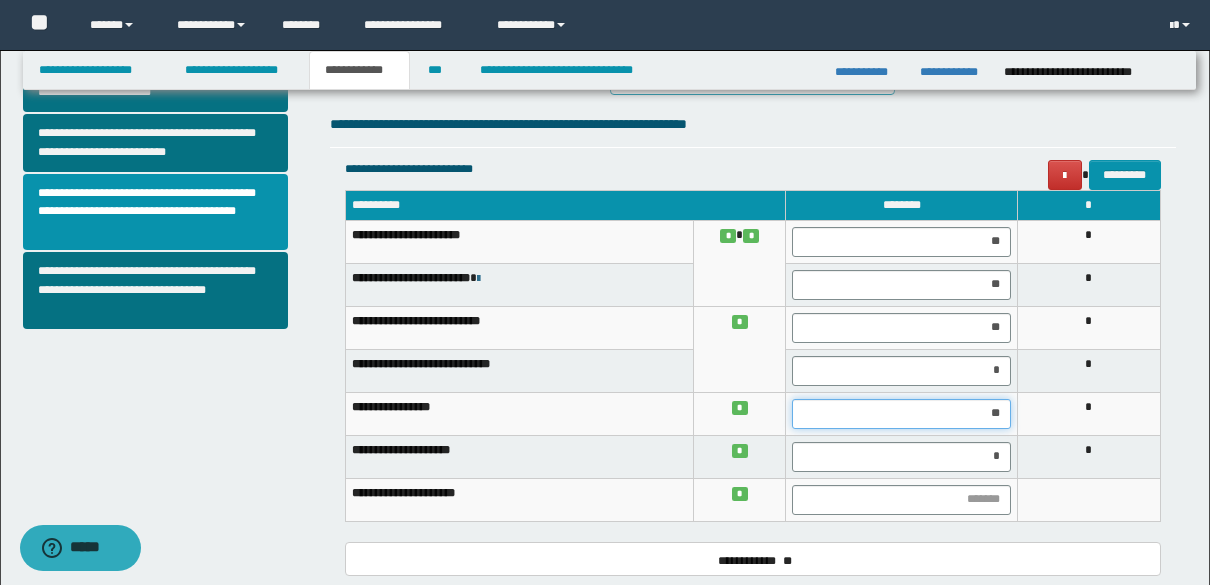 click on "**" at bounding box center [901, 414] 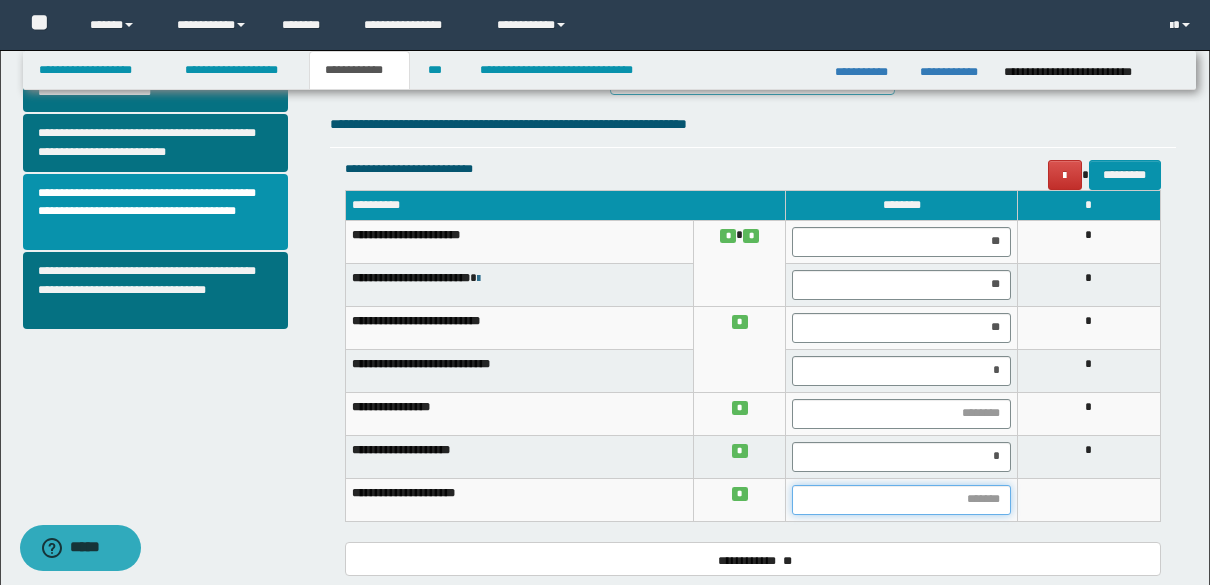 click at bounding box center (901, 500) 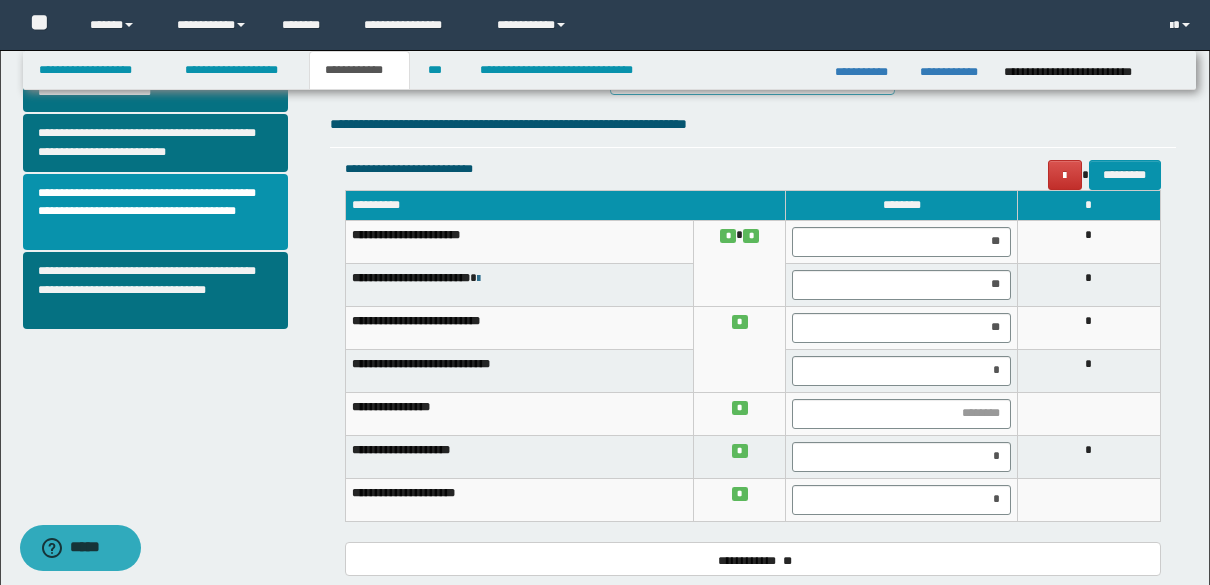 click at bounding box center (1088, 499) 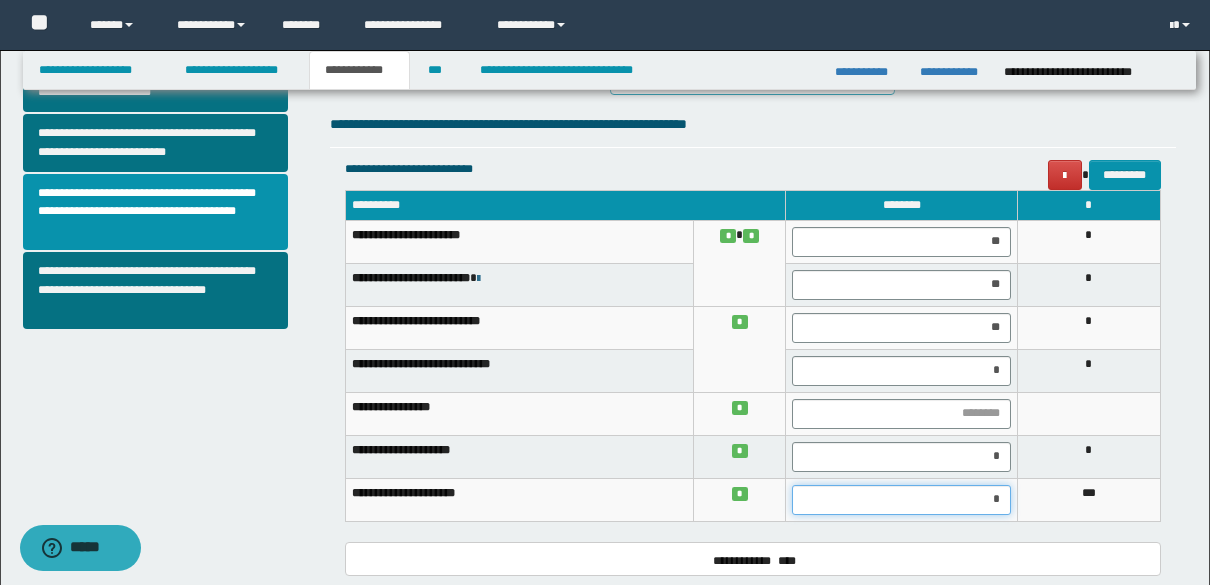 click on "*" at bounding box center [901, 500] 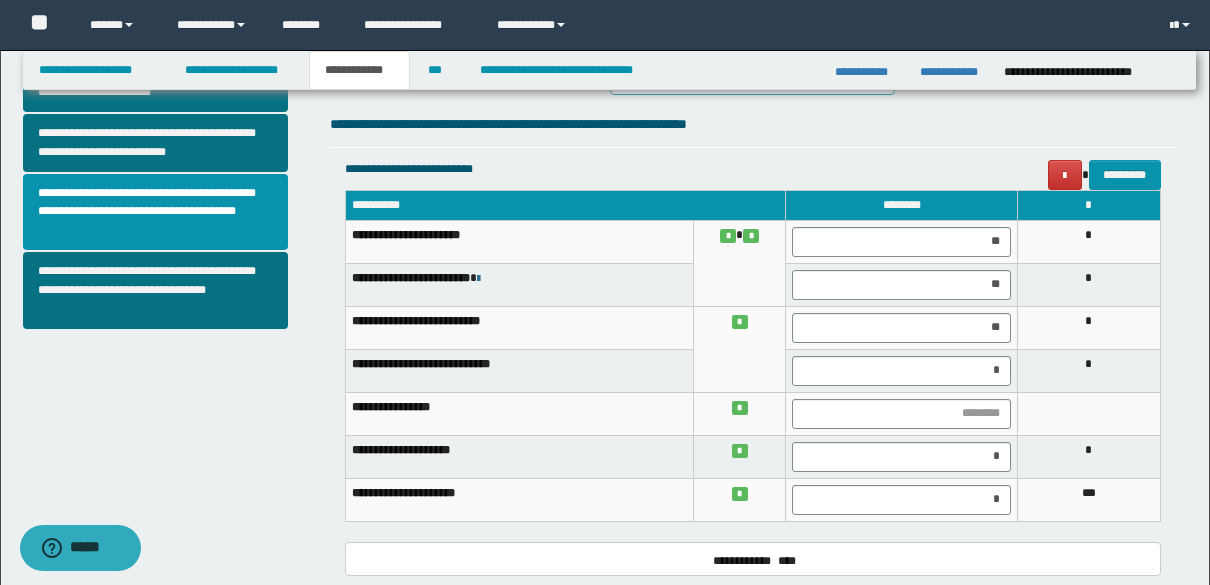 click on "***" at bounding box center [1088, 499] 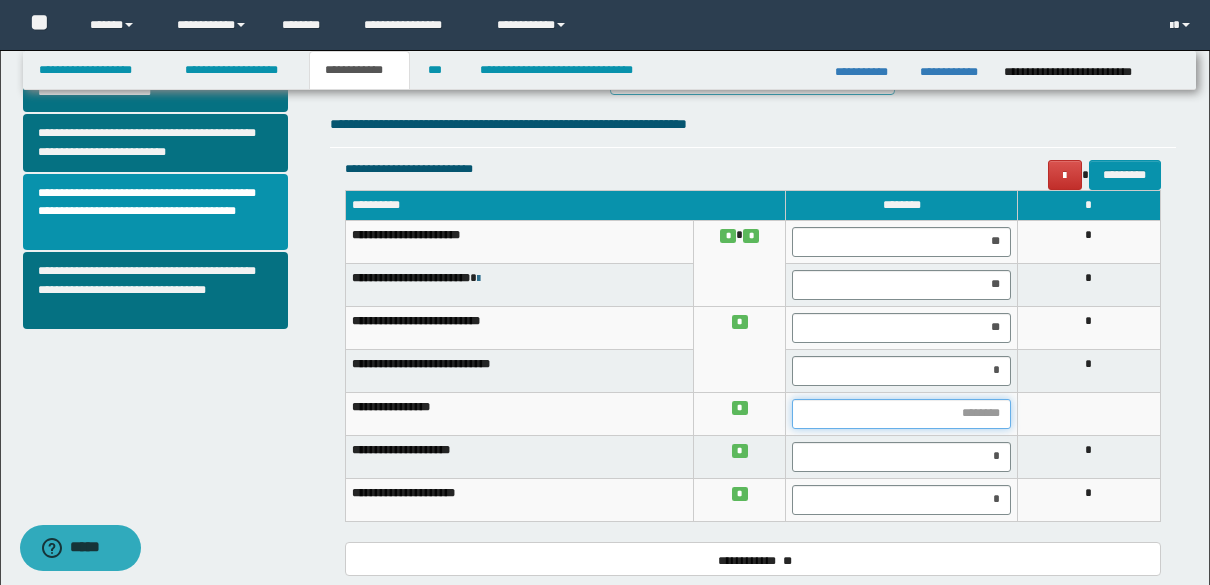 click at bounding box center (901, 414) 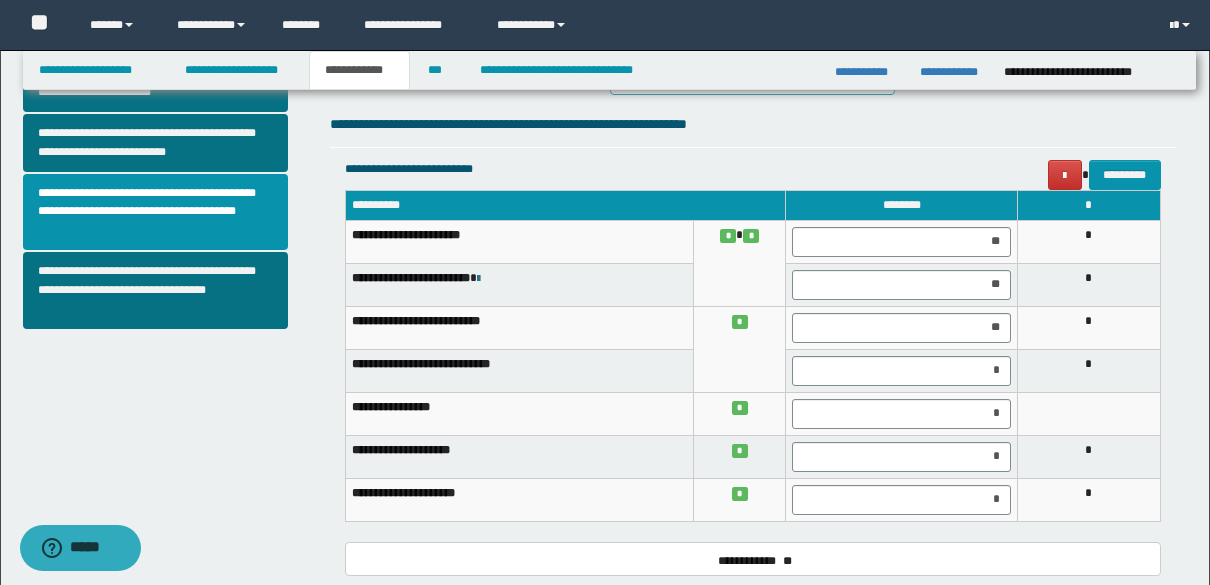 click at bounding box center (1088, 413) 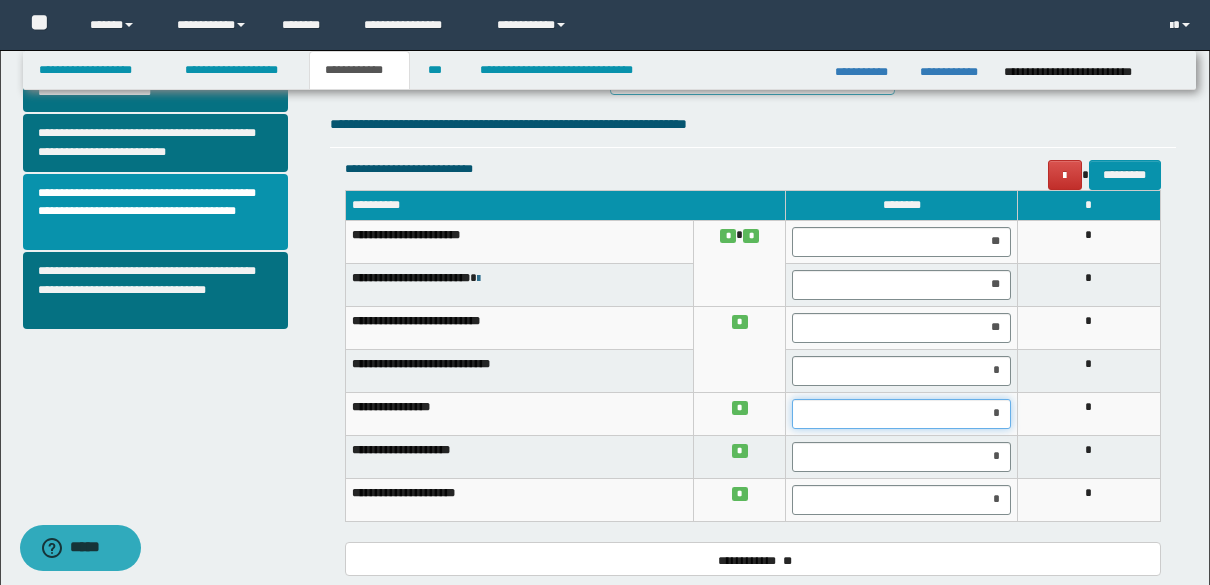 click on "*" at bounding box center (901, 414) 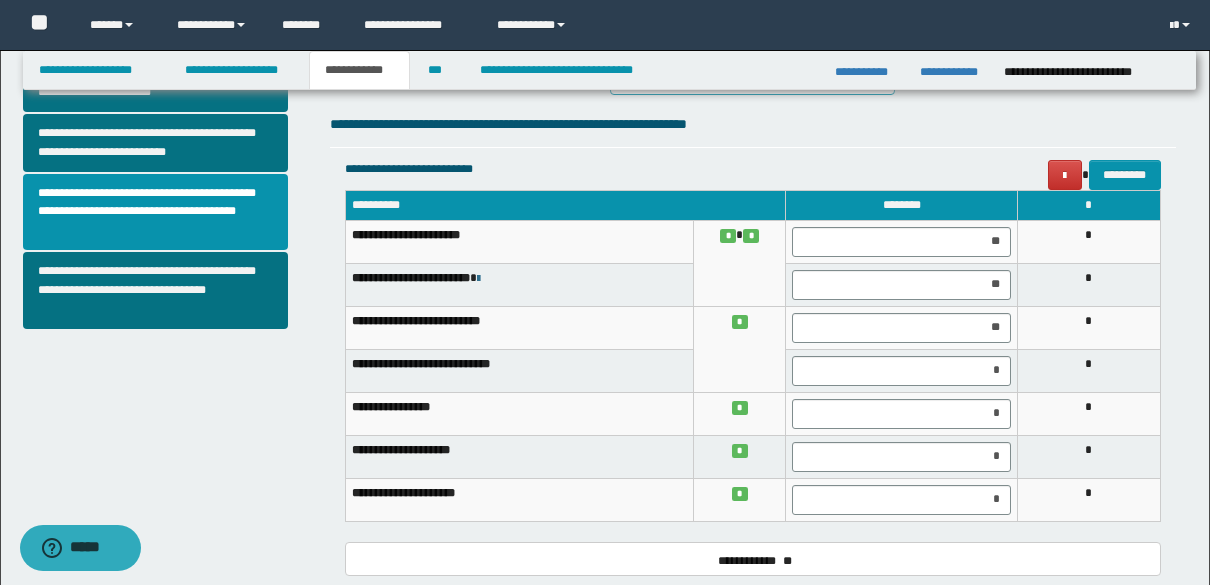 click on "*" at bounding box center [1088, 413] 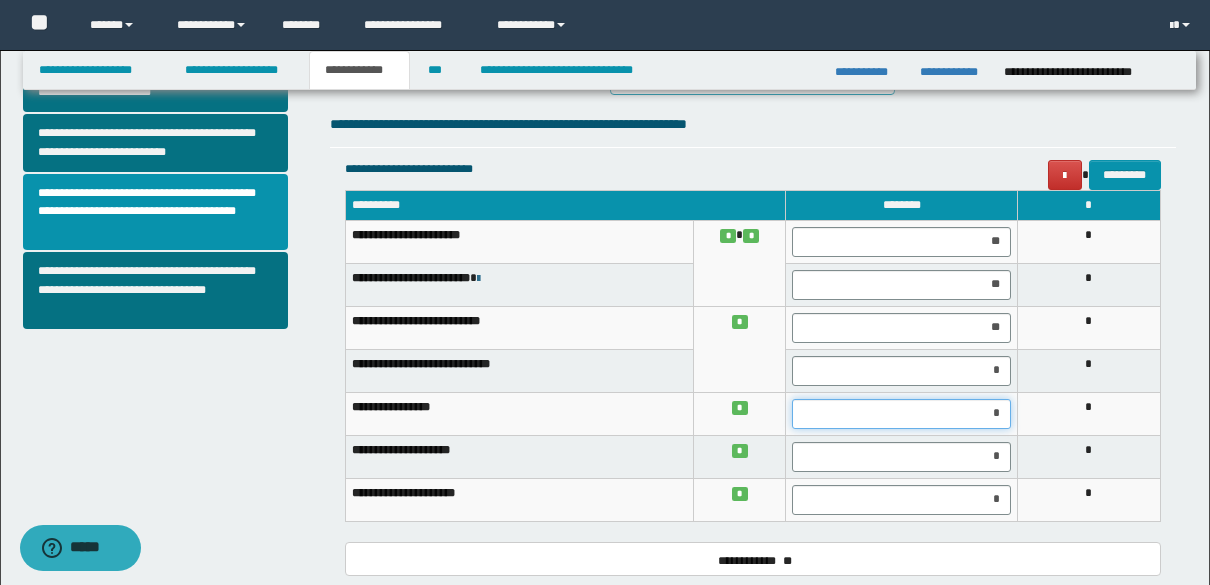 click on "*" at bounding box center [901, 414] 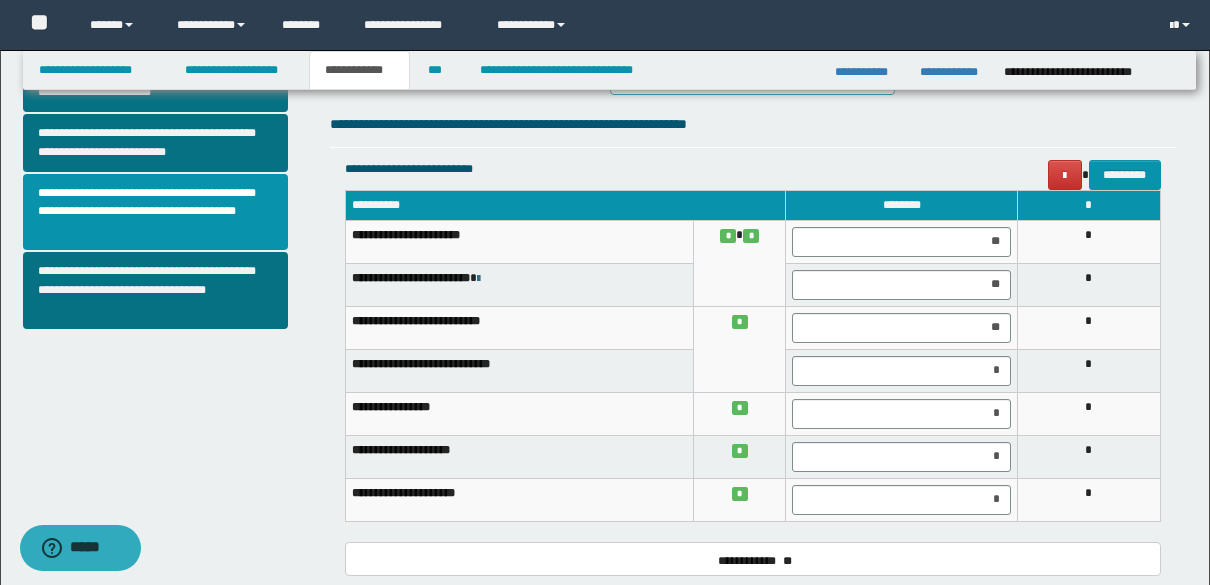 click on "*" at bounding box center (1088, 413) 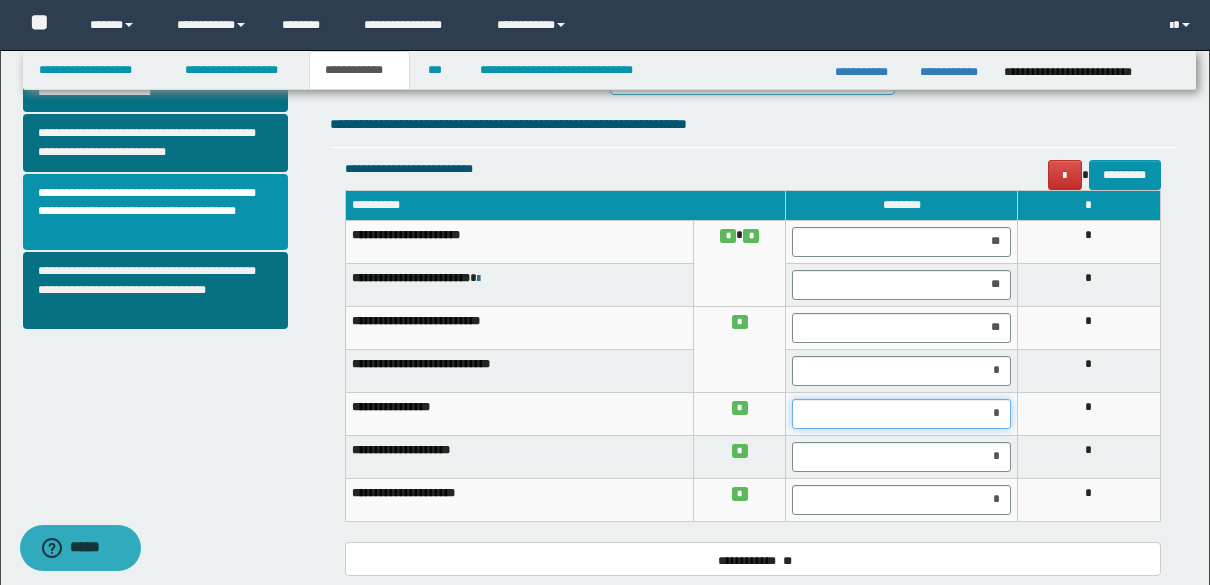 click on "*" at bounding box center [901, 414] 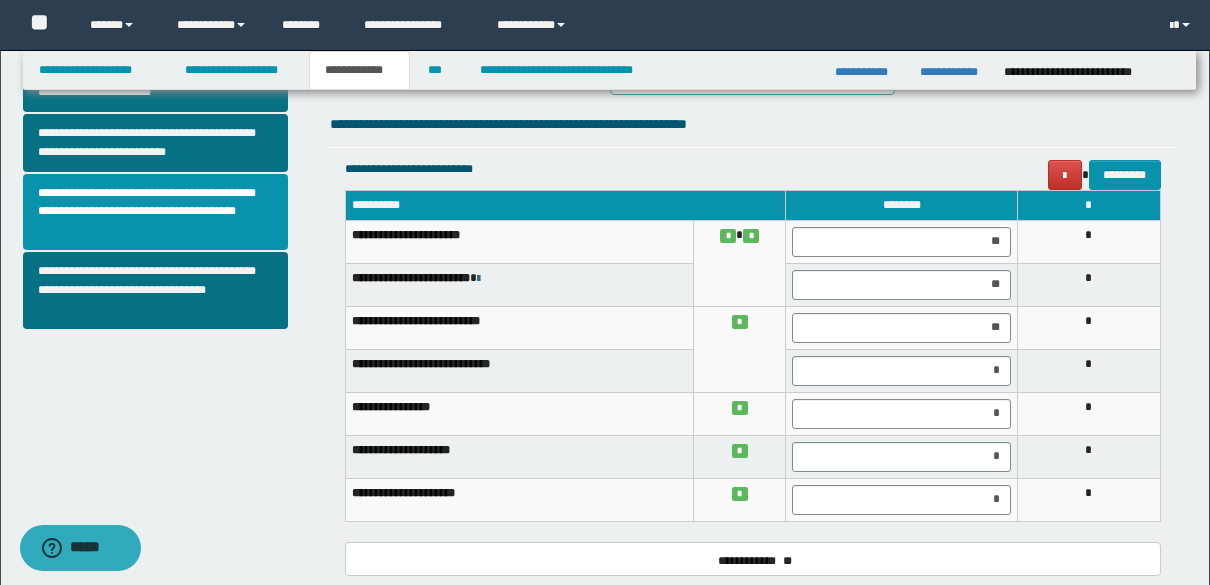 click on "*" at bounding box center (1088, 413) 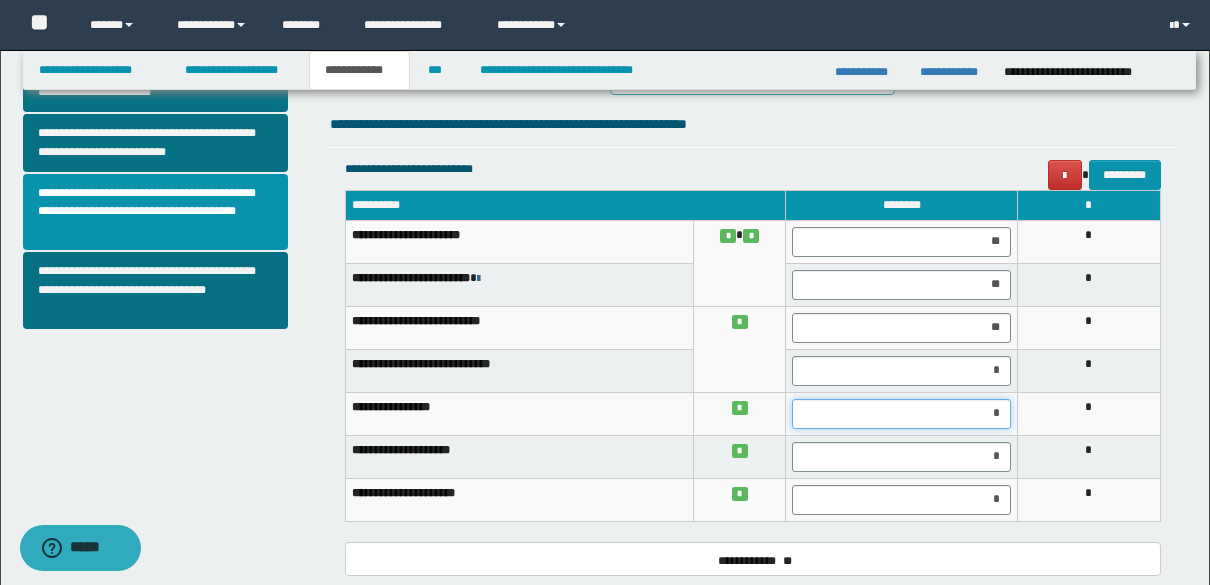 click on "*" at bounding box center [901, 414] 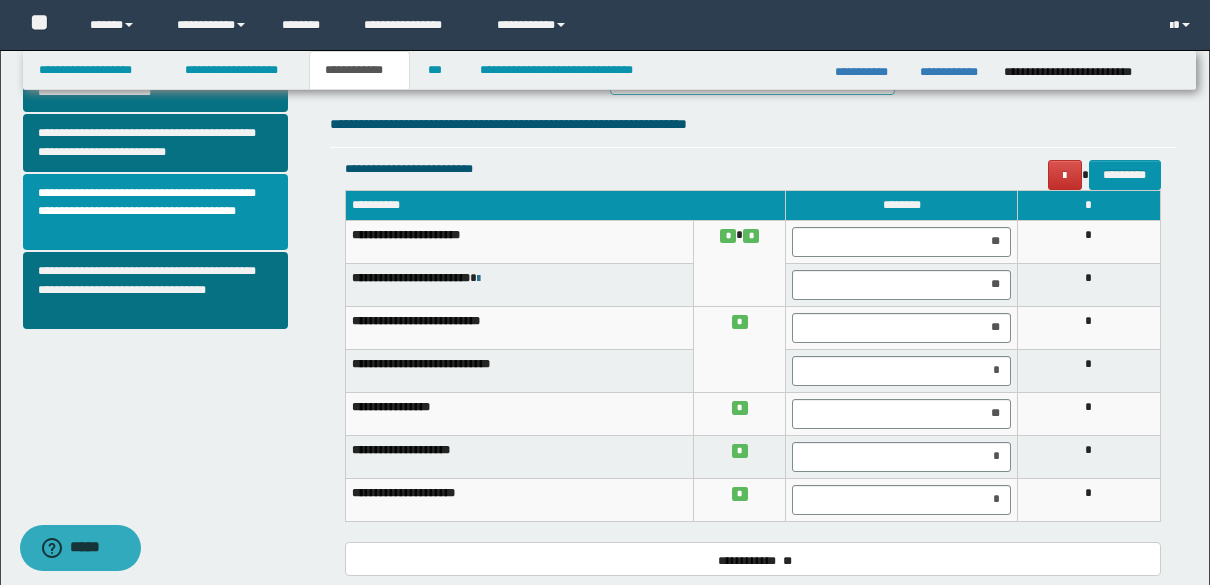 click on "*" at bounding box center (1088, 413) 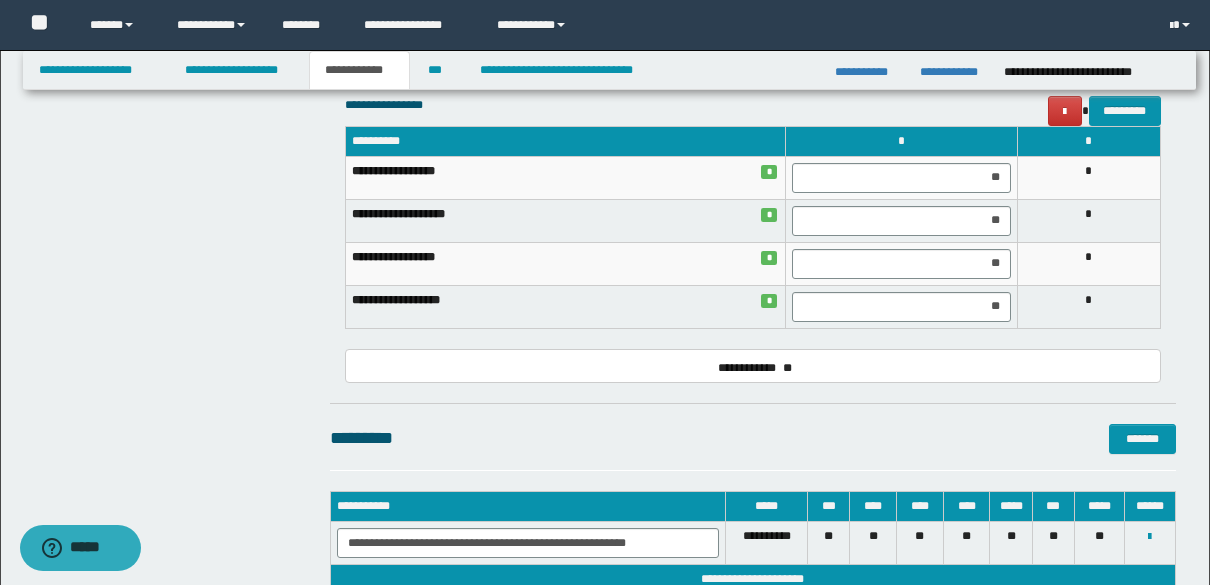 scroll, scrollTop: 1312, scrollLeft: 0, axis: vertical 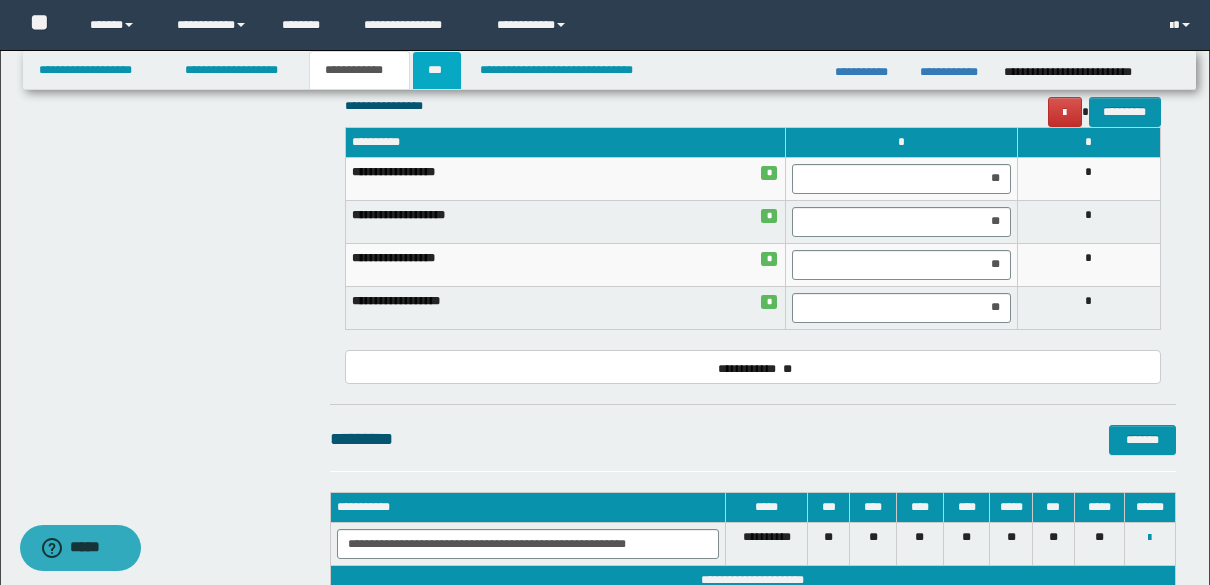 click on "***" at bounding box center (437, 70) 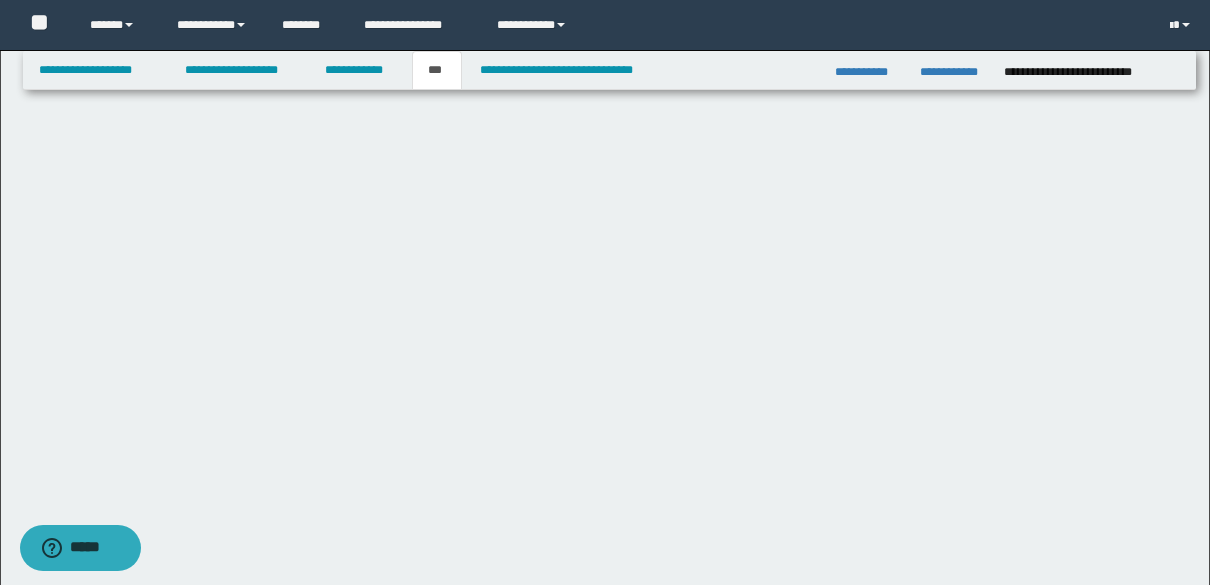 scroll, scrollTop: 0, scrollLeft: 0, axis: both 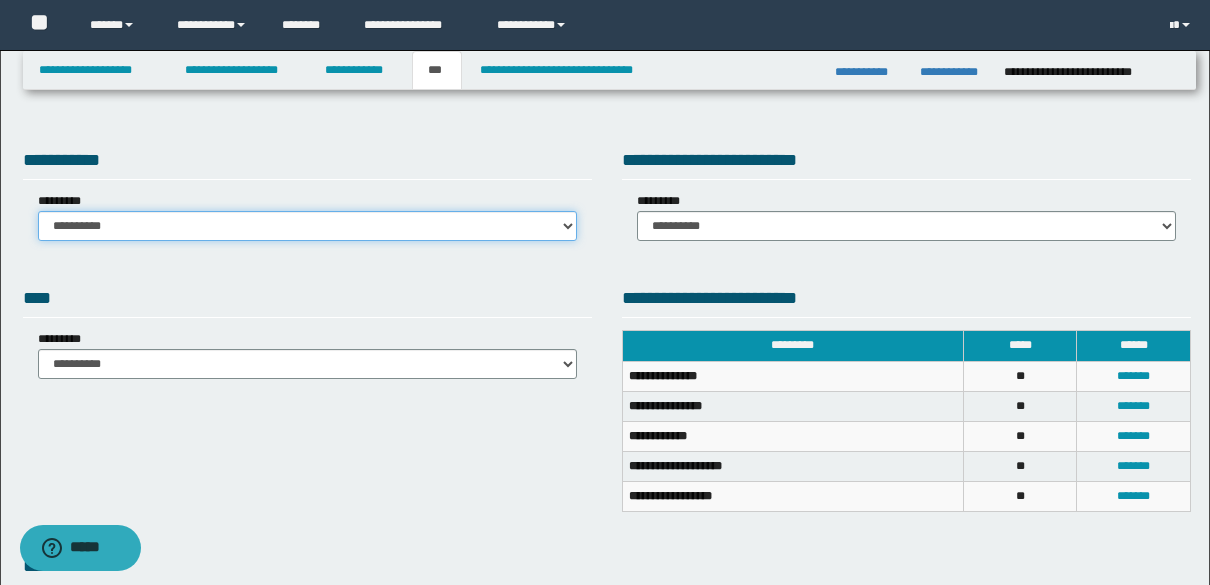 click on "**********" at bounding box center [307, 226] 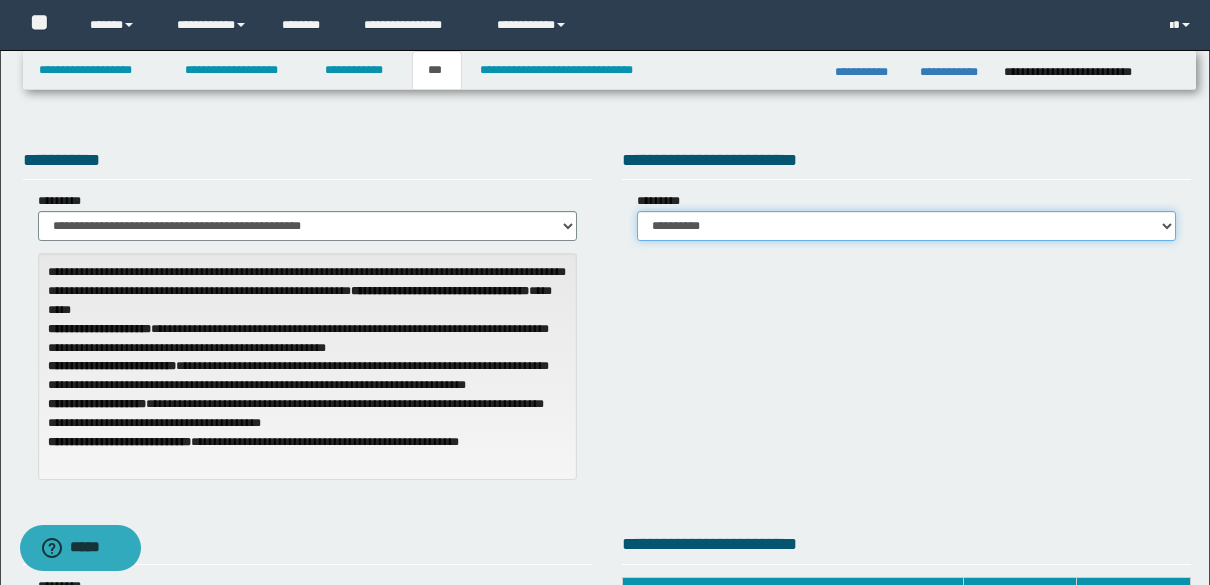 click on "**********" at bounding box center [906, 226] 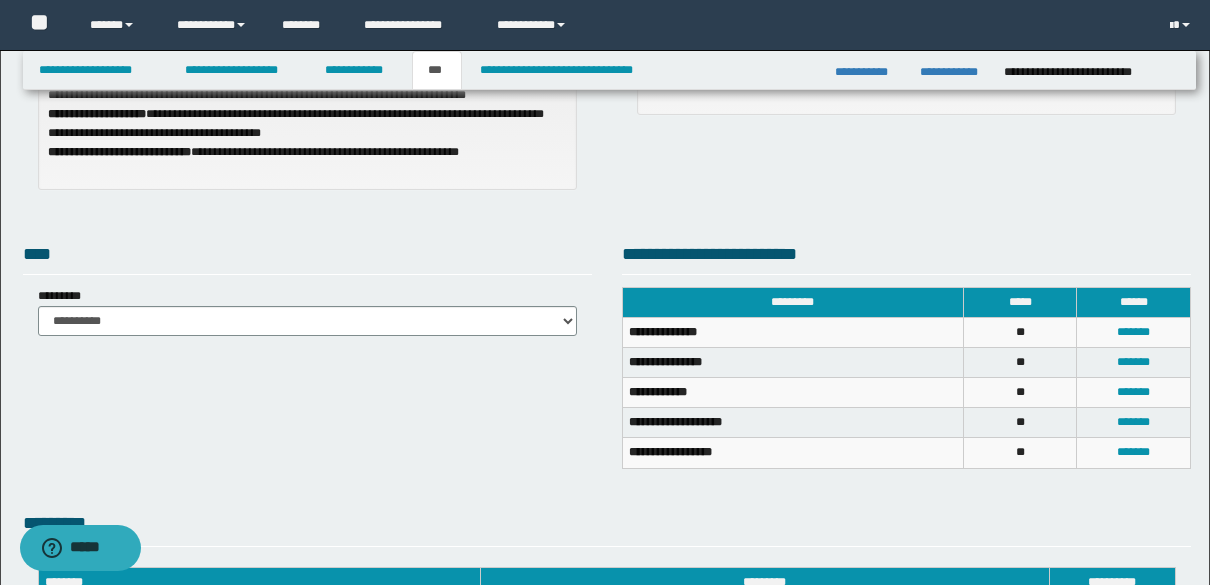 scroll, scrollTop: 0, scrollLeft: 0, axis: both 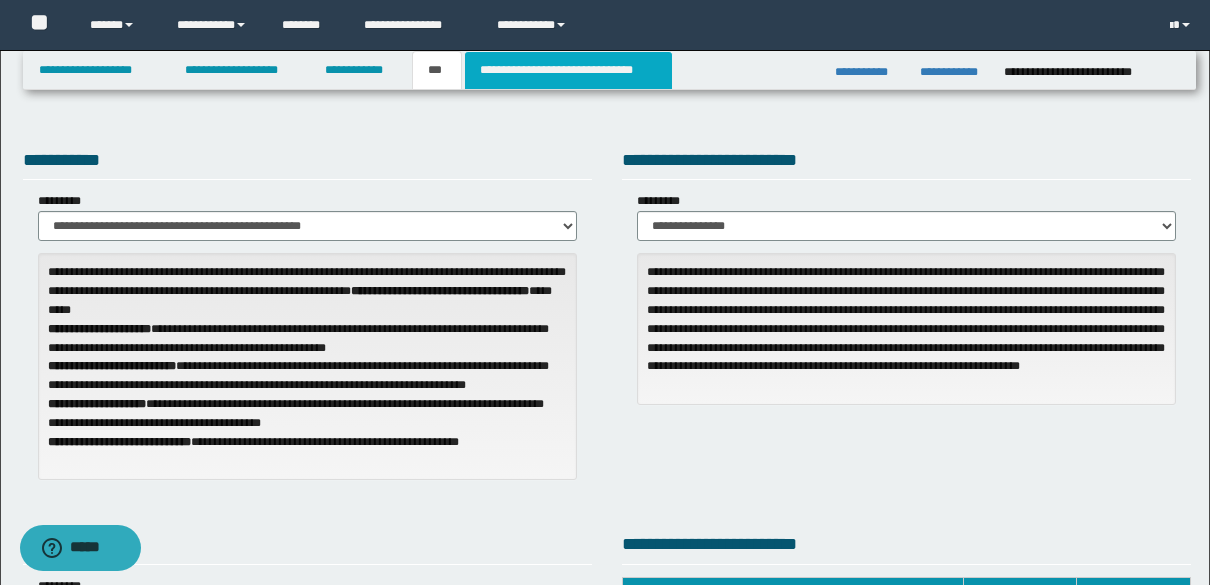 click on "**********" at bounding box center [568, 70] 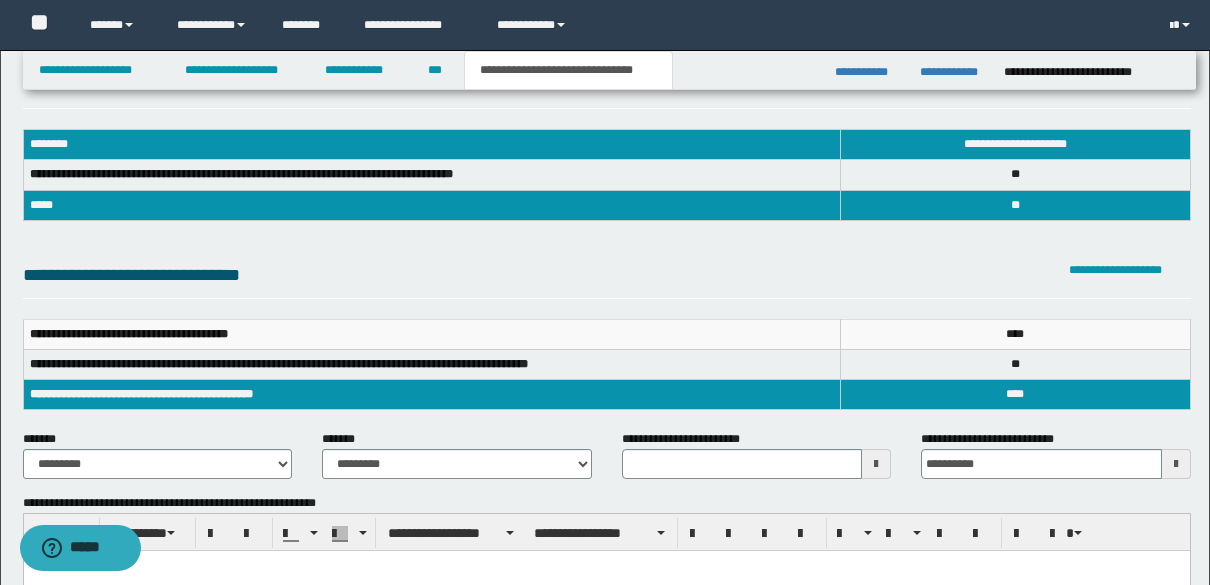 scroll, scrollTop: 58, scrollLeft: 0, axis: vertical 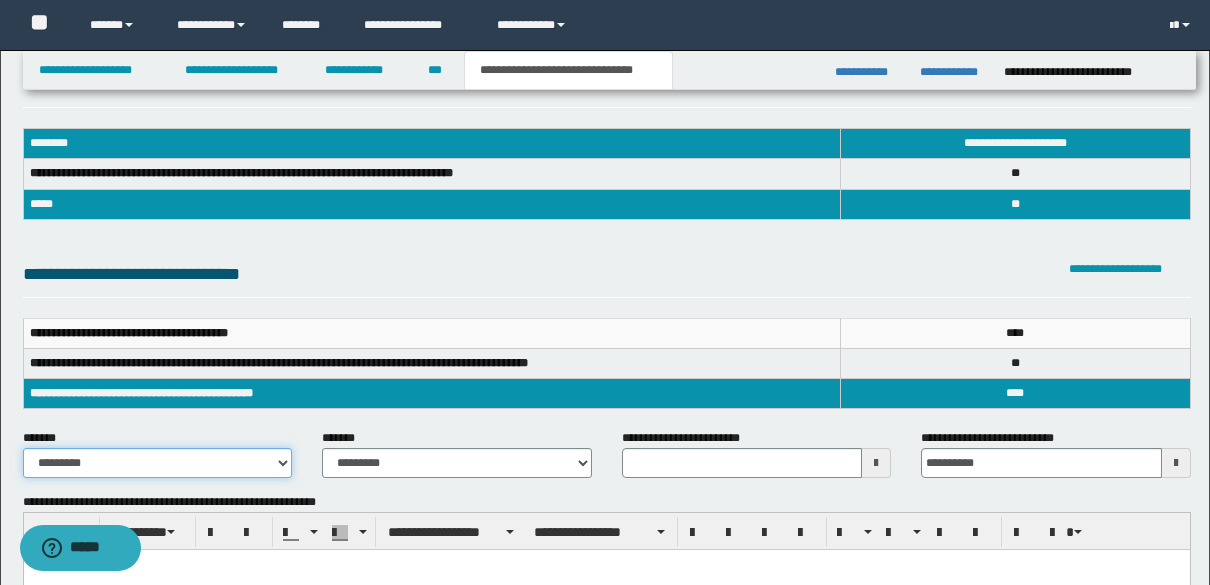 click on "**********" at bounding box center (158, 463) 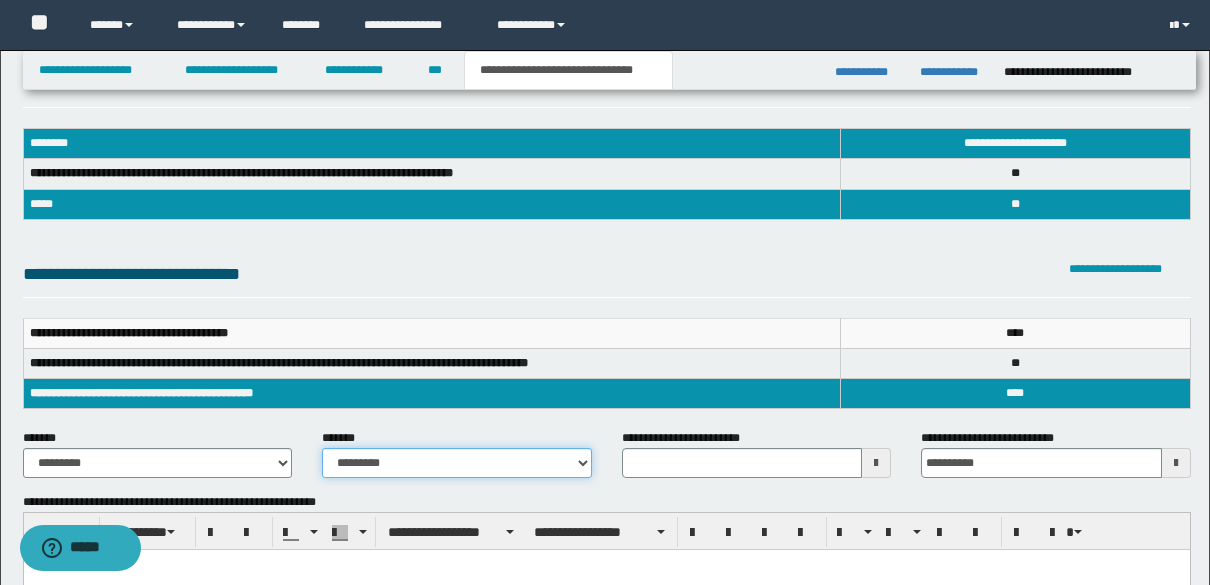 click on "**********" at bounding box center [457, 463] 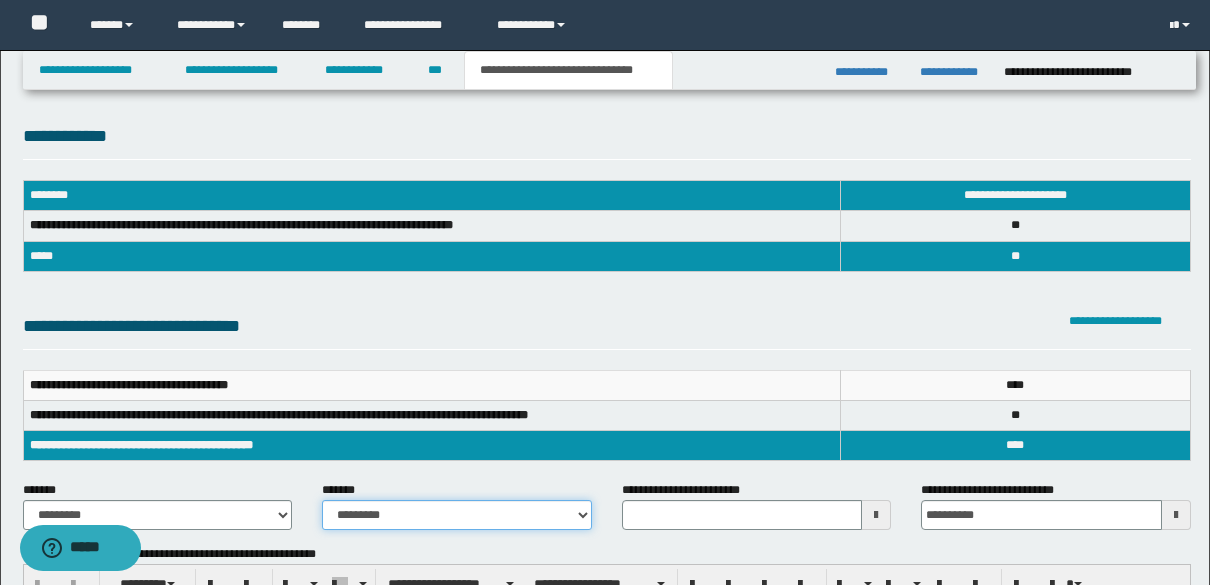 scroll, scrollTop: 0, scrollLeft: 0, axis: both 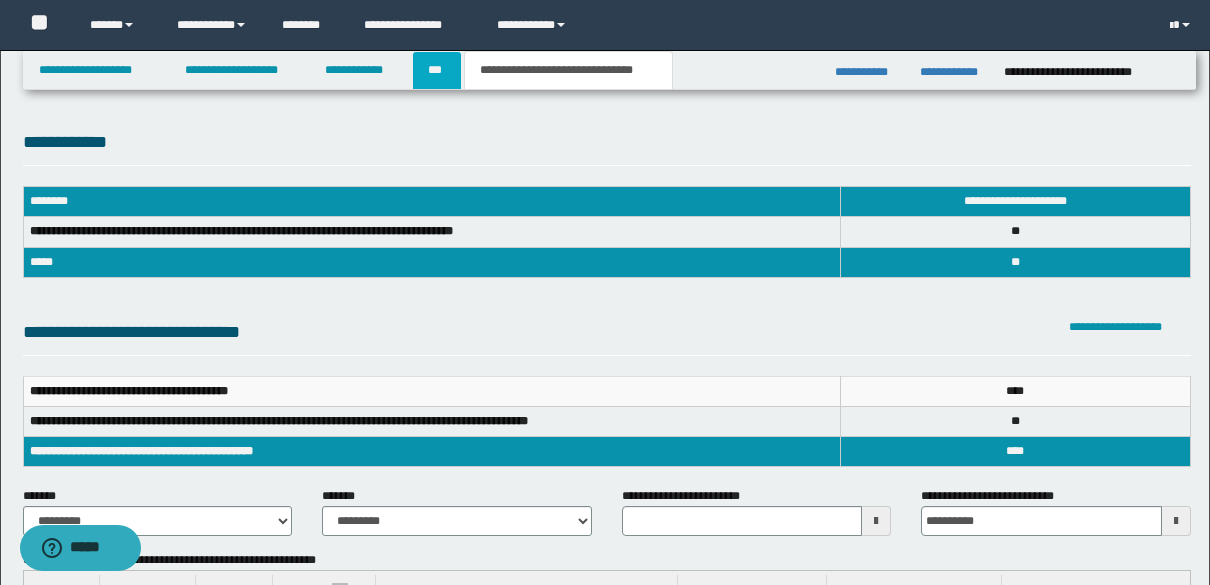 click on "***" at bounding box center [437, 70] 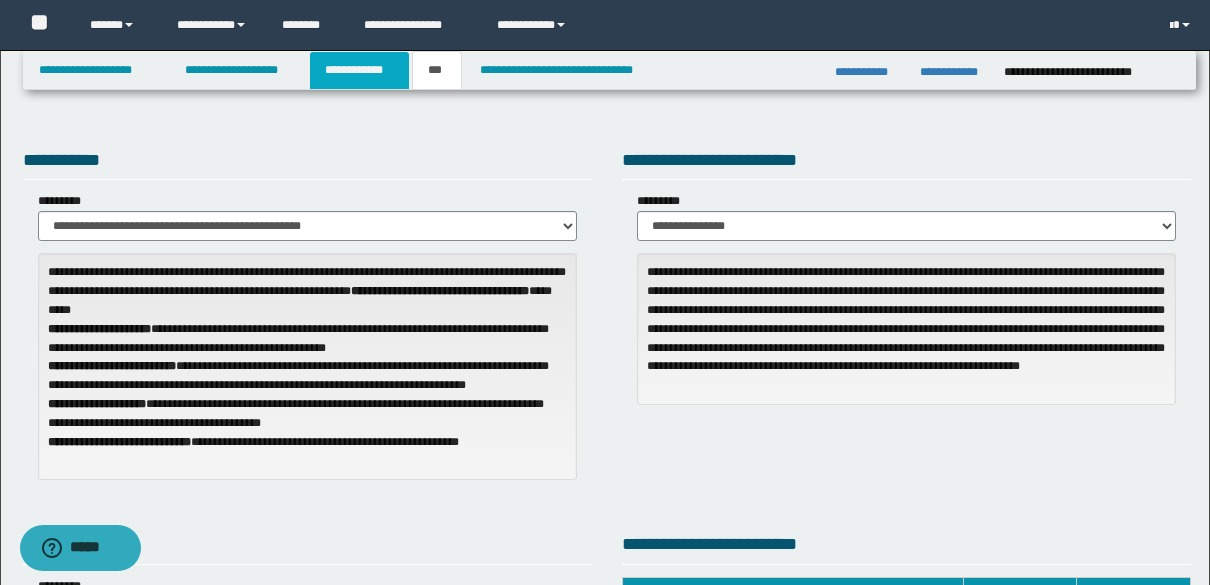 click on "**********" at bounding box center [359, 70] 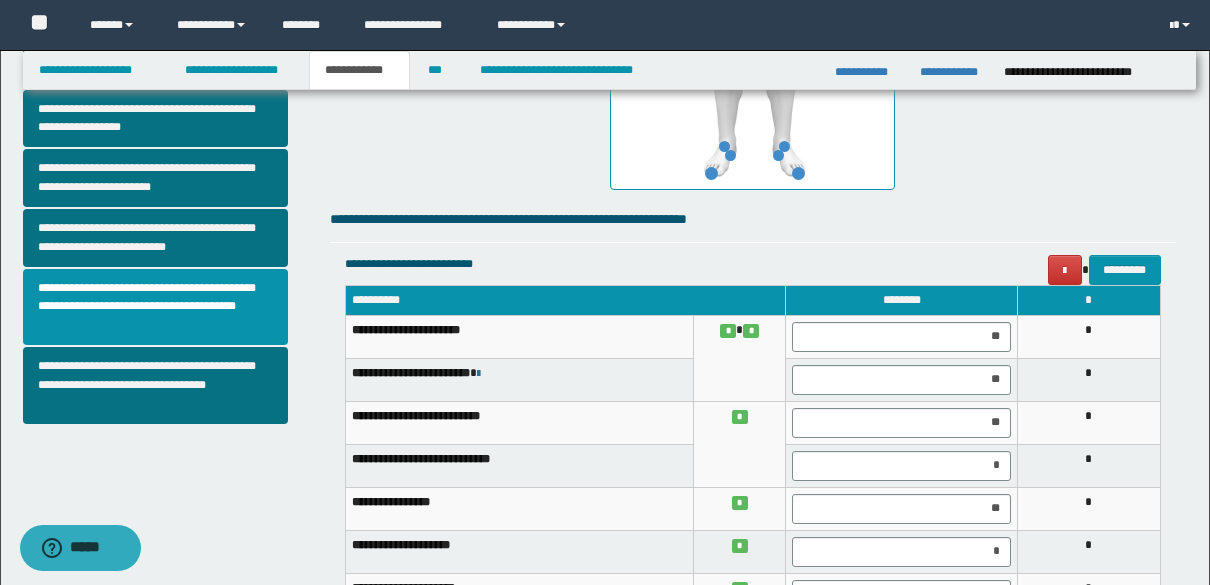 scroll, scrollTop: 674, scrollLeft: 0, axis: vertical 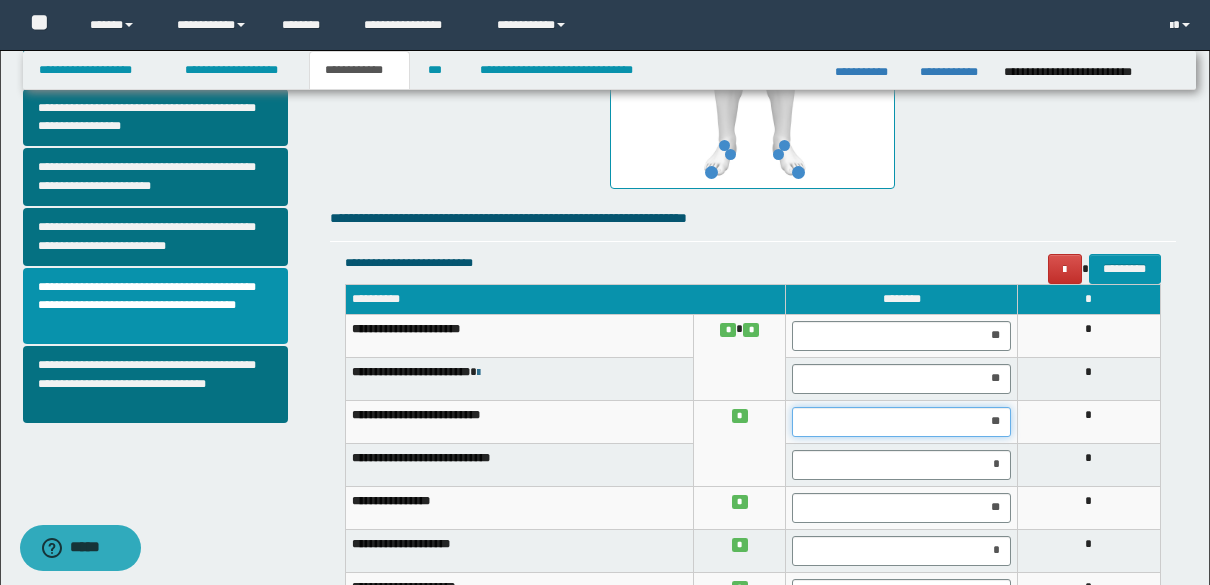 click on "**" at bounding box center (901, 422) 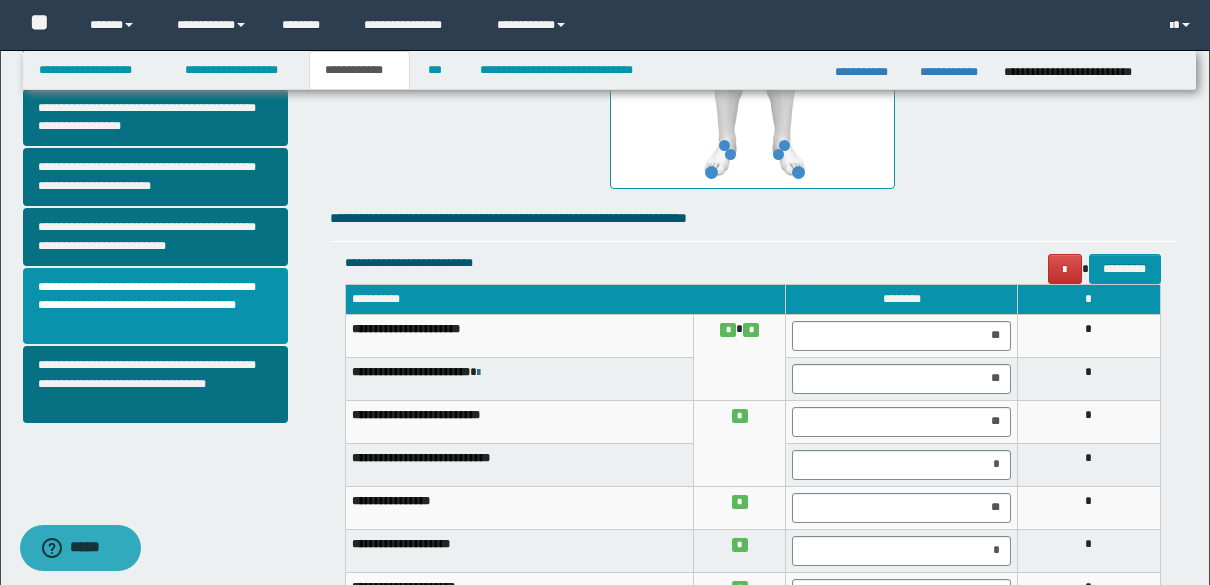 click on "*" at bounding box center [1088, 421] 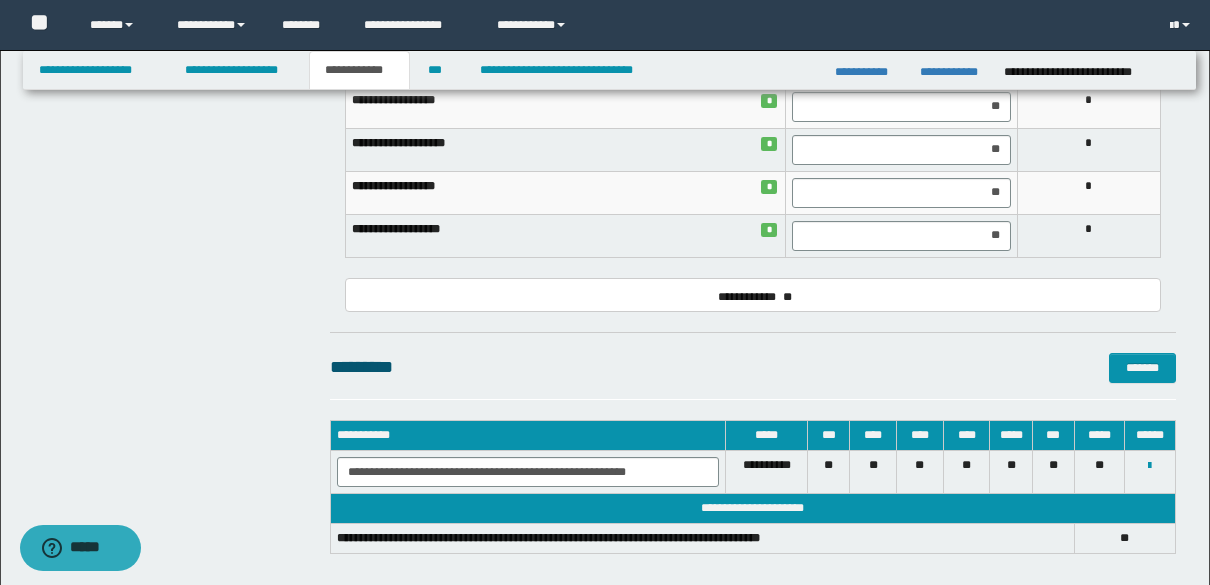 scroll, scrollTop: 1482, scrollLeft: 0, axis: vertical 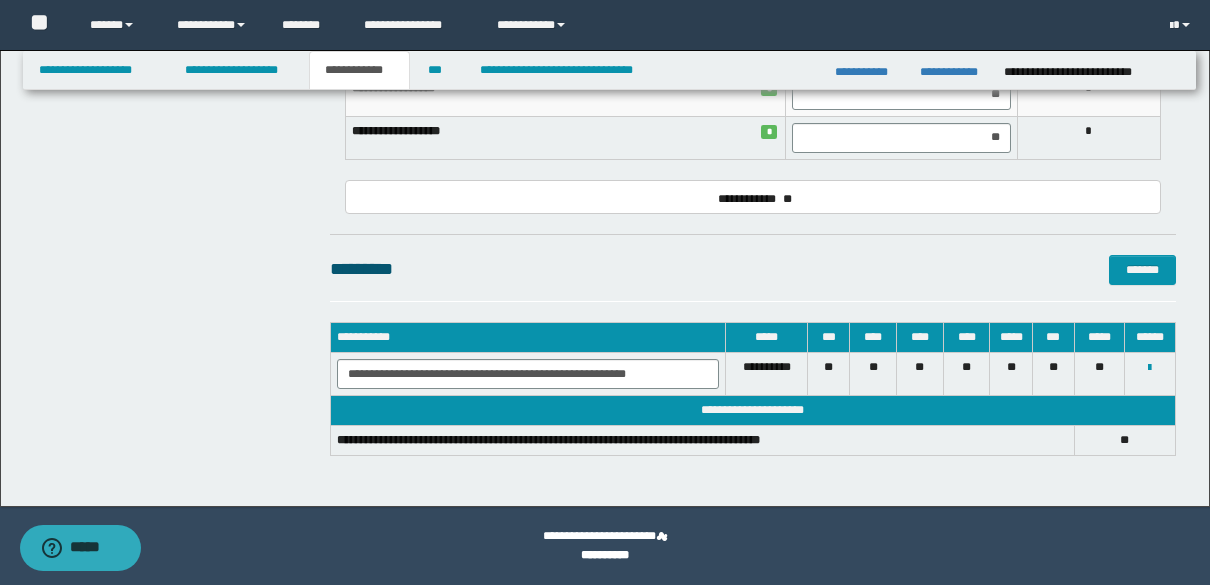click on "**********" at bounding box center [702, 441] 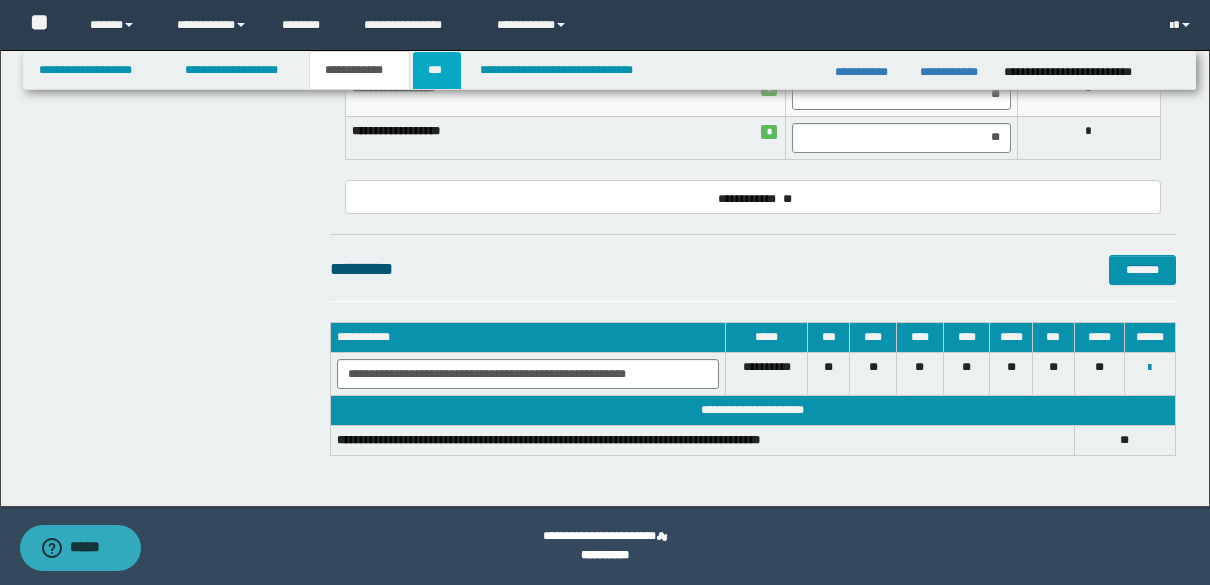 click on "***" at bounding box center [437, 70] 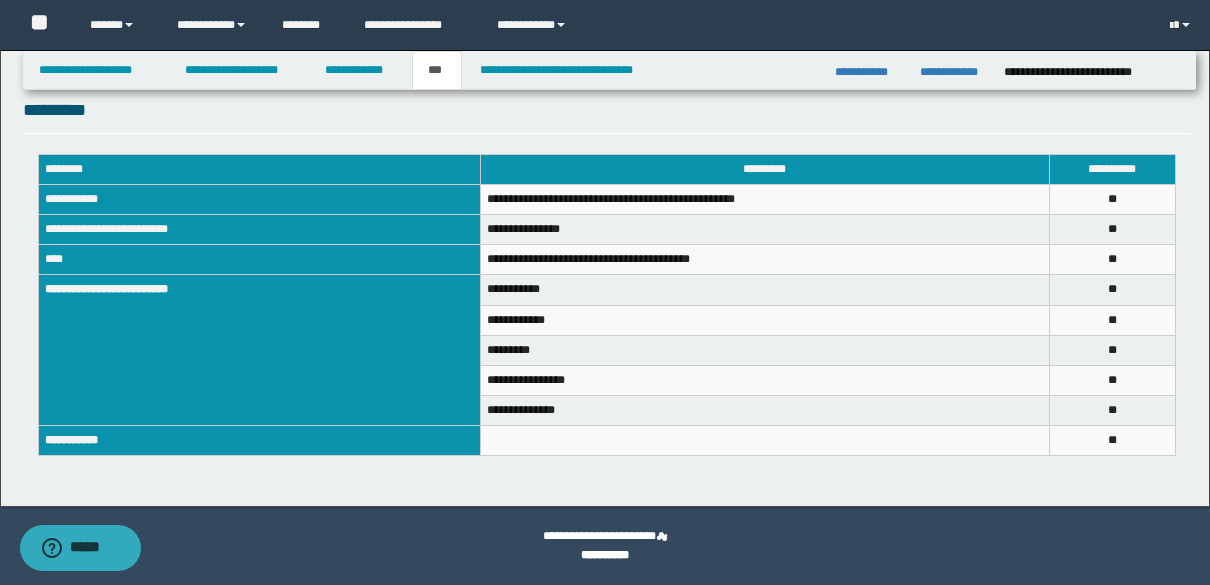 scroll, scrollTop: 703, scrollLeft: 0, axis: vertical 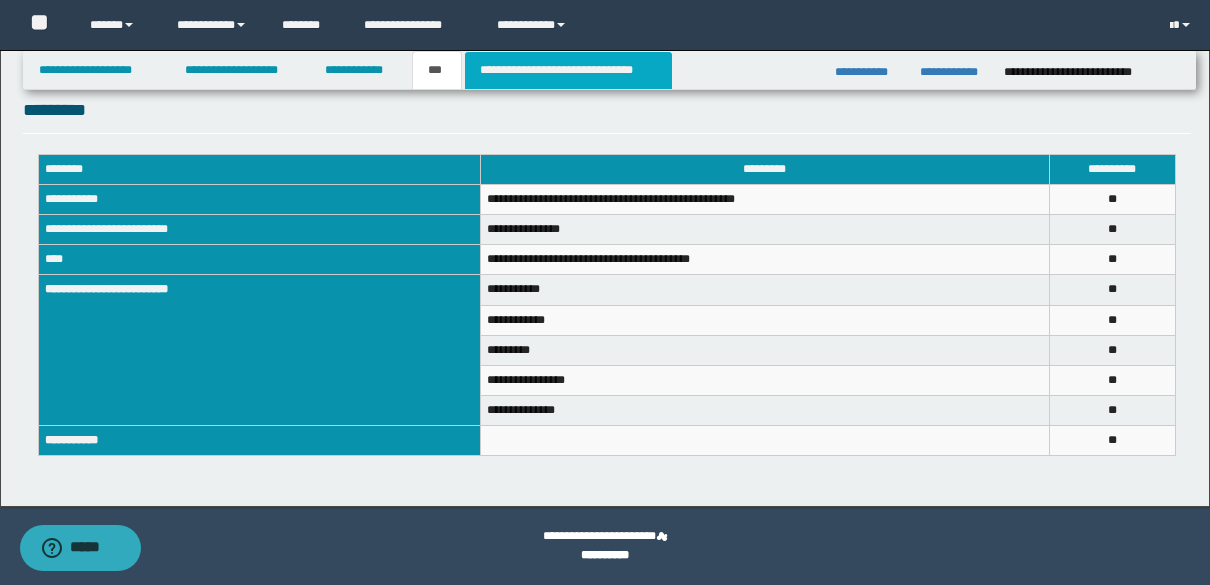 click on "**********" at bounding box center (568, 70) 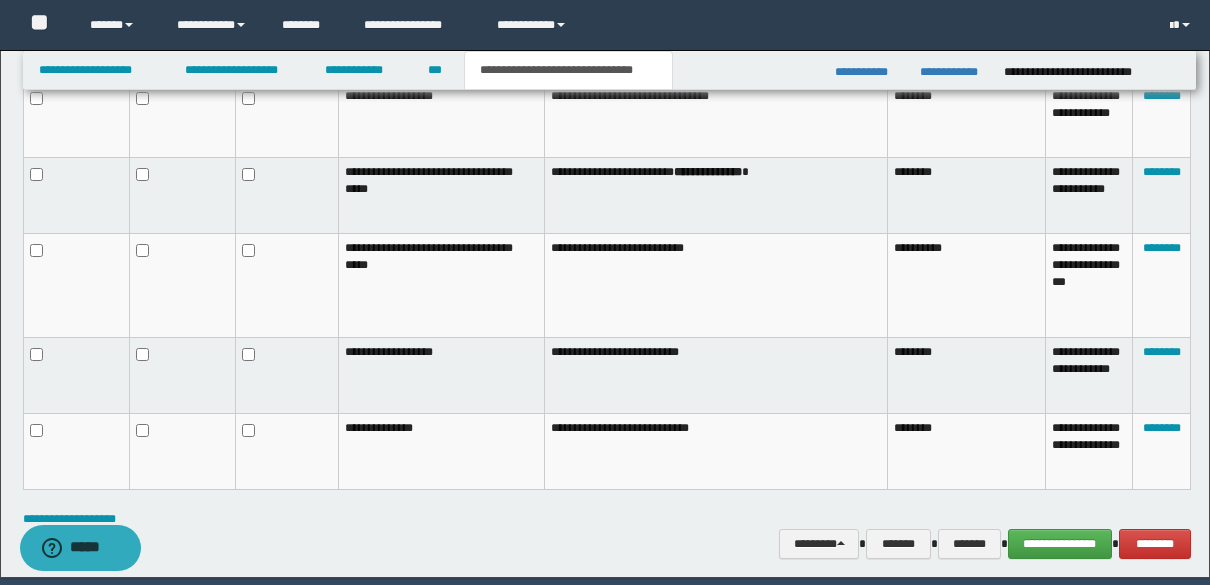 scroll, scrollTop: 1330, scrollLeft: 0, axis: vertical 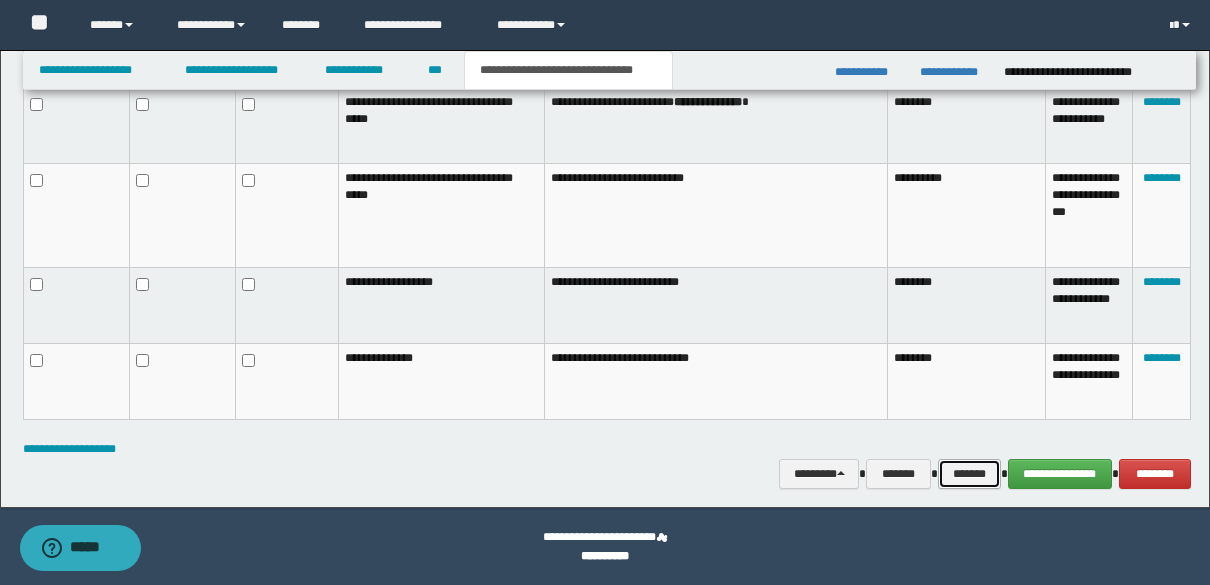 click on "*******" at bounding box center (969, 474) 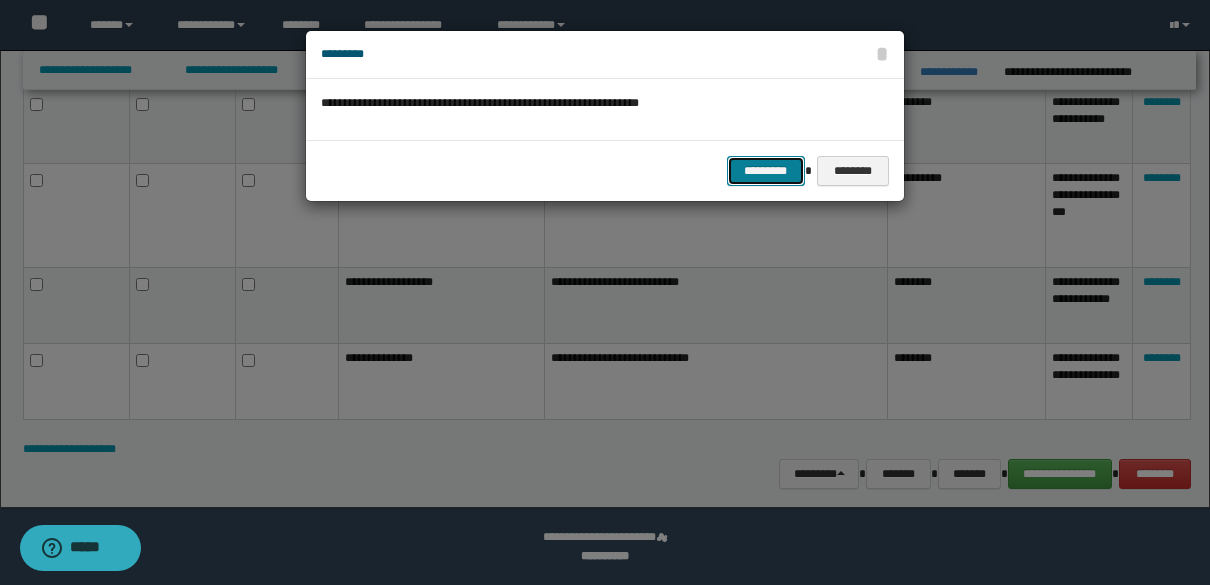 click on "*********" at bounding box center [766, 171] 